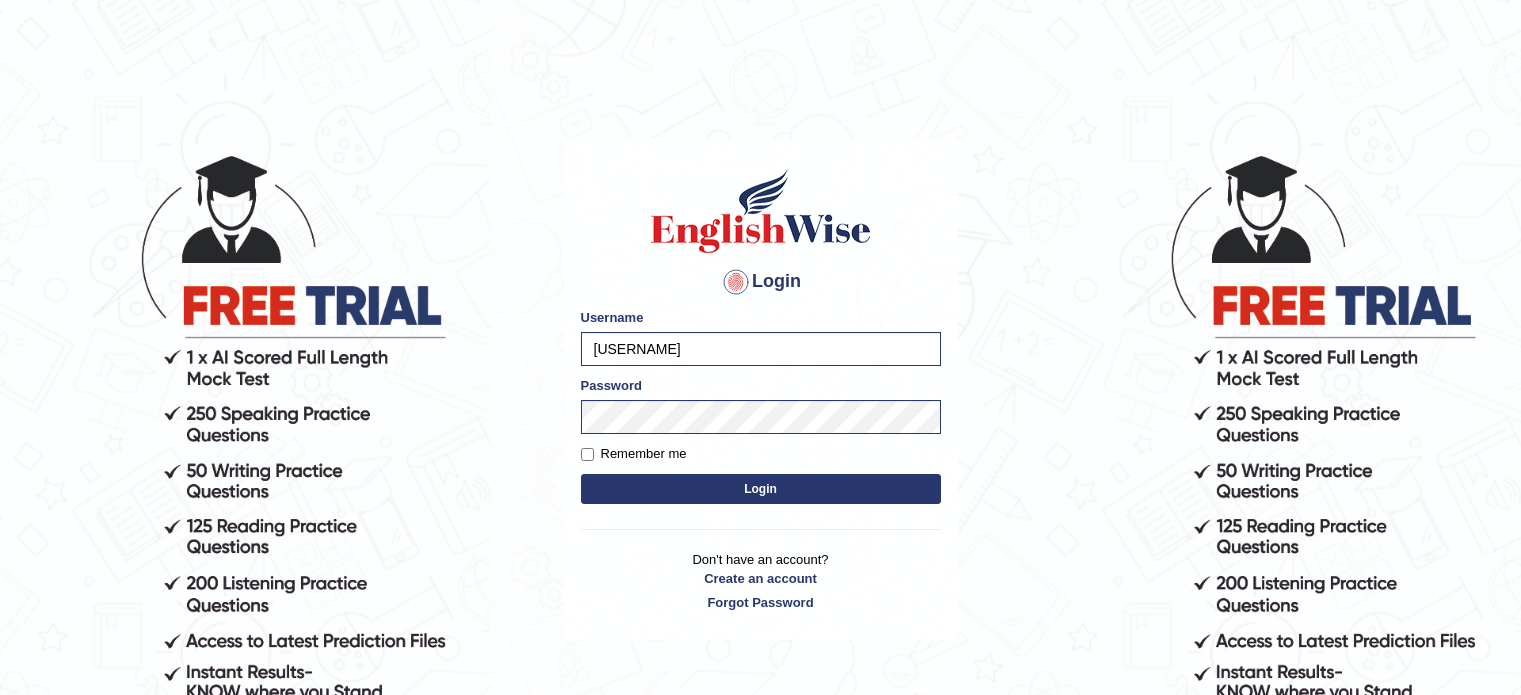 scroll, scrollTop: 0, scrollLeft: 0, axis: both 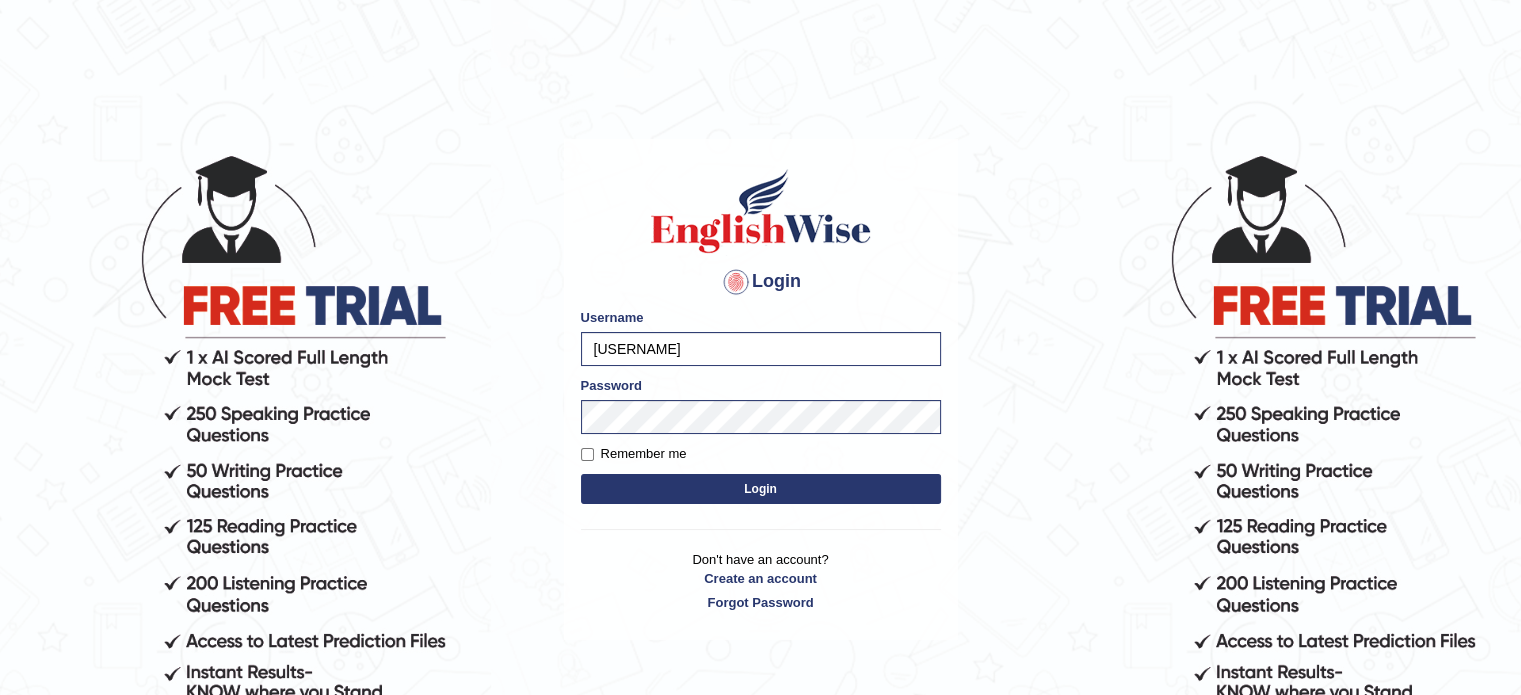 click on "Please fix the following errors:
Username
EllenG
Password
Remember me
Login" at bounding box center [761, 408] 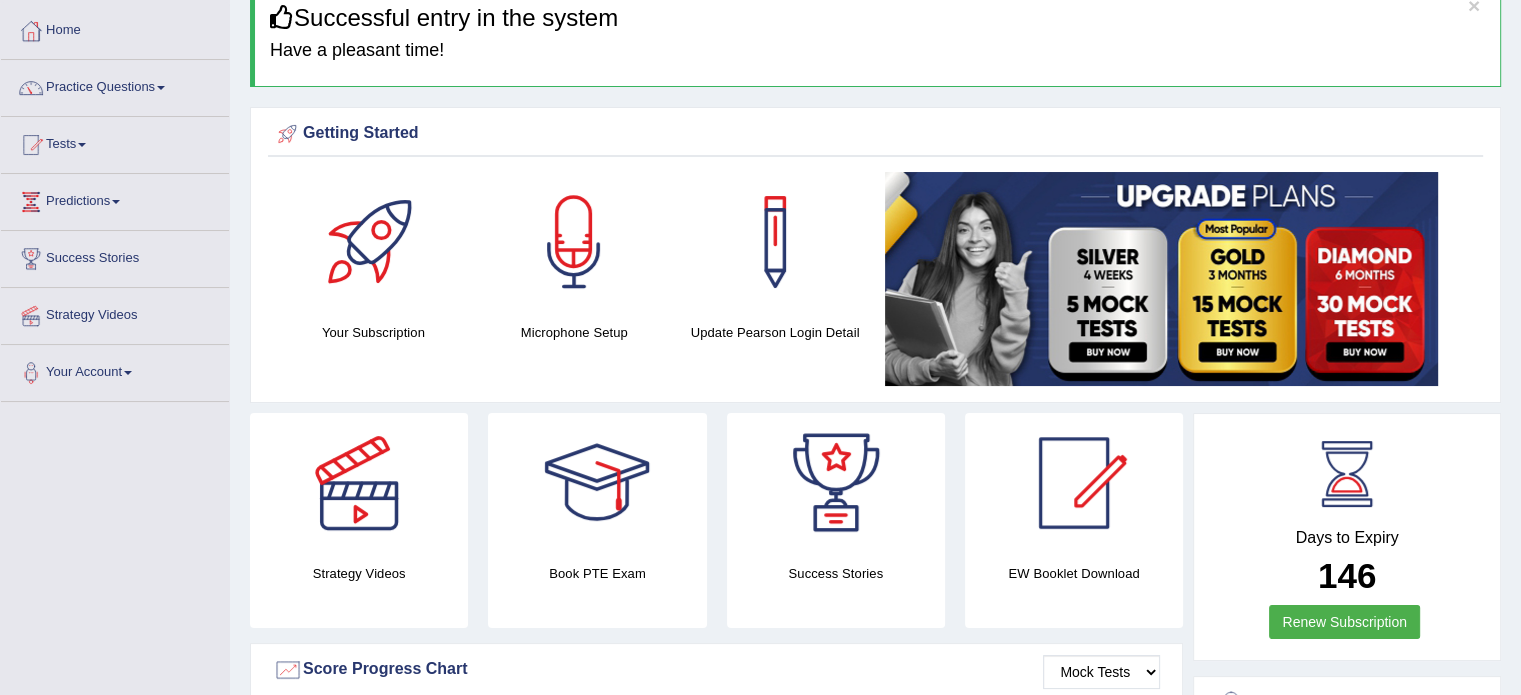 scroll, scrollTop: 100, scrollLeft: 0, axis: vertical 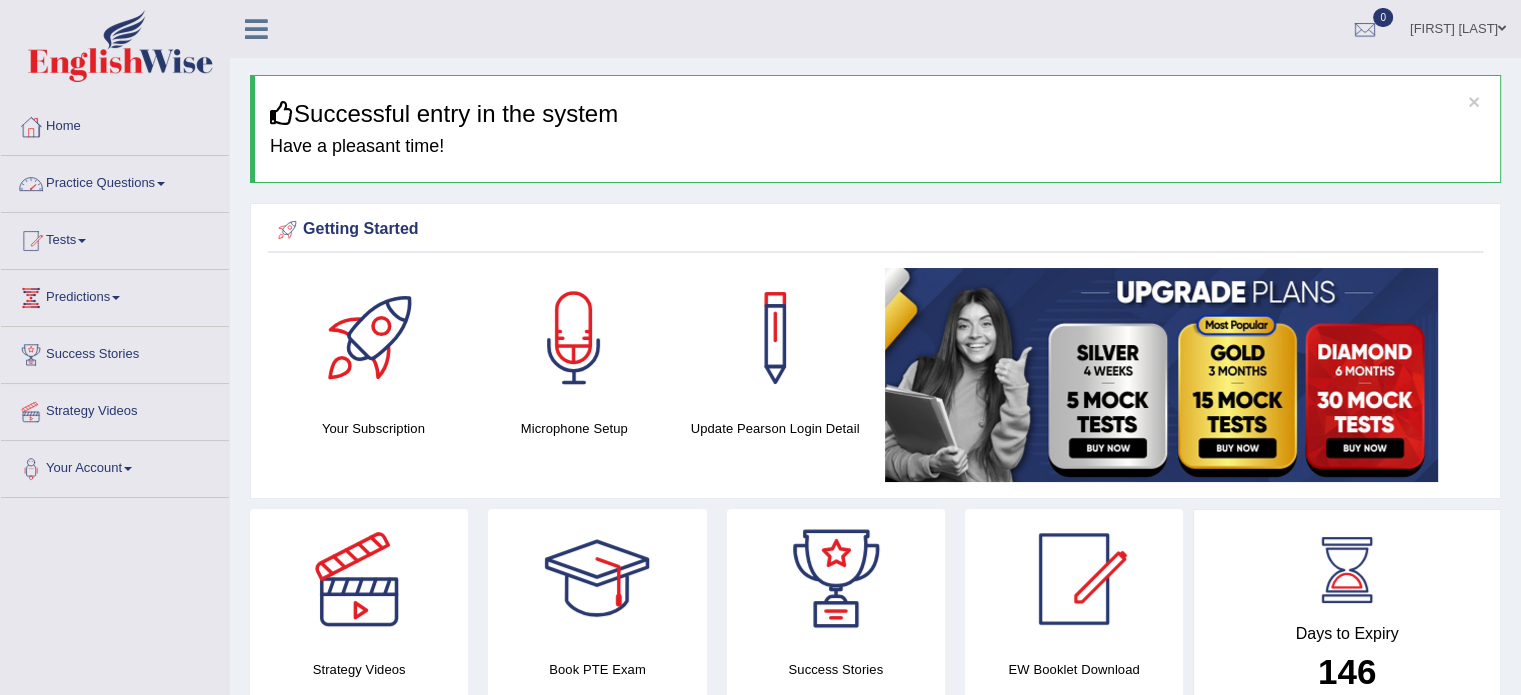 click on "Practice Questions" at bounding box center (115, 181) 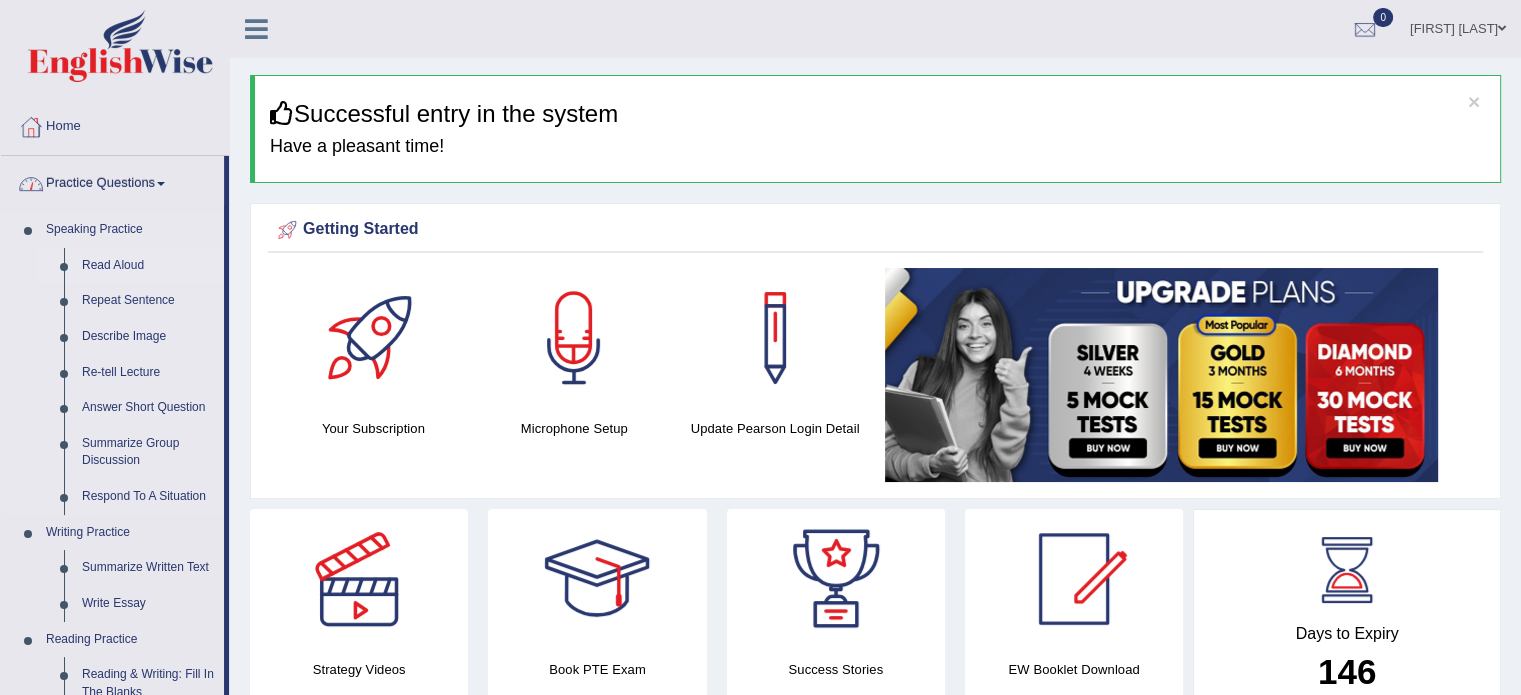 click on "Read Aloud" at bounding box center [148, 266] 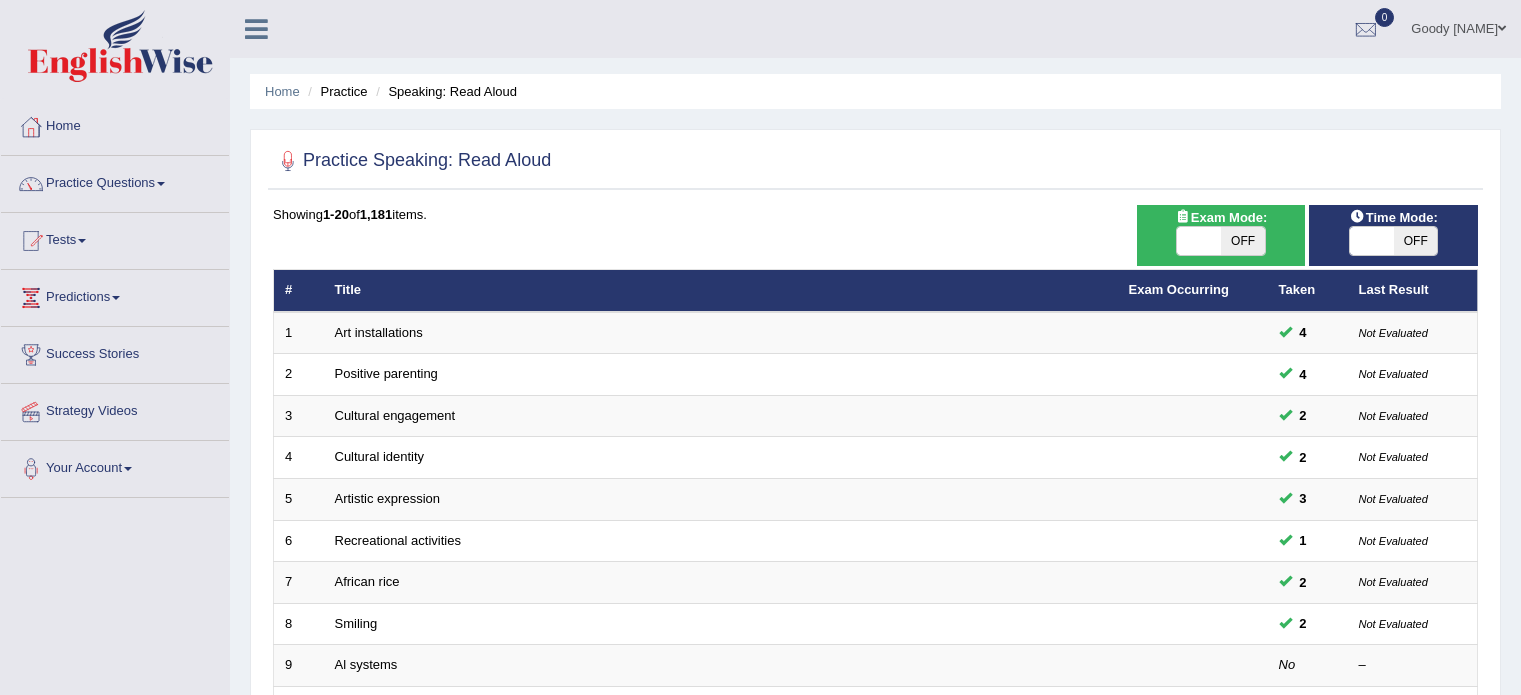 scroll, scrollTop: 0, scrollLeft: 0, axis: both 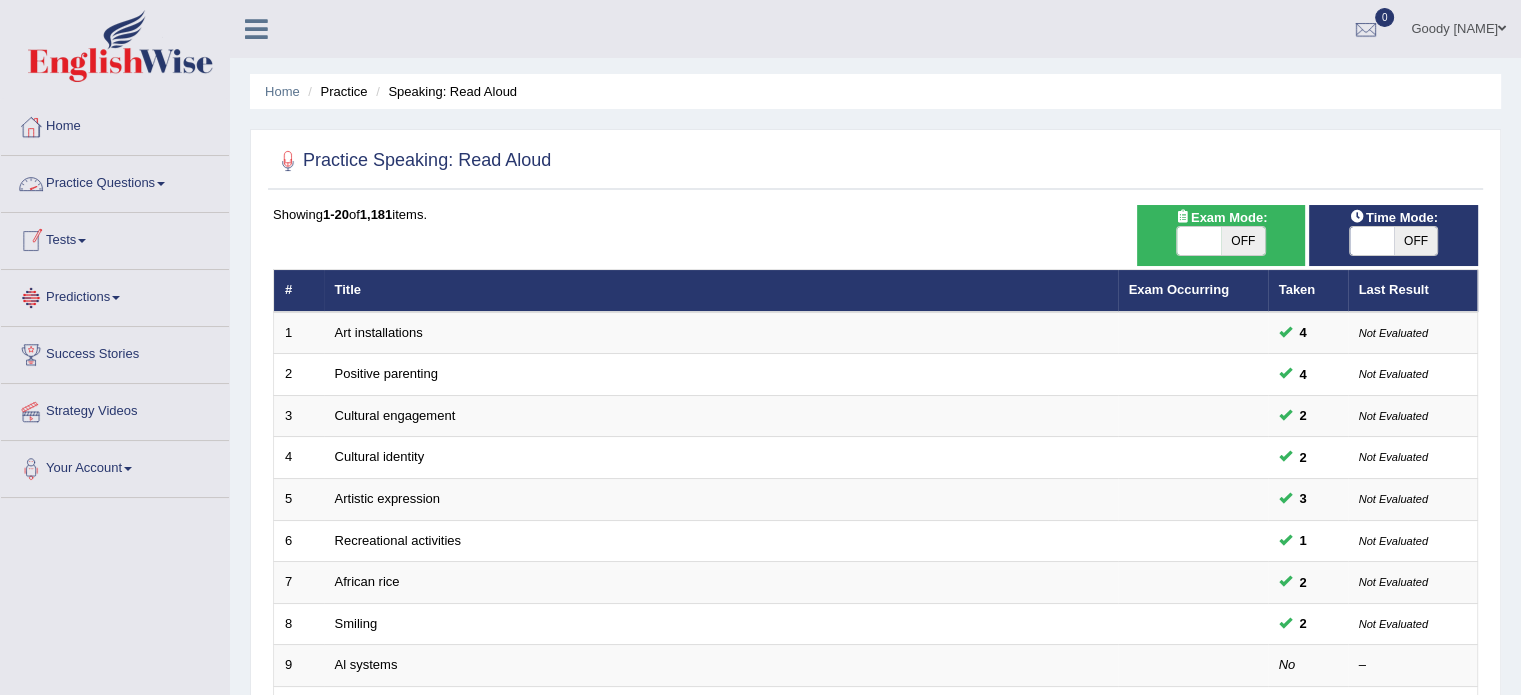 click at bounding box center (1372, 241) 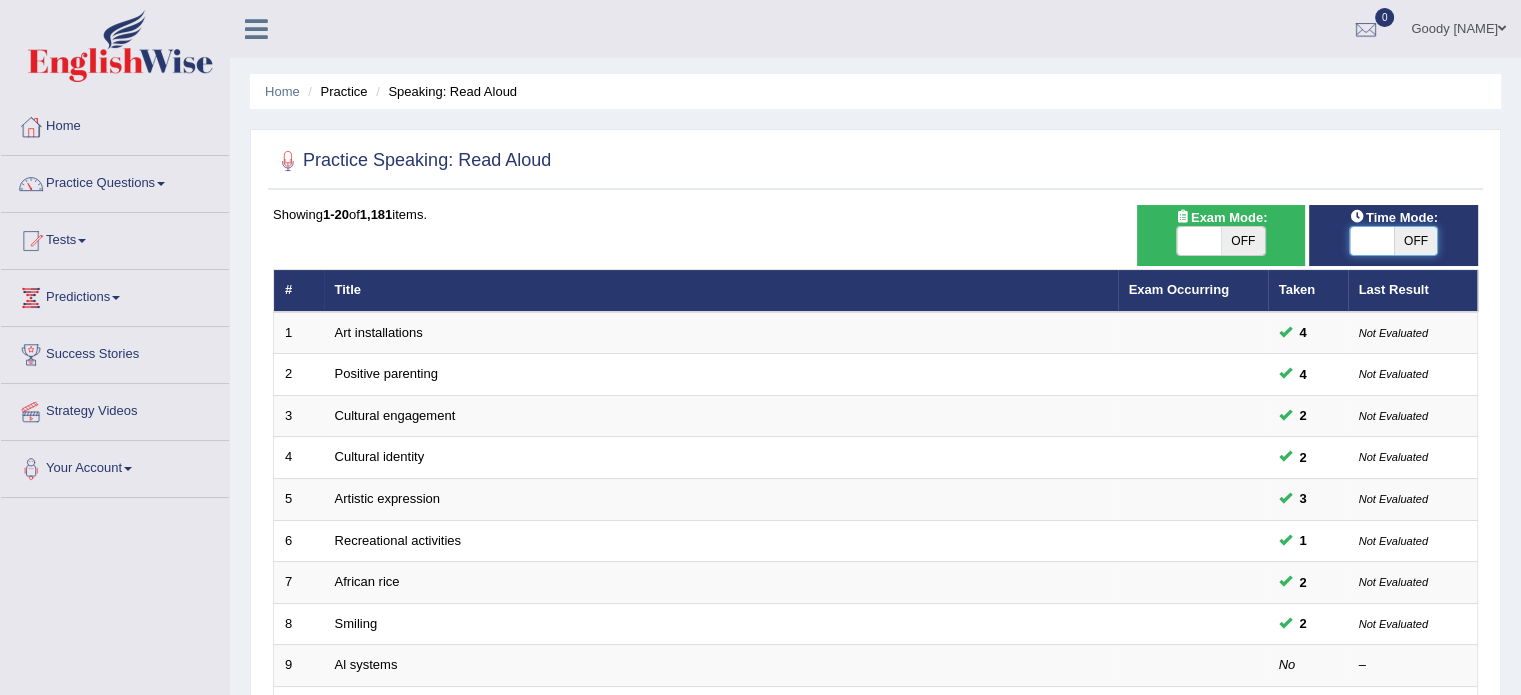 click on "OFF" at bounding box center (1416, 241) 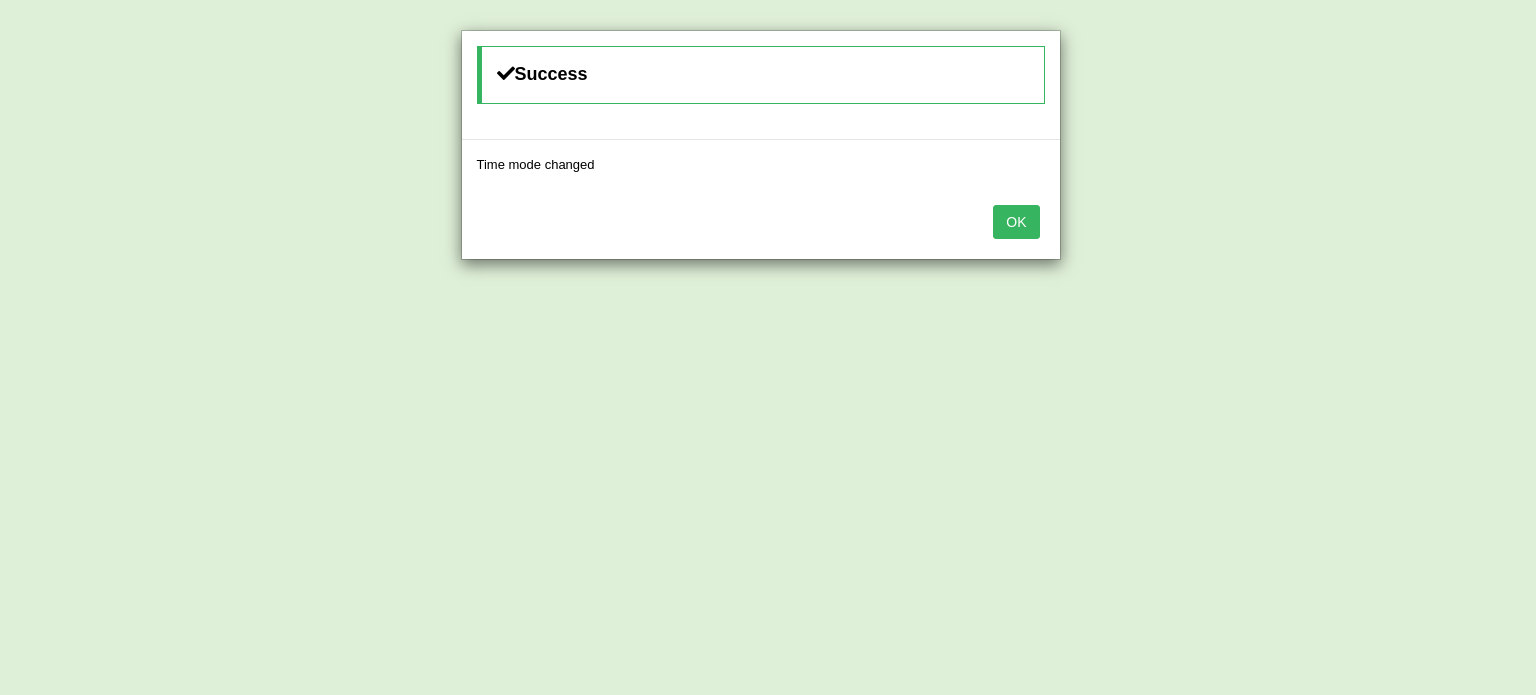 click on "OK" at bounding box center [1016, 222] 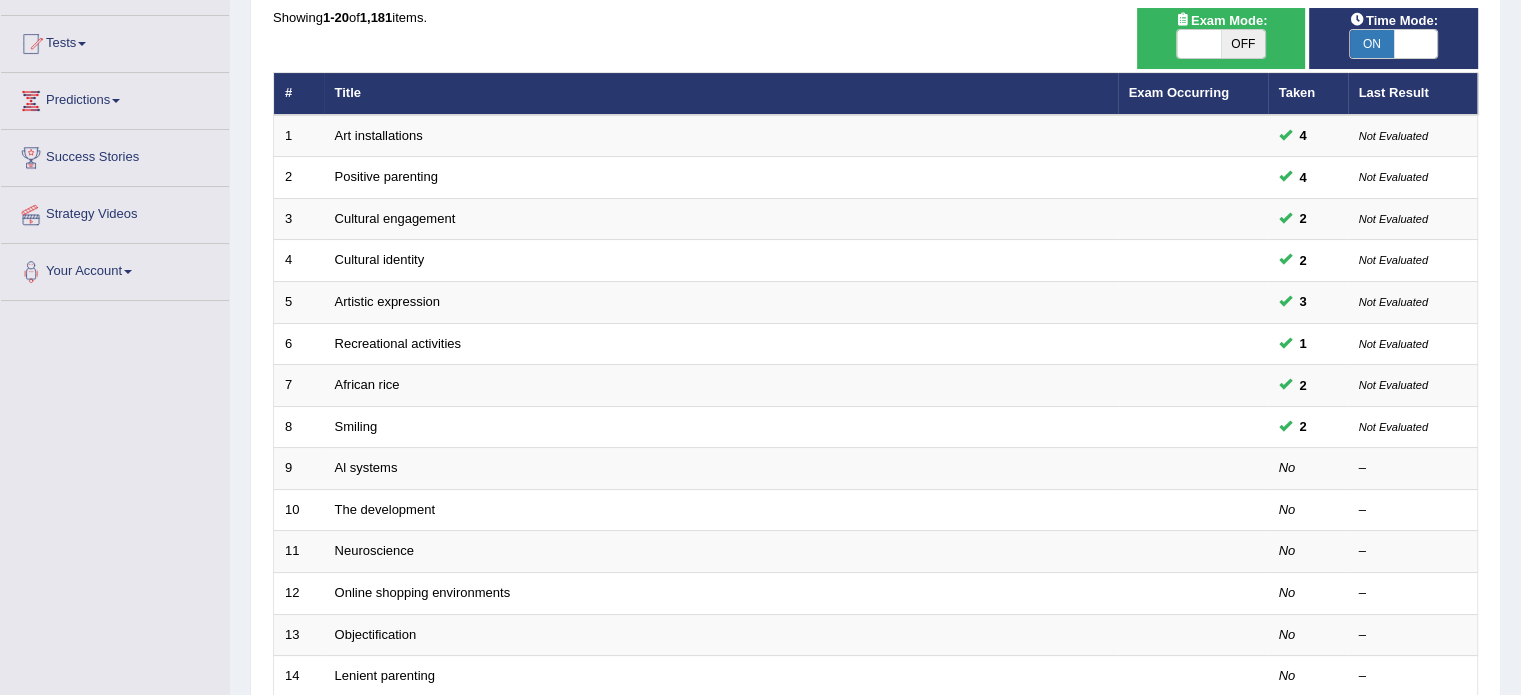 scroll, scrollTop: 200, scrollLeft: 0, axis: vertical 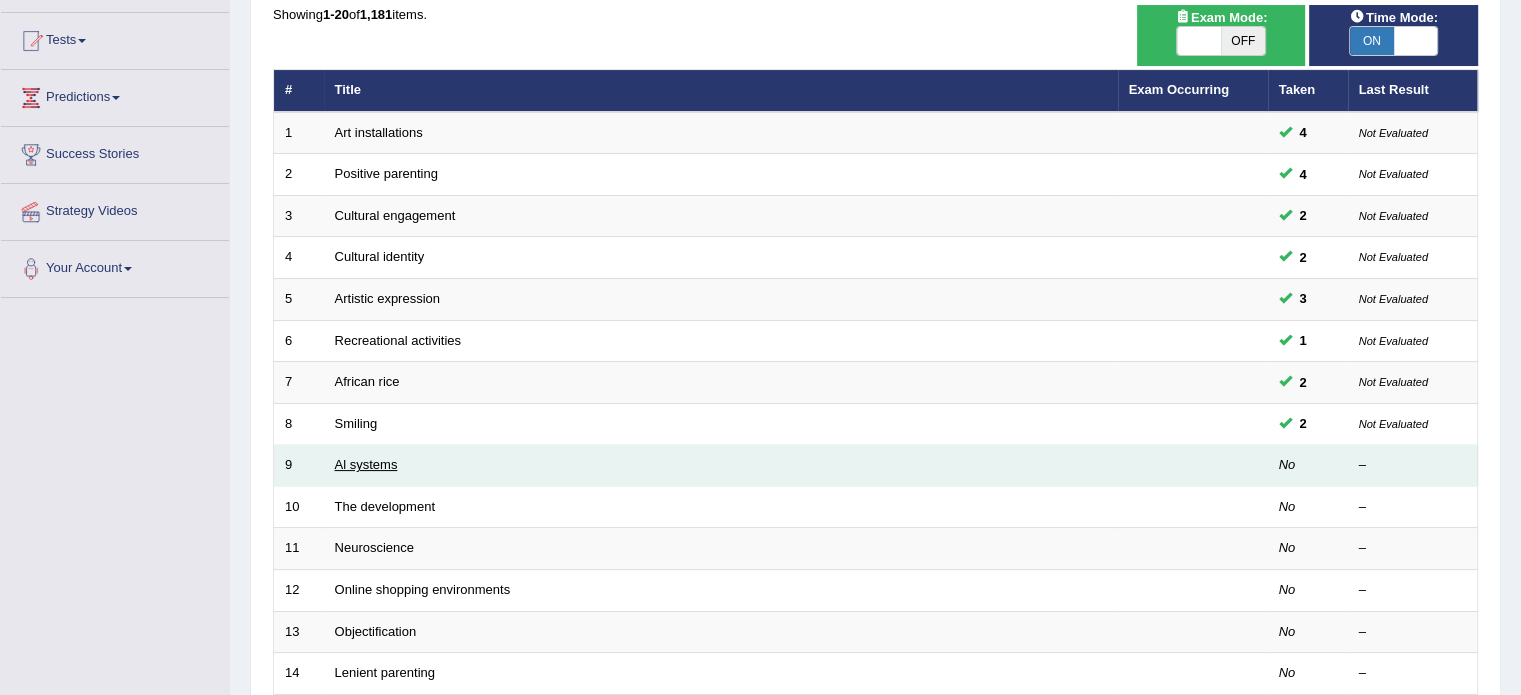 click on "Al systems" at bounding box center (366, 464) 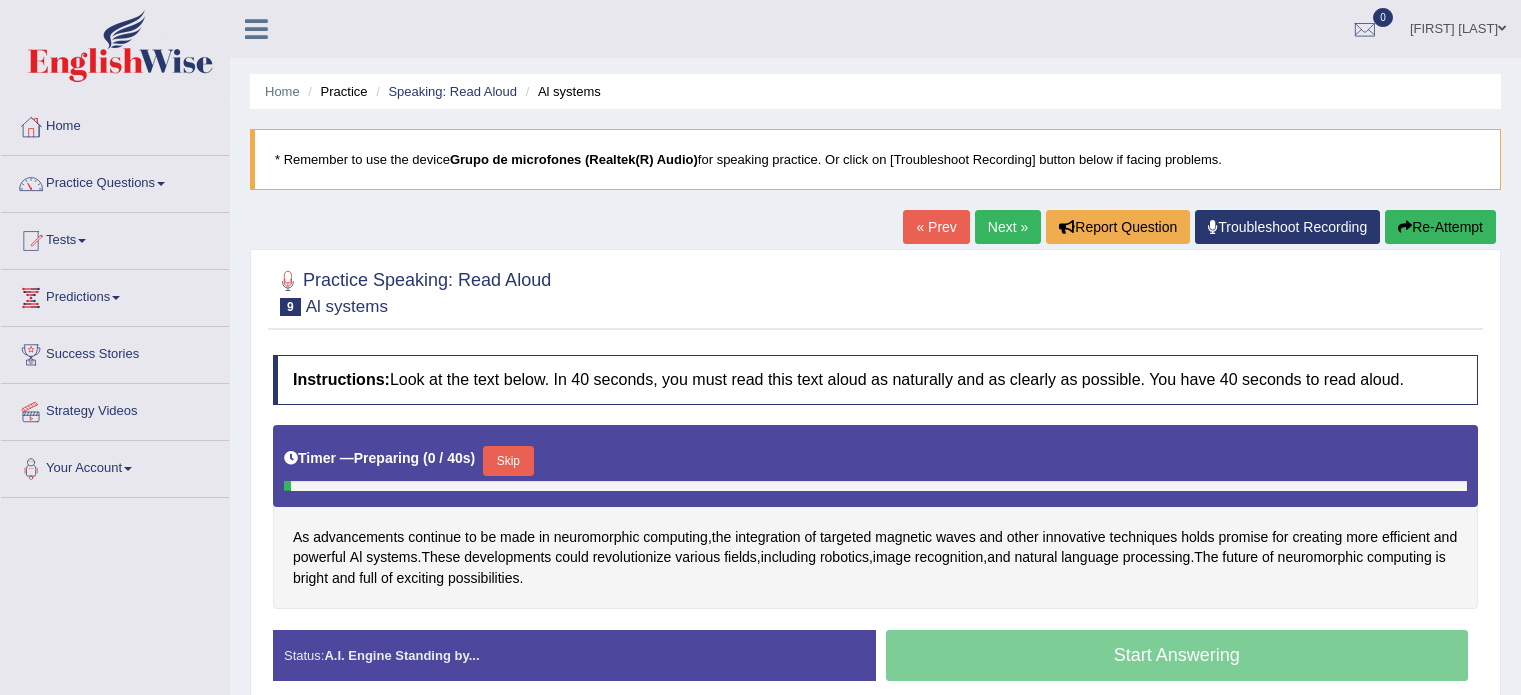 scroll, scrollTop: 0, scrollLeft: 0, axis: both 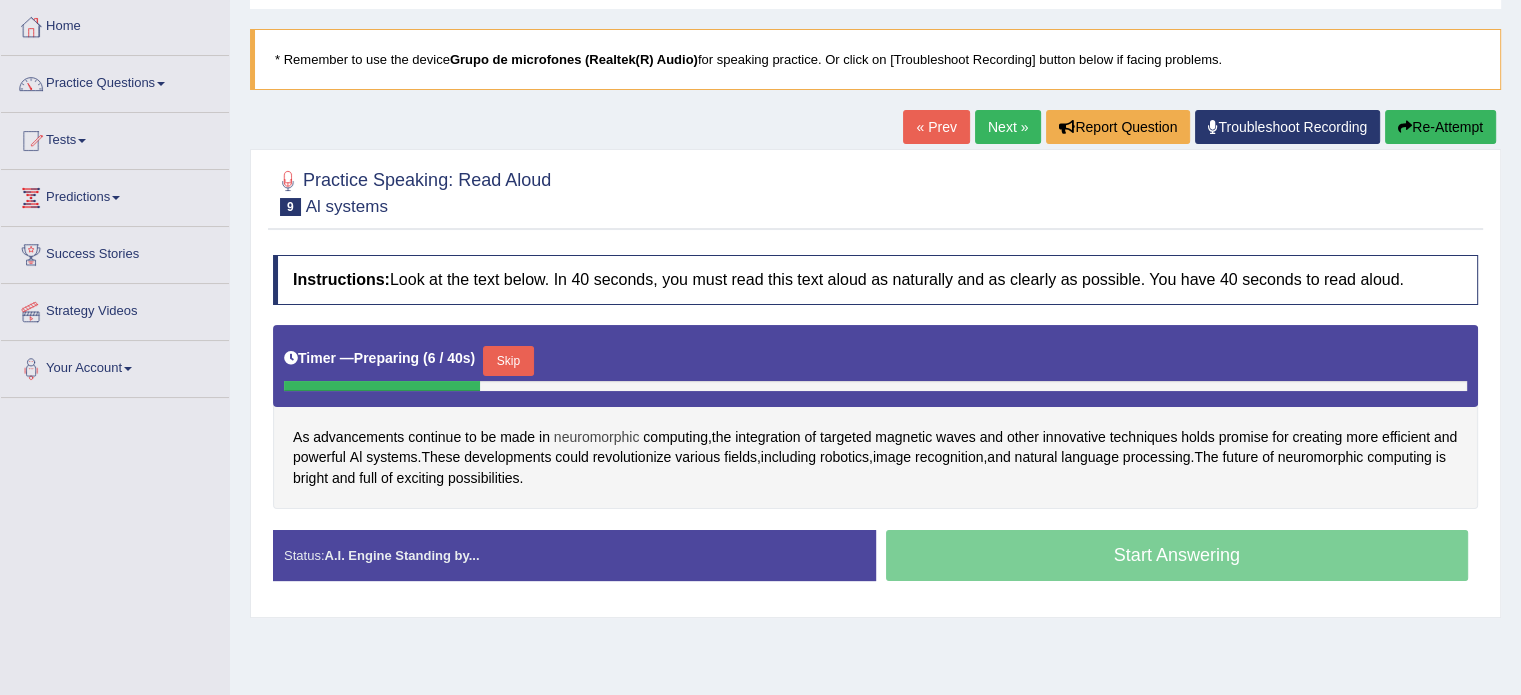 click on "neuromorphic" at bounding box center (597, 437) 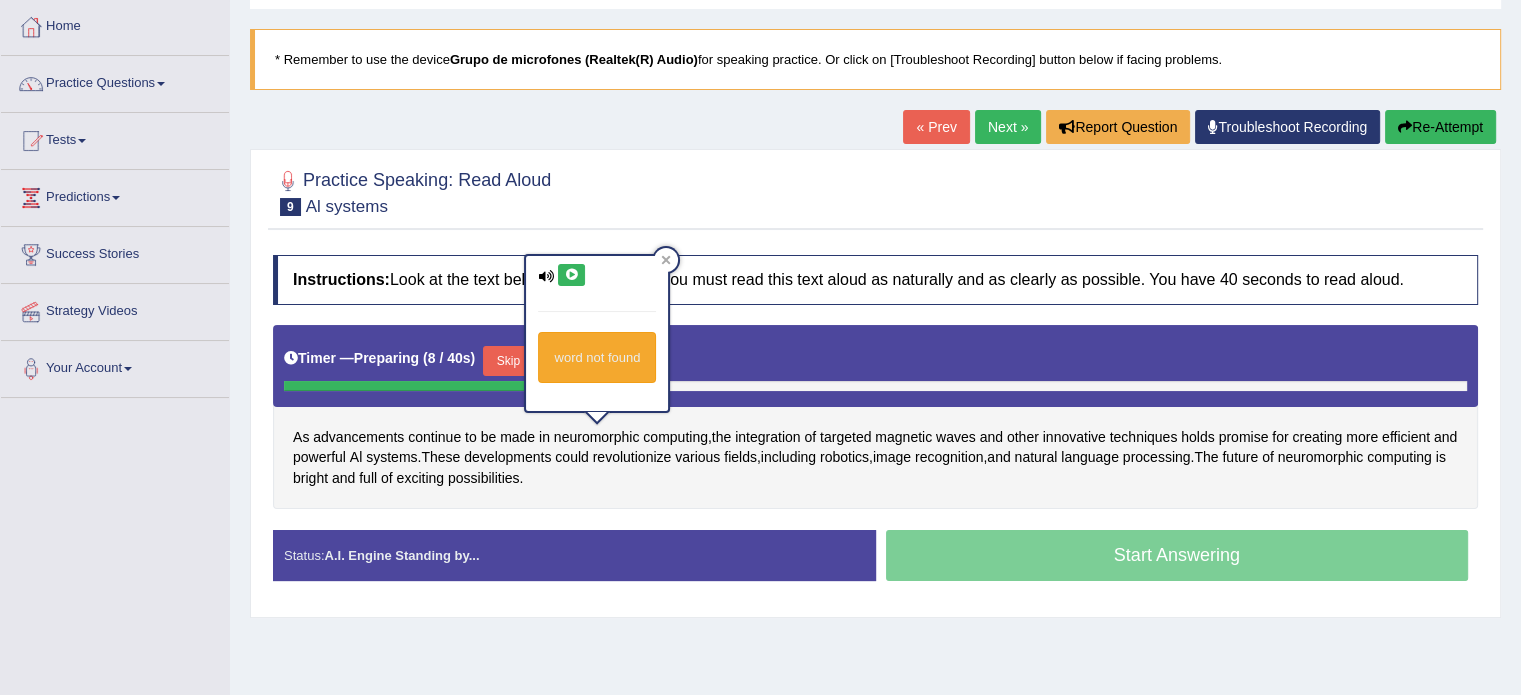 click at bounding box center (571, 275) 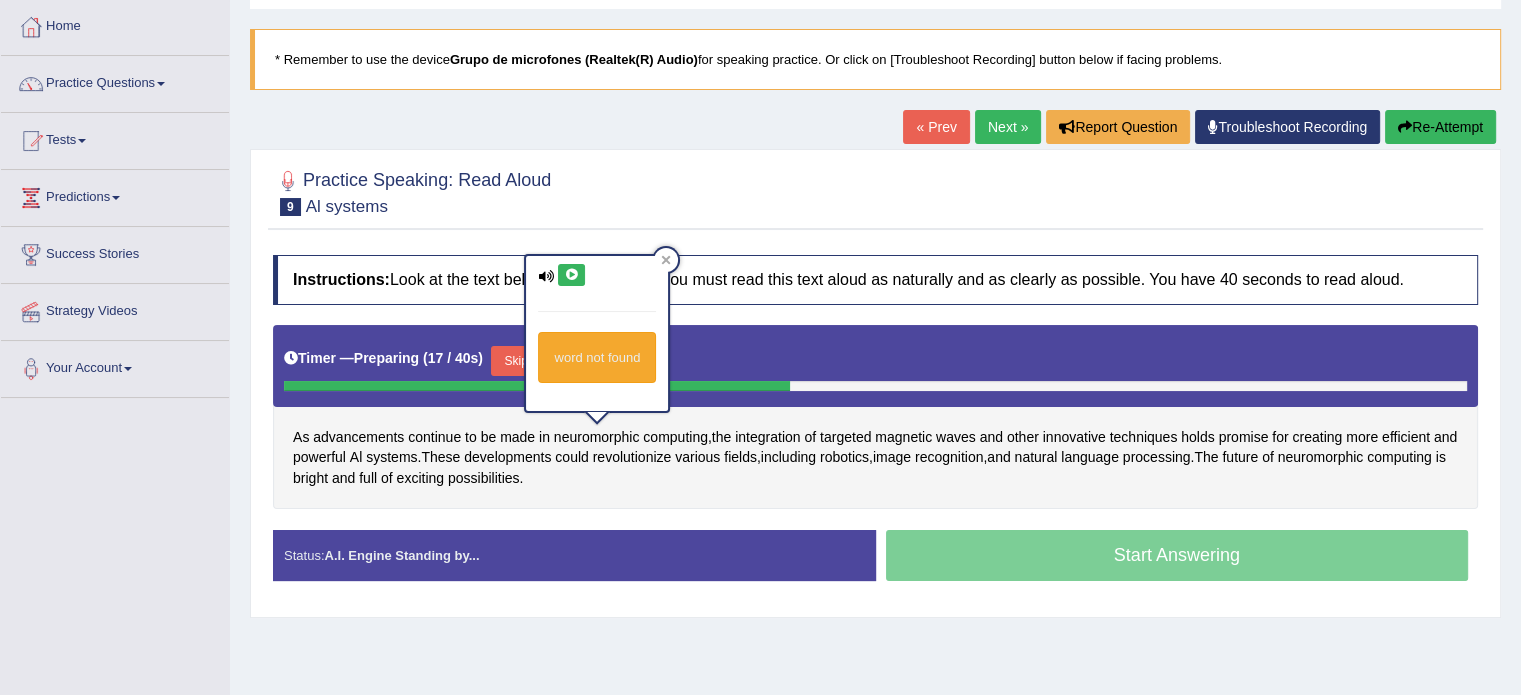 click on "As   advancements   continue   to   be   made   in   neuromorphic   computing ,  the   integration   of   targeted   magnetic   waves   and   other   innovative   techniques   holds   promise   for   creating   more   efficient   and   powerful   Al   systems .  These   developments   could   revolutionize   various   fields ,  including   robotics ,  image   recognition ,  and   natural   language   processing .  The   future   of   neuromorphic   computing   is   bright   and   full   of   exciting   possibilities ." at bounding box center [875, 417] 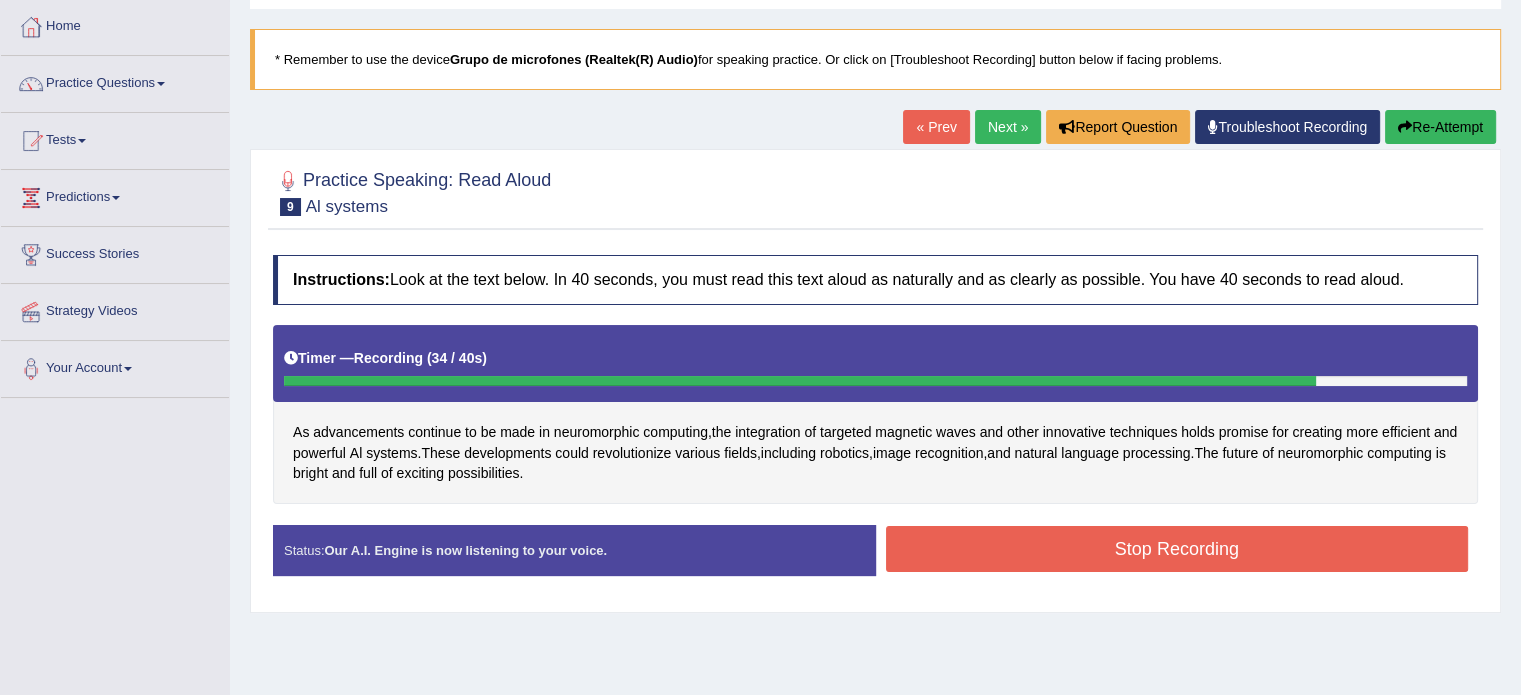 click on "Stop Recording" at bounding box center (1177, 549) 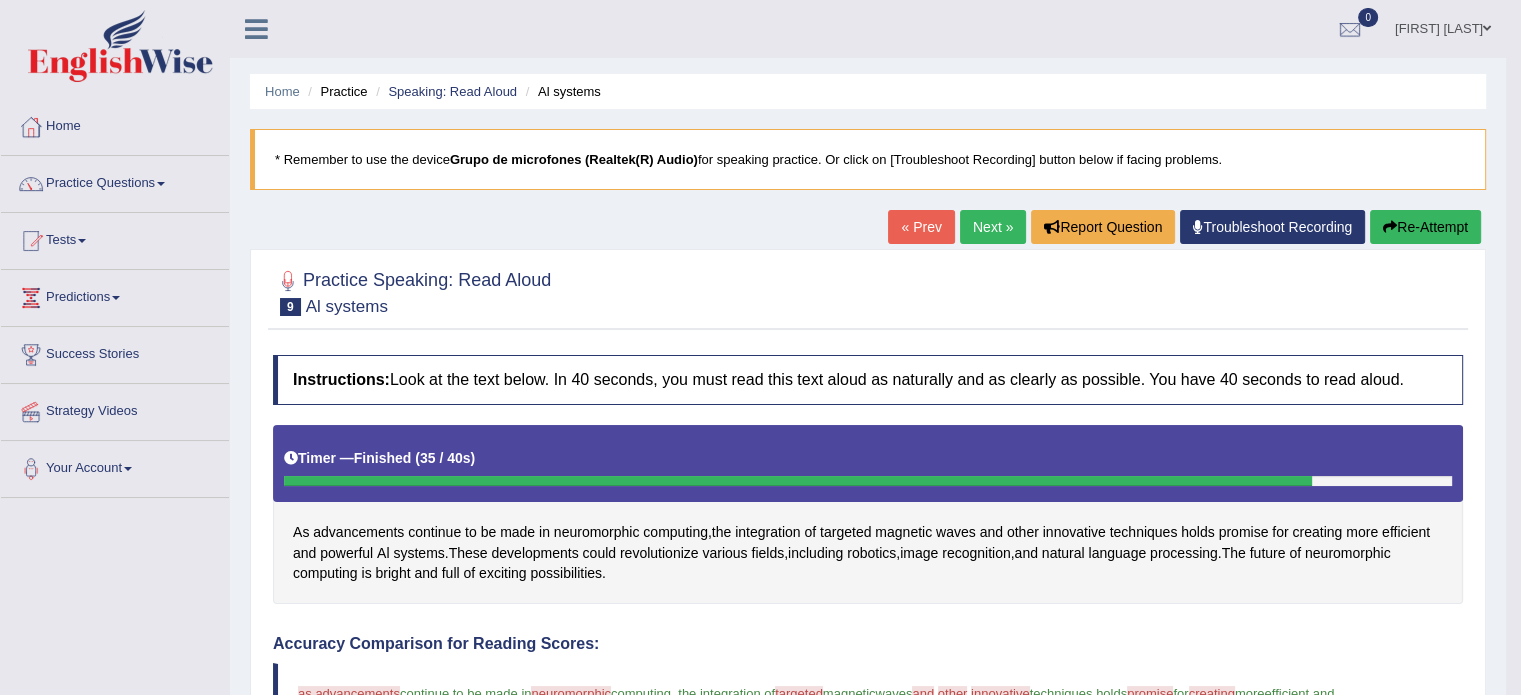 scroll, scrollTop: 0, scrollLeft: 0, axis: both 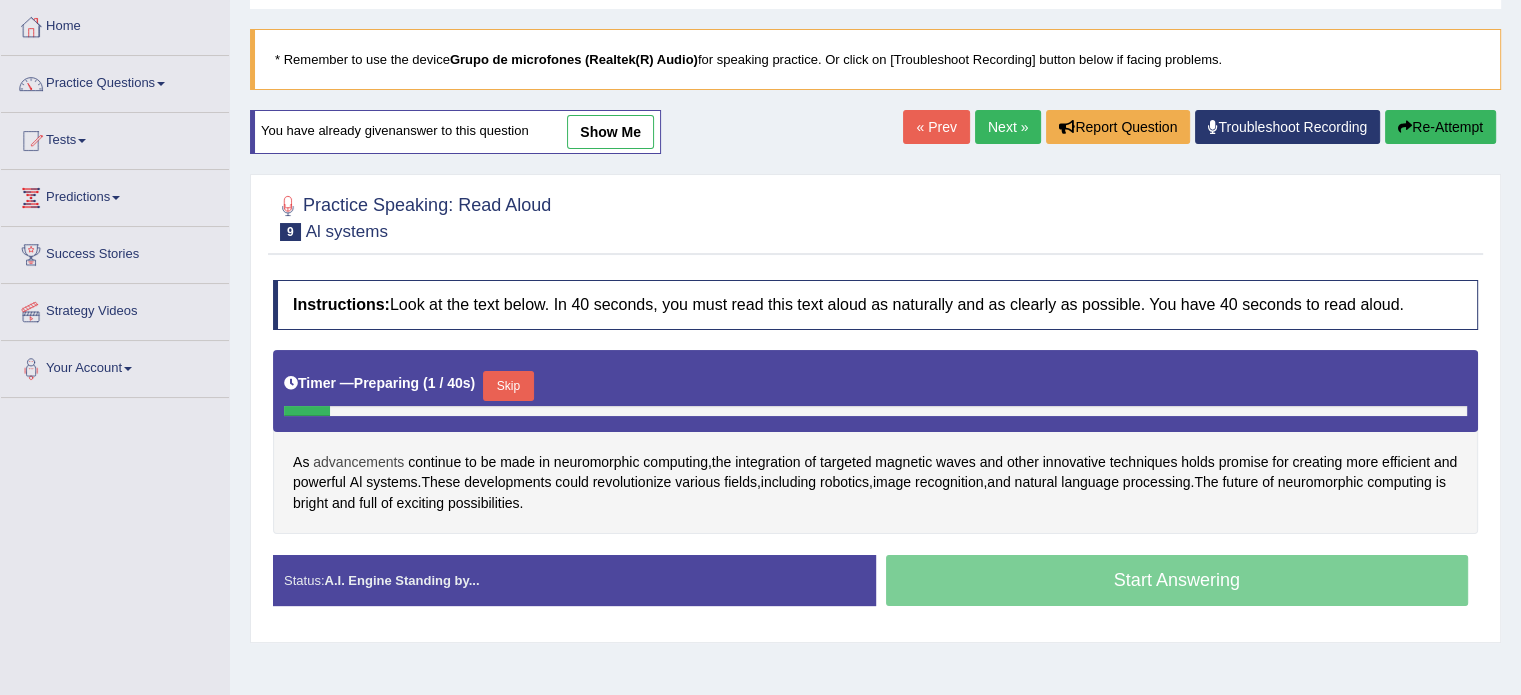 click on "advancements" at bounding box center [358, 462] 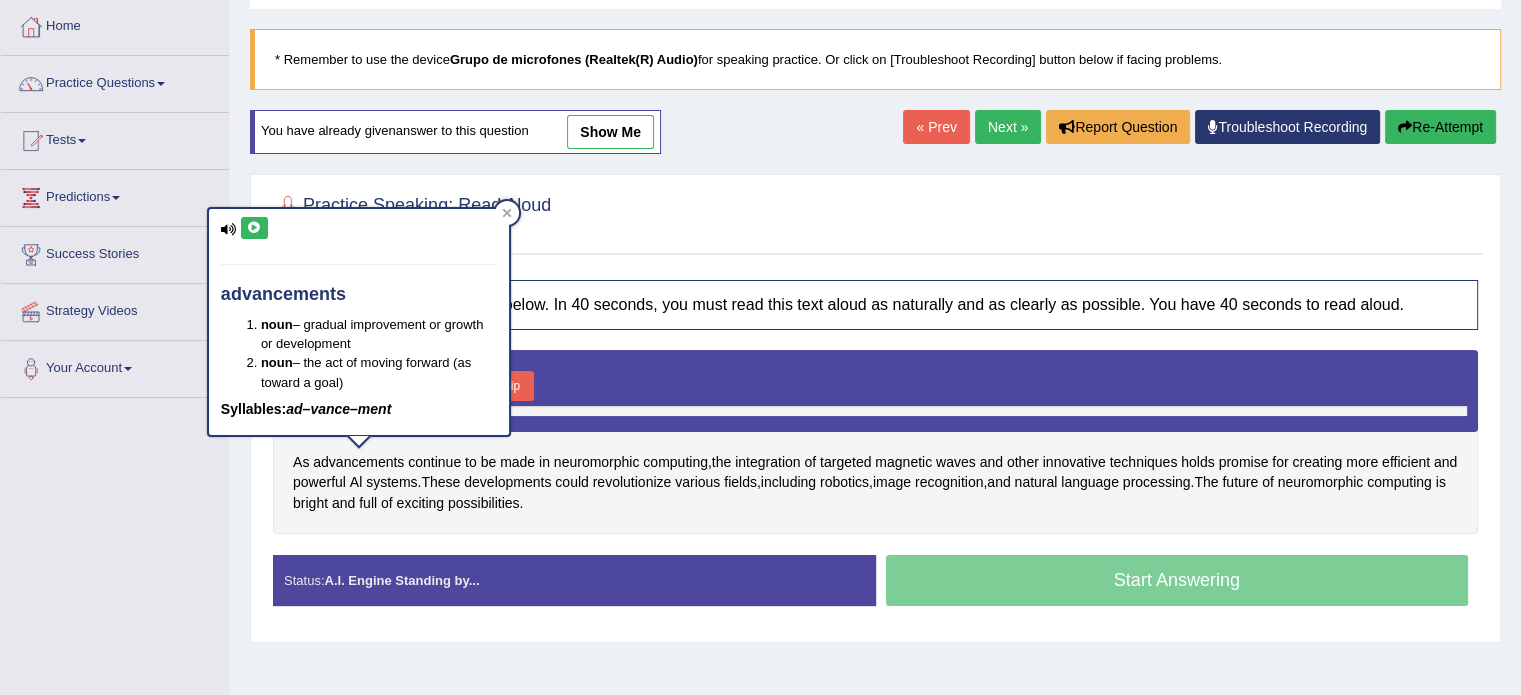 click at bounding box center (254, 228) 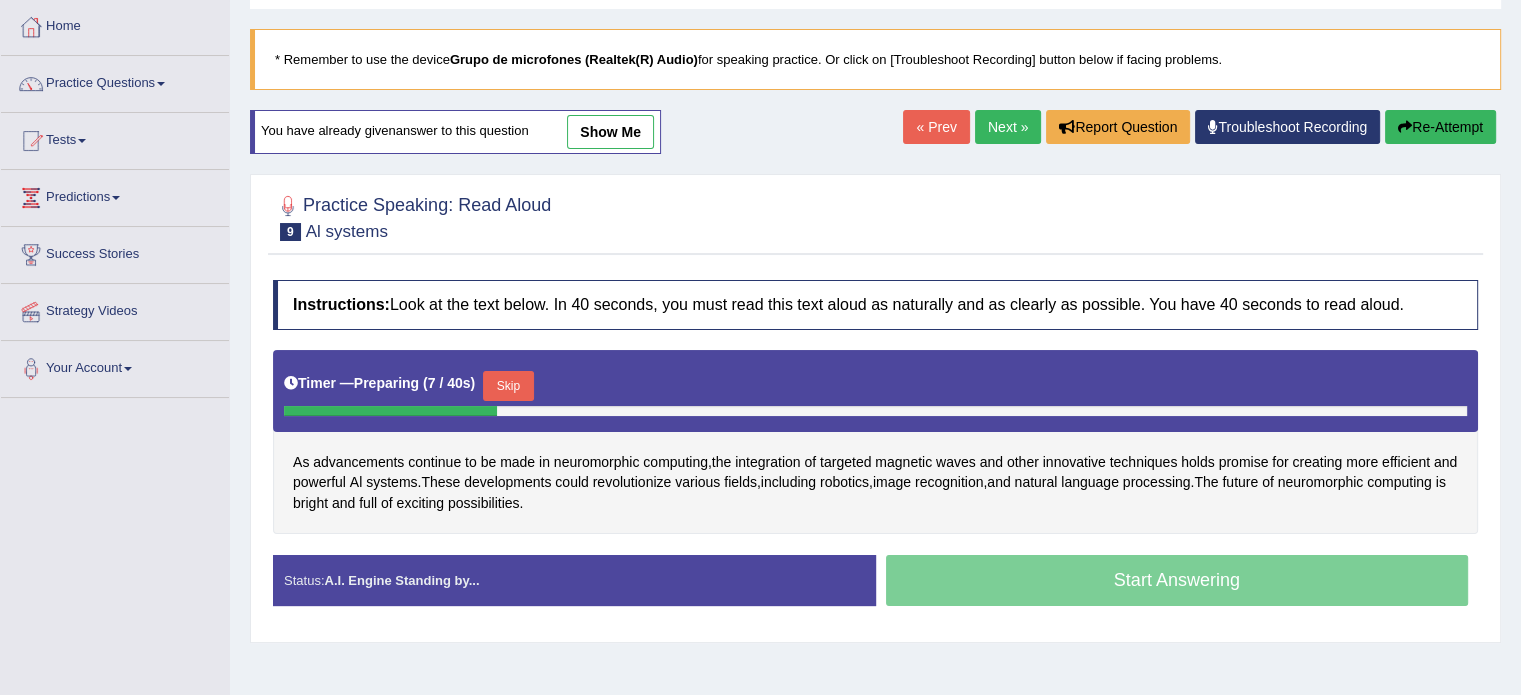 click on "Skip" at bounding box center [508, 386] 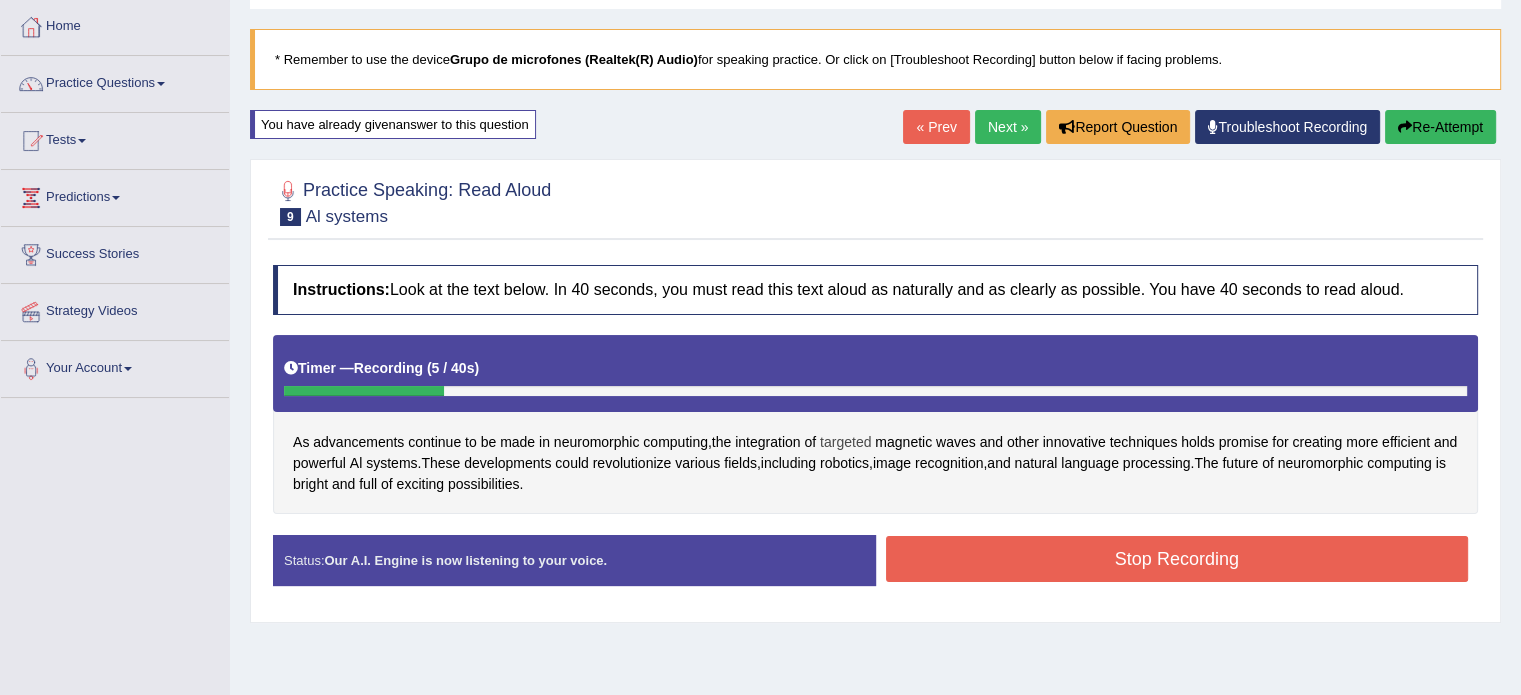 scroll, scrollTop: 200, scrollLeft: 0, axis: vertical 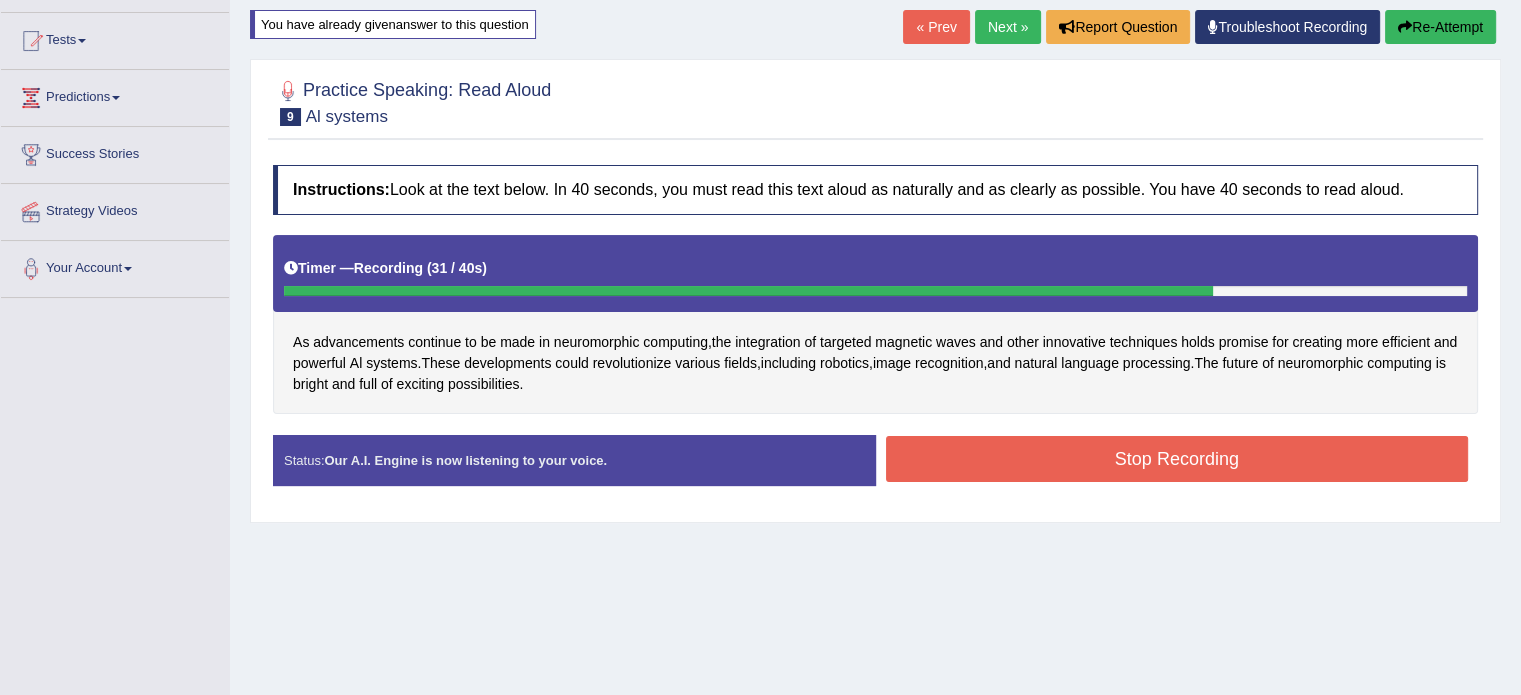 click on "Stop Recording" at bounding box center (1177, 459) 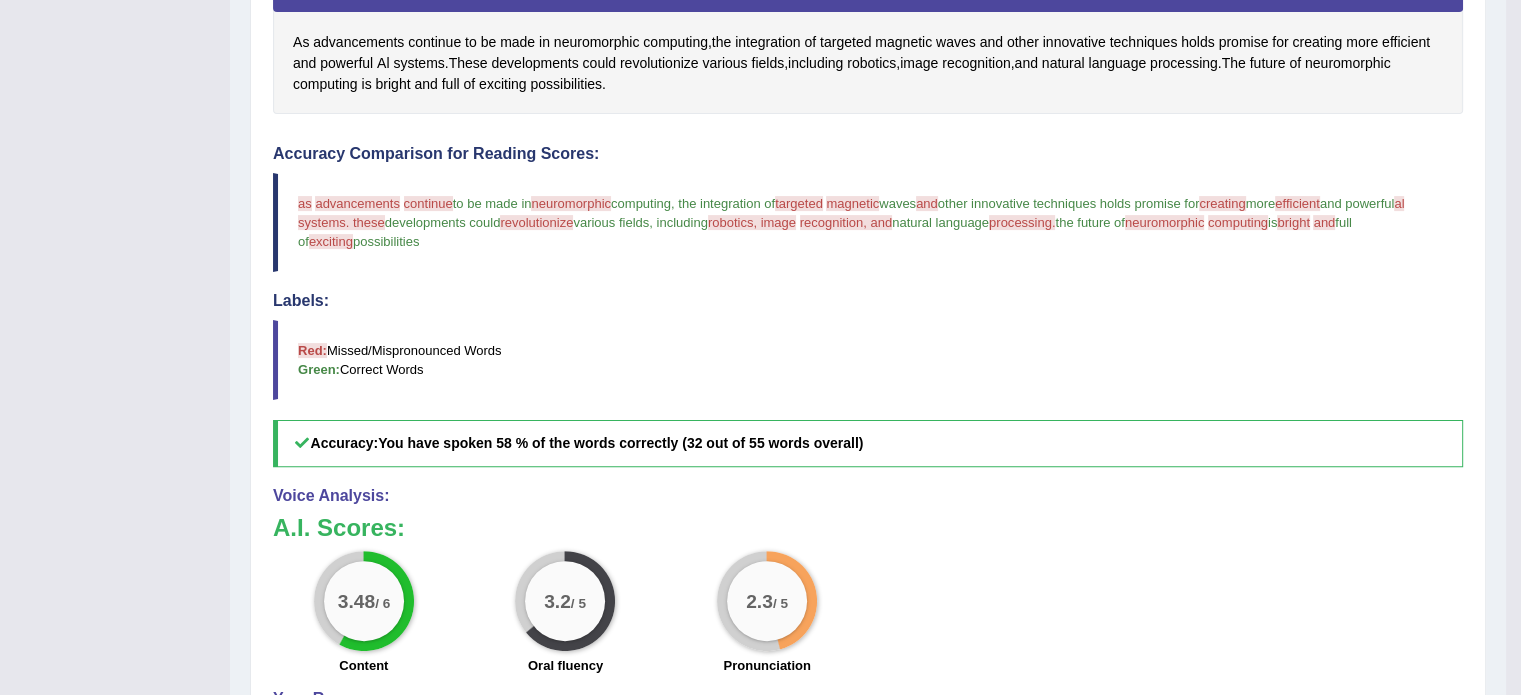 scroll, scrollTop: 200, scrollLeft: 0, axis: vertical 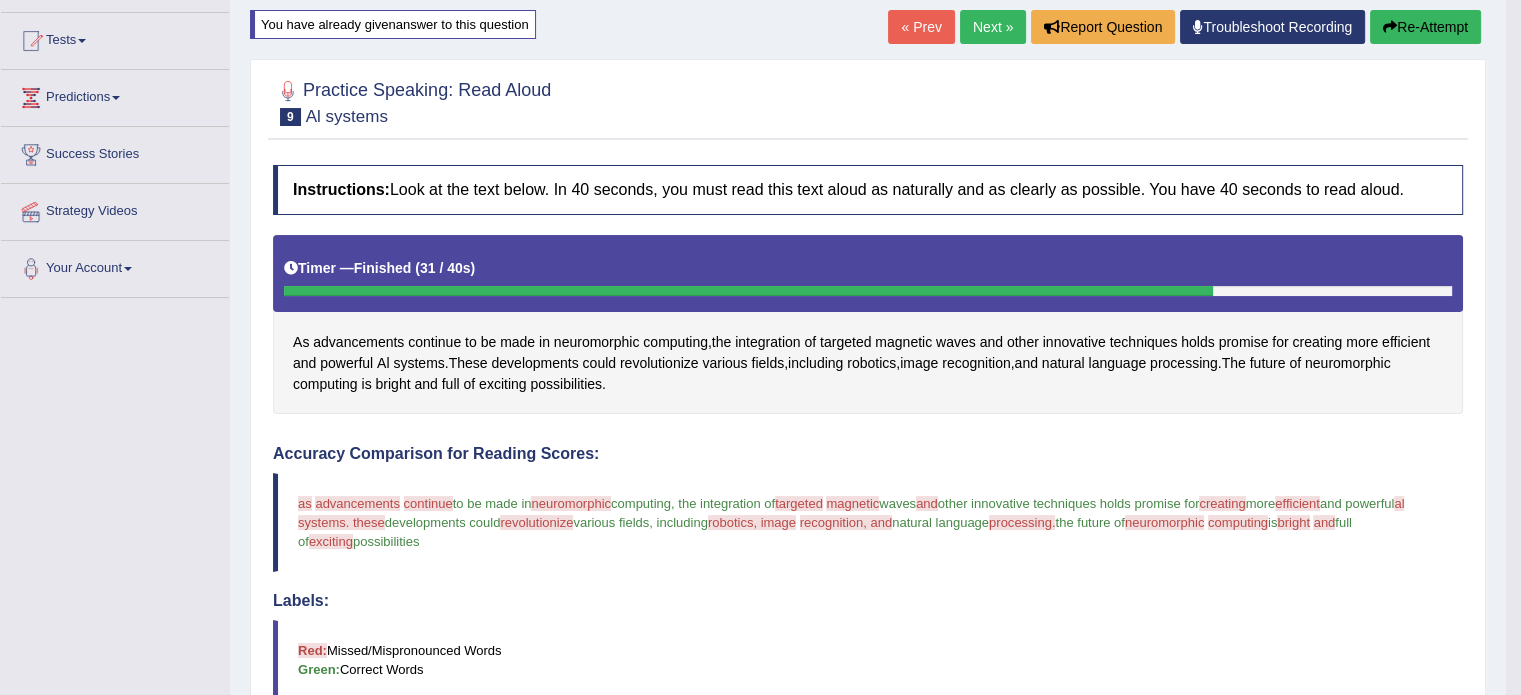 click on "Re-Attempt" at bounding box center (1425, 27) 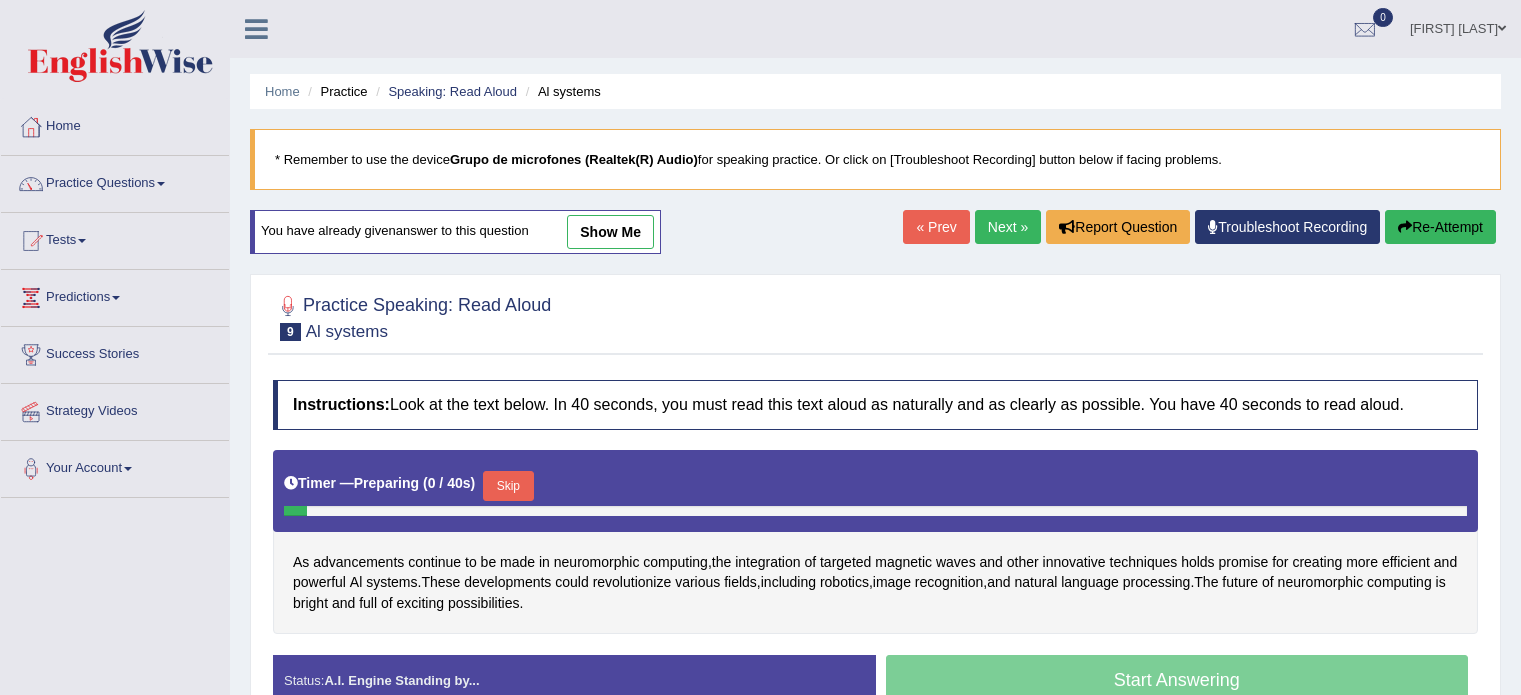 scroll, scrollTop: 300, scrollLeft: 0, axis: vertical 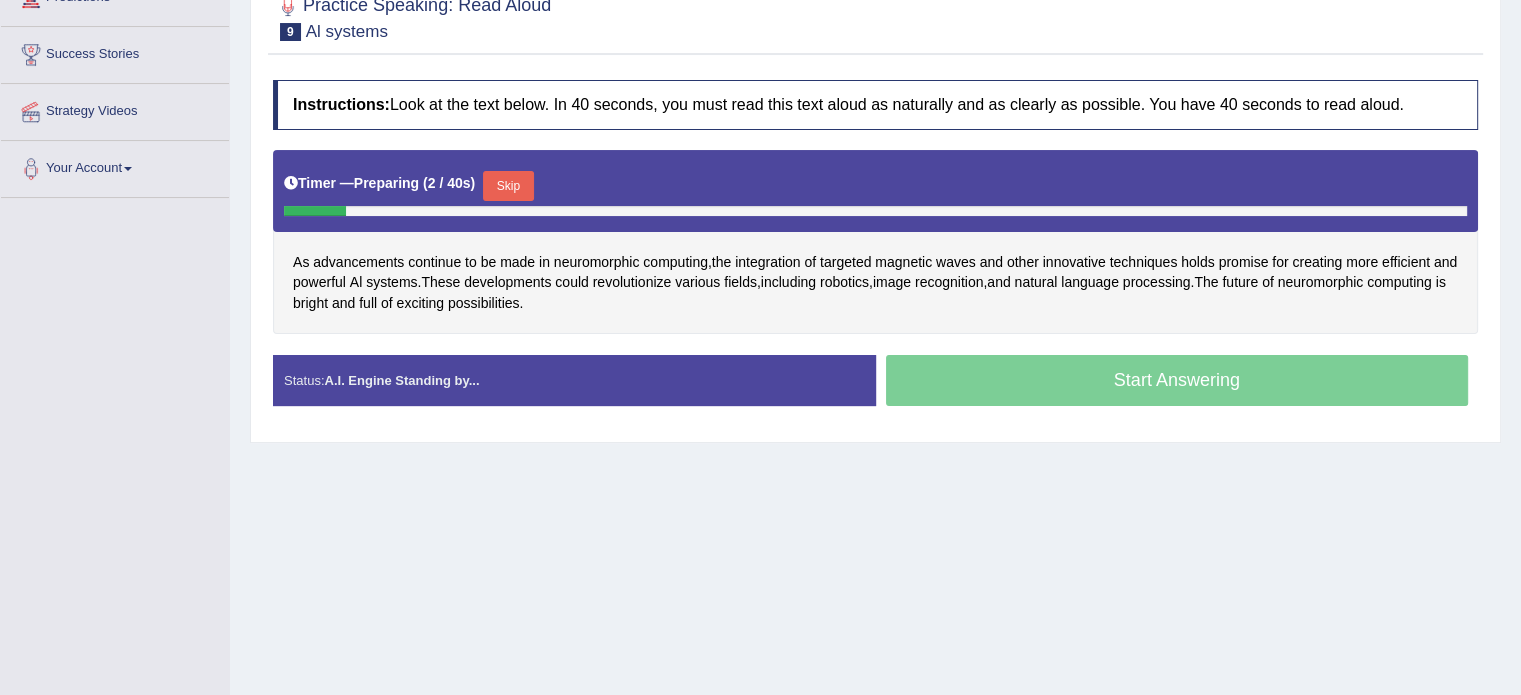 click on "Timer —  Preparing   ( 2 / 40s ) Skip" at bounding box center [875, 186] 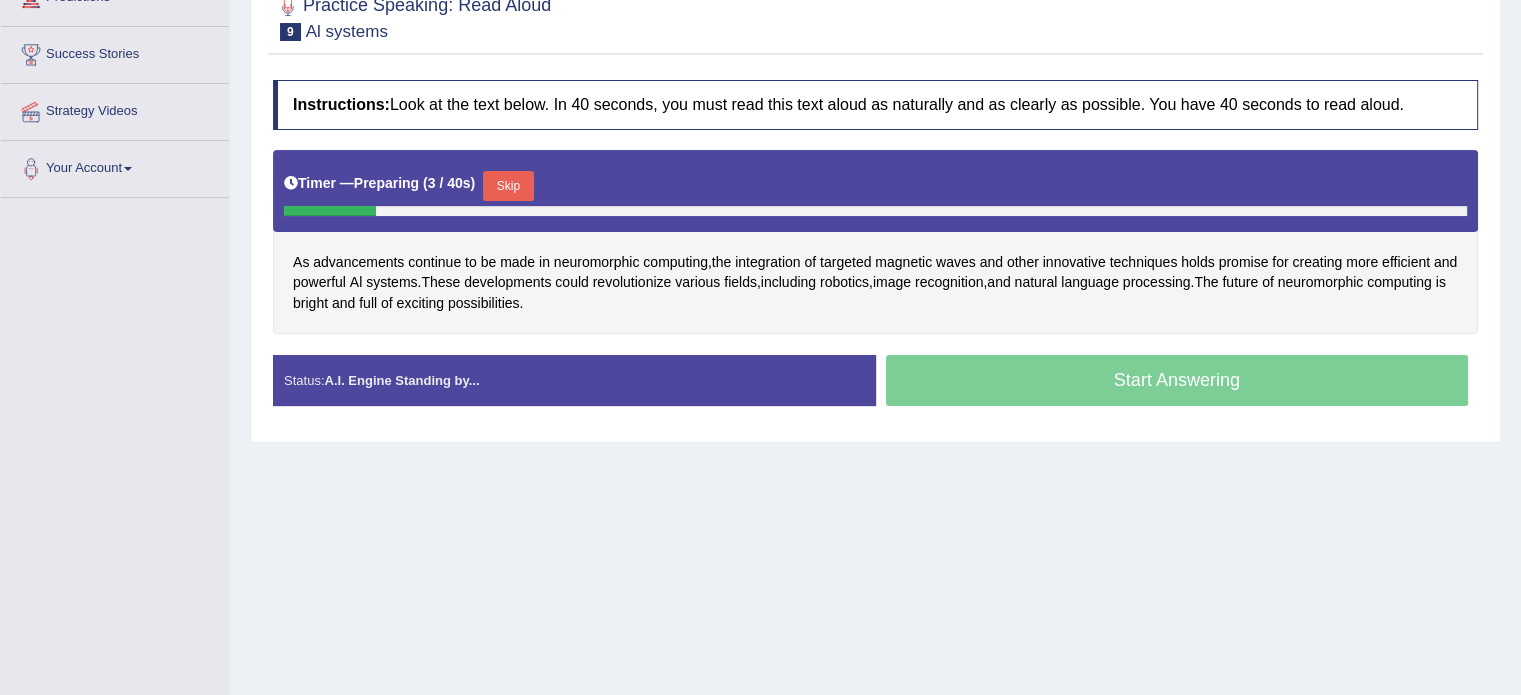 click on "Skip" at bounding box center [508, 186] 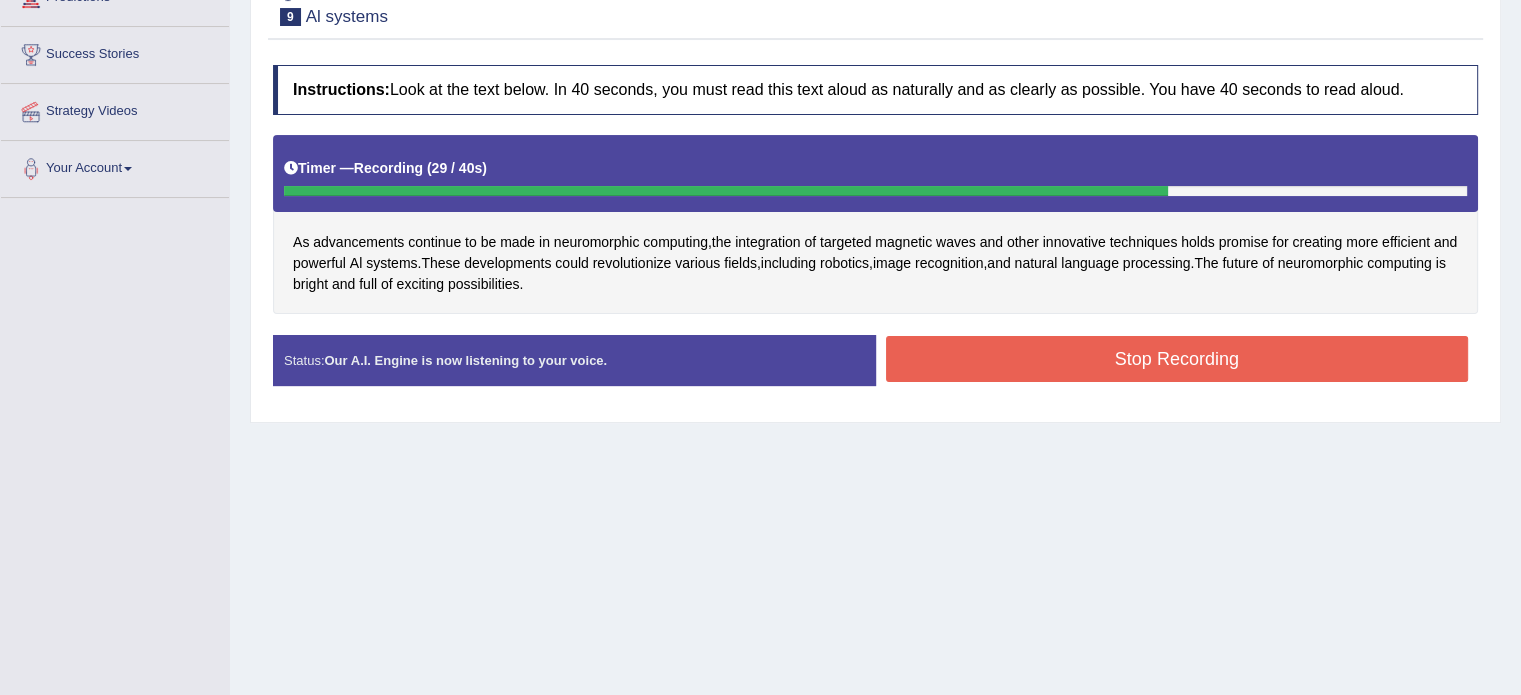 click on "Stop Recording" at bounding box center (1177, 359) 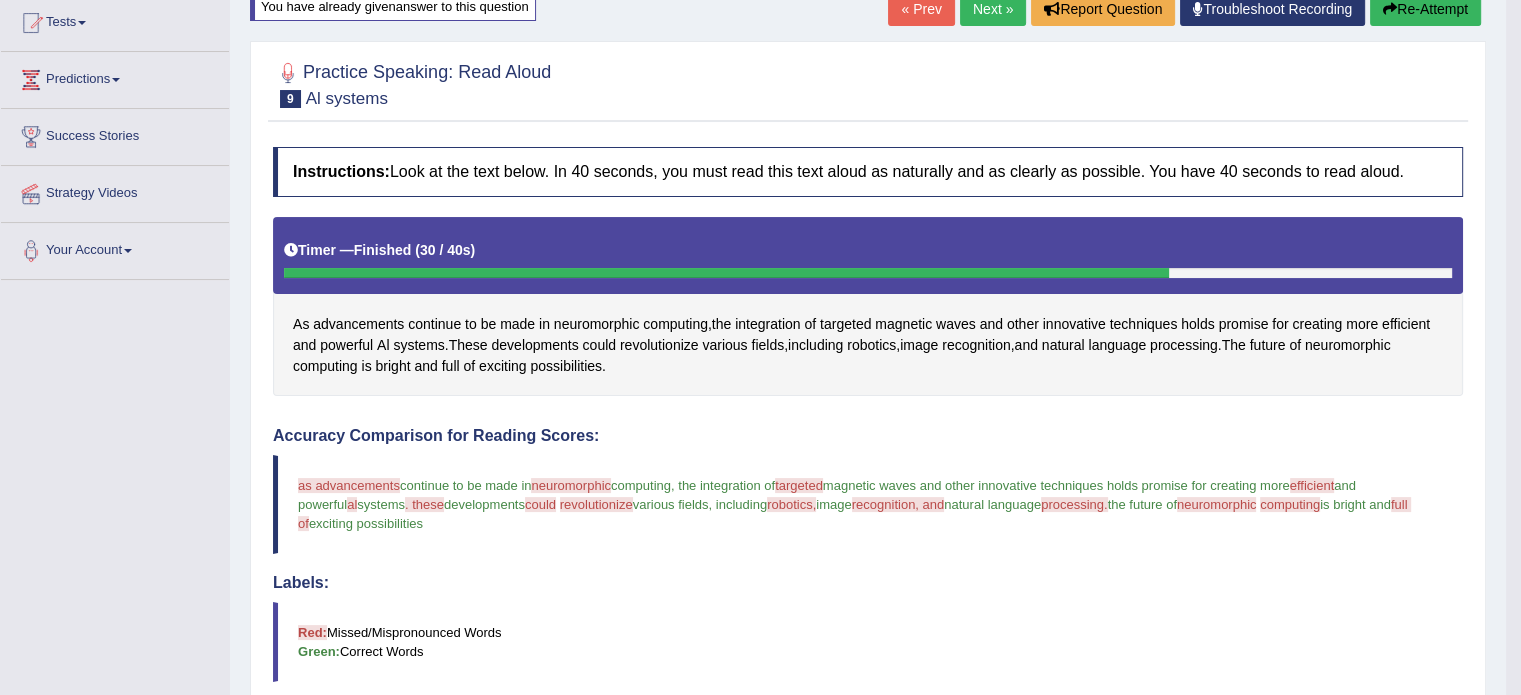 scroll, scrollTop: 118, scrollLeft: 0, axis: vertical 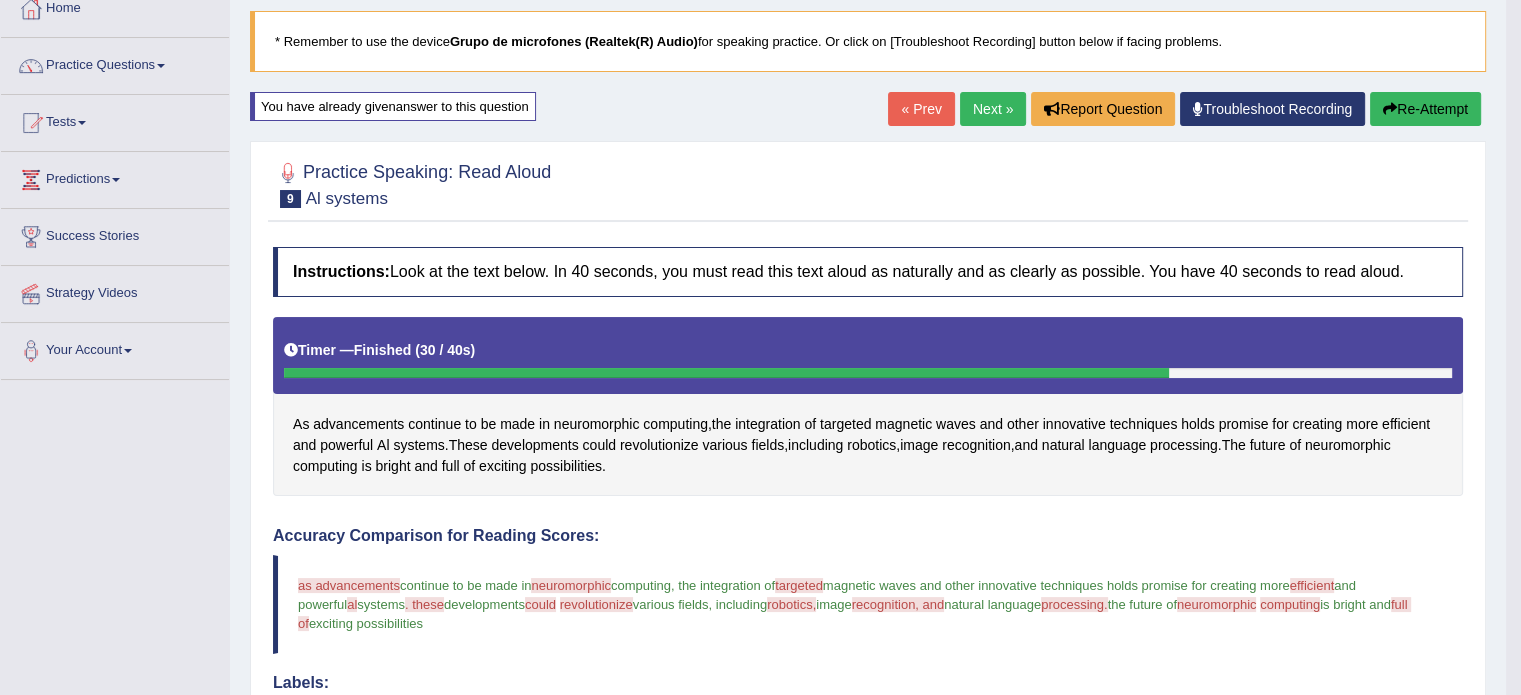 click on "Next »" at bounding box center (993, 109) 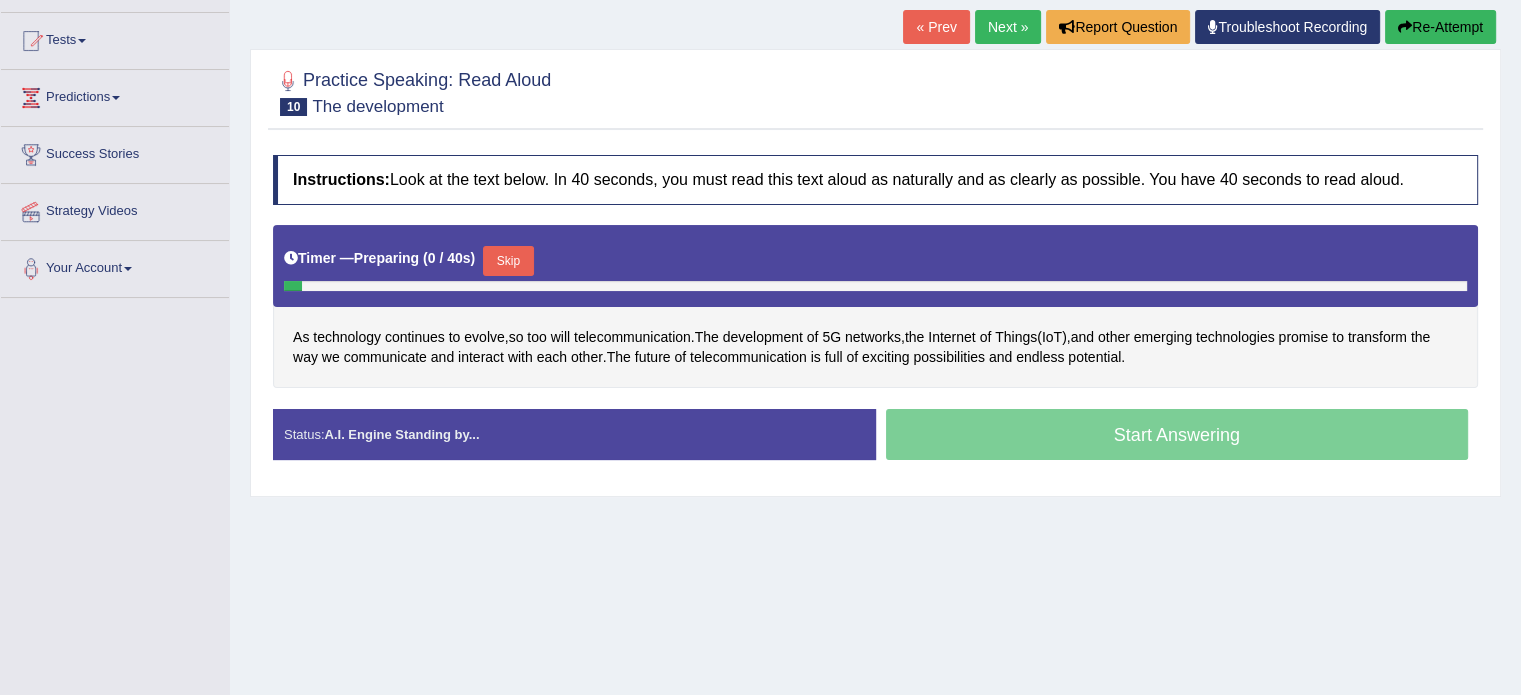 scroll, scrollTop: 200, scrollLeft: 0, axis: vertical 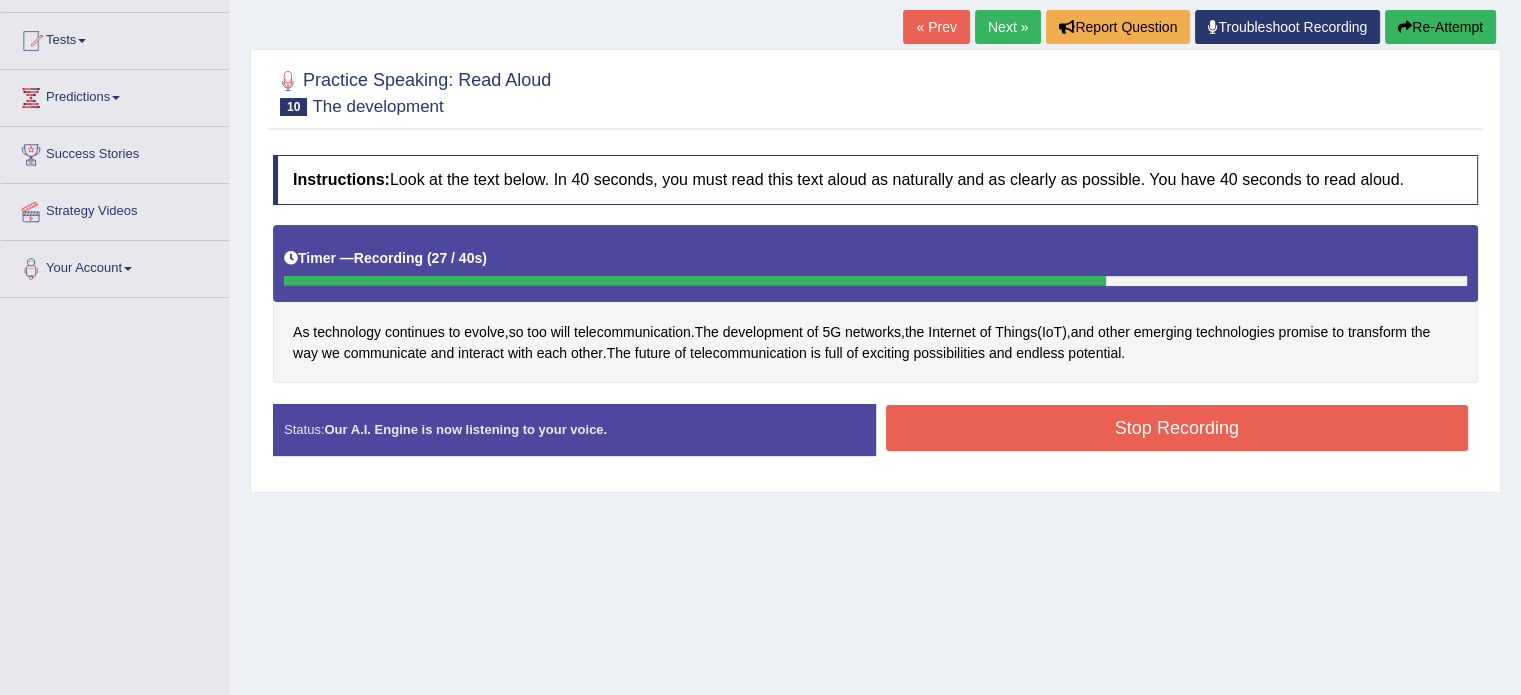 click on "Stop Recording" at bounding box center (1177, 428) 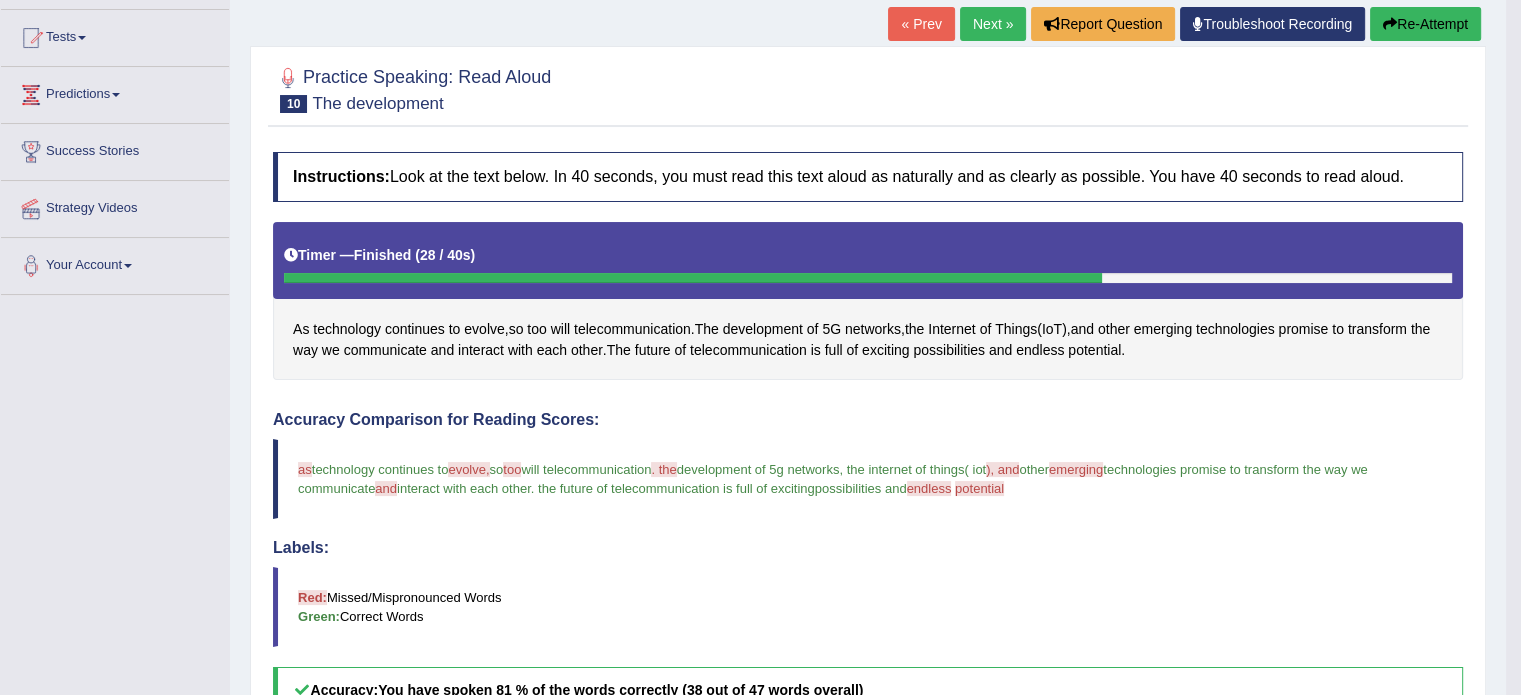 scroll, scrollTop: 200, scrollLeft: 0, axis: vertical 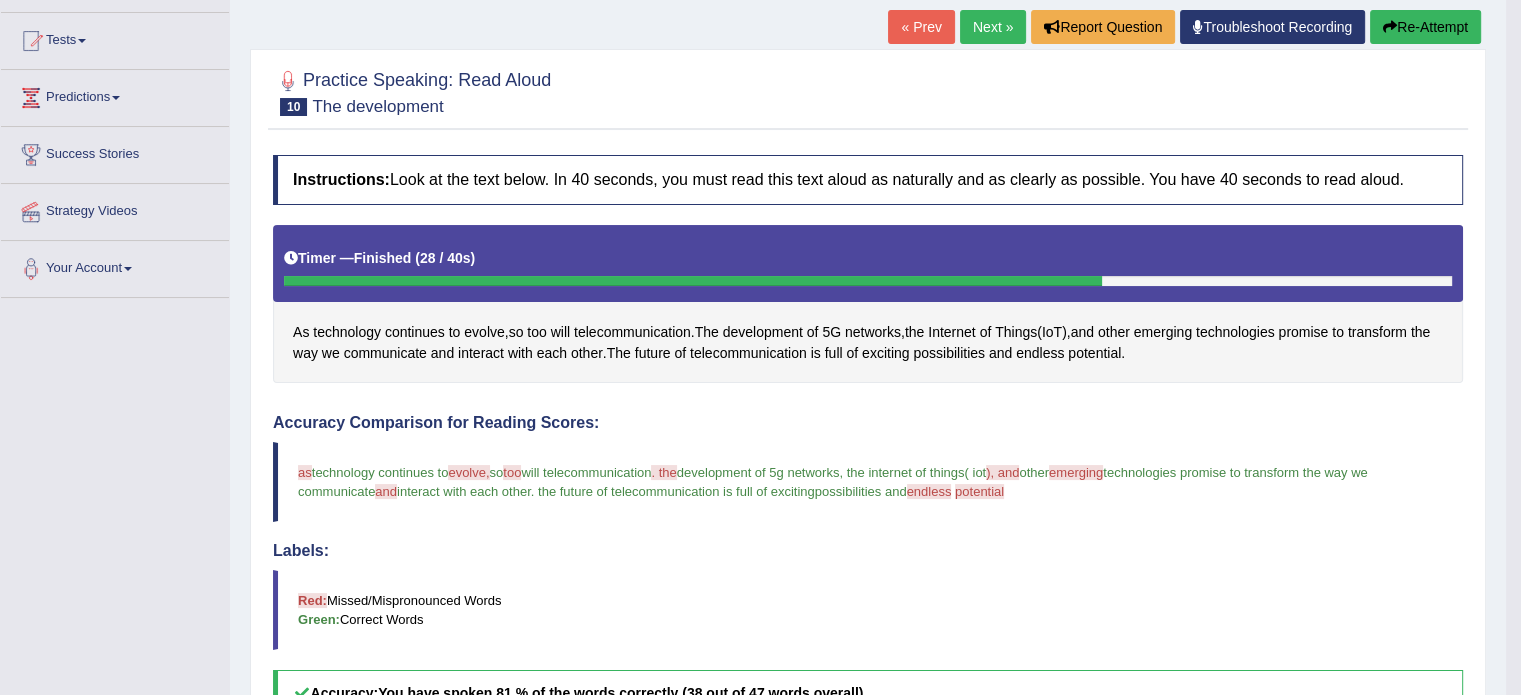 click on "Re-Attempt" at bounding box center [1425, 27] 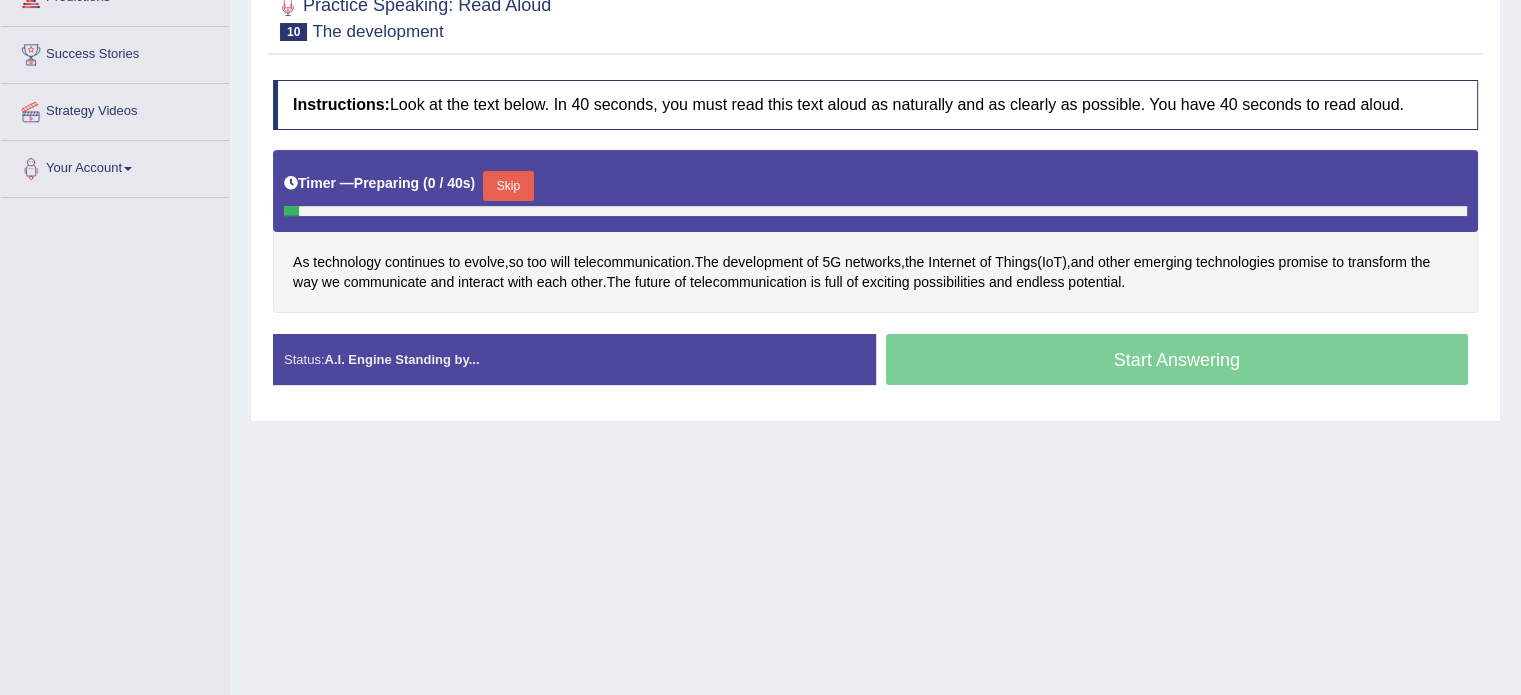 click on "Skip" at bounding box center (508, 186) 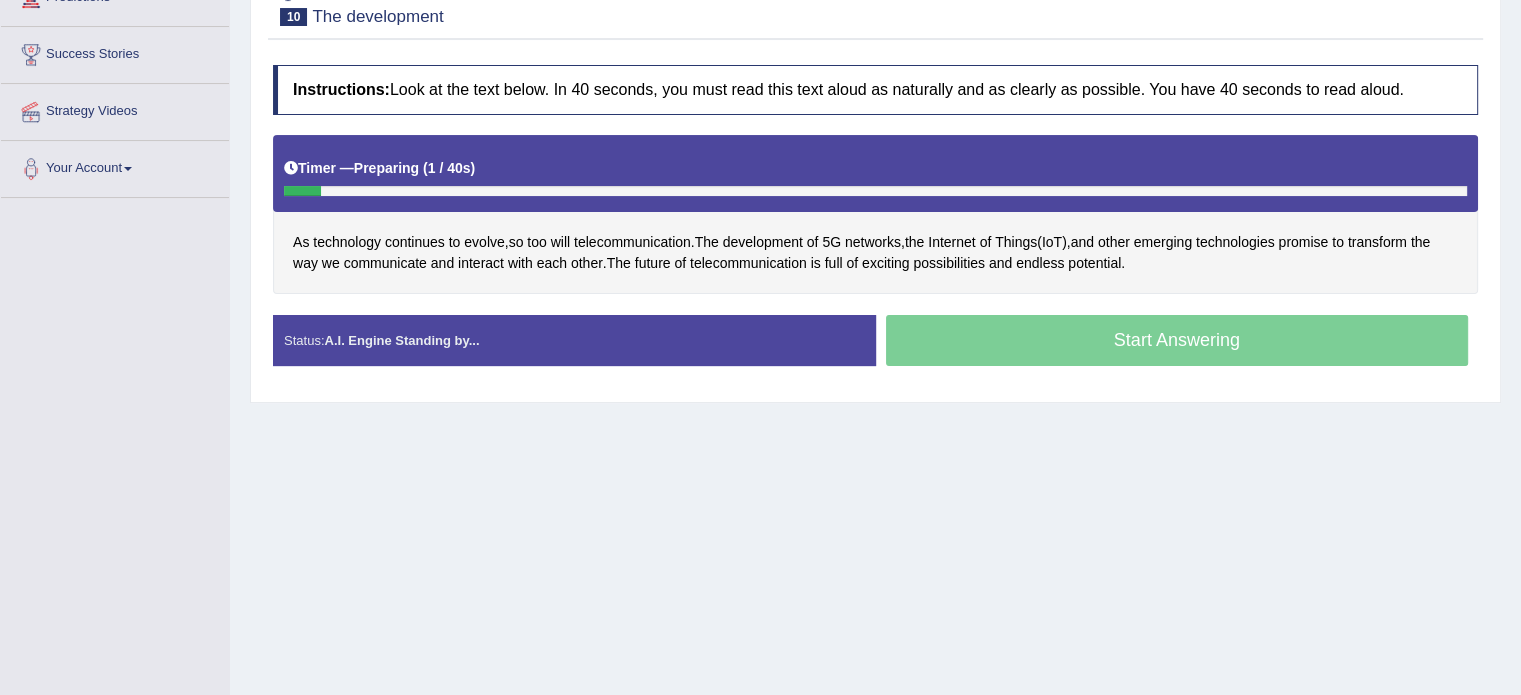 scroll, scrollTop: 300, scrollLeft: 0, axis: vertical 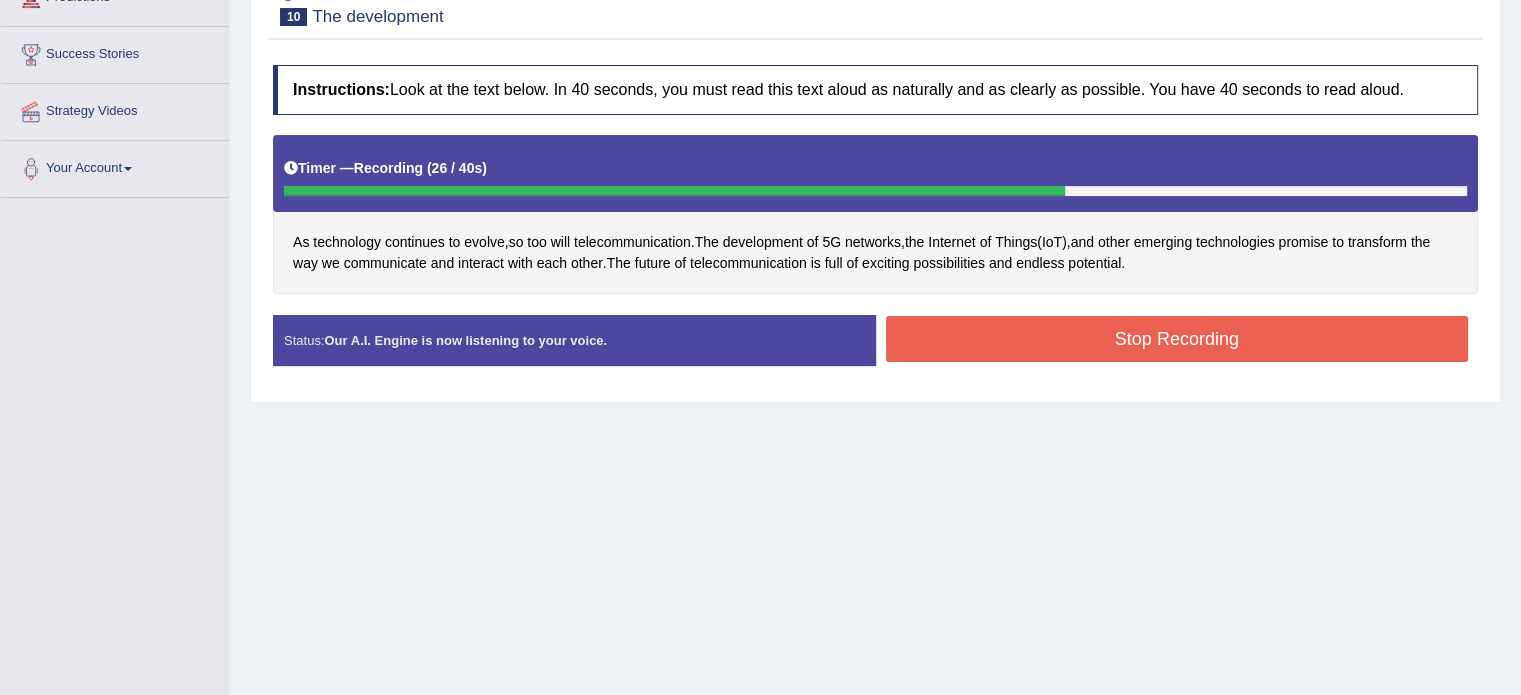 click on "Stop Recording" at bounding box center (1177, 339) 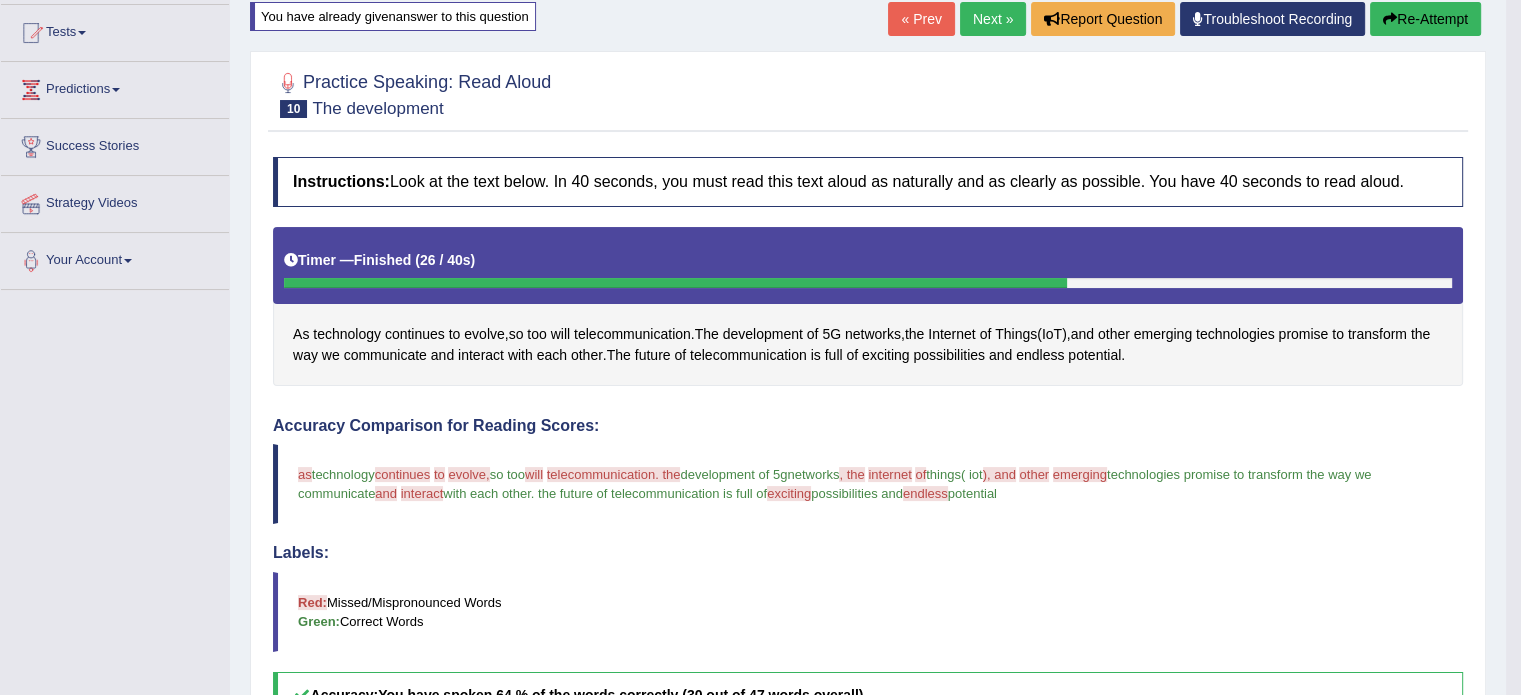scroll, scrollTop: 200, scrollLeft: 0, axis: vertical 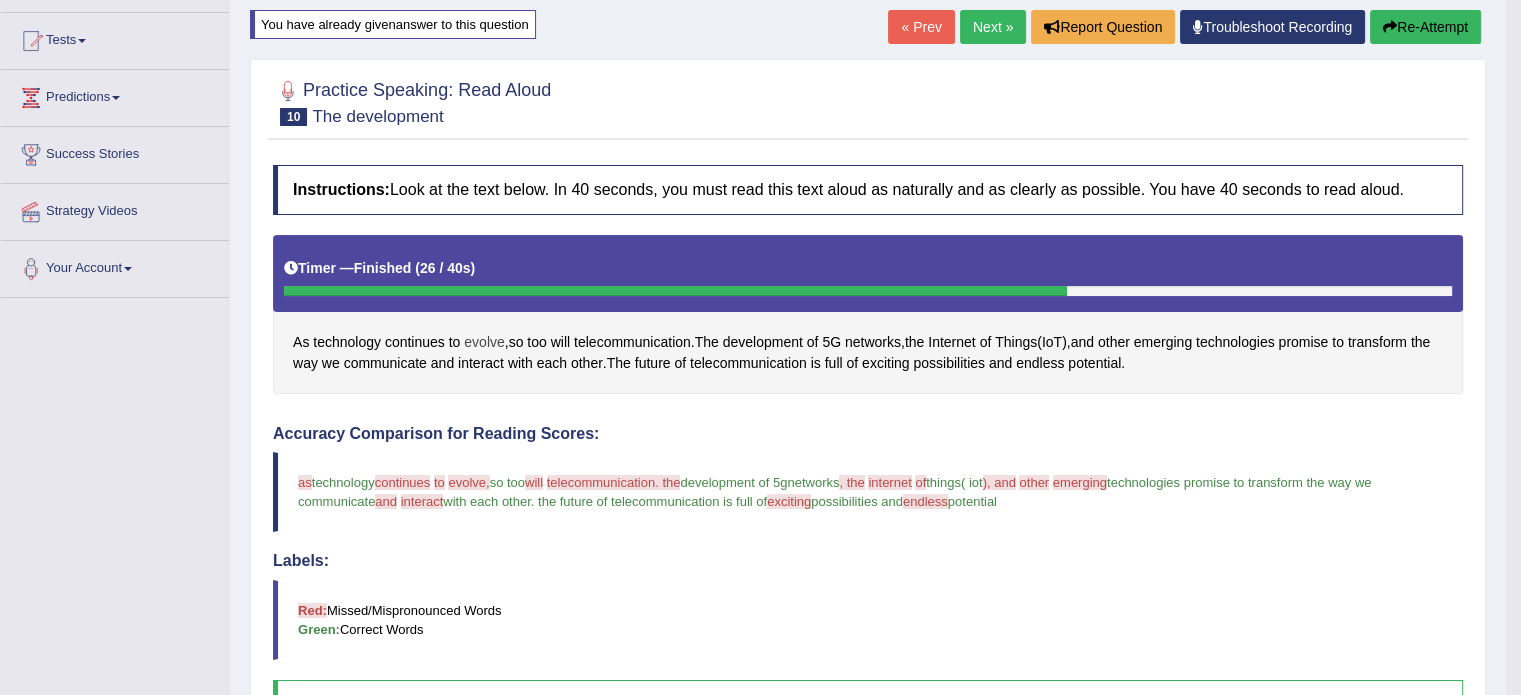 click on "evolve" at bounding box center (484, 342) 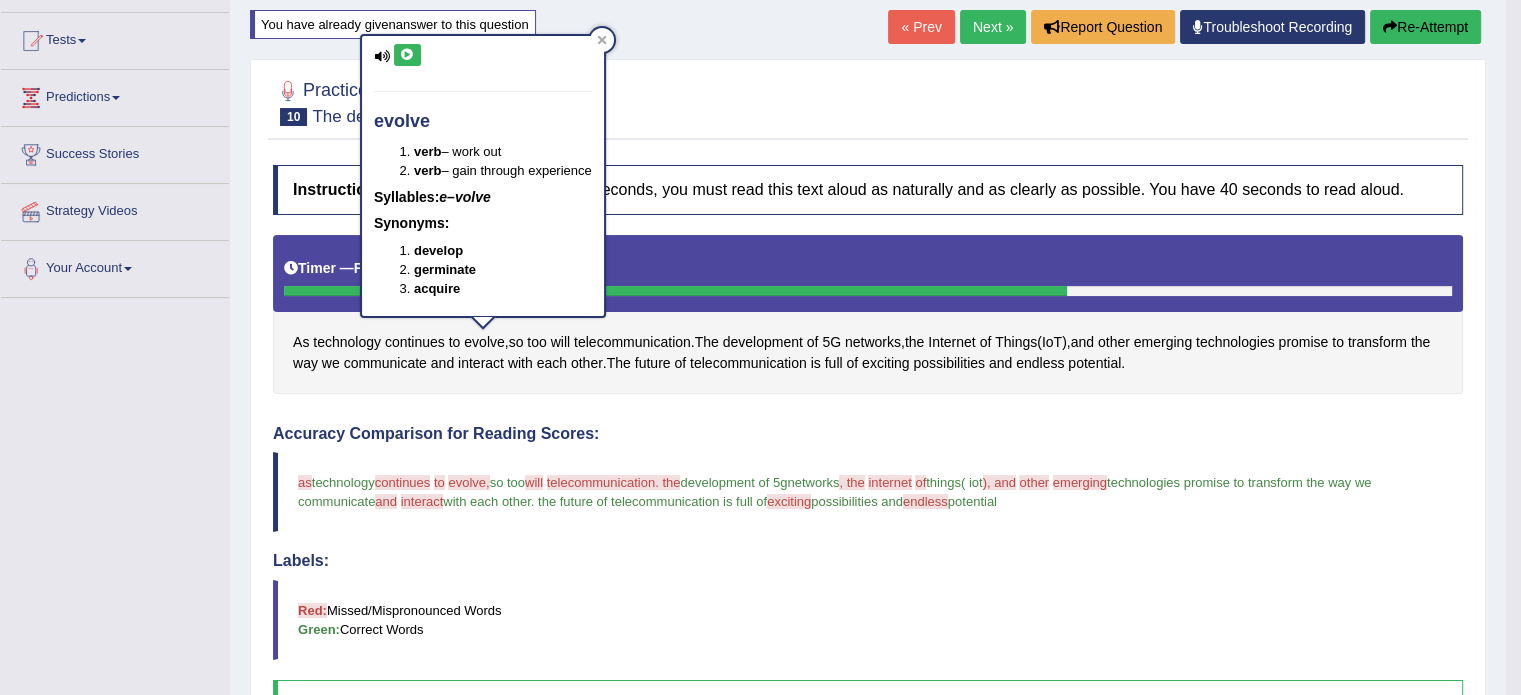 click at bounding box center (407, 55) 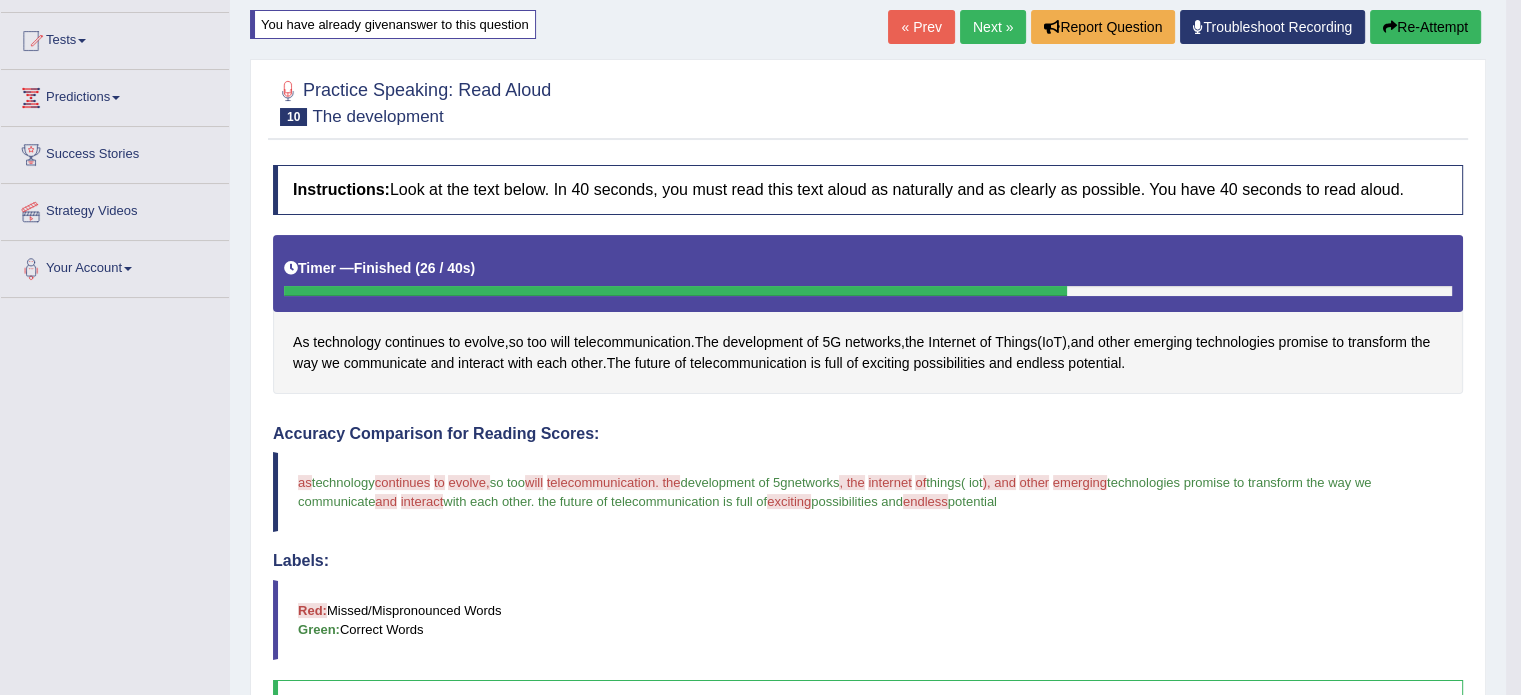 click on "Re-Attempt" at bounding box center [1425, 27] 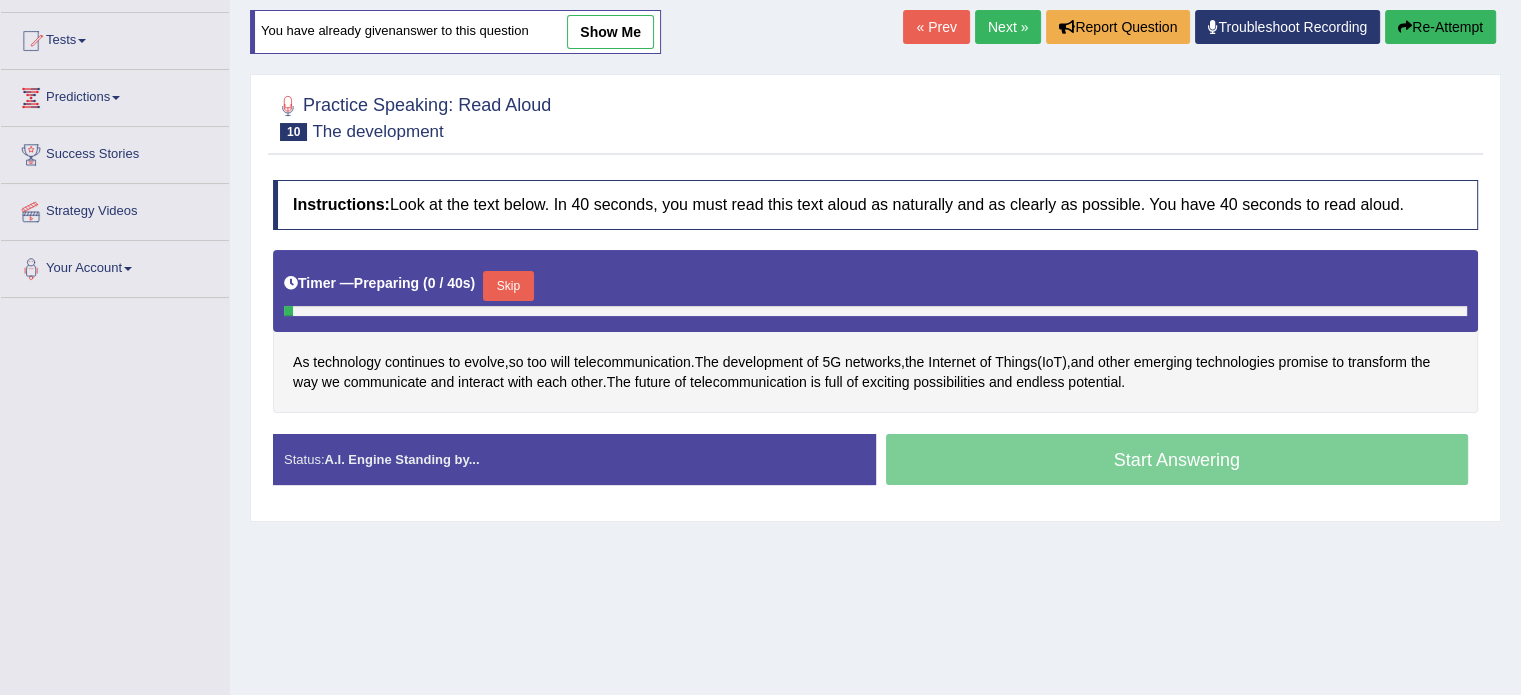 scroll, scrollTop: 0, scrollLeft: 0, axis: both 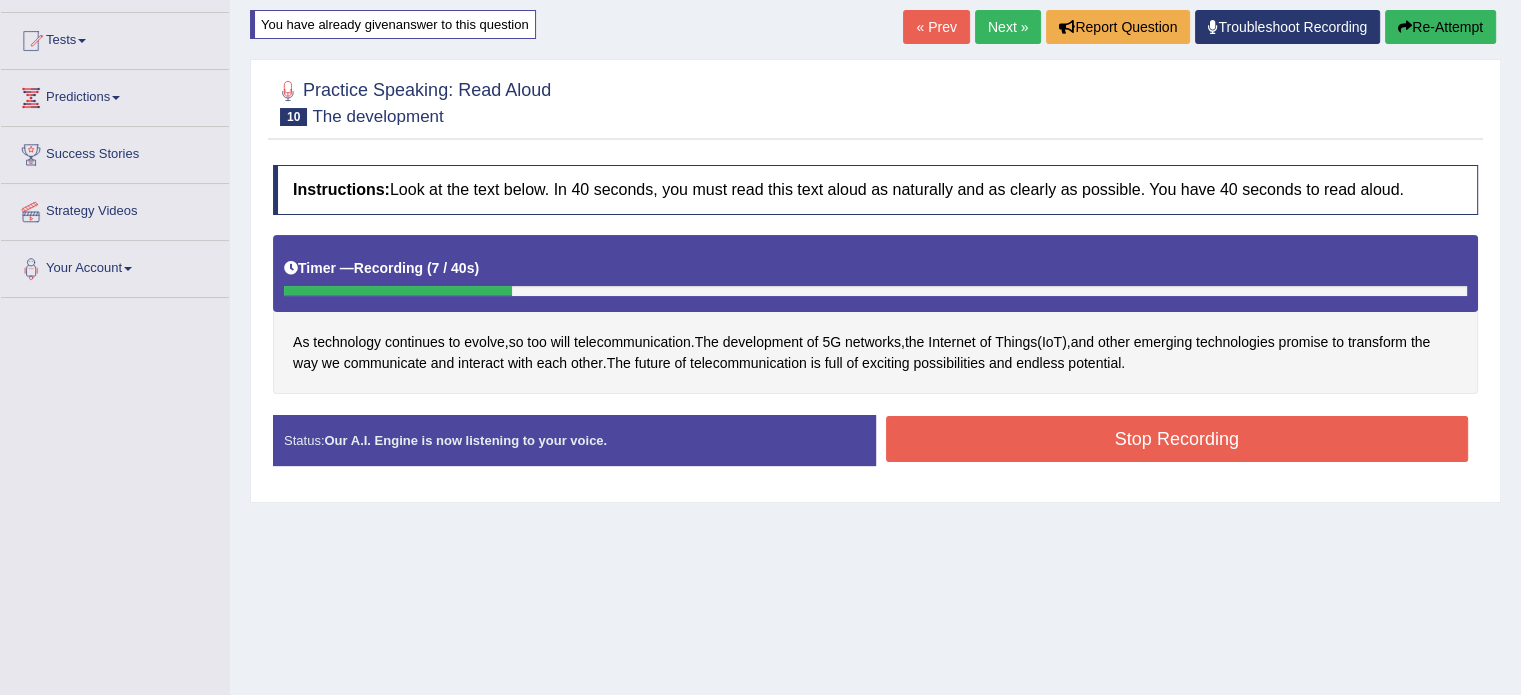 click on "Re-Attempt" at bounding box center [1440, 27] 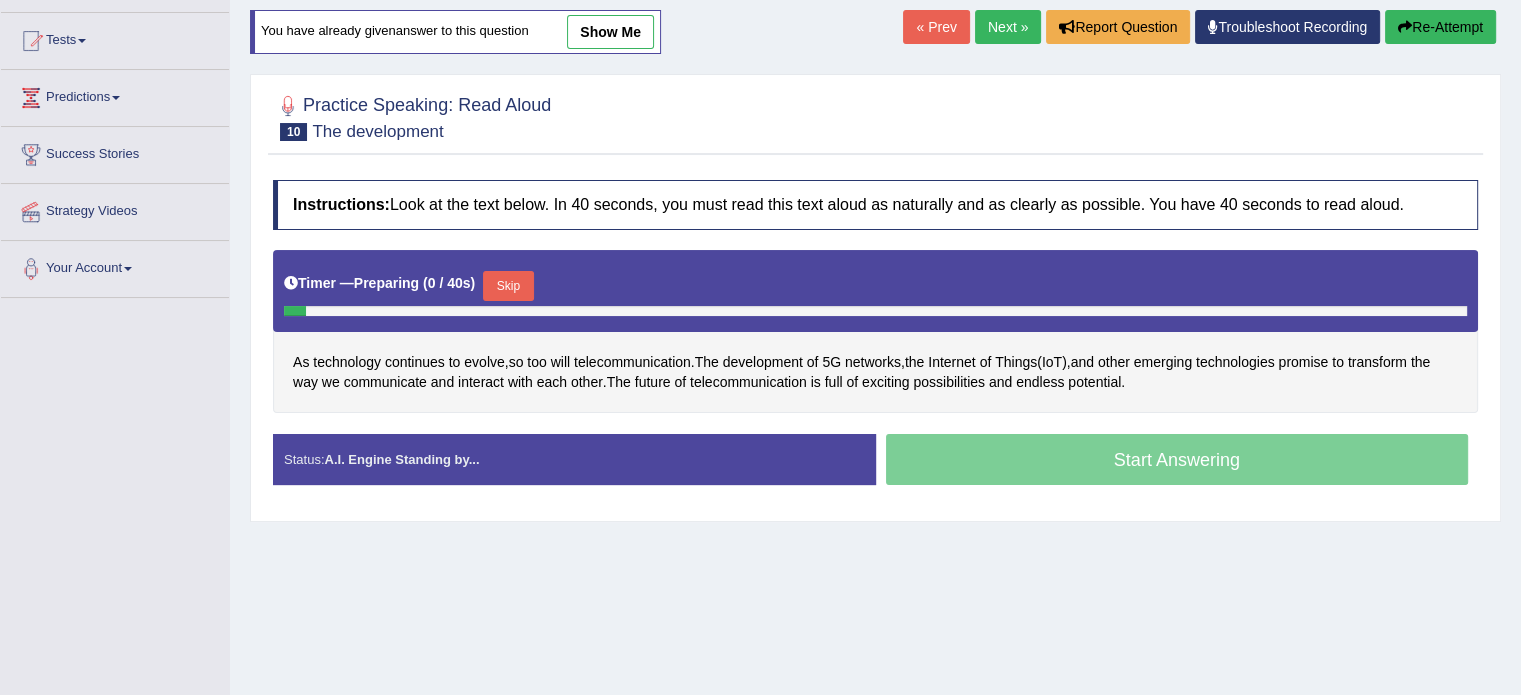 scroll, scrollTop: 200, scrollLeft: 0, axis: vertical 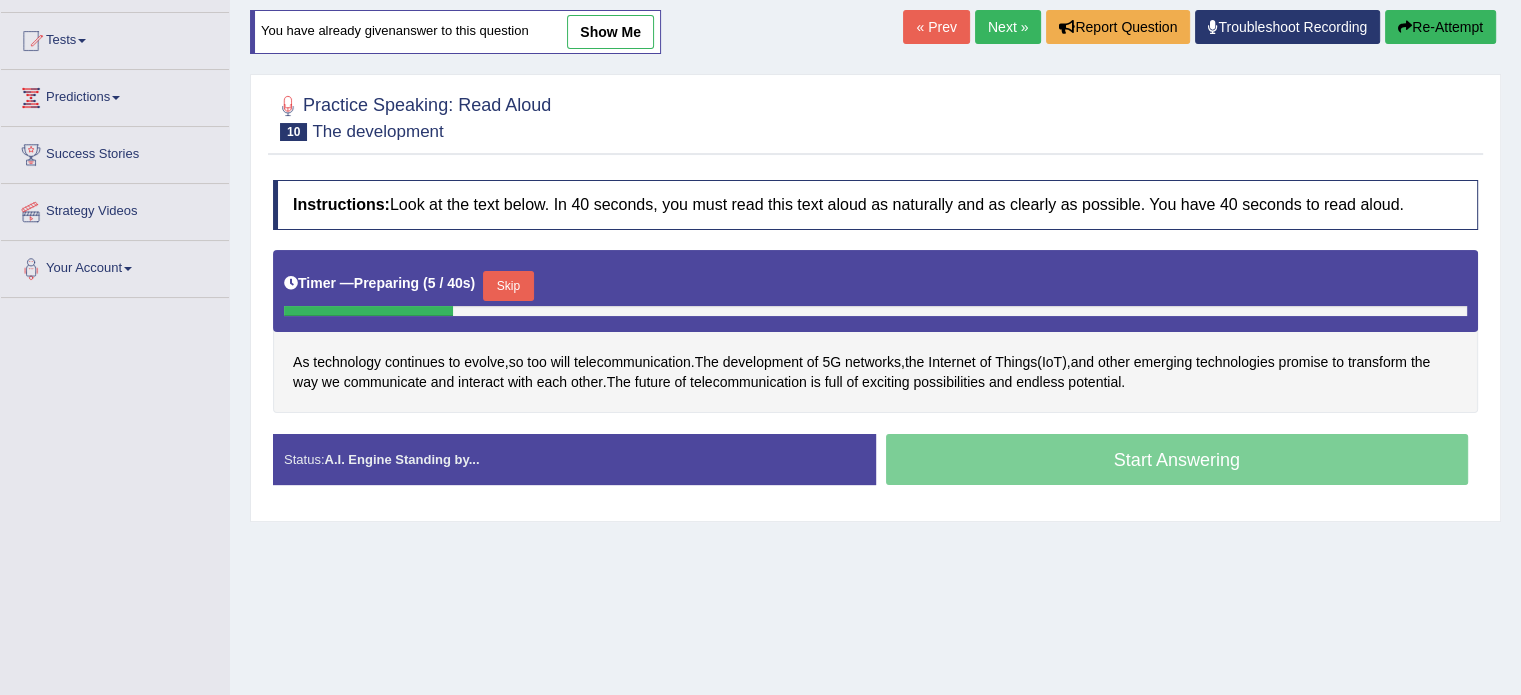 click on "Skip" at bounding box center (508, 286) 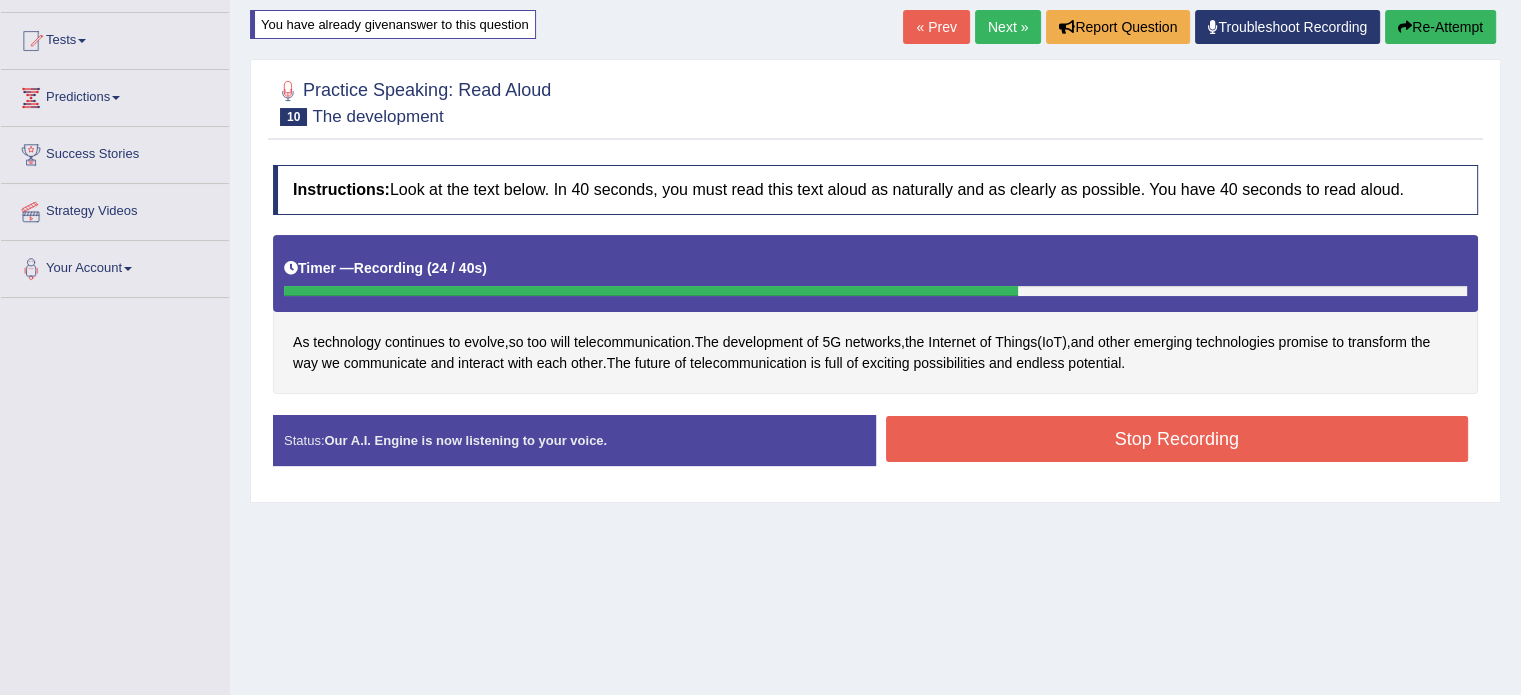 click on "Stop Recording" at bounding box center (1177, 439) 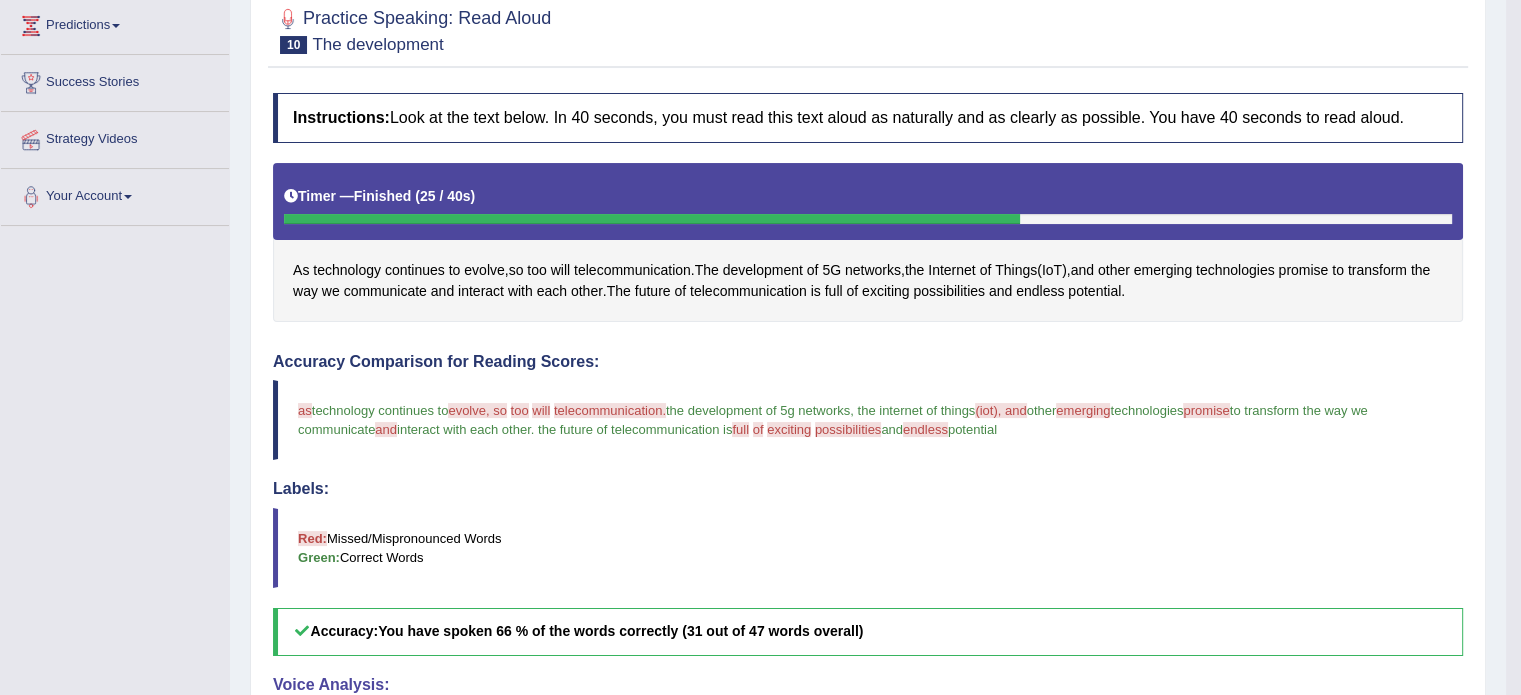 scroll, scrollTop: 200, scrollLeft: 0, axis: vertical 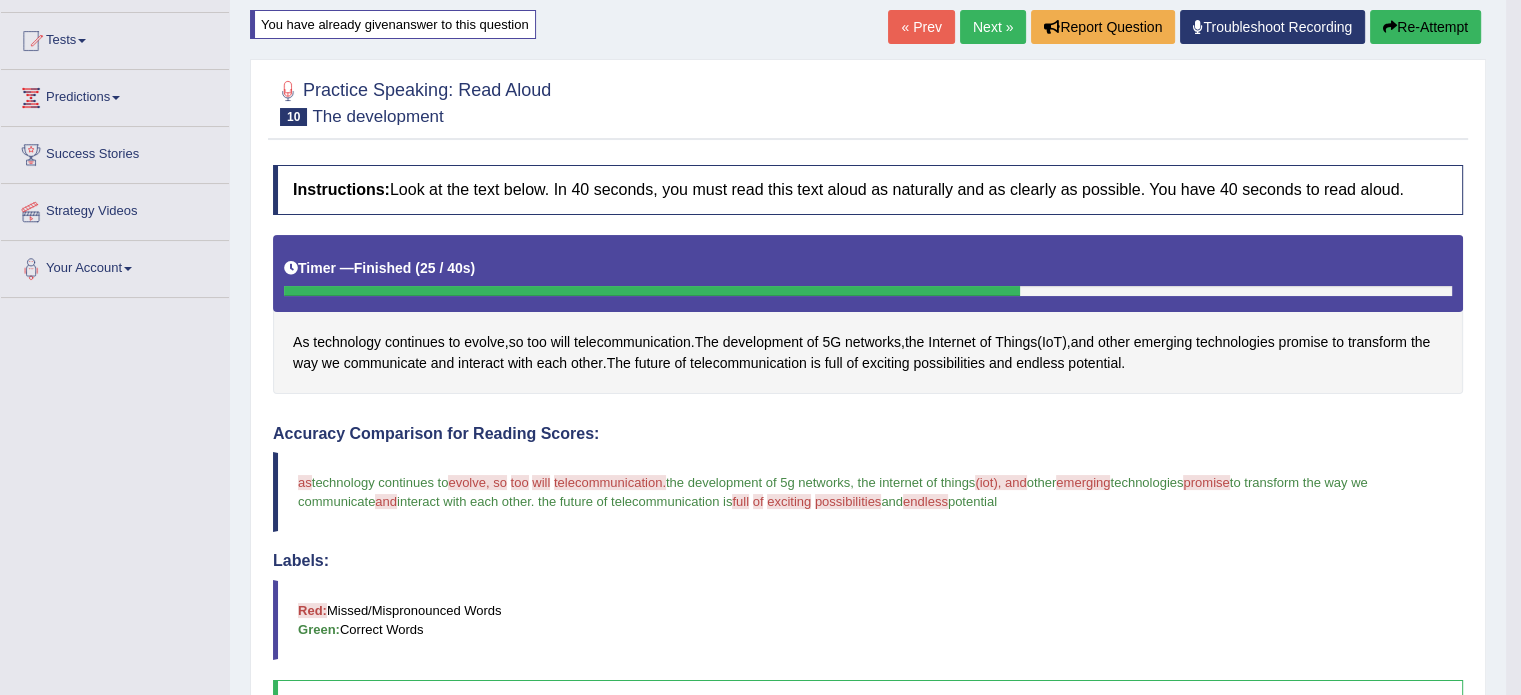 click on "Next »" at bounding box center [993, 27] 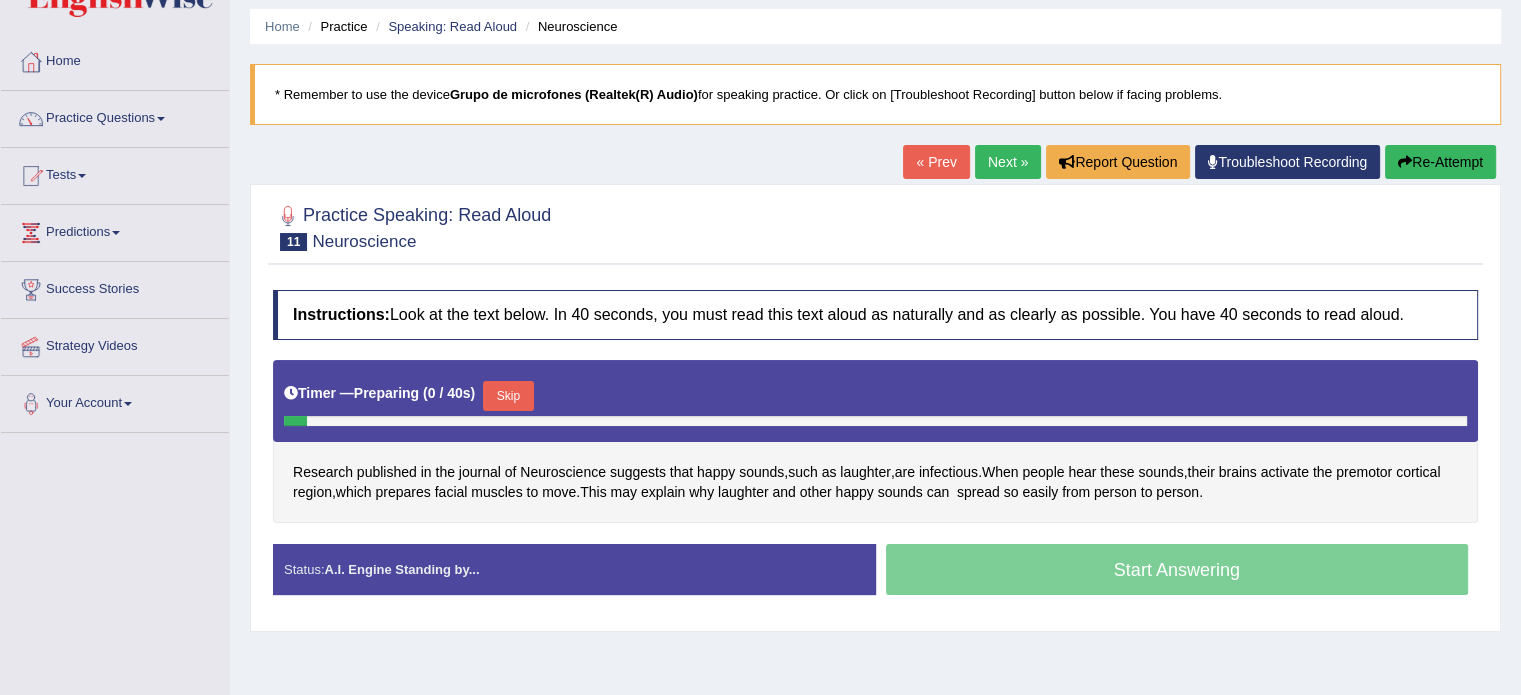 scroll, scrollTop: 100, scrollLeft: 0, axis: vertical 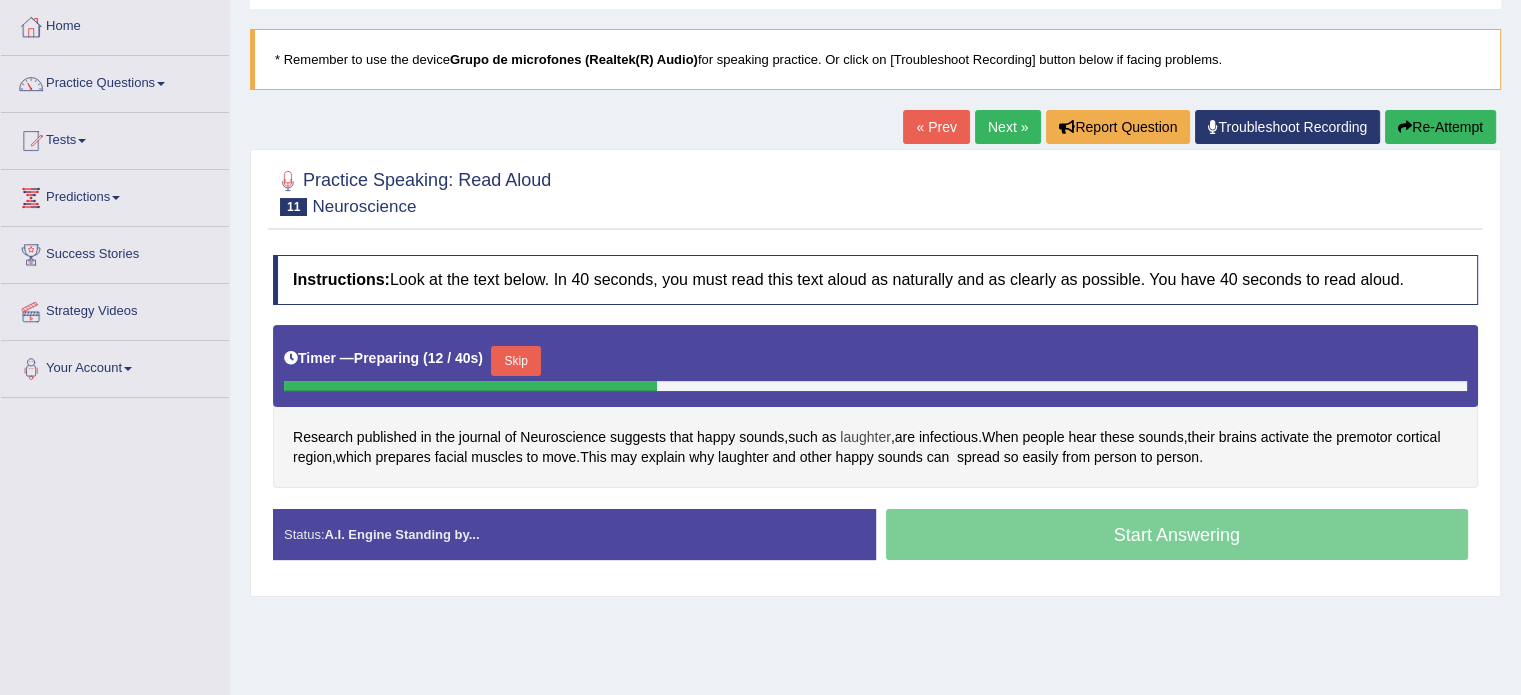 click on "laughter" at bounding box center (865, 437) 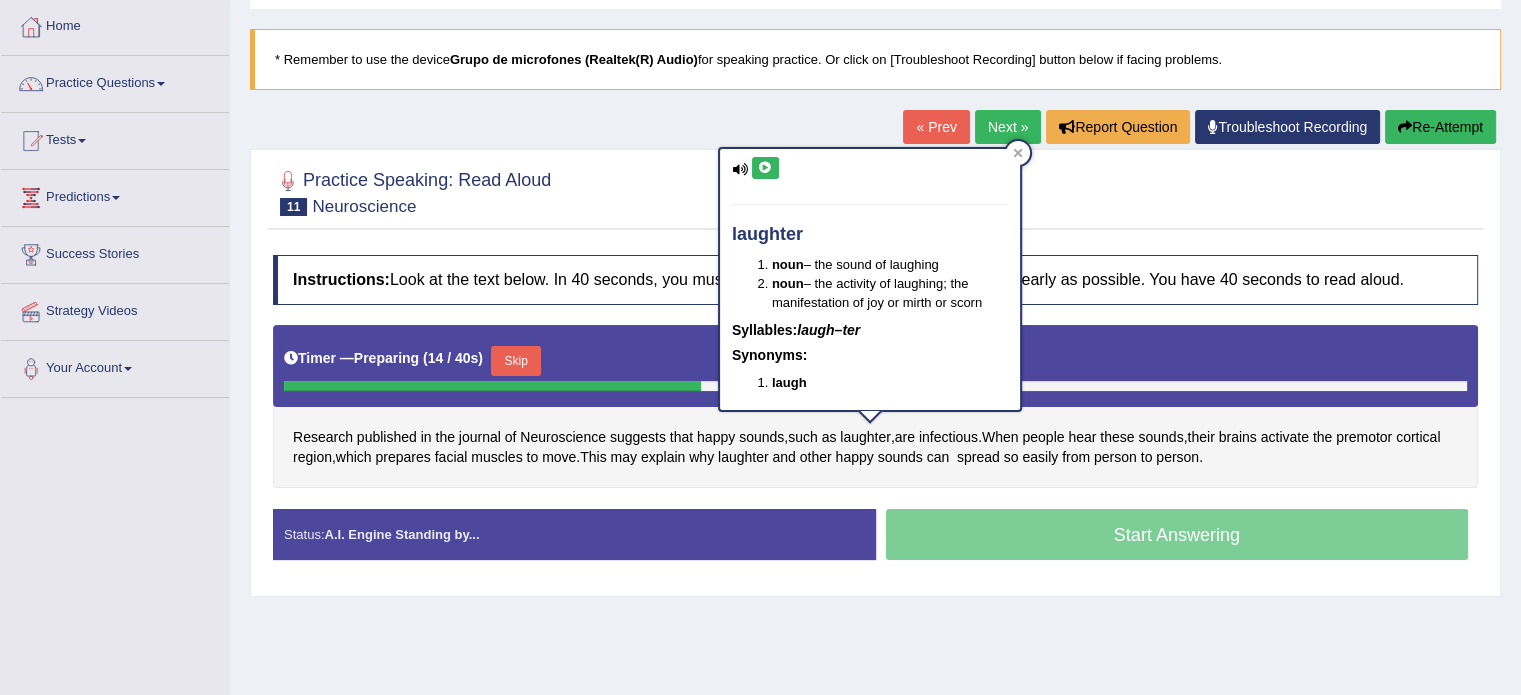 click at bounding box center [765, 168] 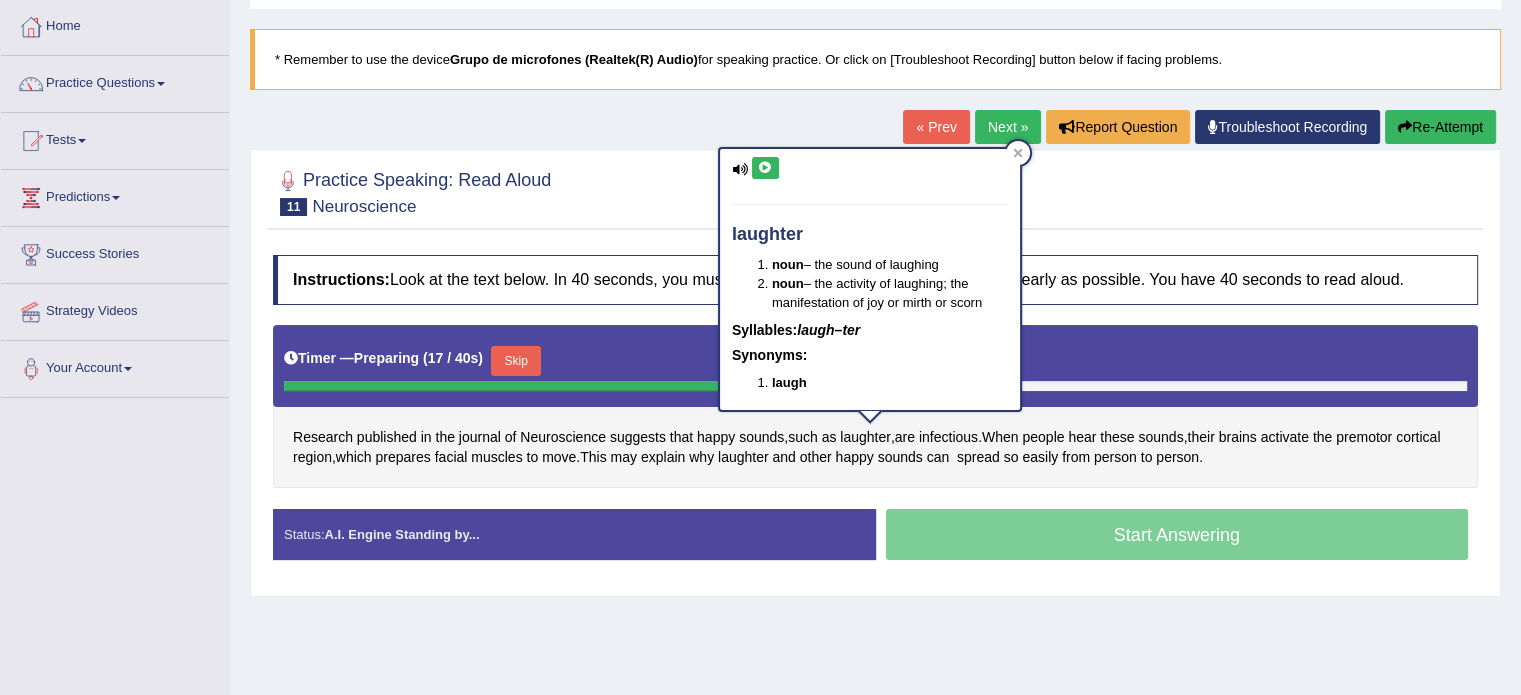 click on "Research   published   in   the   journal   of   Neuroscience   suggests   that   happy   sounds ,  such   as   laughter ,  are   infectious .  When   people   hear   these   sounds ,  their   brains   activate   the   premotor   cortical   region ,  which   prepares   facial   muscles   to   move .  This   may   explain   why   laughter   and   other   happy   sounds   can    spread   so   easily   from   person   to   person ." at bounding box center [875, 406] 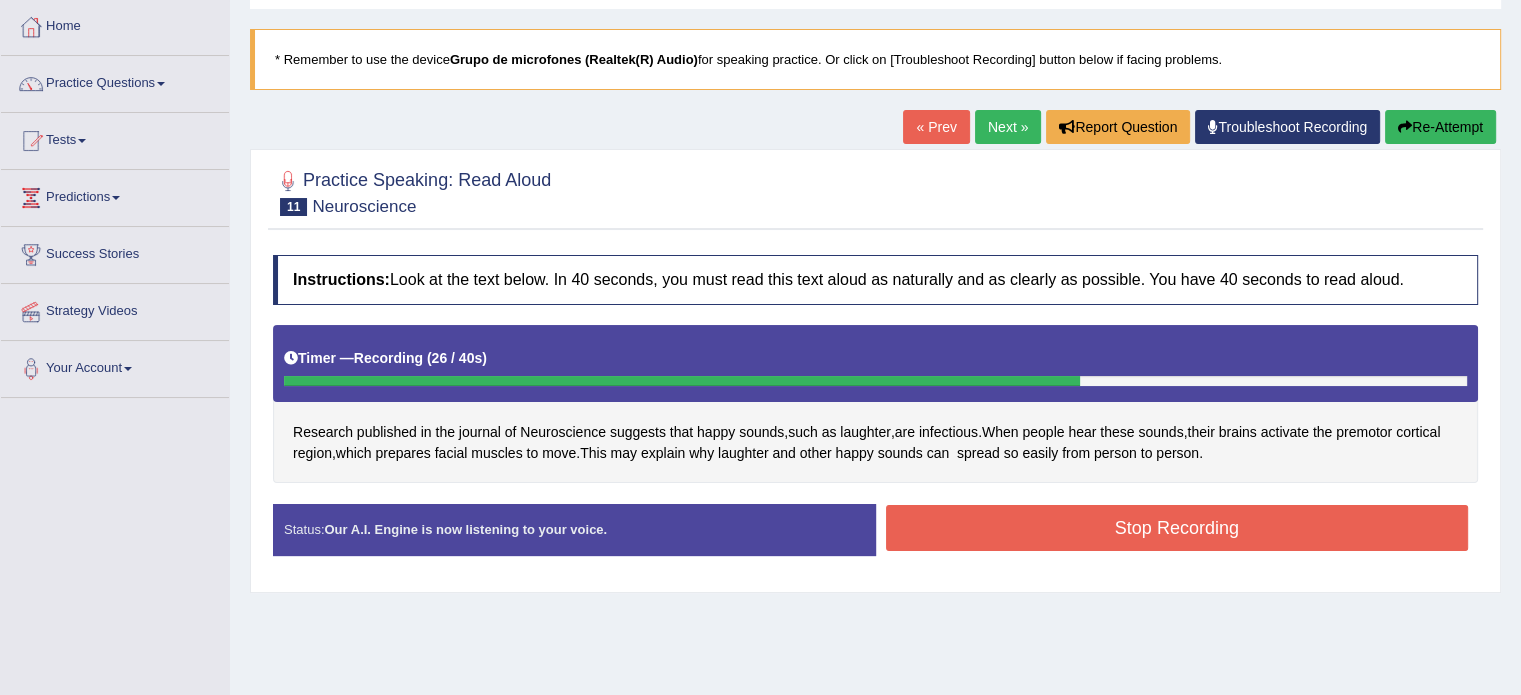 click on "Stop Recording" at bounding box center (1177, 528) 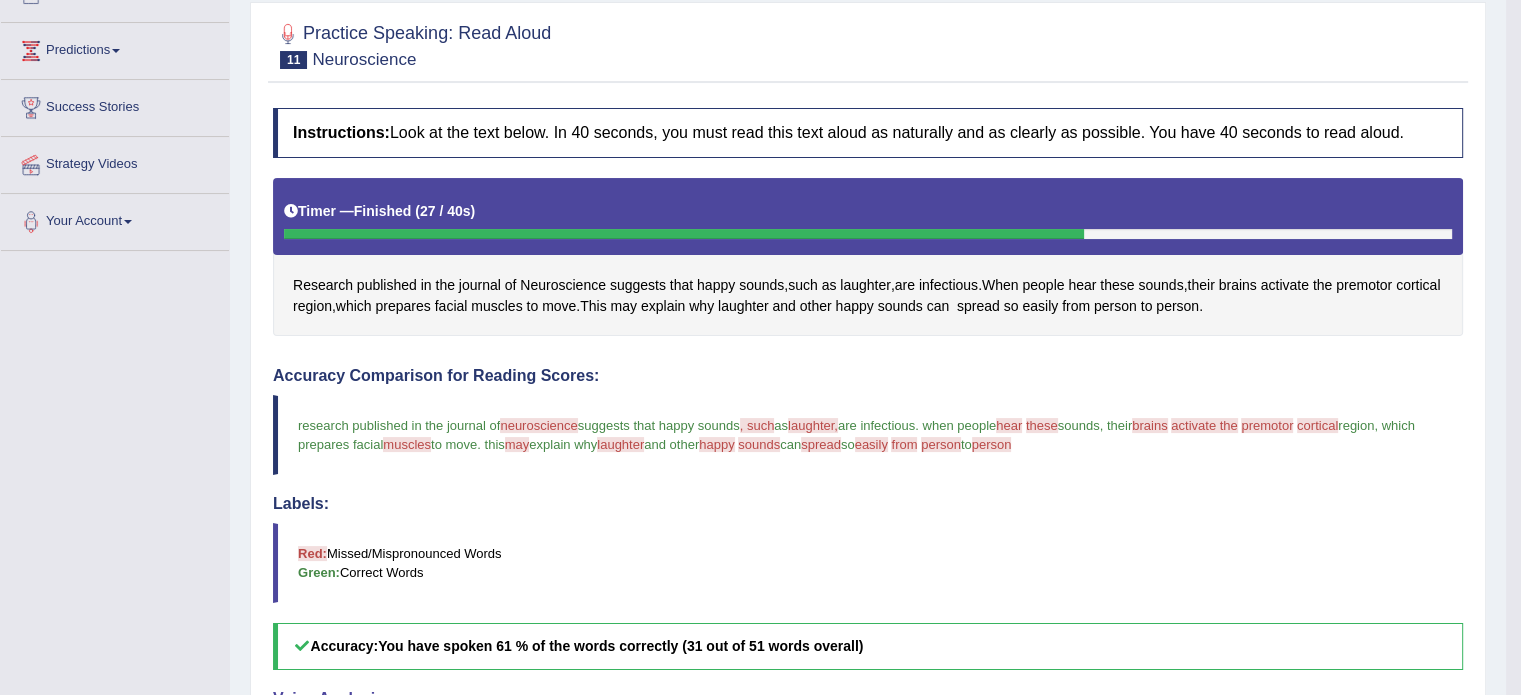 scroll, scrollTop: 200, scrollLeft: 0, axis: vertical 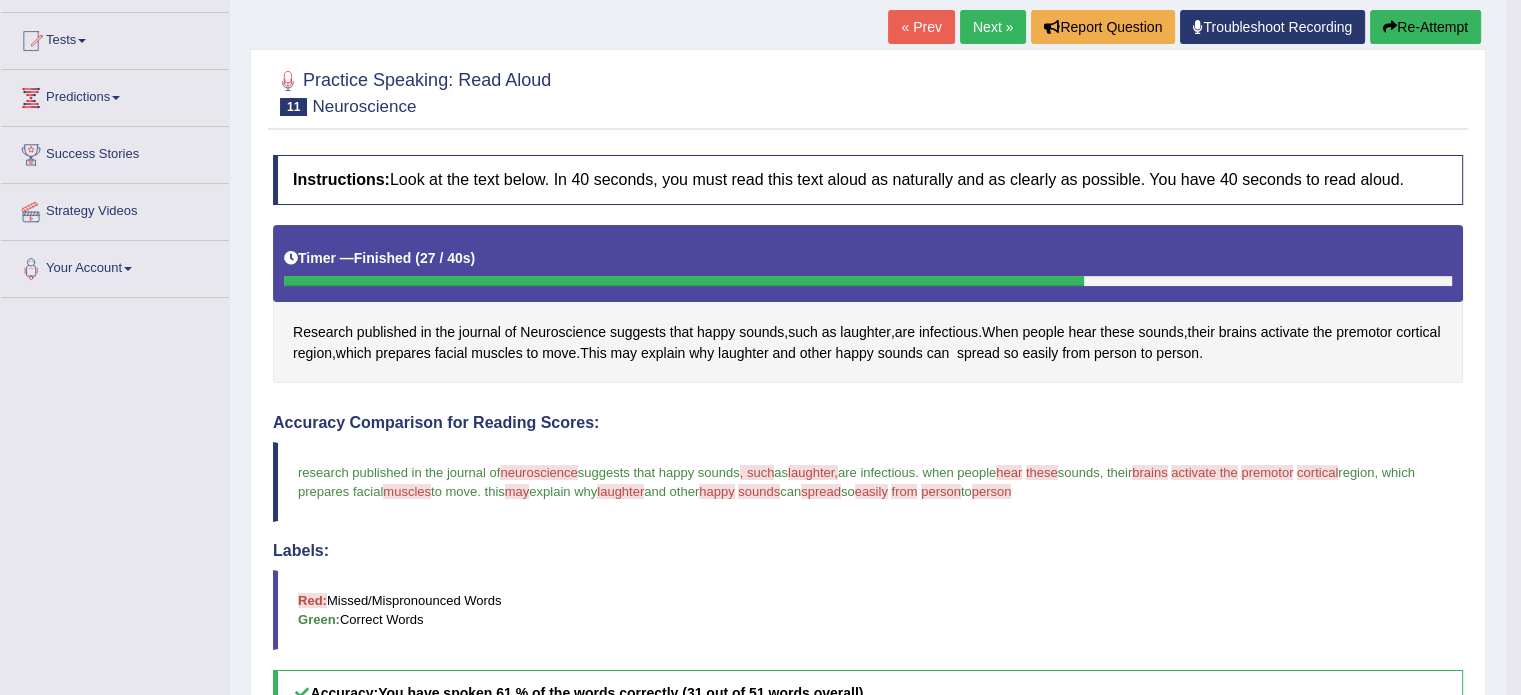 click on "Re-Attempt" at bounding box center (1425, 27) 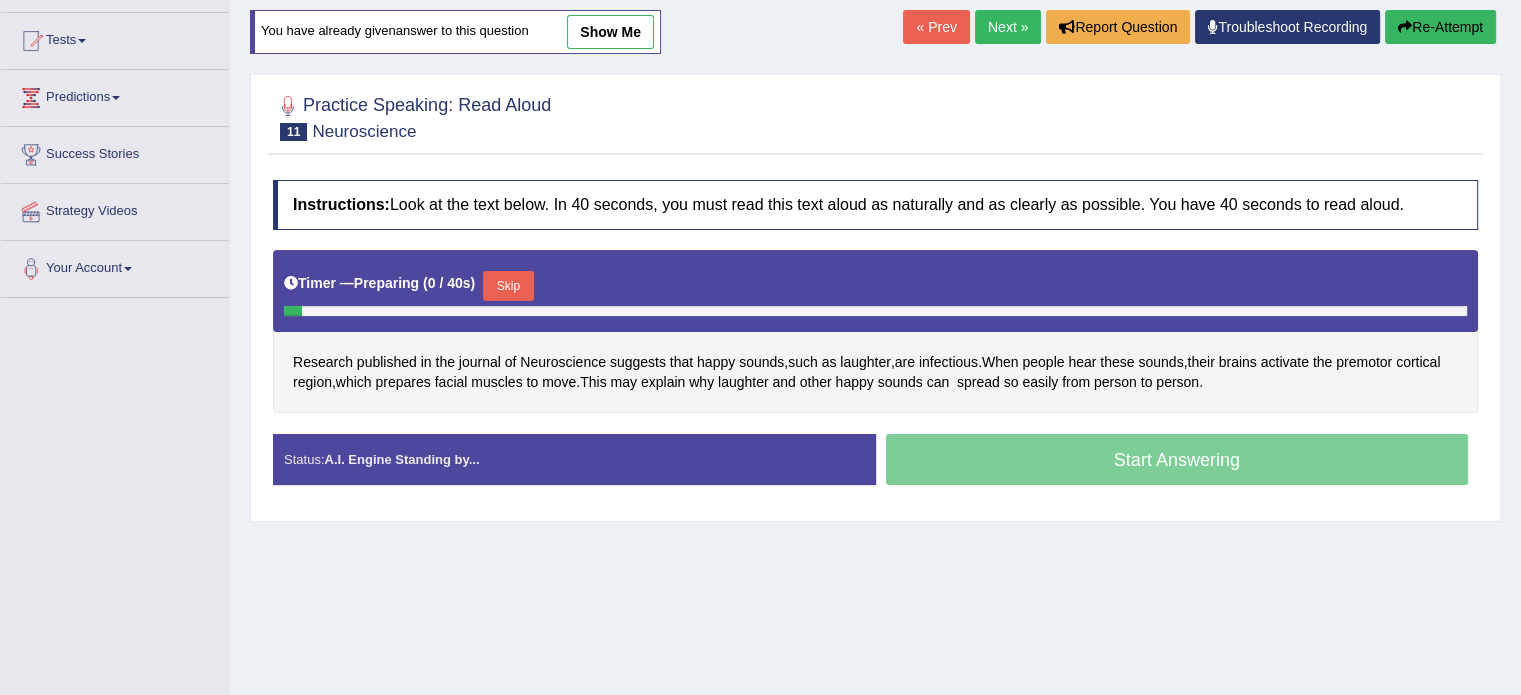 scroll, scrollTop: 200, scrollLeft: 0, axis: vertical 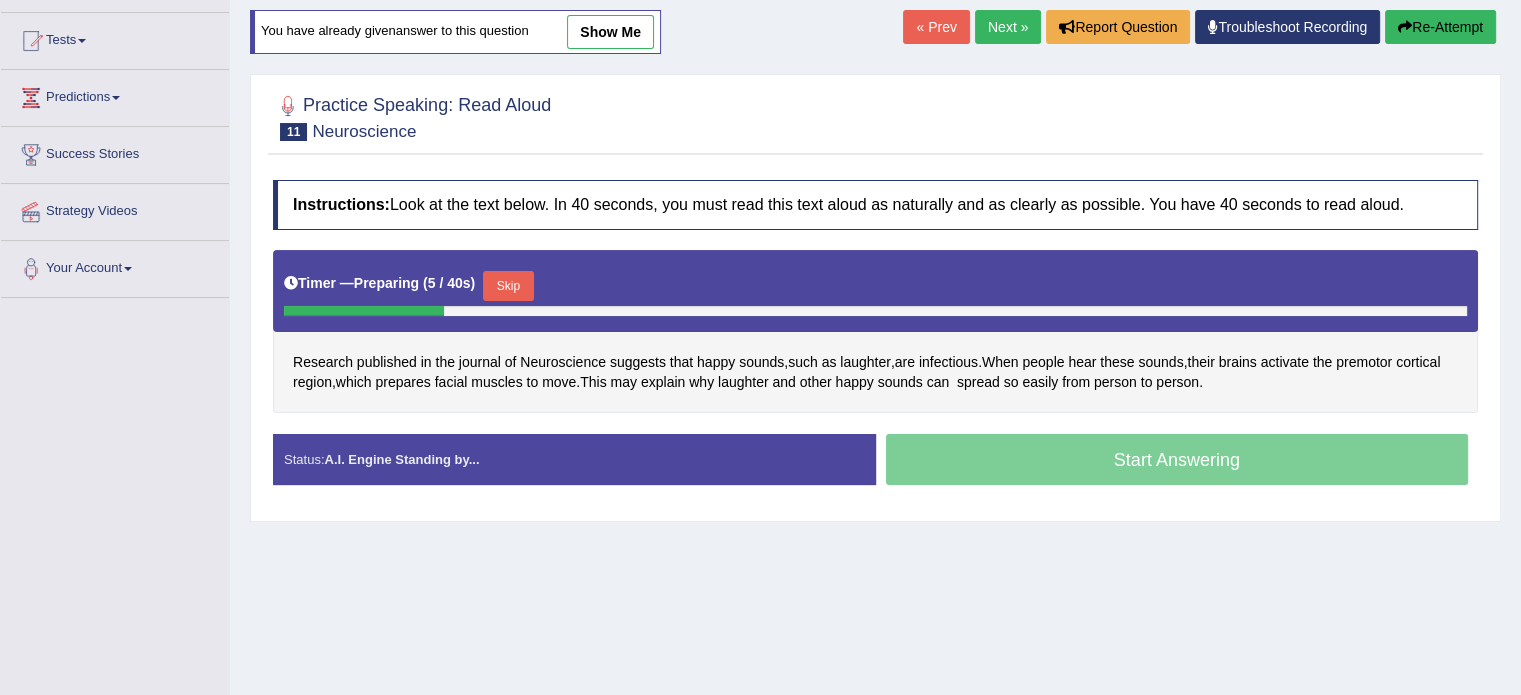 click on "Skip" at bounding box center (508, 286) 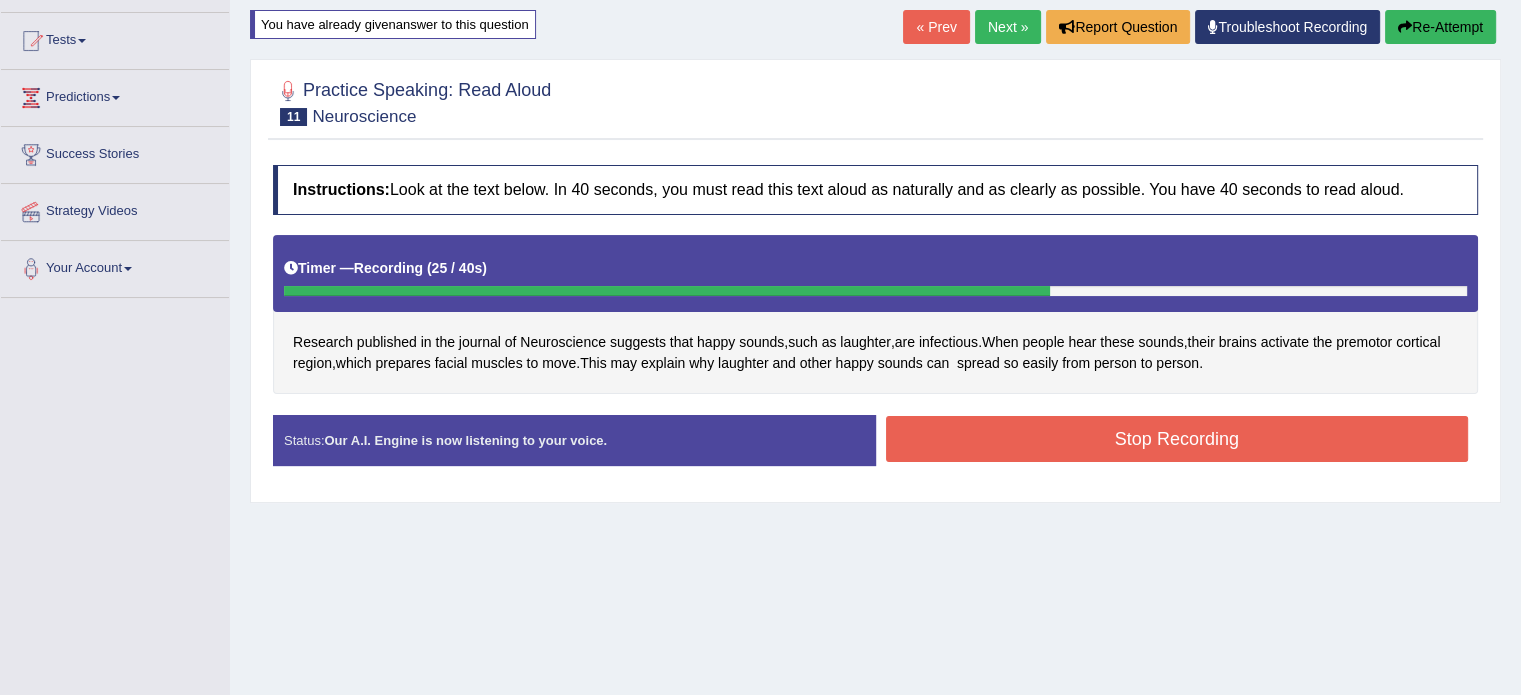 click on "Stop Recording" at bounding box center (1177, 439) 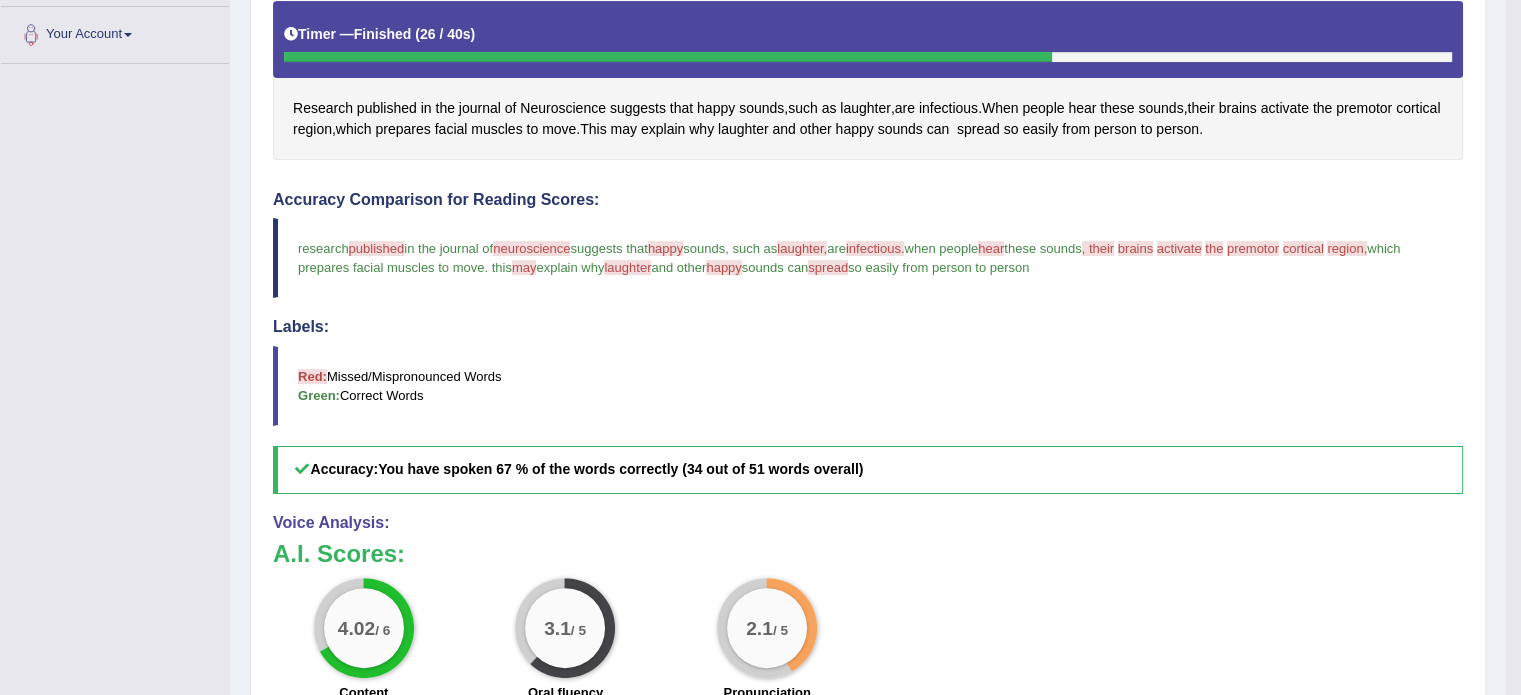 scroll, scrollTop: 400, scrollLeft: 0, axis: vertical 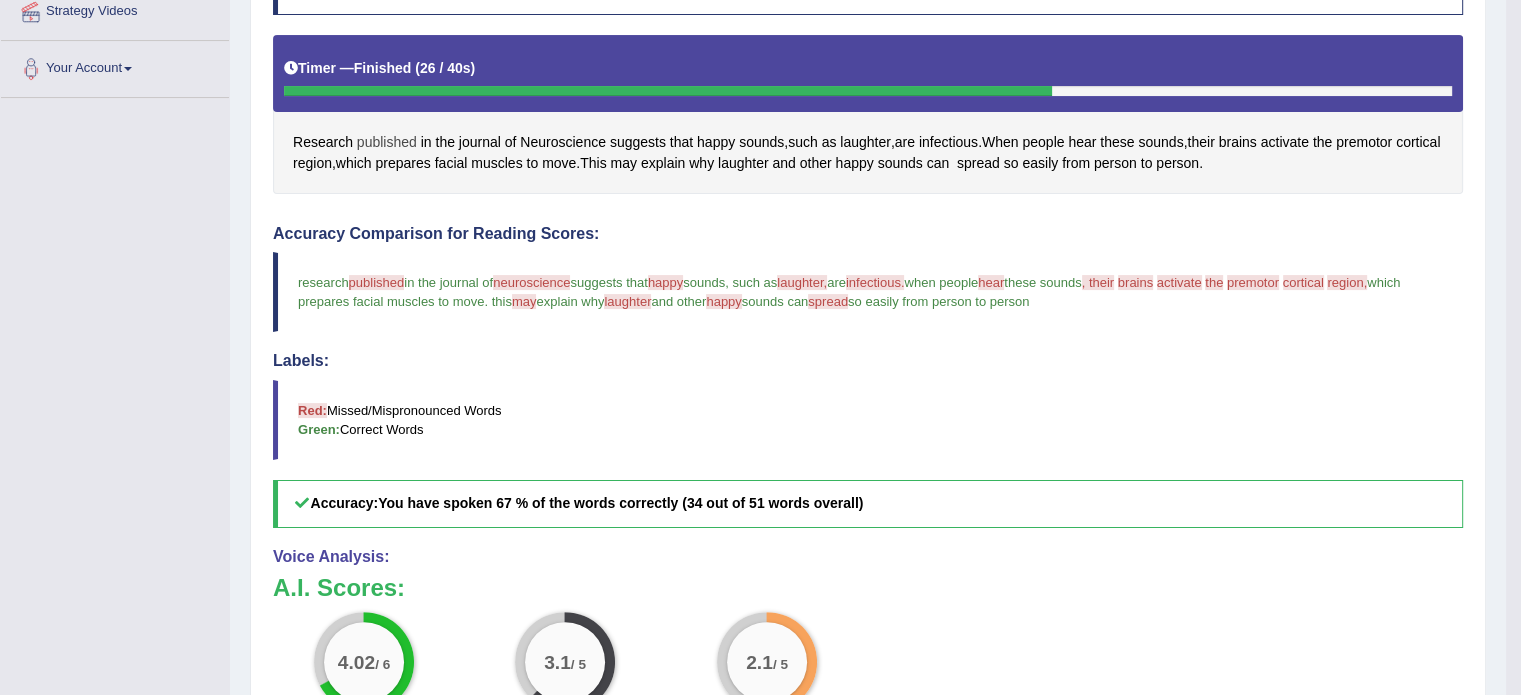 click on "published" at bounding box center (387, 142) 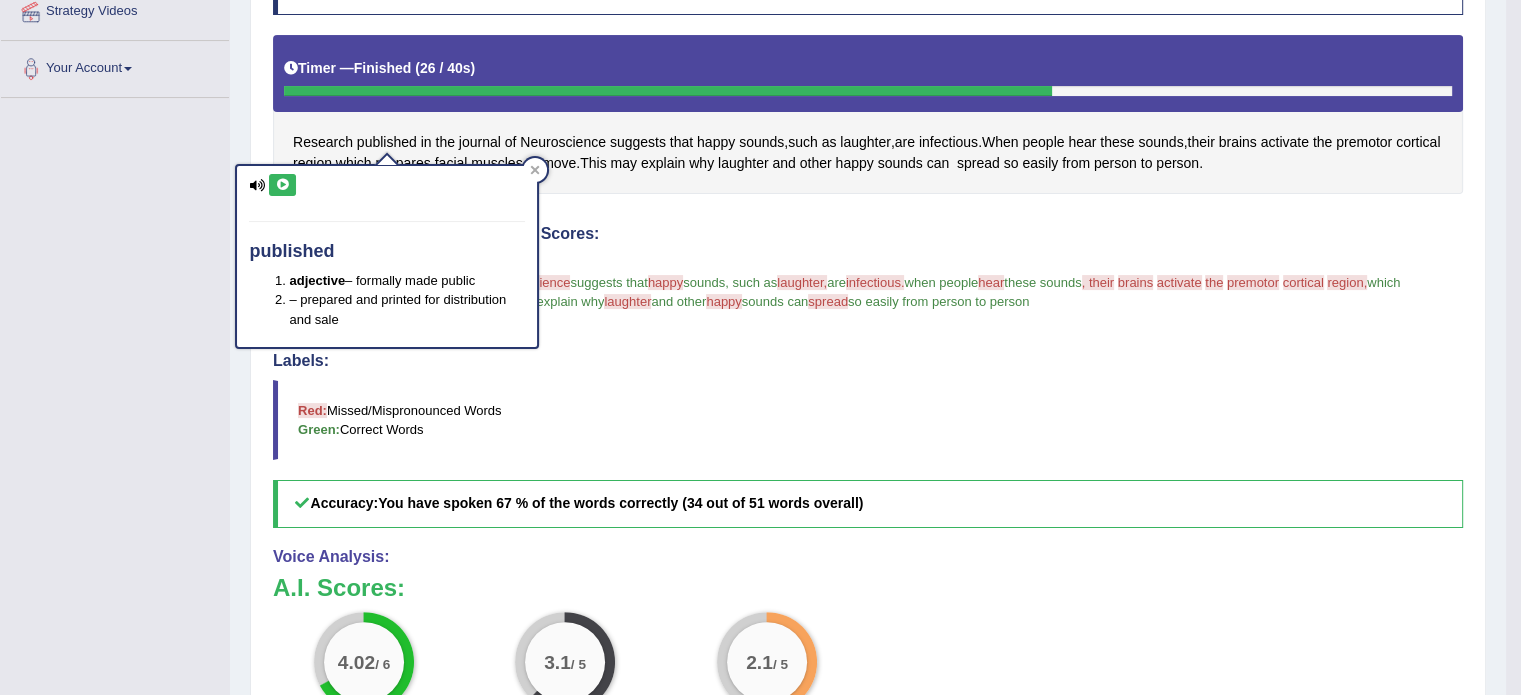 click at bounding box center [282, 185] 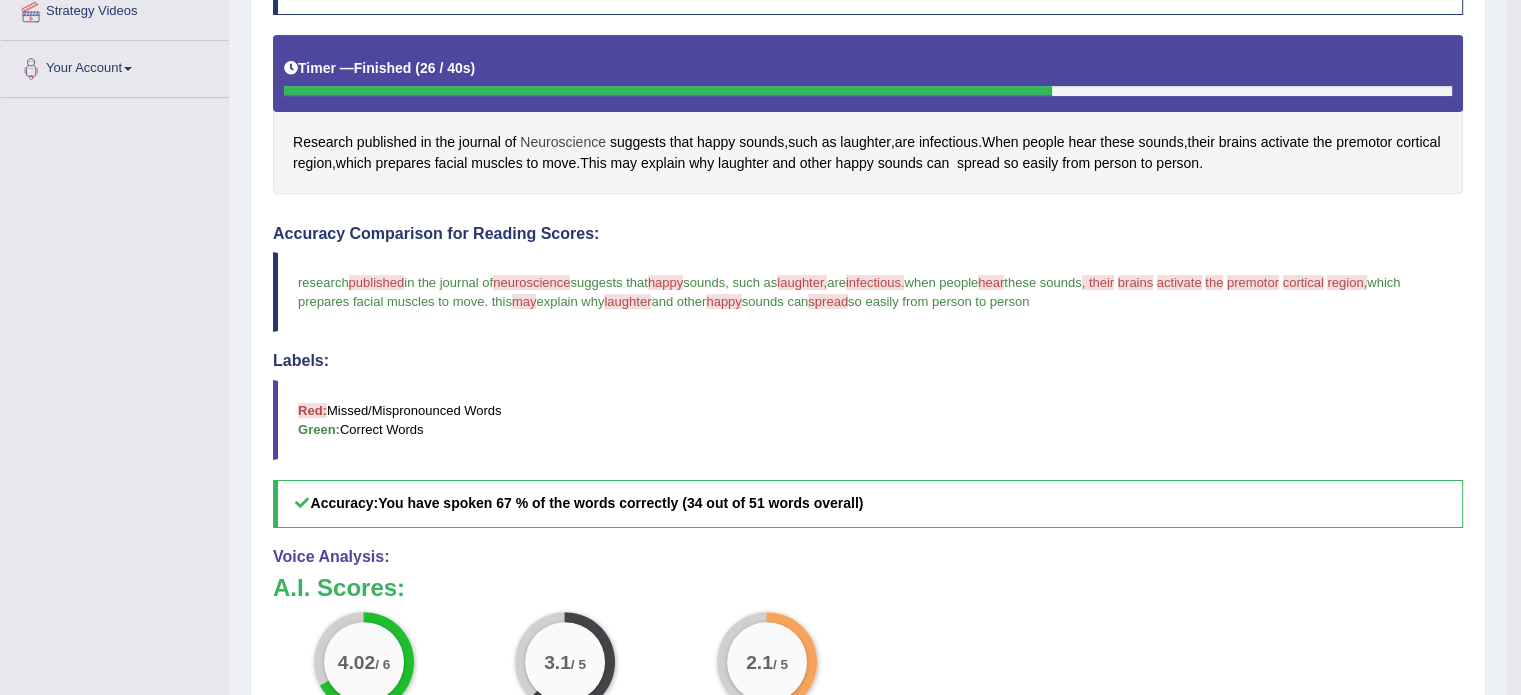 click on "Neuroscience" at bounding box center [563, 142] 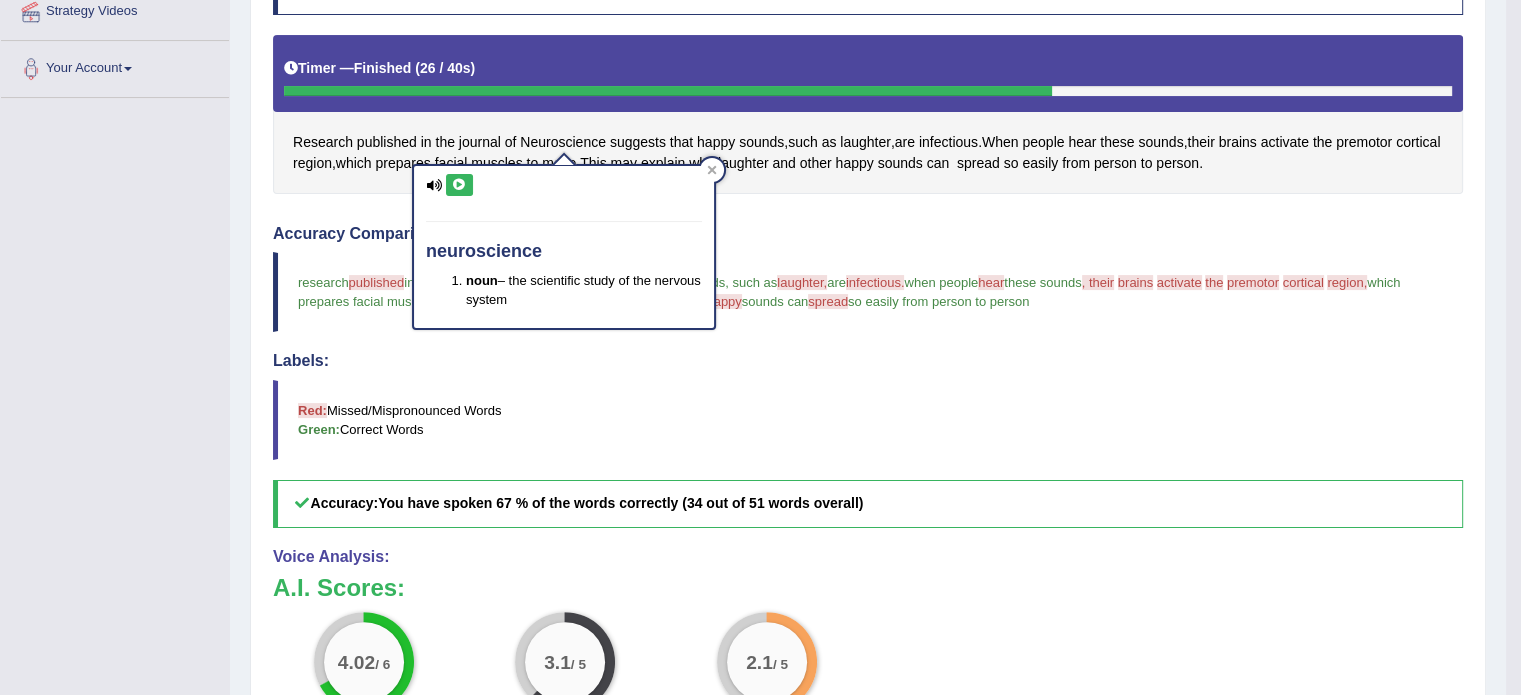 click at bounding box center [459, 185] 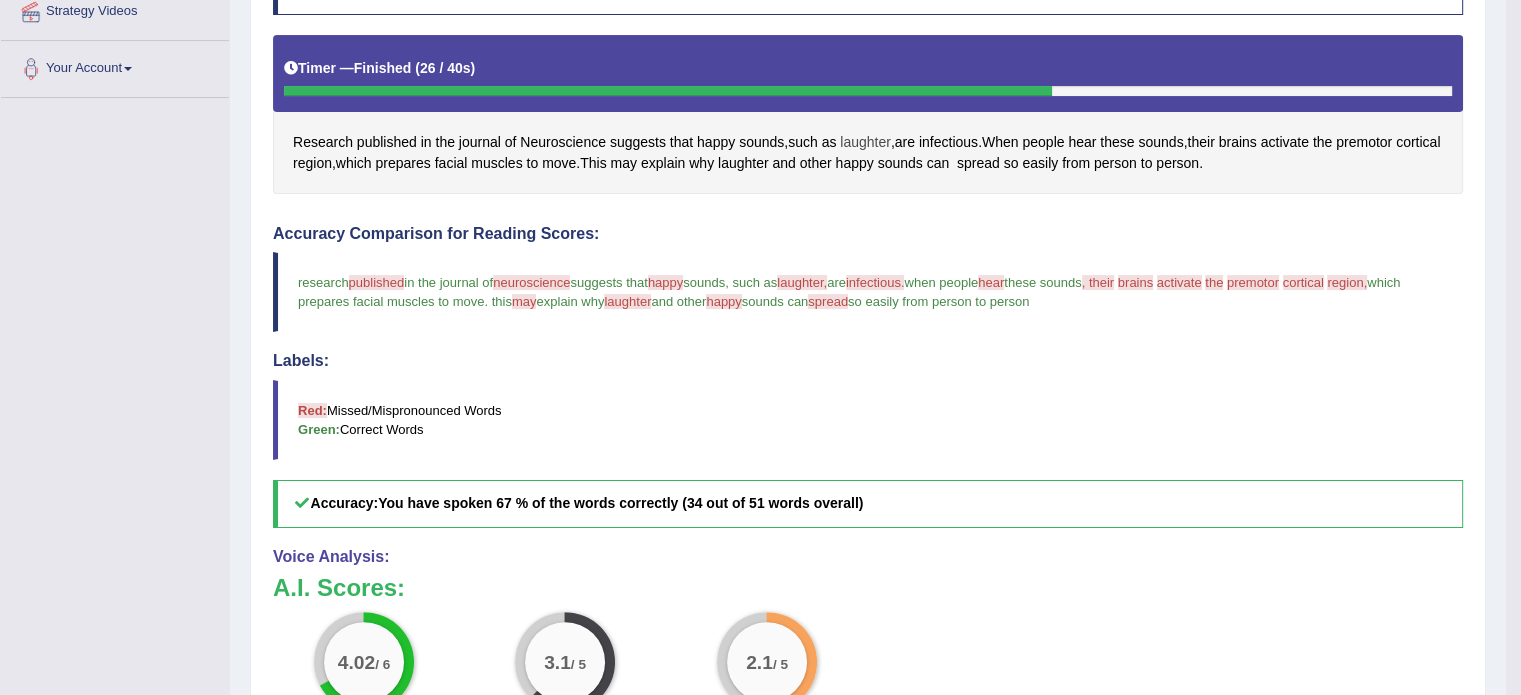 click on "laughter" at bounding box center (865, 142) 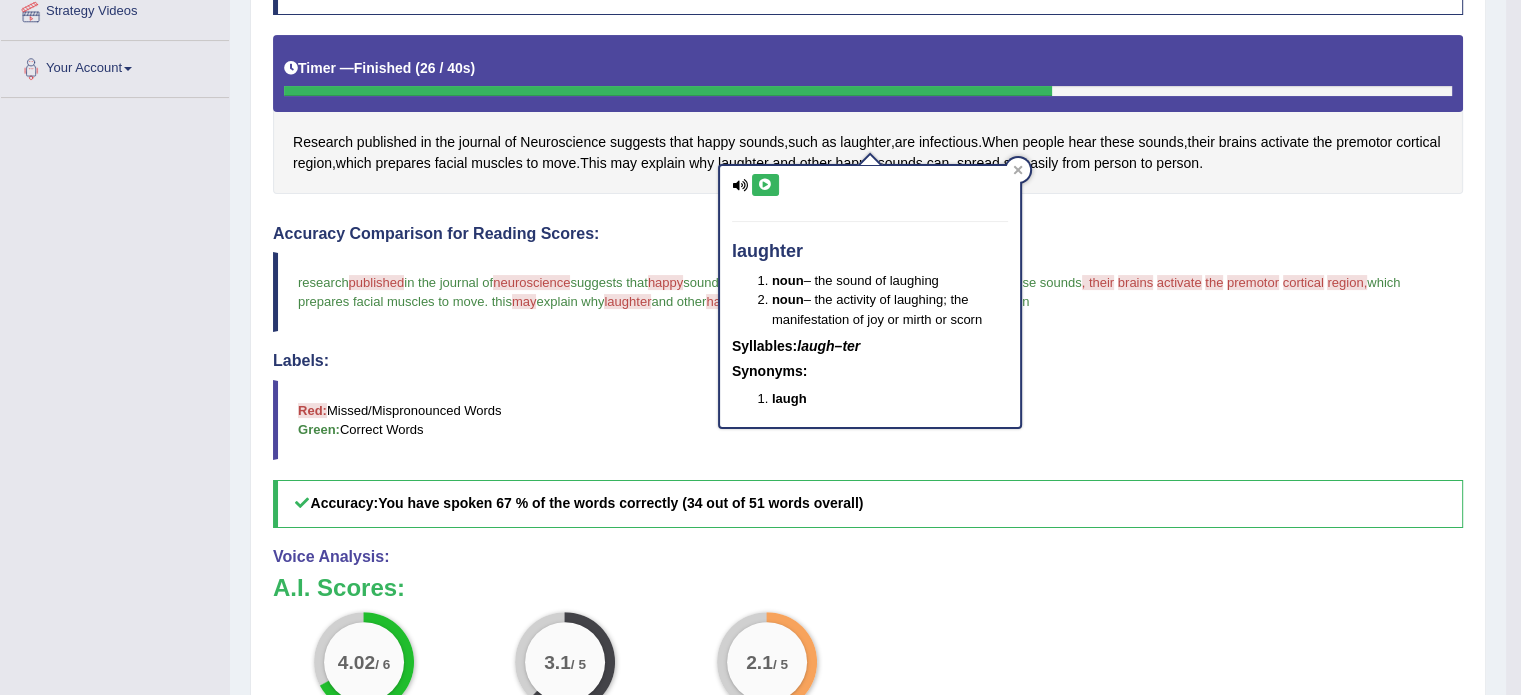 click at bounding box center [765, 185] 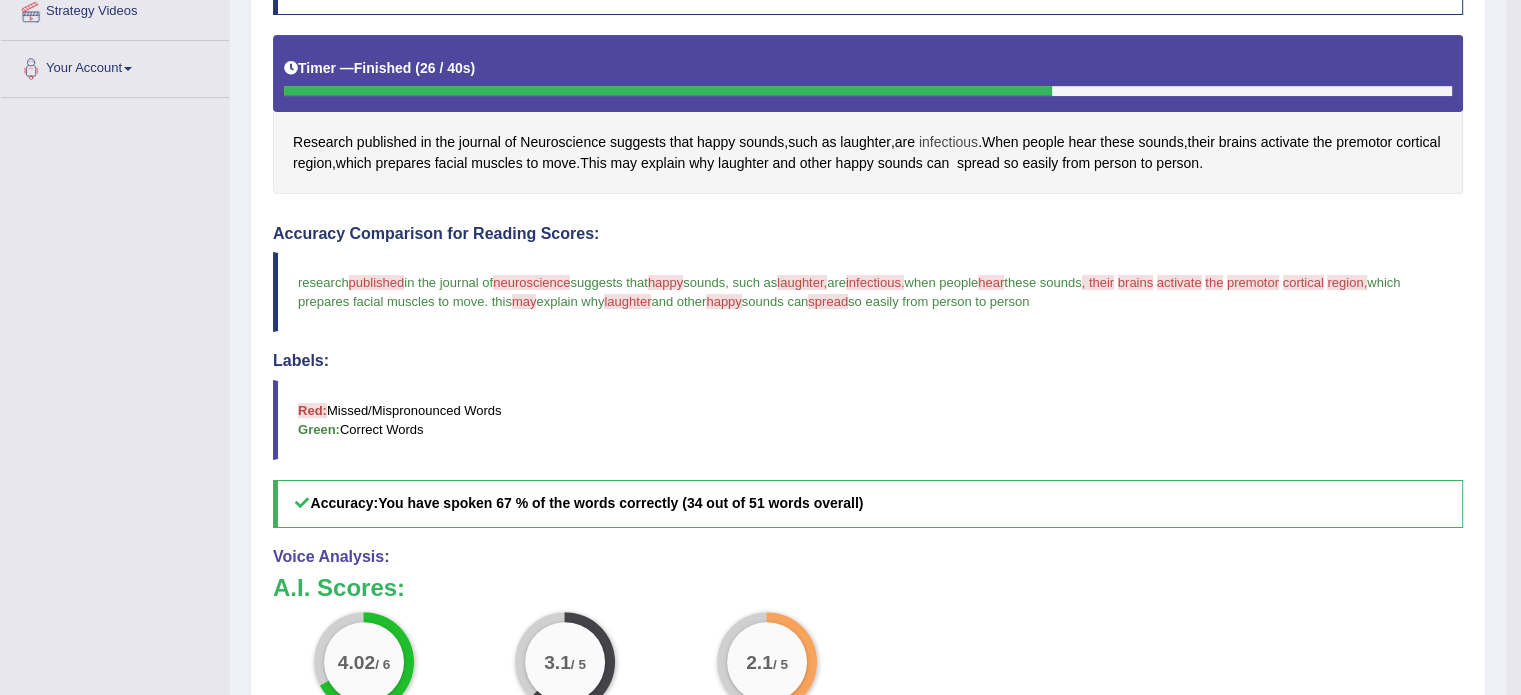 click on "infectious" at bounding box center (948, 142) 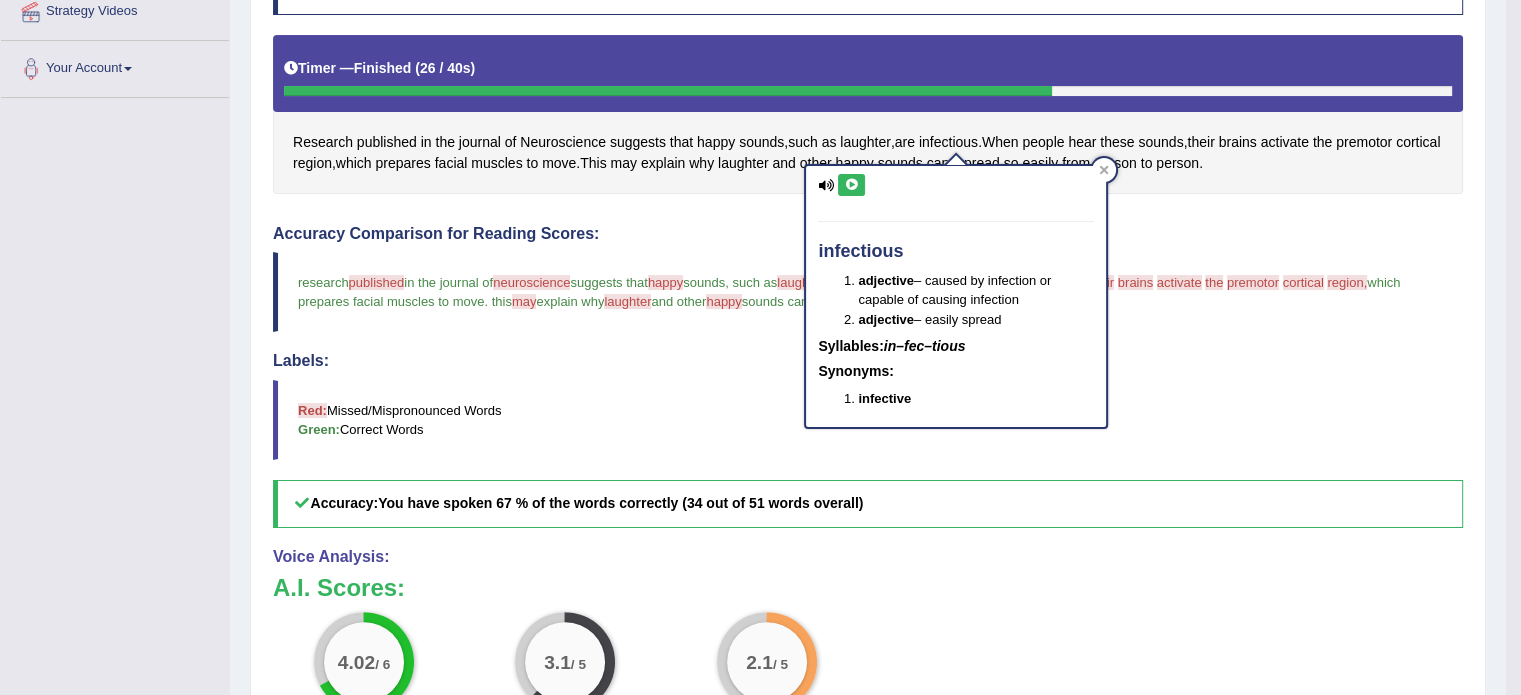 click at bounding box center (851, 185) 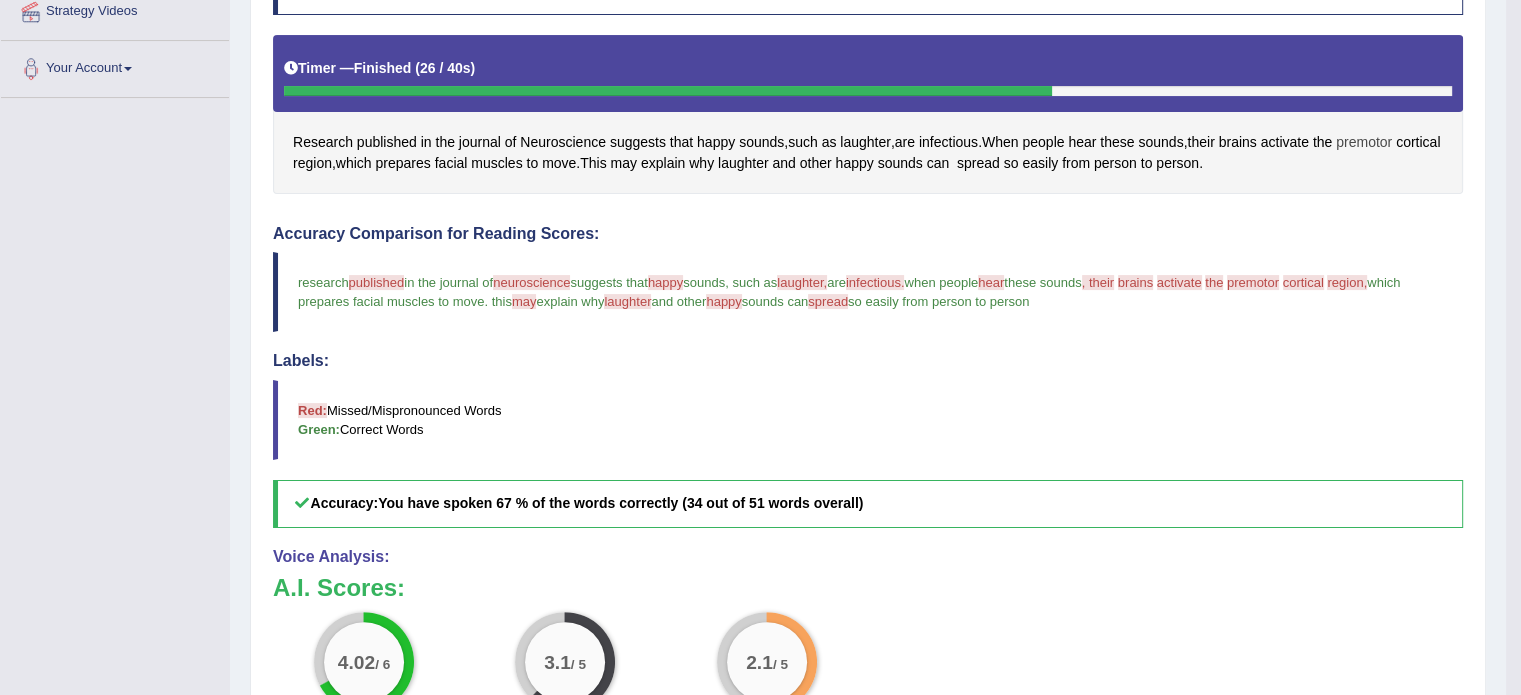 click on "premotor" at bounding box center [1364, 142] 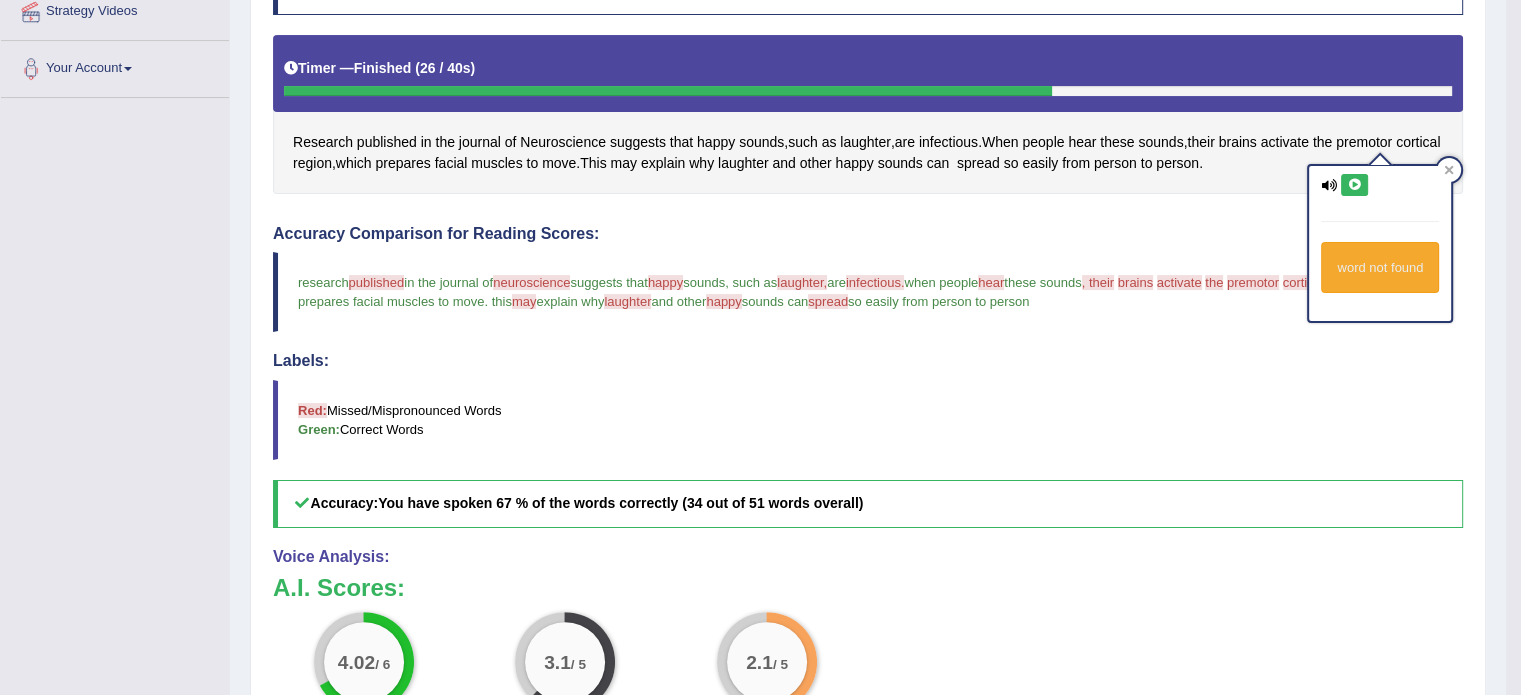 click at bounding box center [1354, 185] 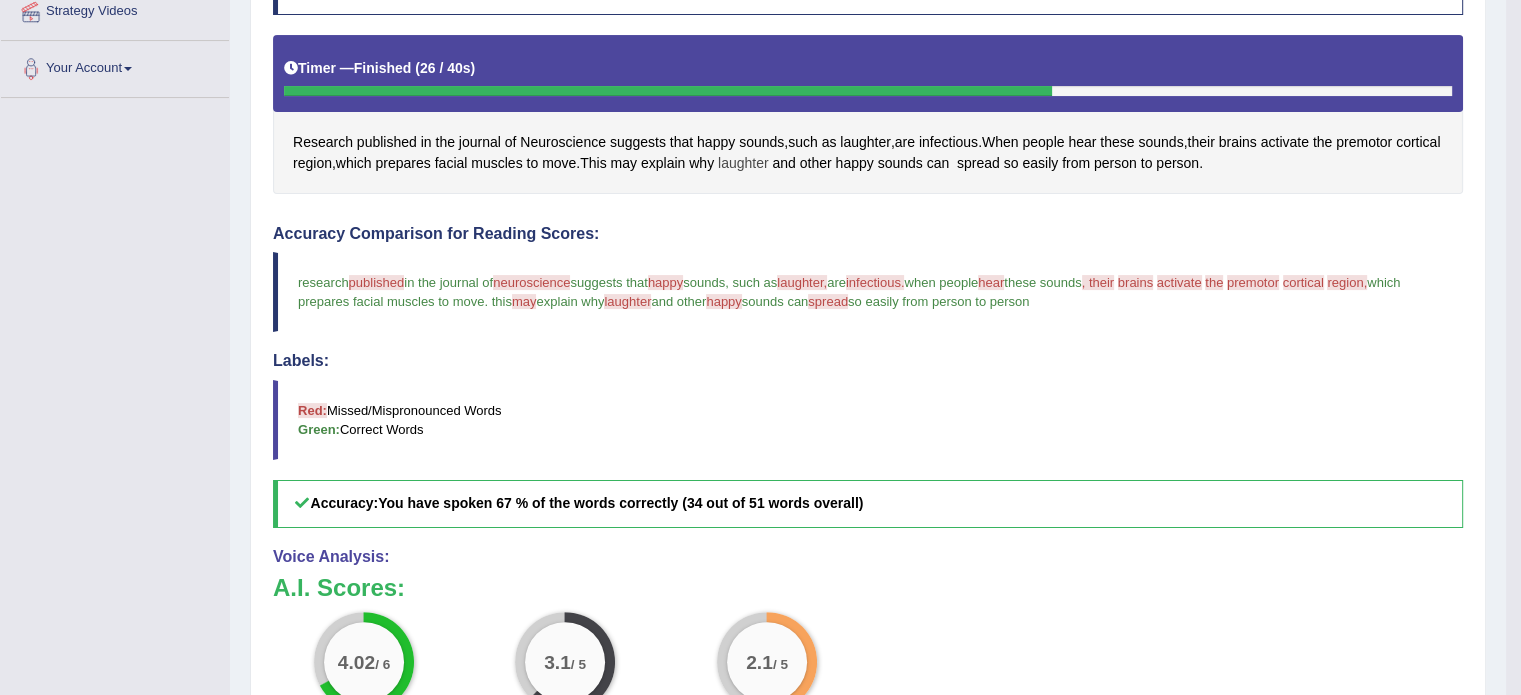 click on "laughter" at bounding box center [743, 163] 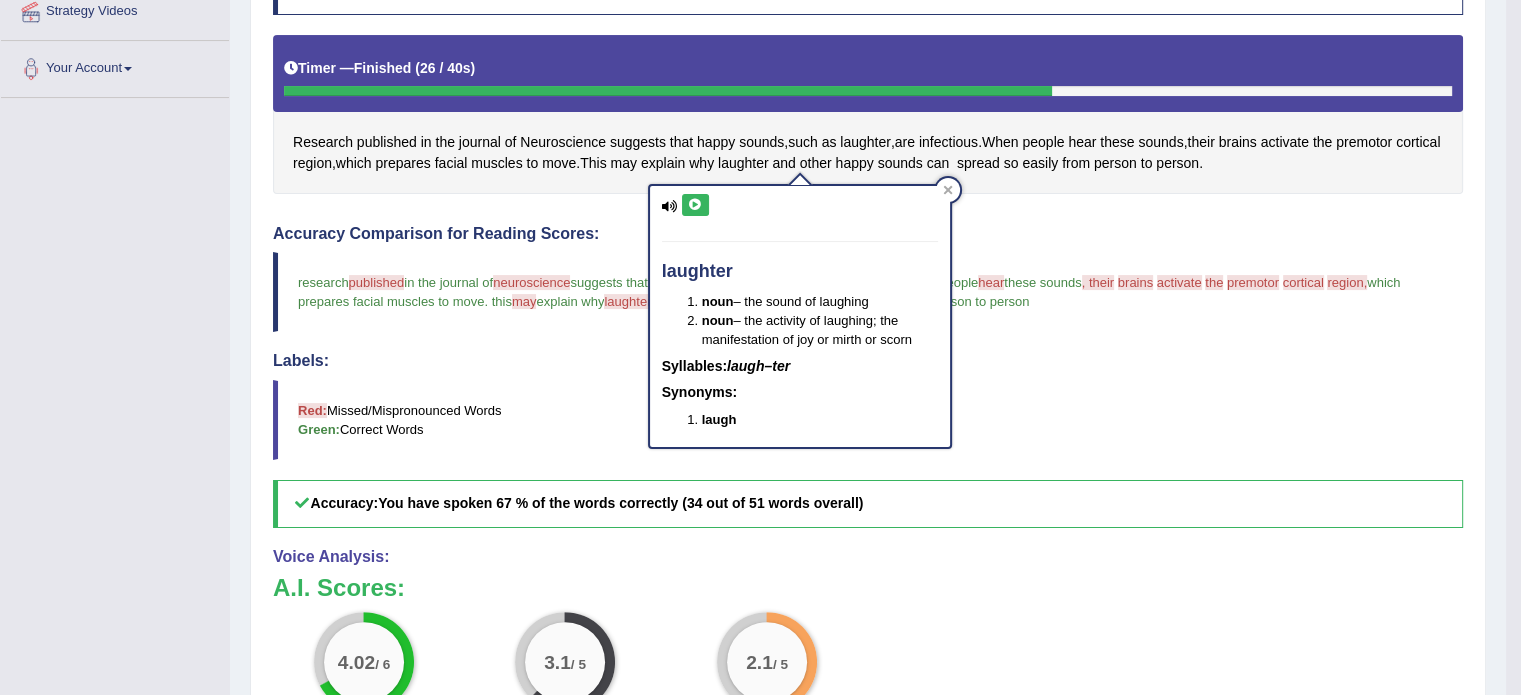 click at bounding box center [695, 205] 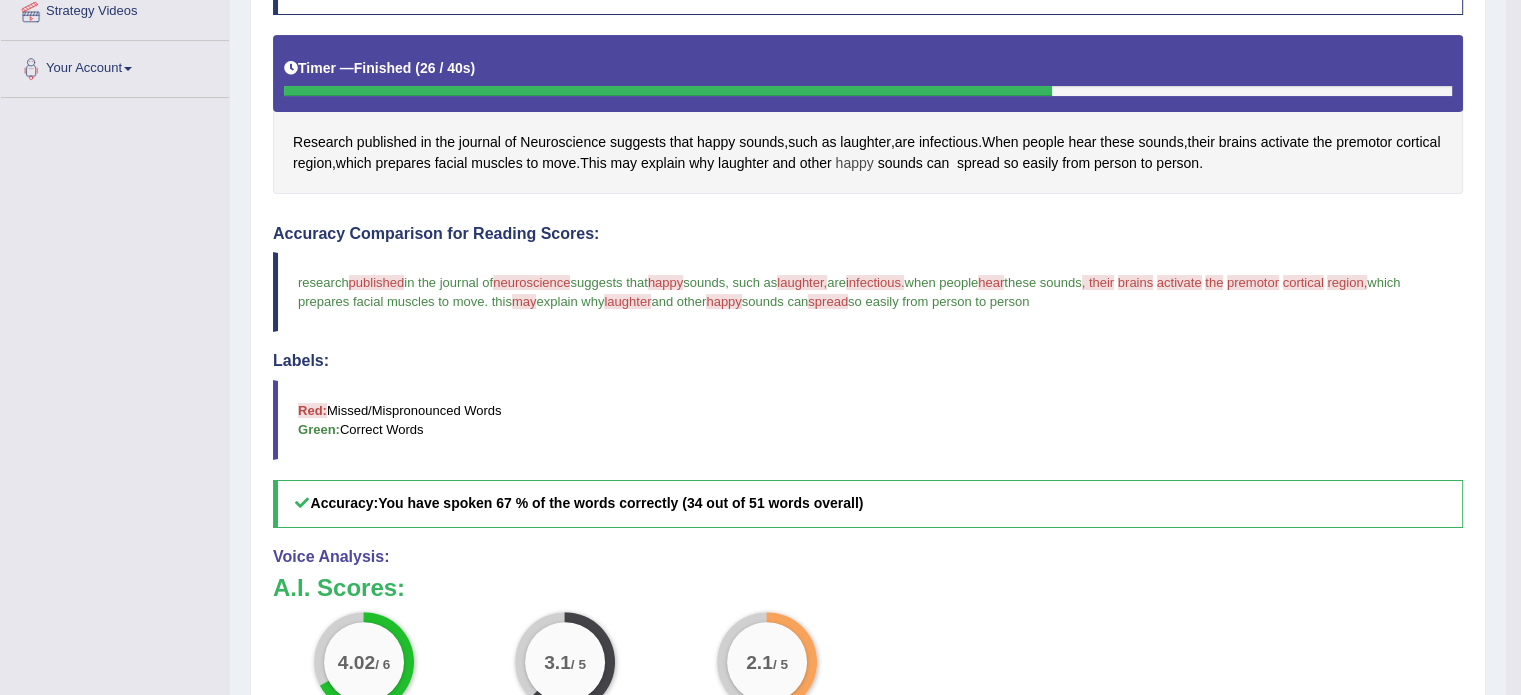 click on "happy" at bounding box center (854, 163) 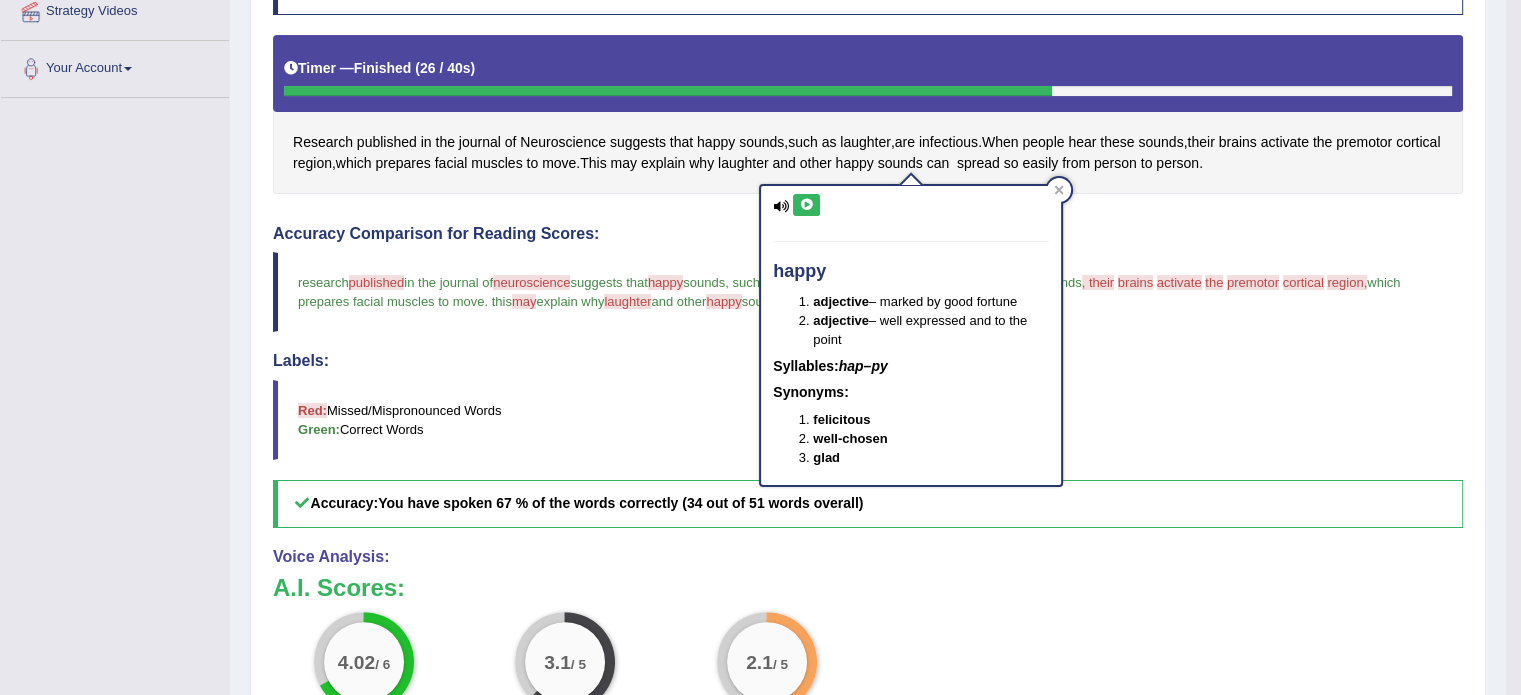 click at bounding box center (806, 205) 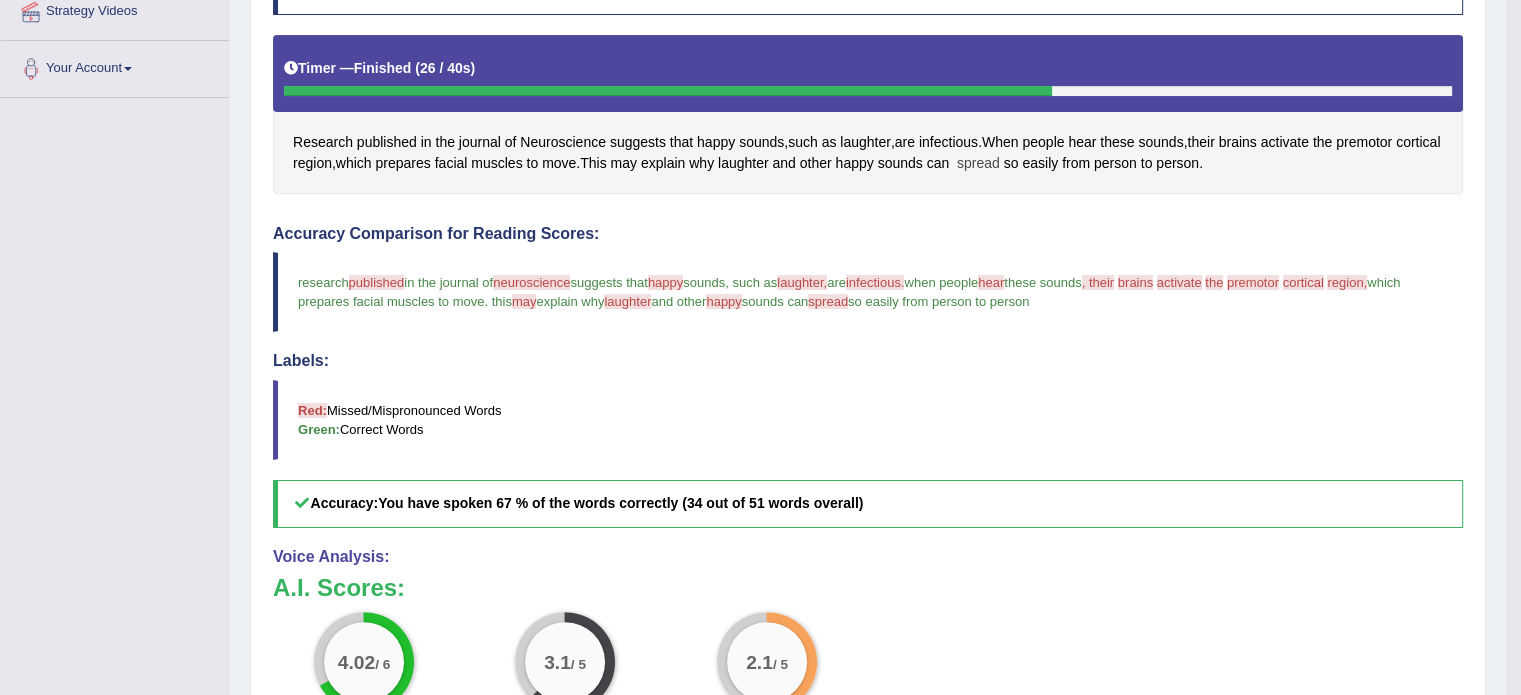 click on "spread" at bounding box center (978, 163) 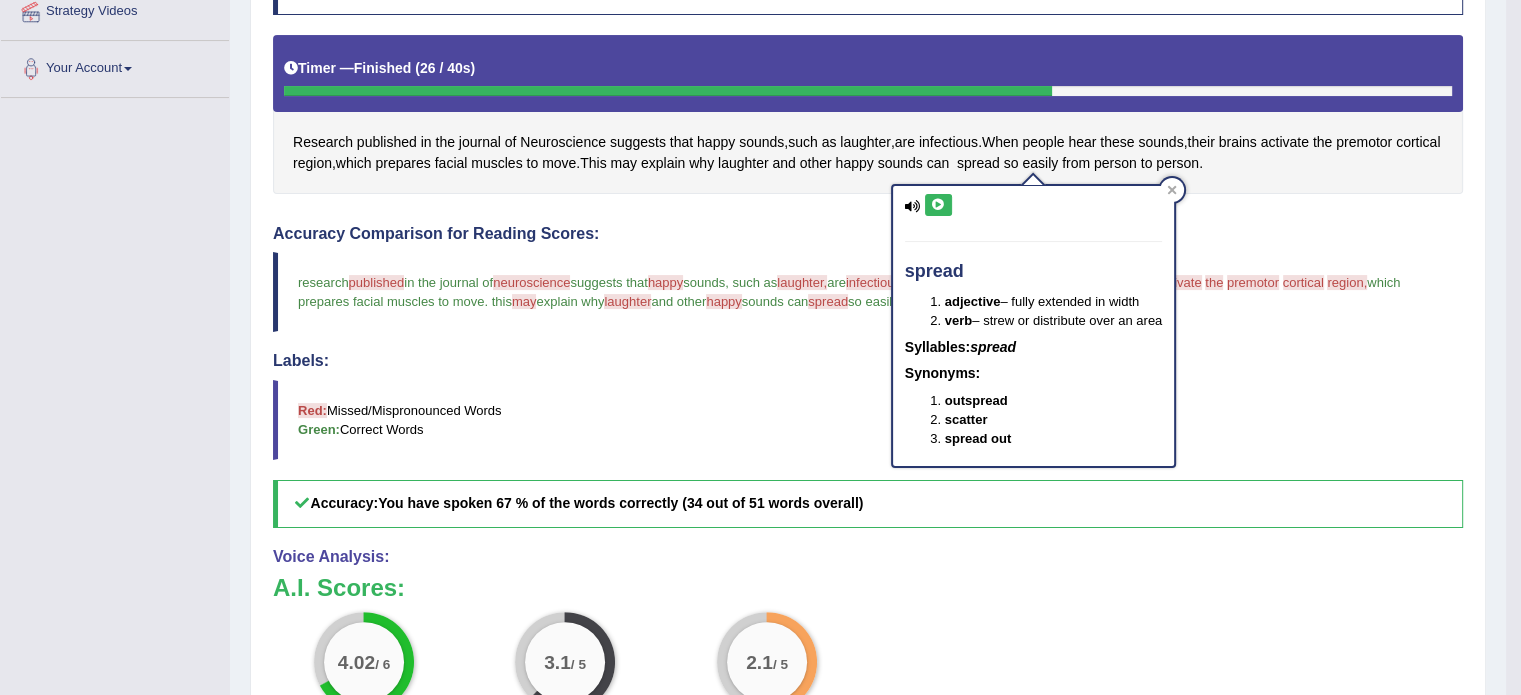 click at bounding box center [938, 205] 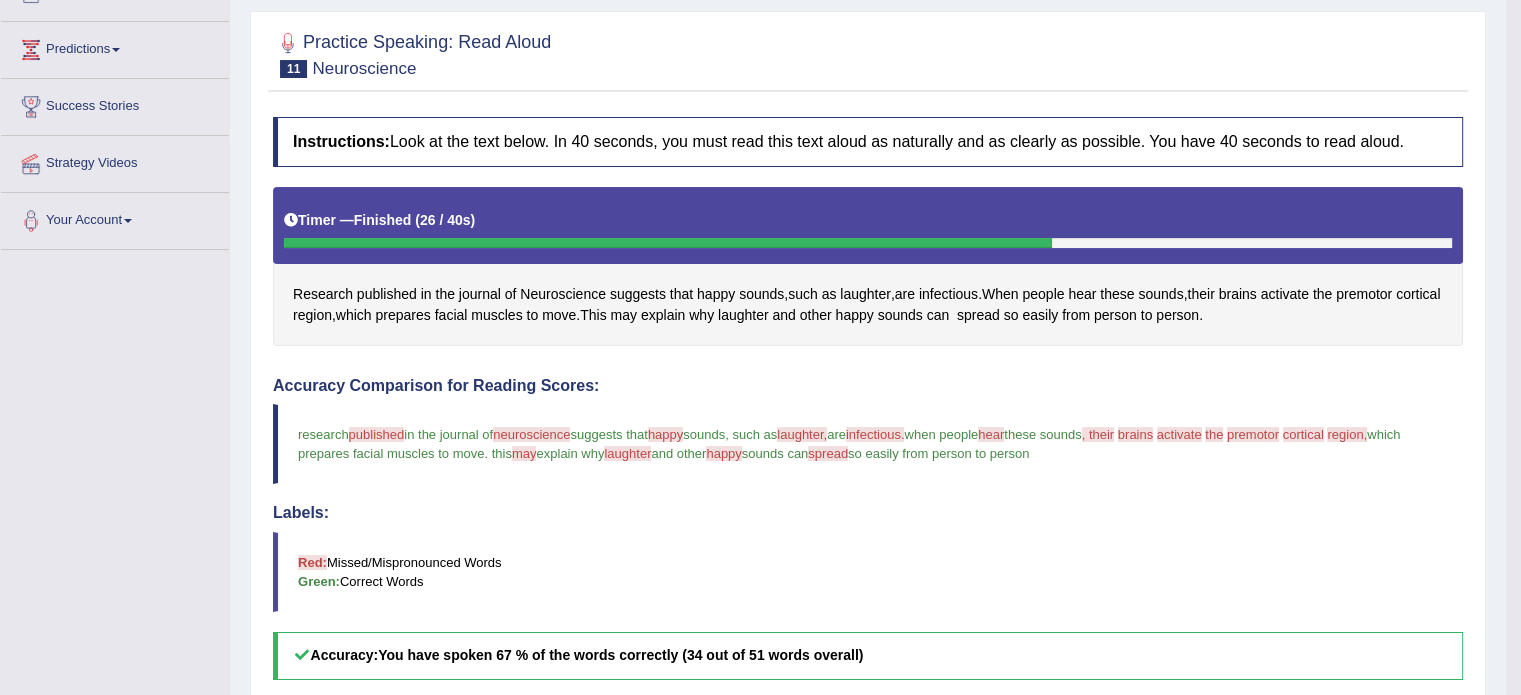 scroll, scrollTop: 200, scrollLeft: 0, axis: vertical 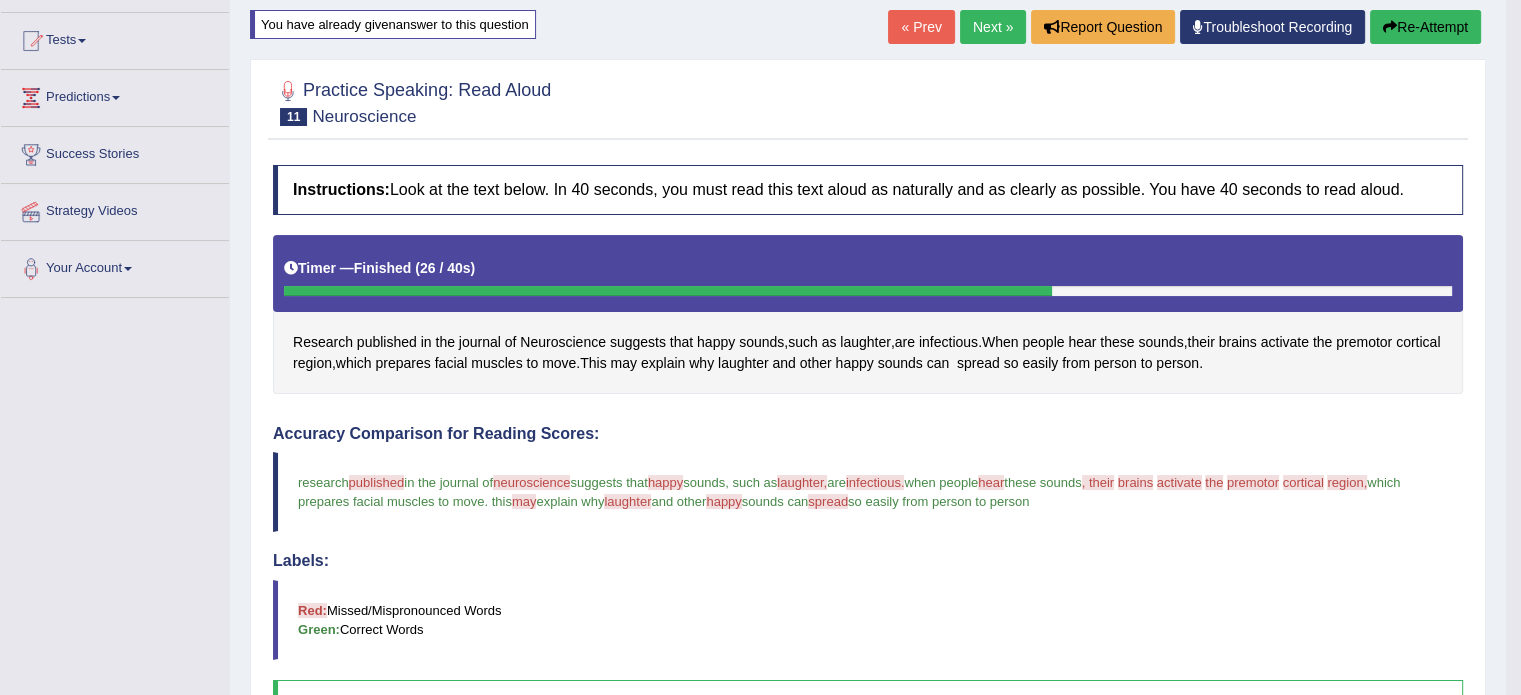 click on "Re-Attempt" at bounding box center [1425, 27] 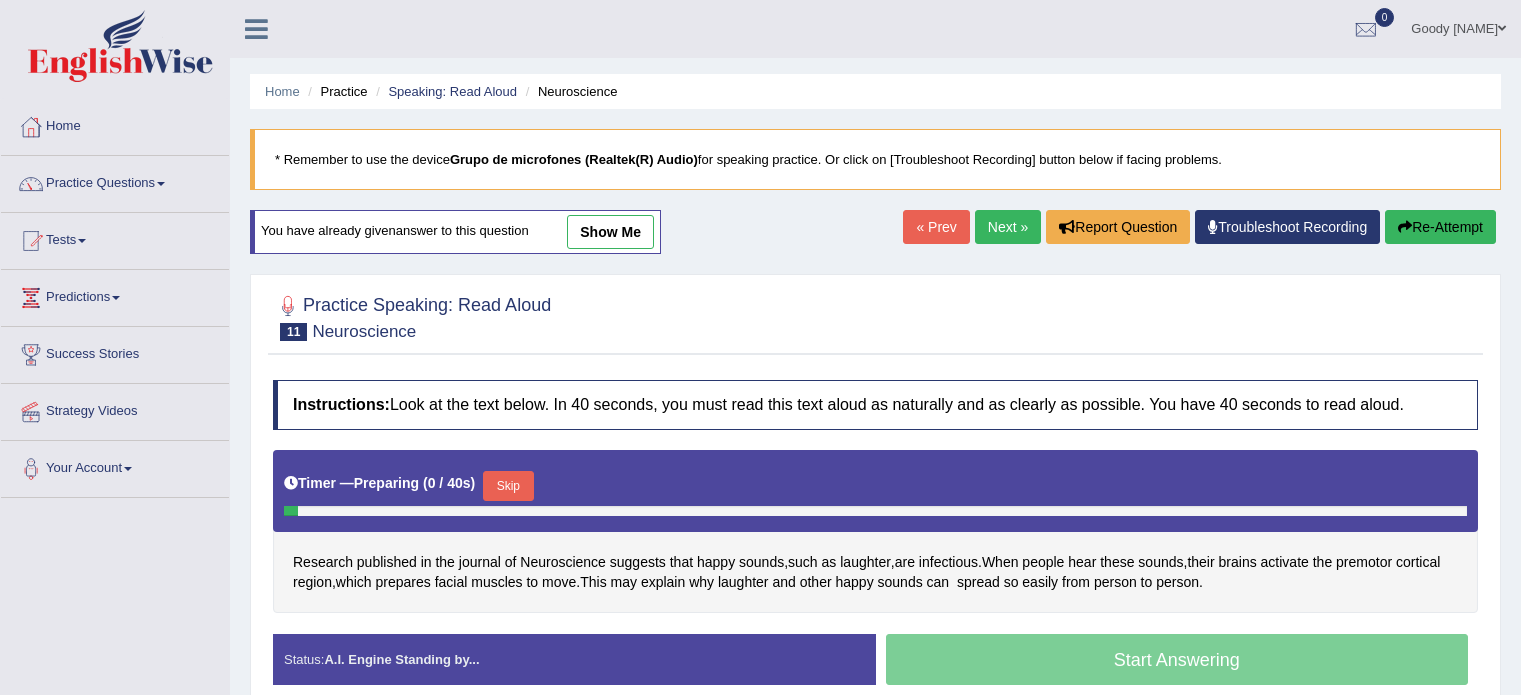 scroll, scrollTop: 337, scrollLeft: 0, axis: vertical 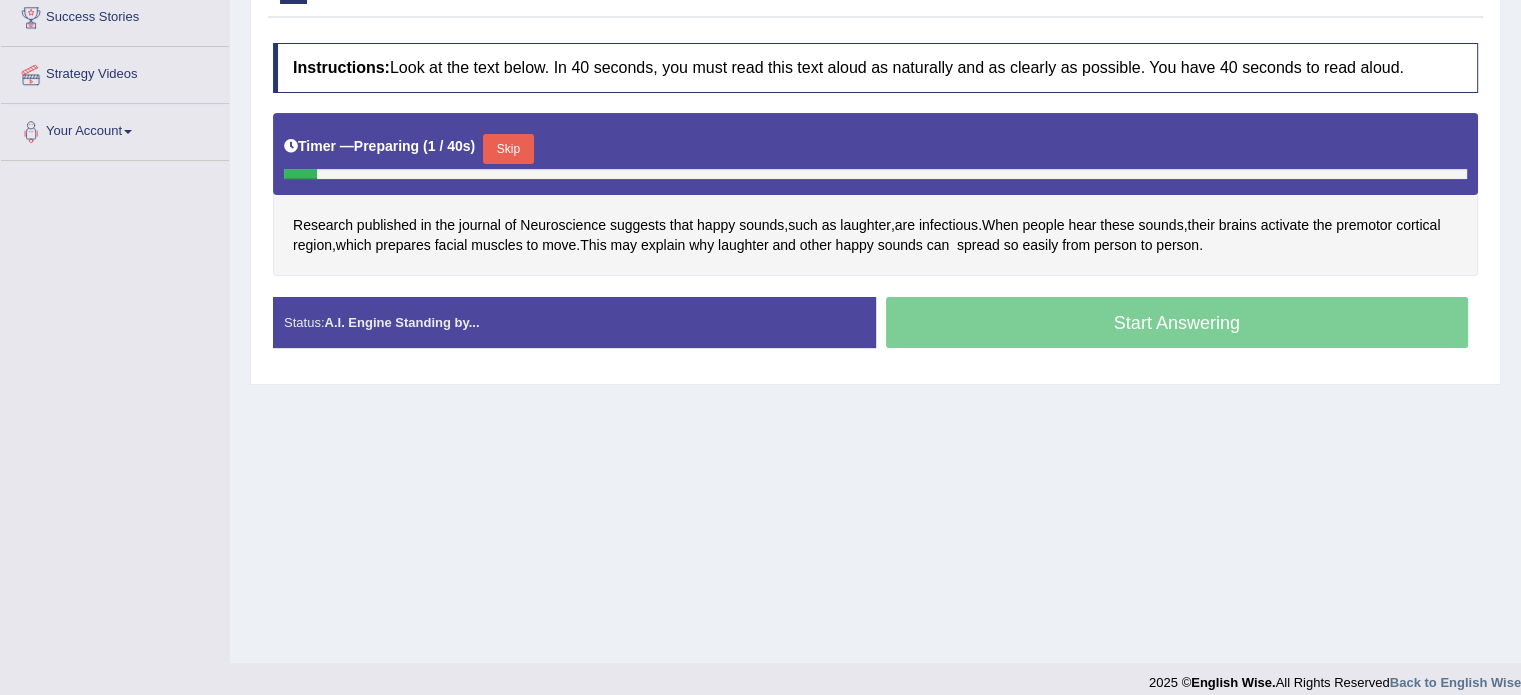 click on "Skip" at bounding box center [508, 149] 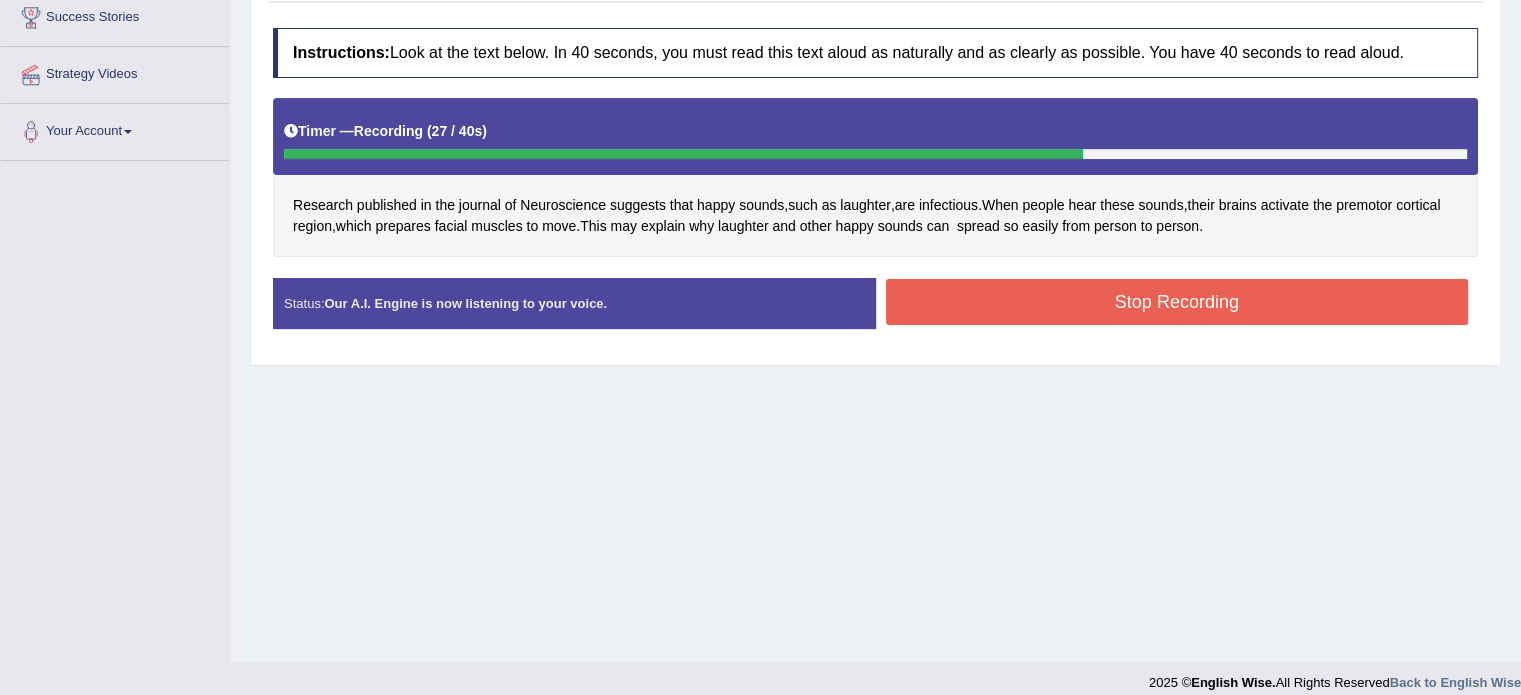 click on "Stop Recording" at bounding box center (1177, 302) 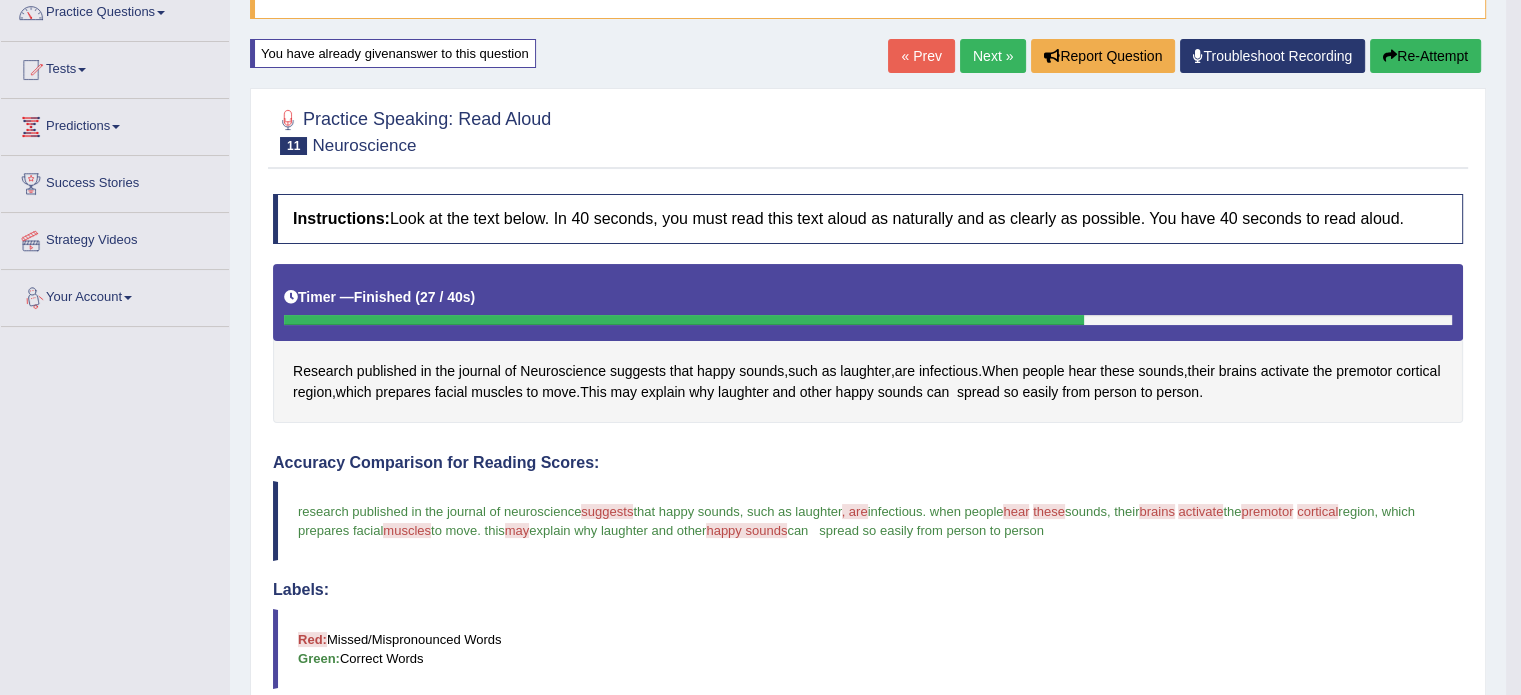 scroll, scrollTop: 137, scrollLeft: 0, axis: vertical 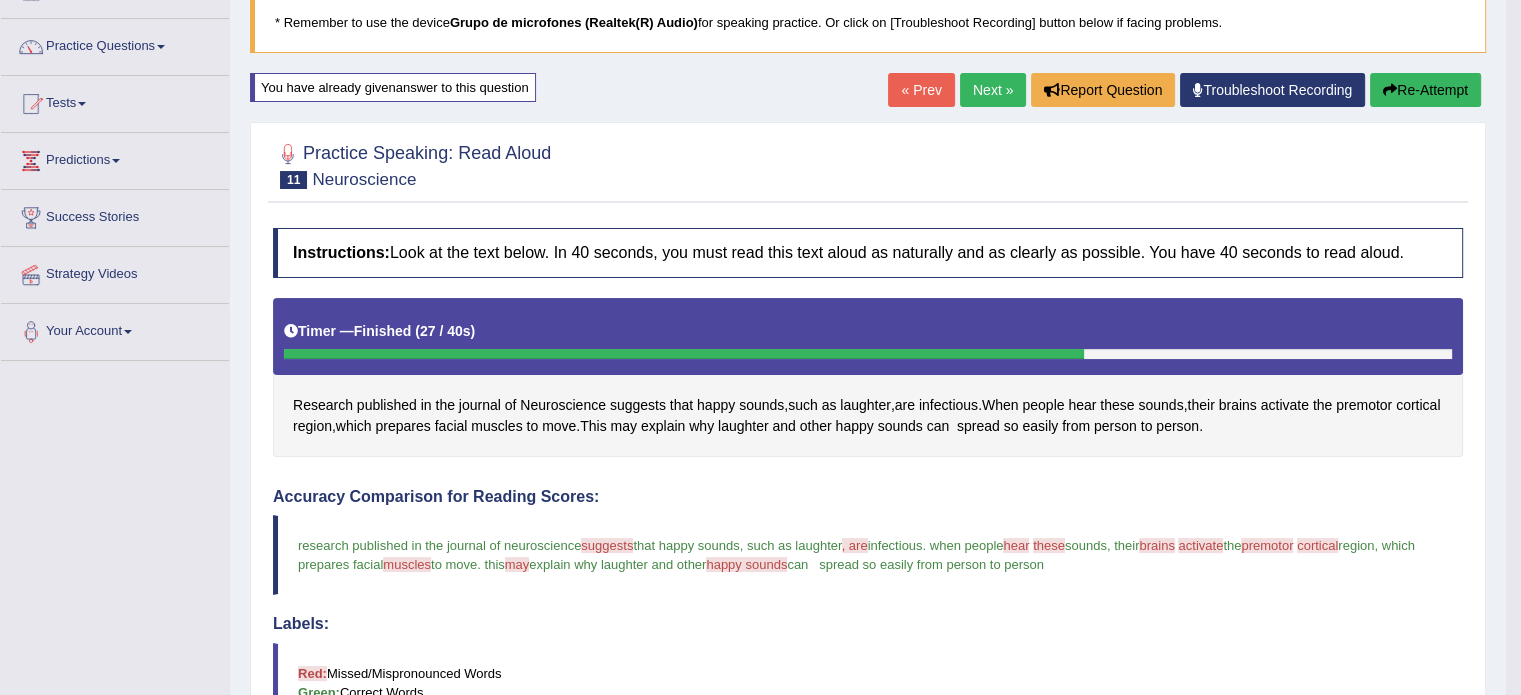 drag, startPoint x: 1000, startPoint y: 91, endPoint x: 984, endPoint y: 117, distance: 30.528675 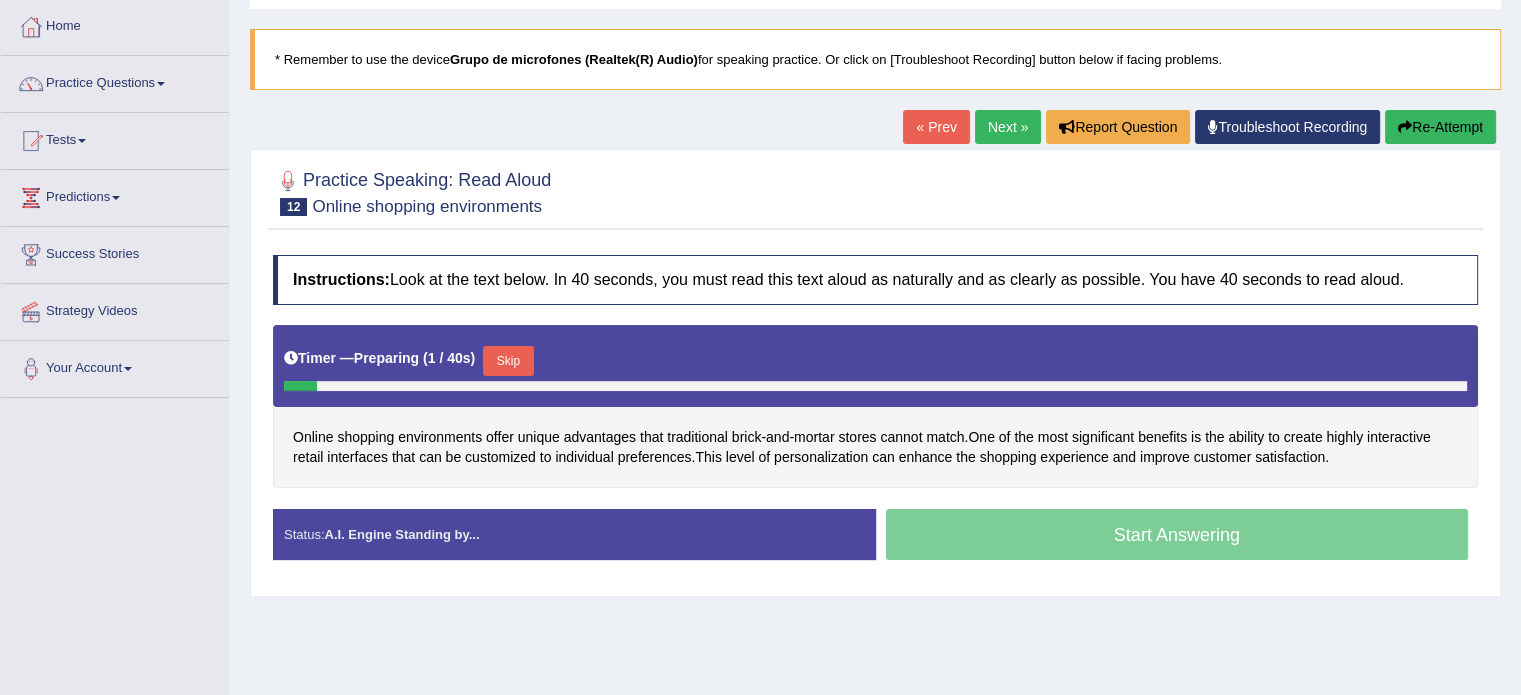 scroll, scrollTop: 0, scrollLeft: 0, axis: both 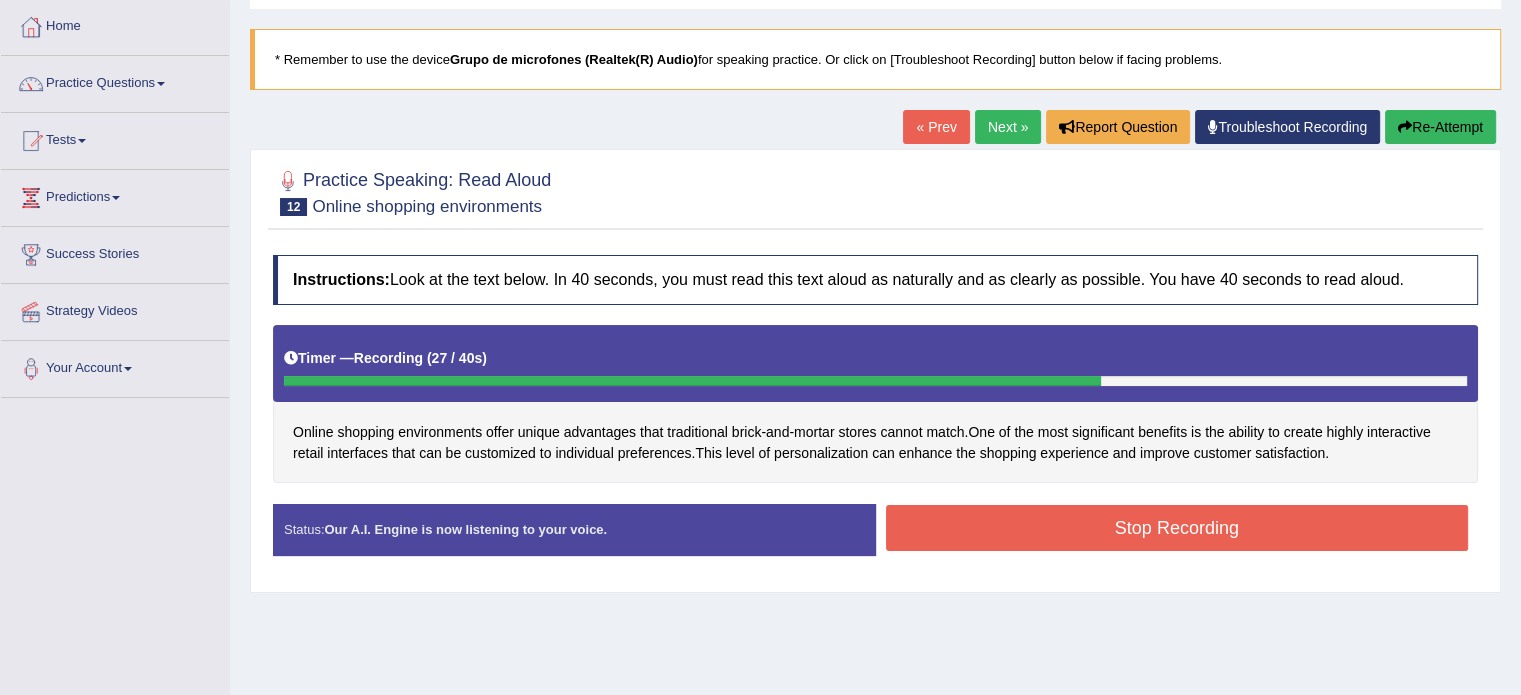 click on "Stop Recording" at bounding box center (1177, 528) 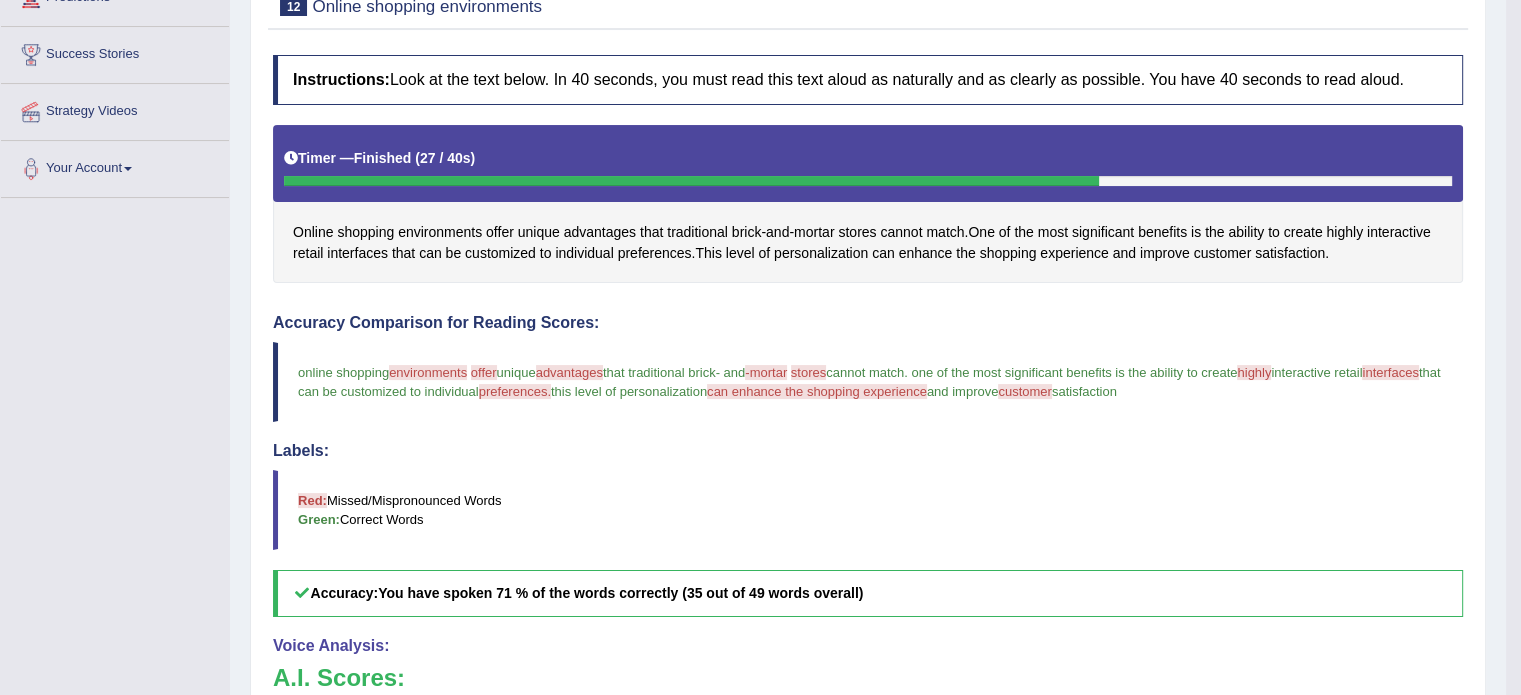 scroll, scrollTop: 200, scrollLeft: 0, axis: vertical 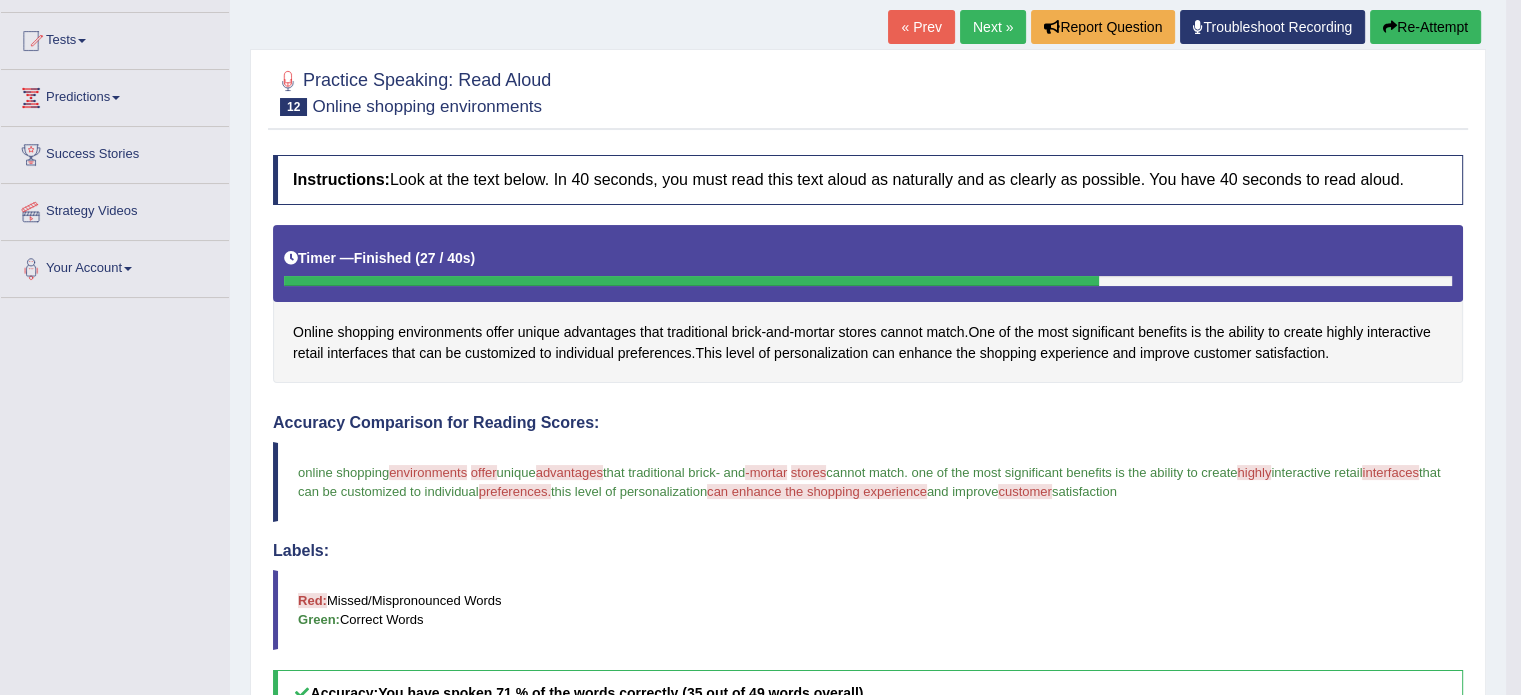 click on "Home
Practice
Speaking: Read Aloud
Online shopping environments
* Remember to use the device  Grupo de microfones (Realtek(R) Audio)  for speaking practice. Or click on [Troubleshoot Recording] button below if facing problems.
« Prev Next »  Report Question  Troubleshoot Recording  Re-Attempt
Practice Speaking: Read Aloud
12
Online shopping environments
Instructions:  Look at the text below. In 40 seconds, you must read this text aloud as naturally and as clearly as possible. You have 40 seconds to read aloud.
Timer —  Finished   ( 27 / 40s ) Online   shopping   environments   offer   unique   advantages   that   traditional   brick - and - mortar   stores   cannot   match .  One   of   the   most   significant   benefits   is   the   ability   to   create   highly   interactive   retail   interfaces   that" at bounding box center (868, 458) 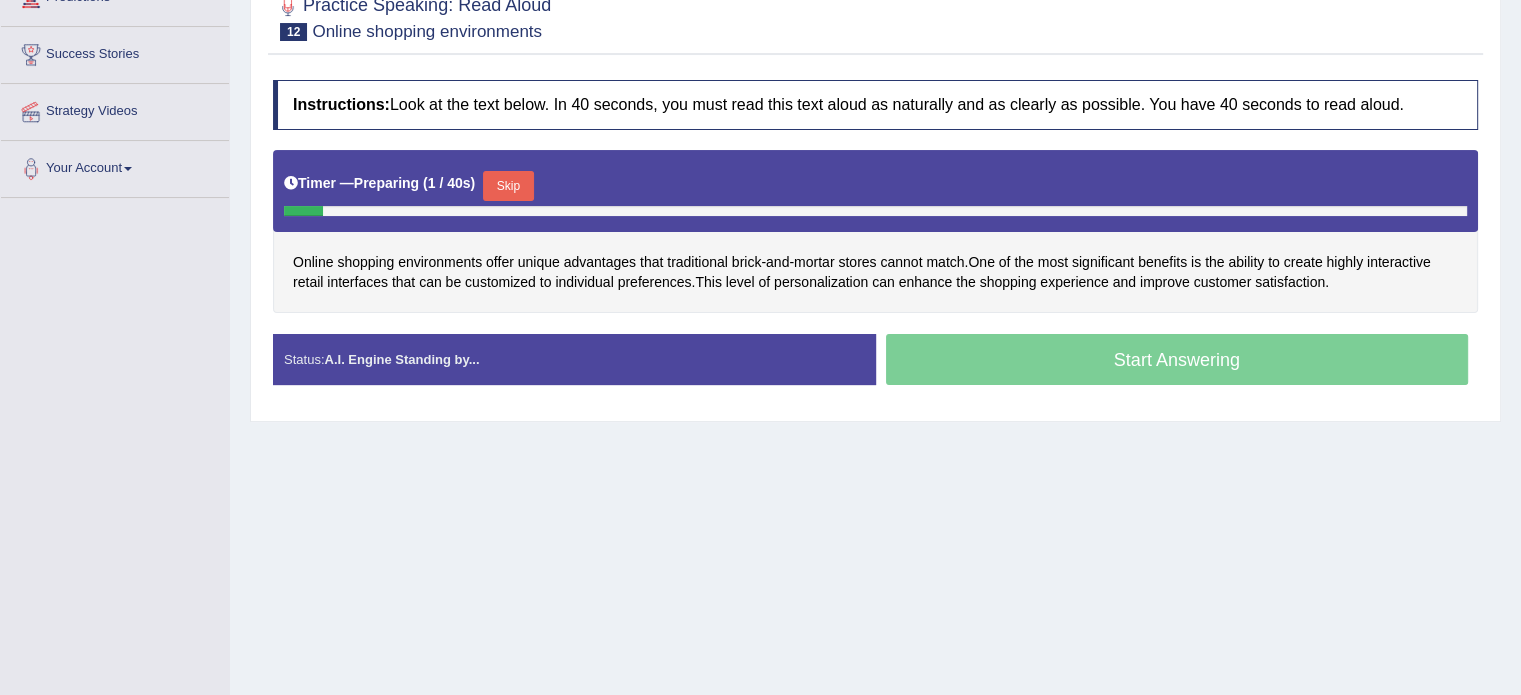 scroll, scrollTop: 300, scrollLeft: 0, axis: vertical 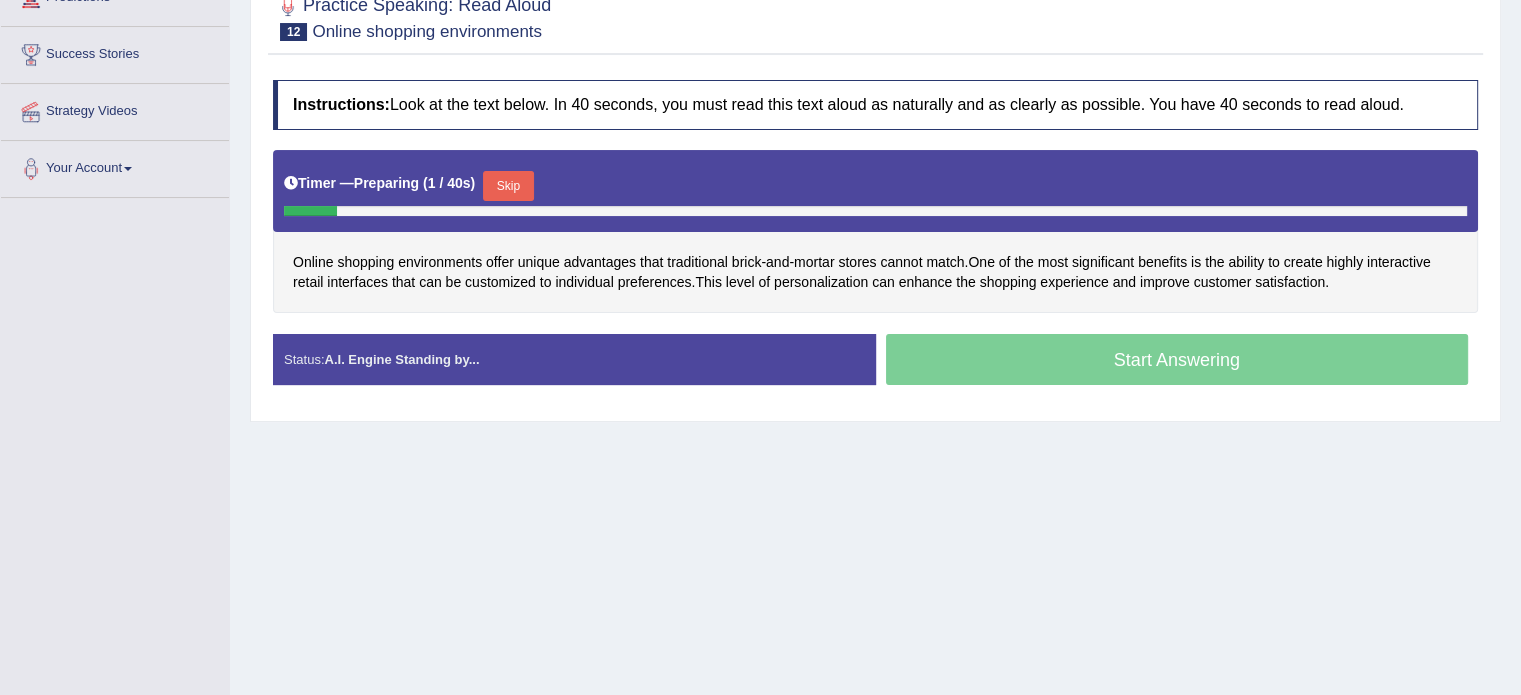 click on "Skip" at bounding box center [508, 186] 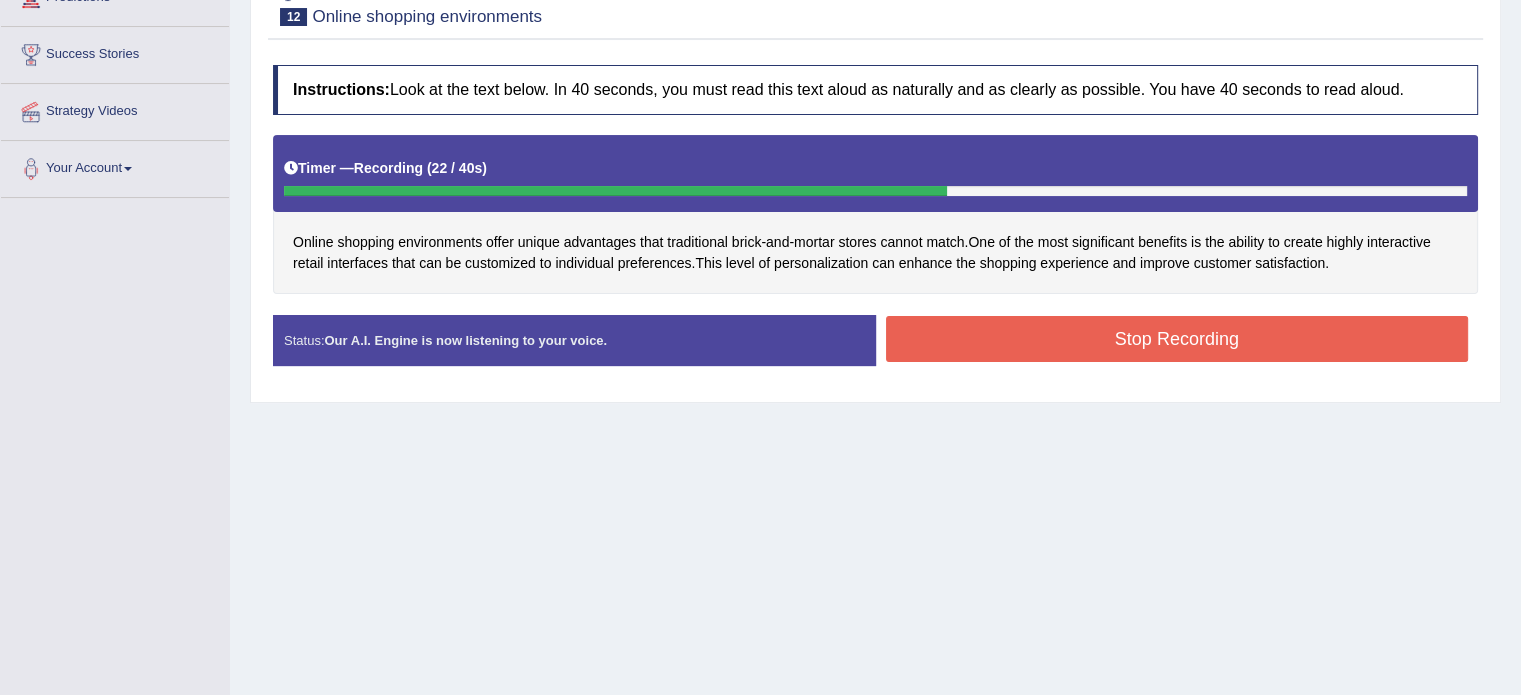 click on "Stop Recording" at bounding box center [1177, 339] 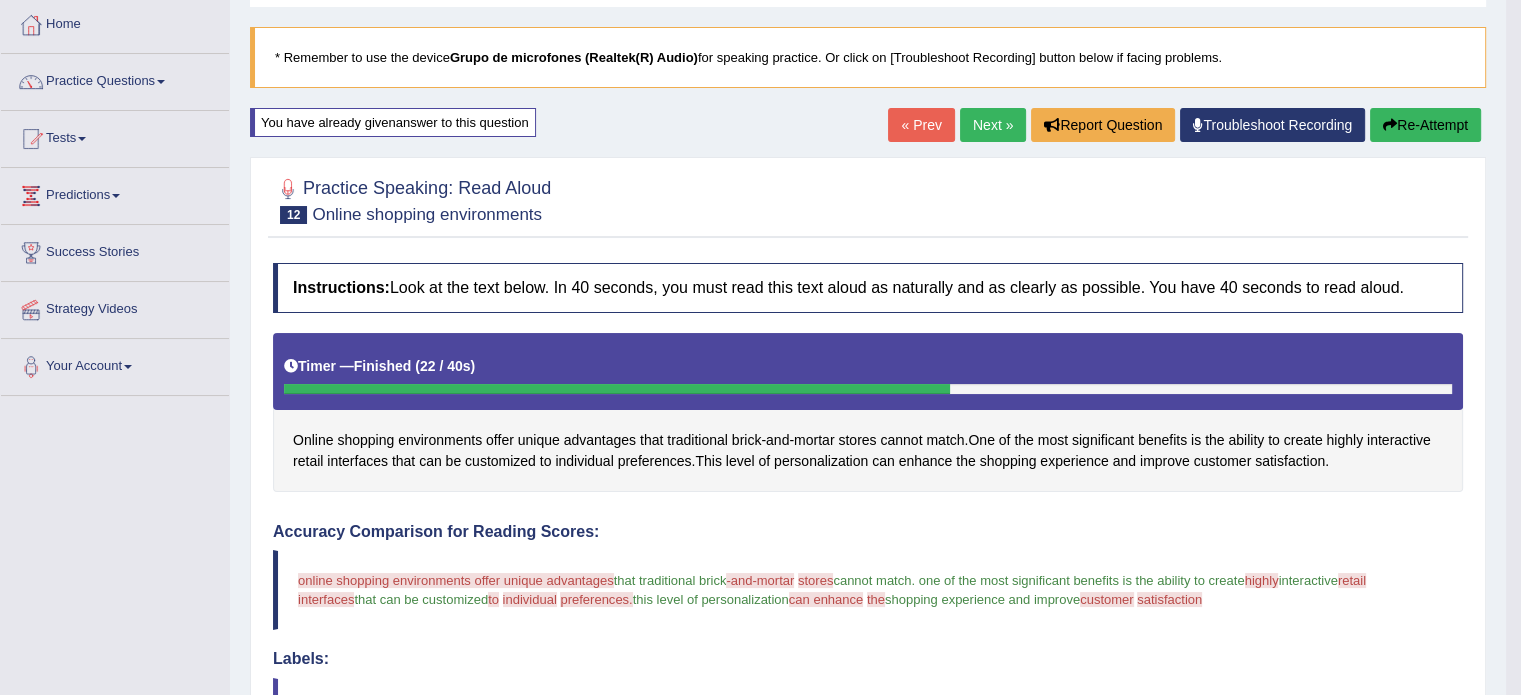 scroll, scrollTop: 100, scrollLeft: 0, axis: vertical 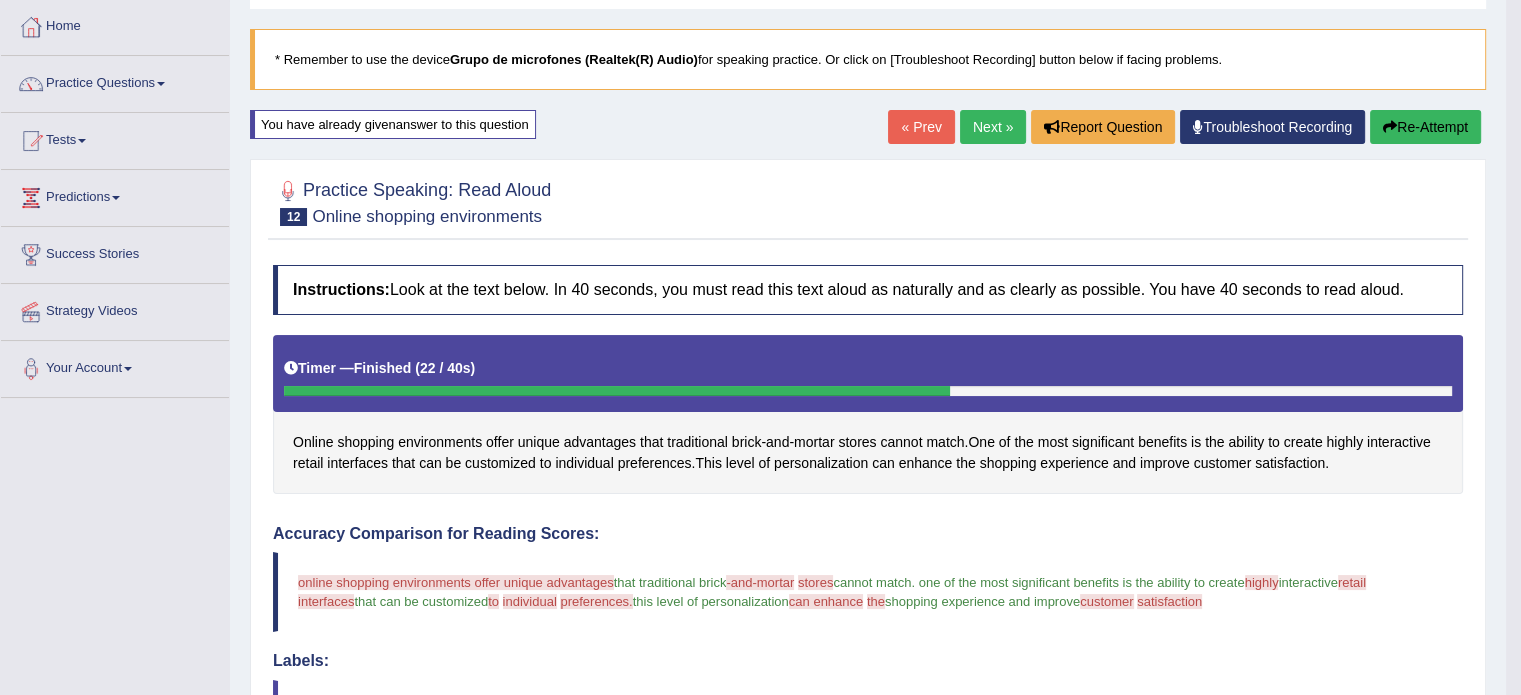 click on "Re-Attempt" at bounding box center [1425, 127] 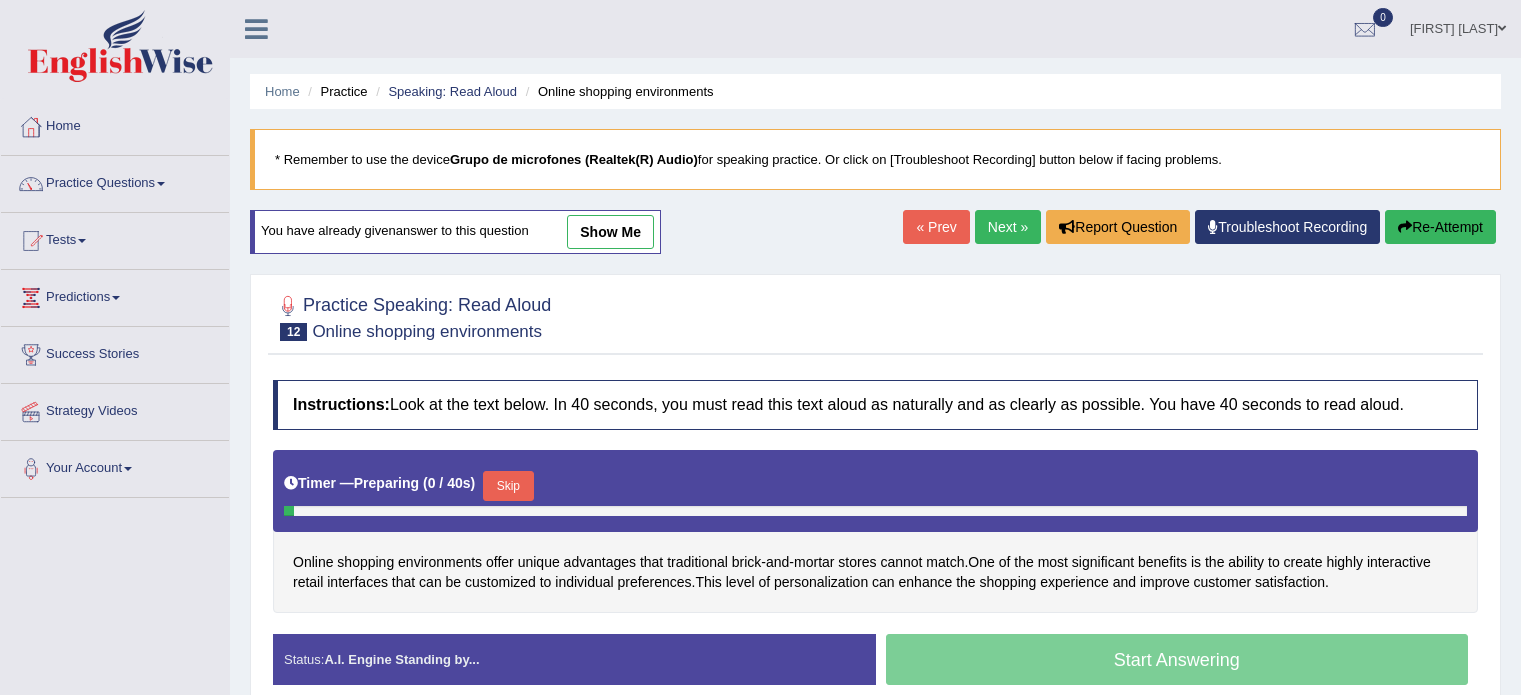 scroll, scrollTop: 206, scrollLeft: 0, axis: vertical 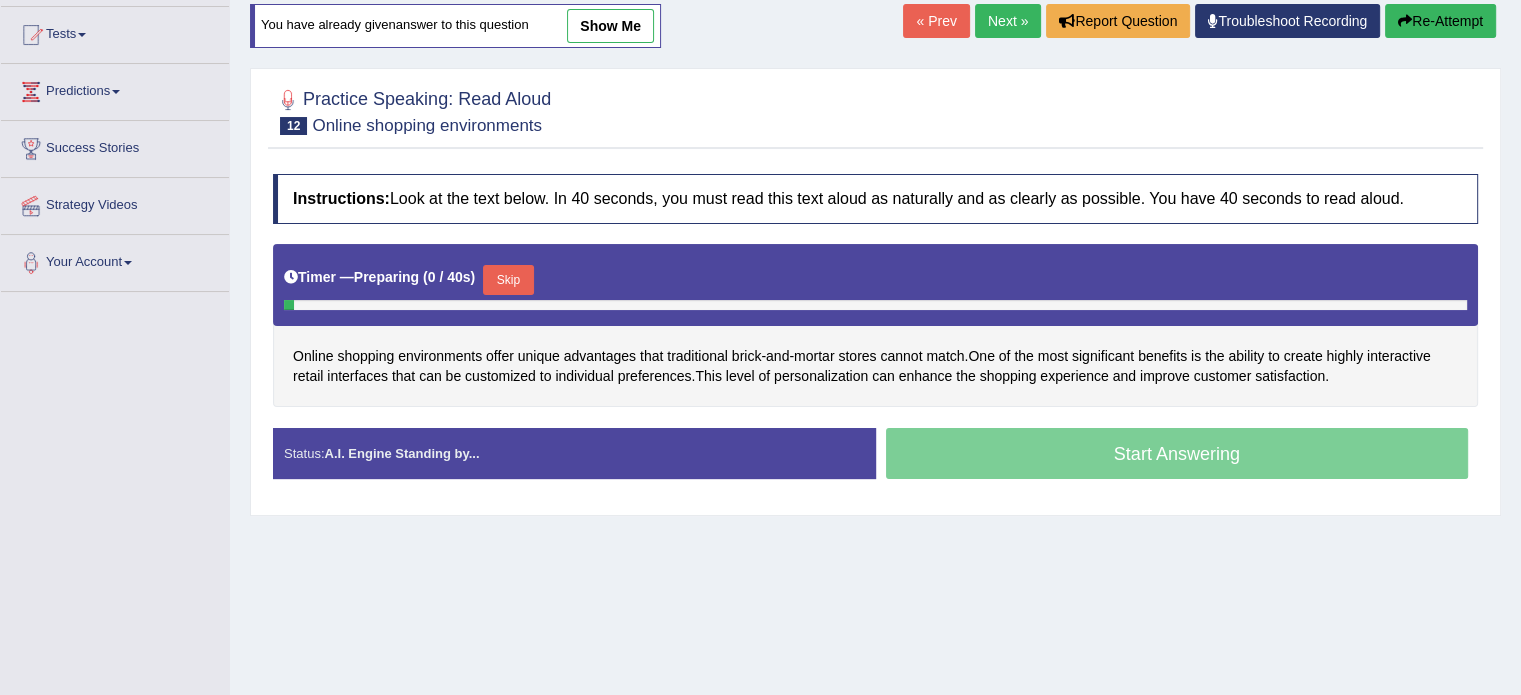 click on "Skip" at bounding box center [508, 280] 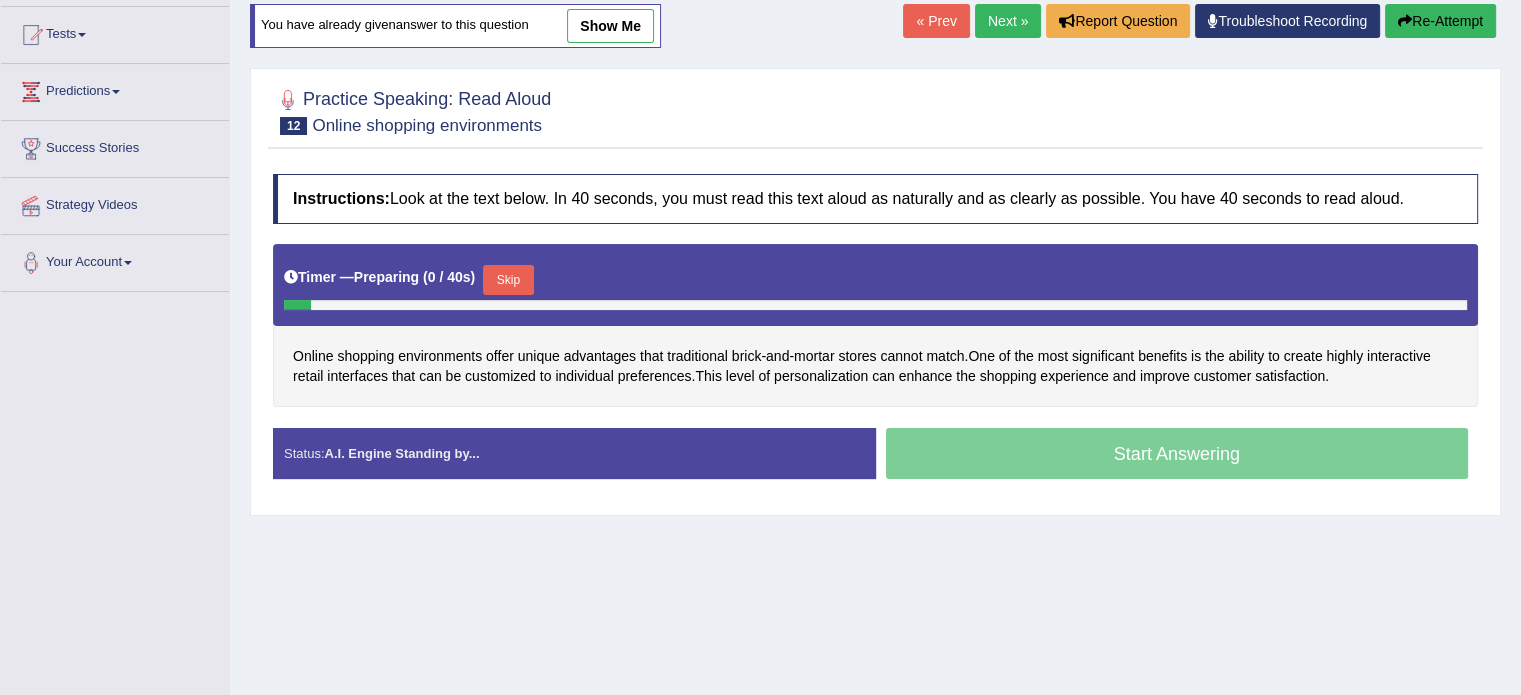 scroll, scrollTop: 0, scrollLeft: 0, axis: both 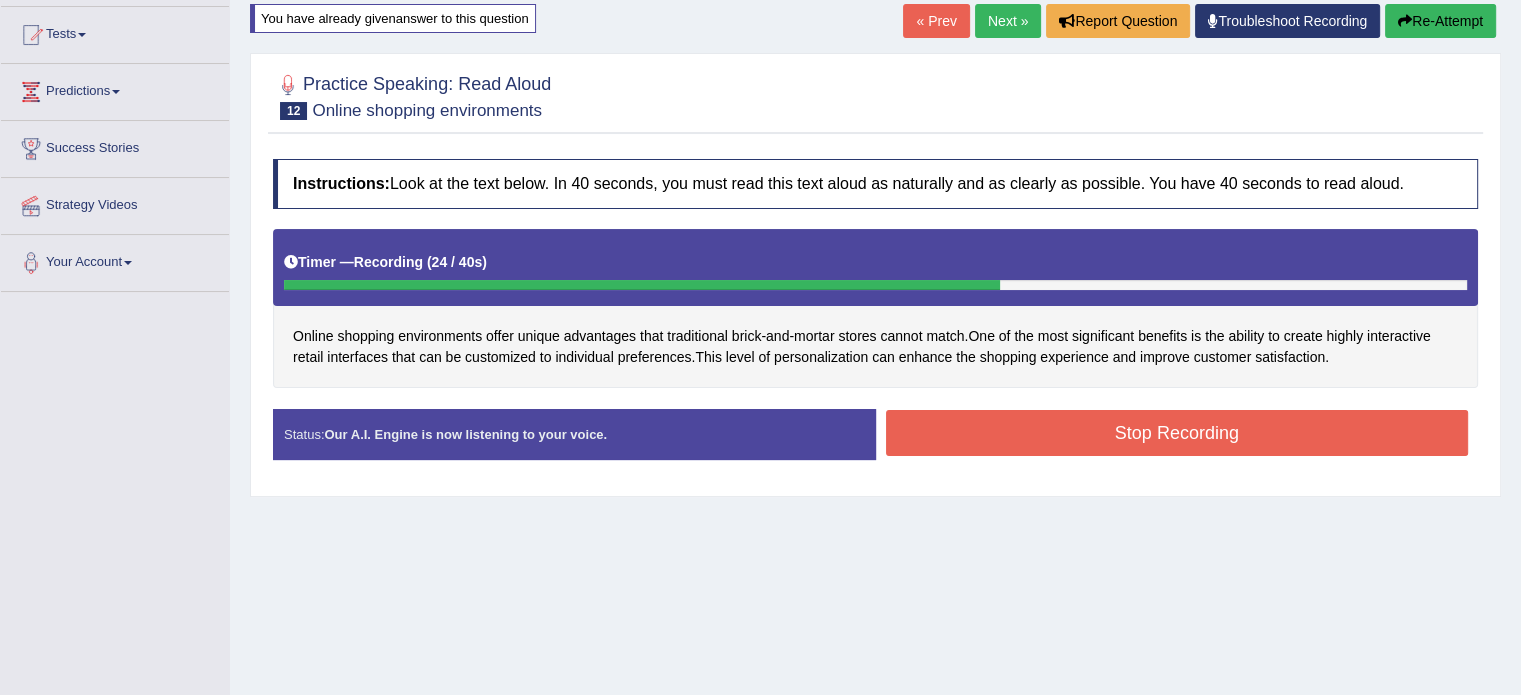 click on "Stop Recording" at bounding box center [1177, 433] 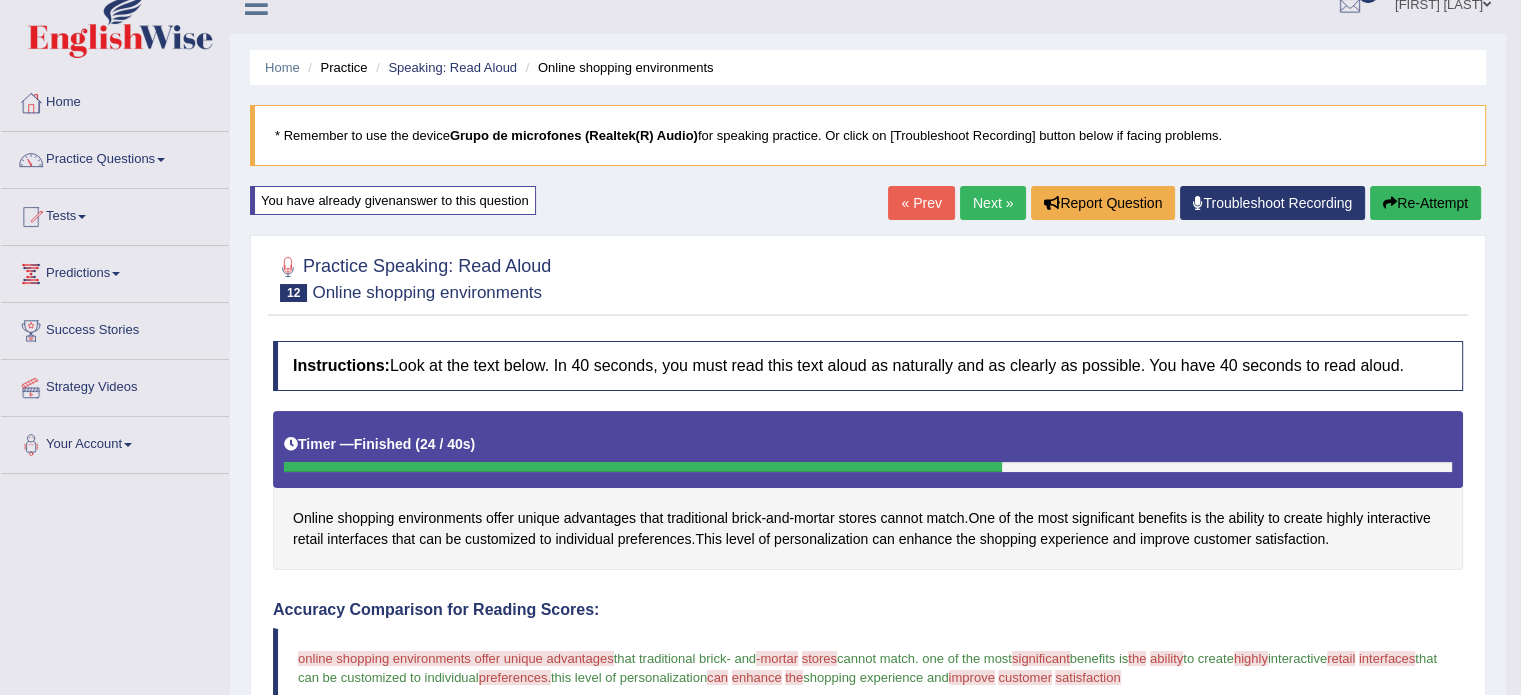 scroll, scrollTop: 6, scrollLeft: 0, axis: vertical 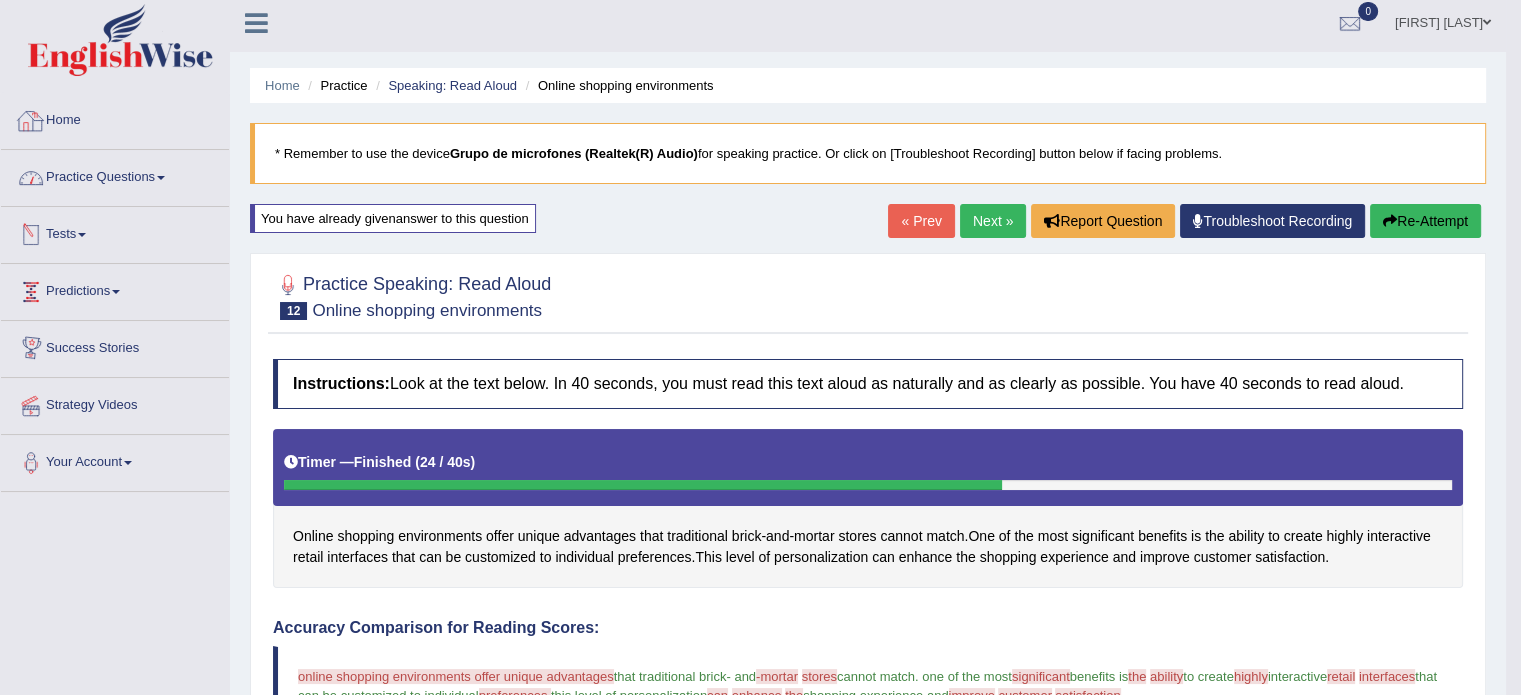 click on "Practice Questions" at bounding box center (115, 175) 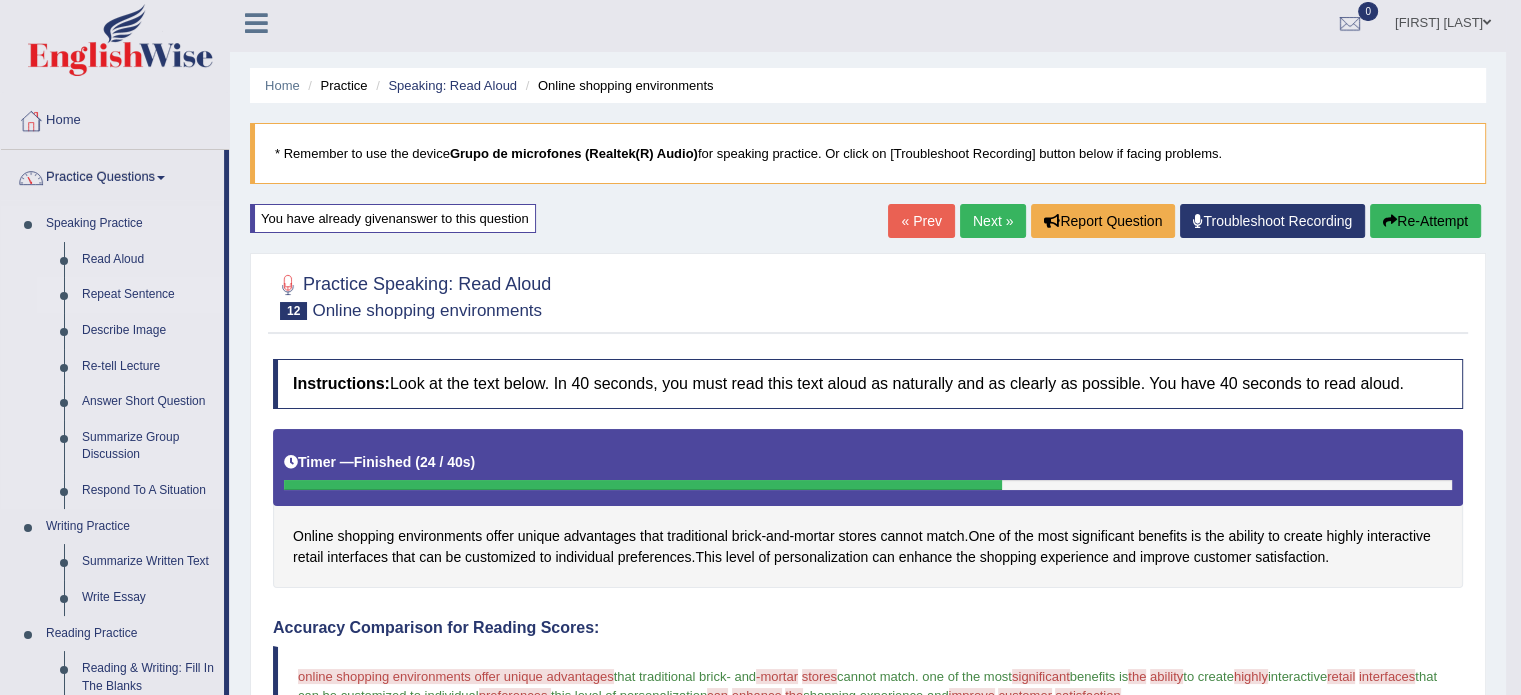 click on "Repeat Sentence" at bounding box center [148, 295] 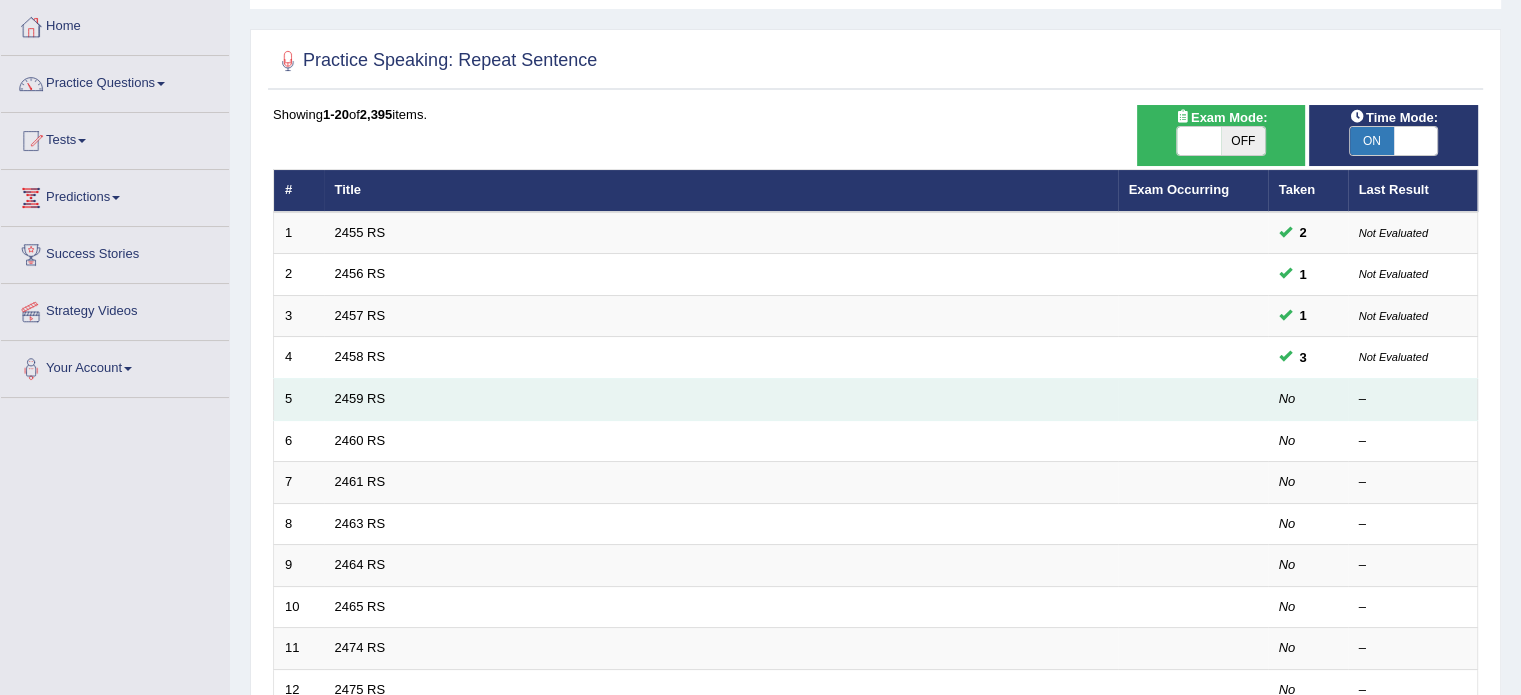 scroll, scrollTop: 100, scrollLeft: 0, axis: vertical 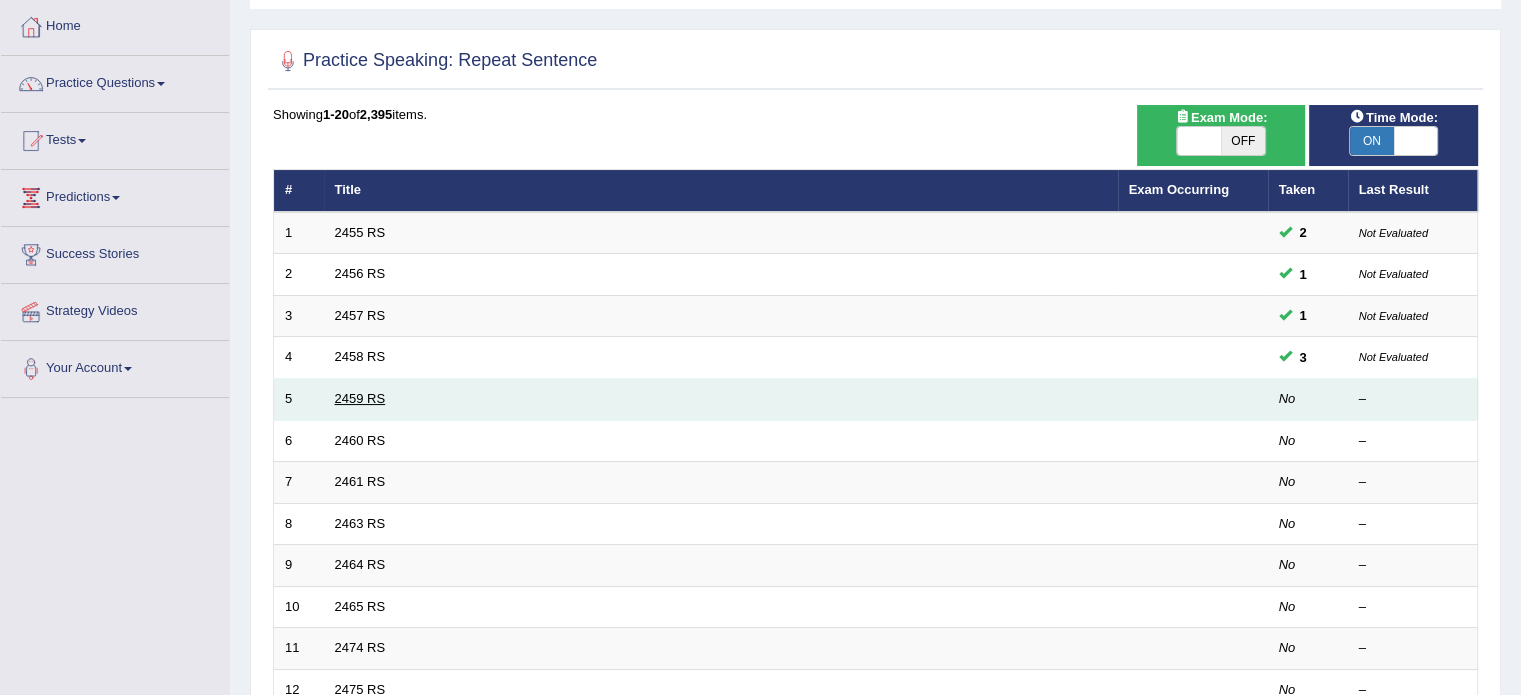 click on "2459 RS" at bounding box center (360, 398) 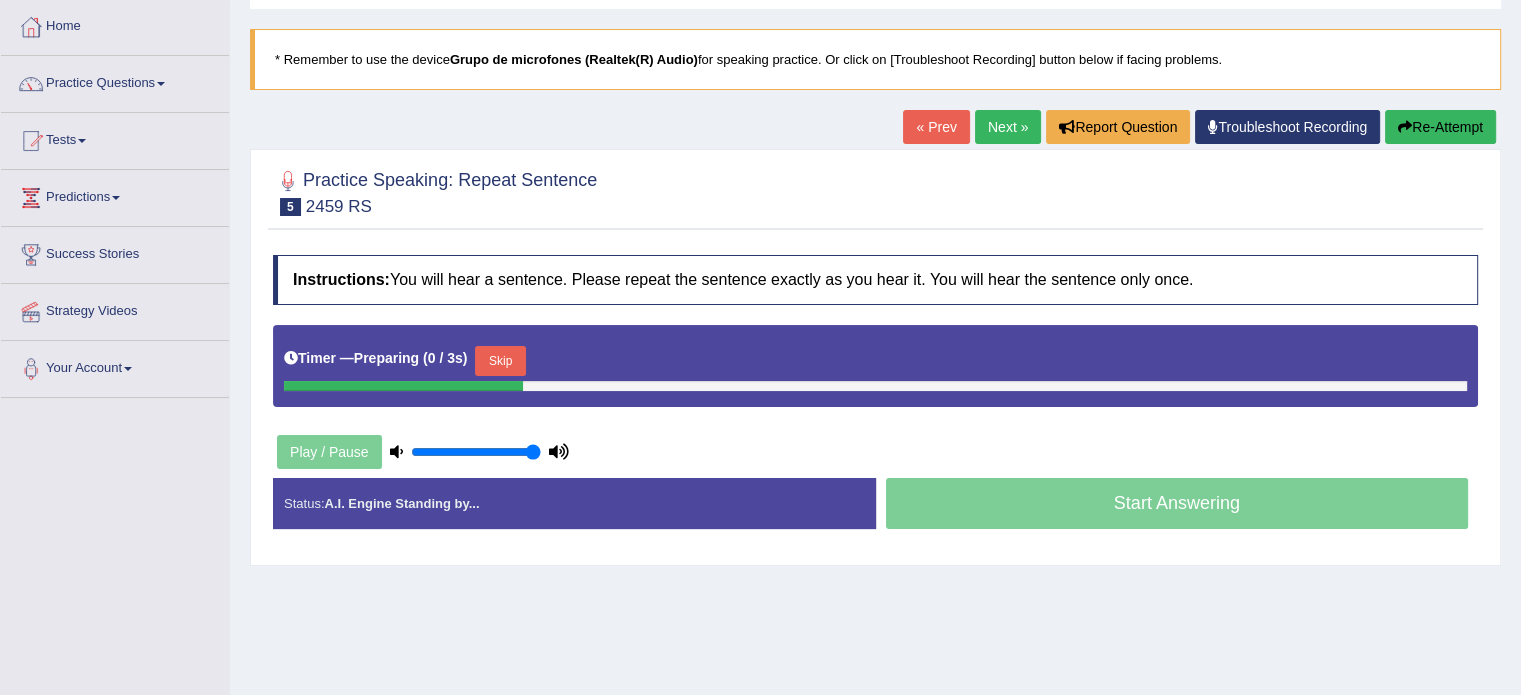 scroll, scrollTop: 100, scrollLeft: 0, axis: vertical 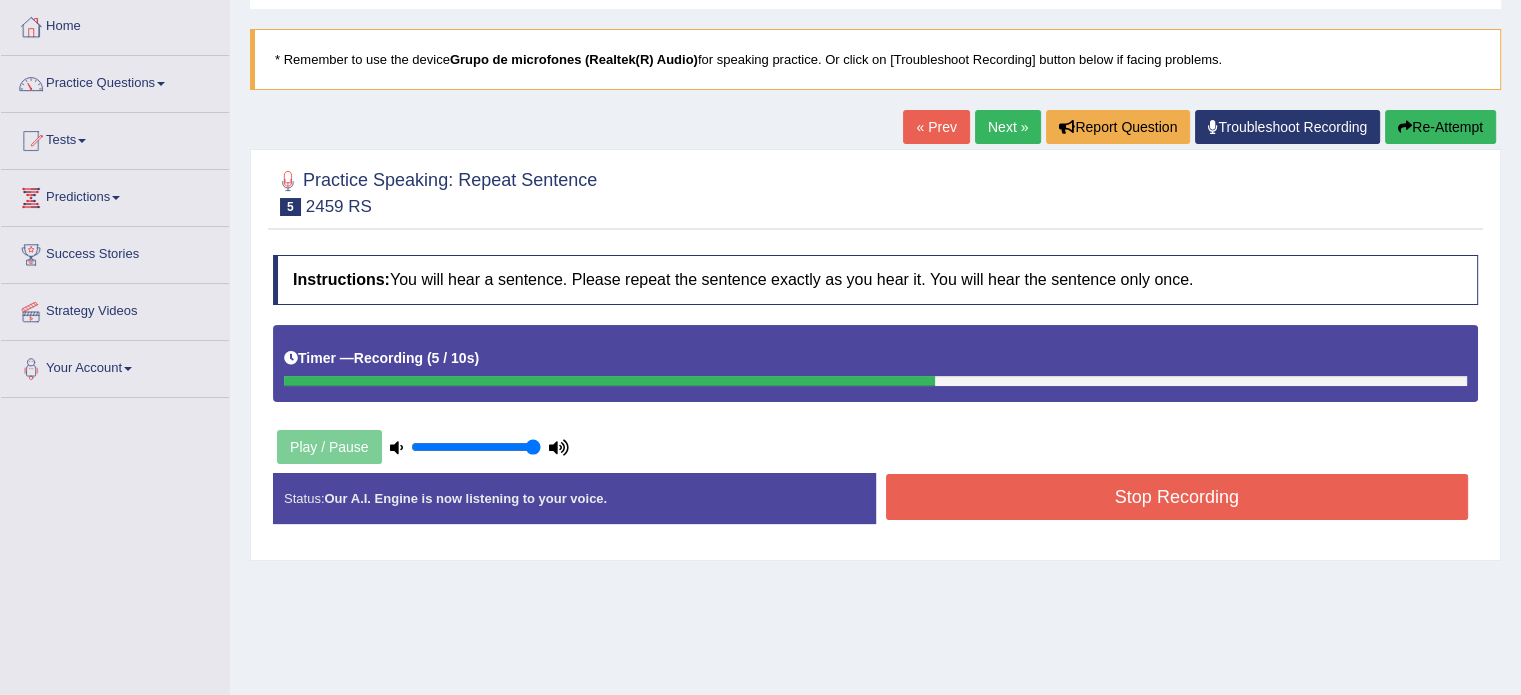 click on "Stop Recording" at bounding box center [1177, 497] 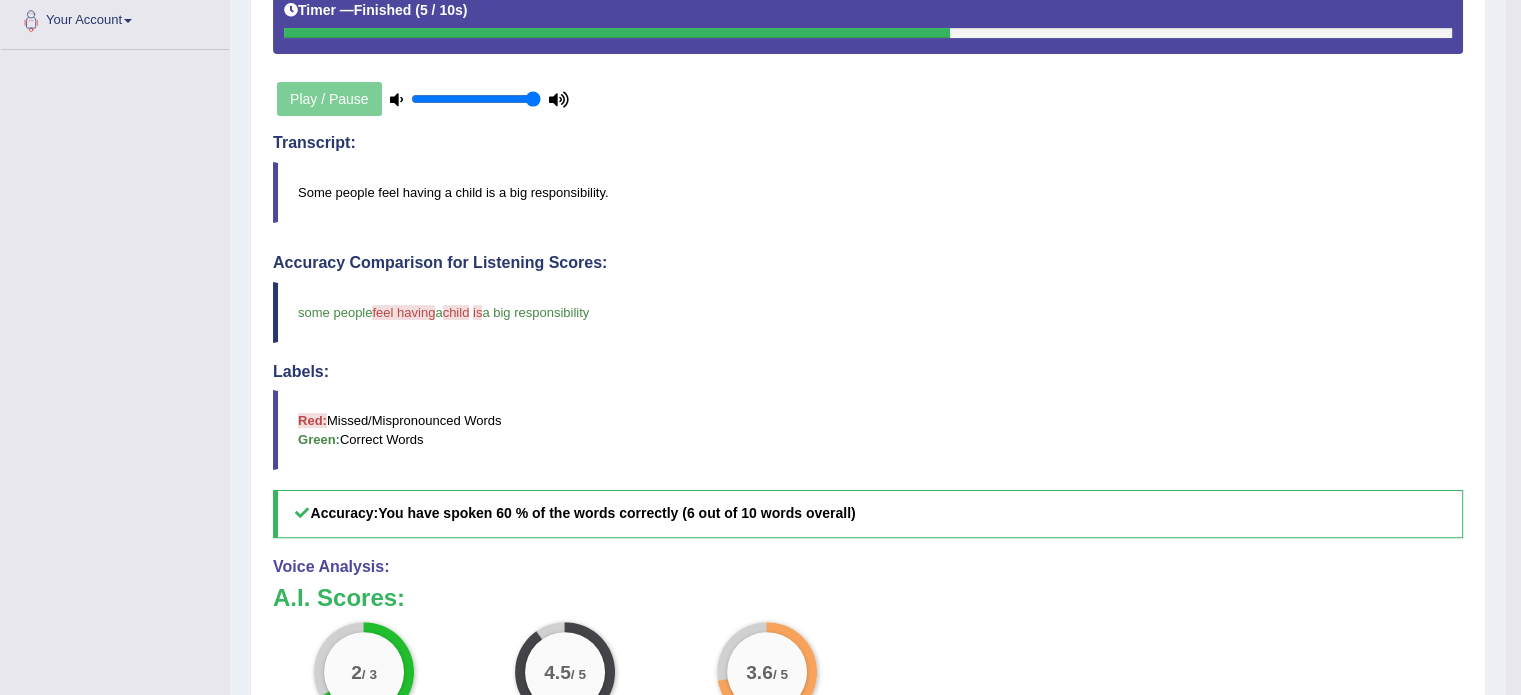 scroll, scrollTop: 400, scrollLeft: 0, axis: vertical 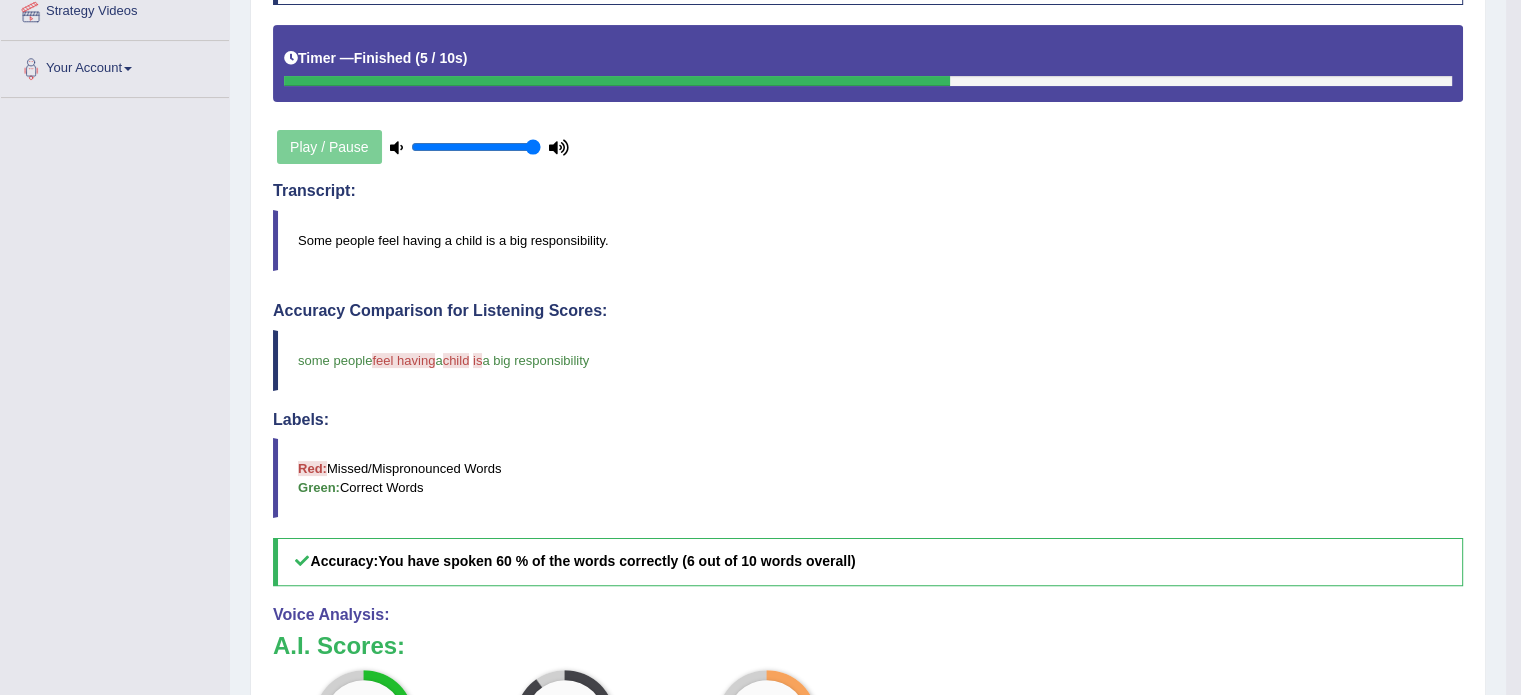 click on "Red:  Missed/Mispronounced Words
Green:  Correct Words" at bounding box center [868, 478] 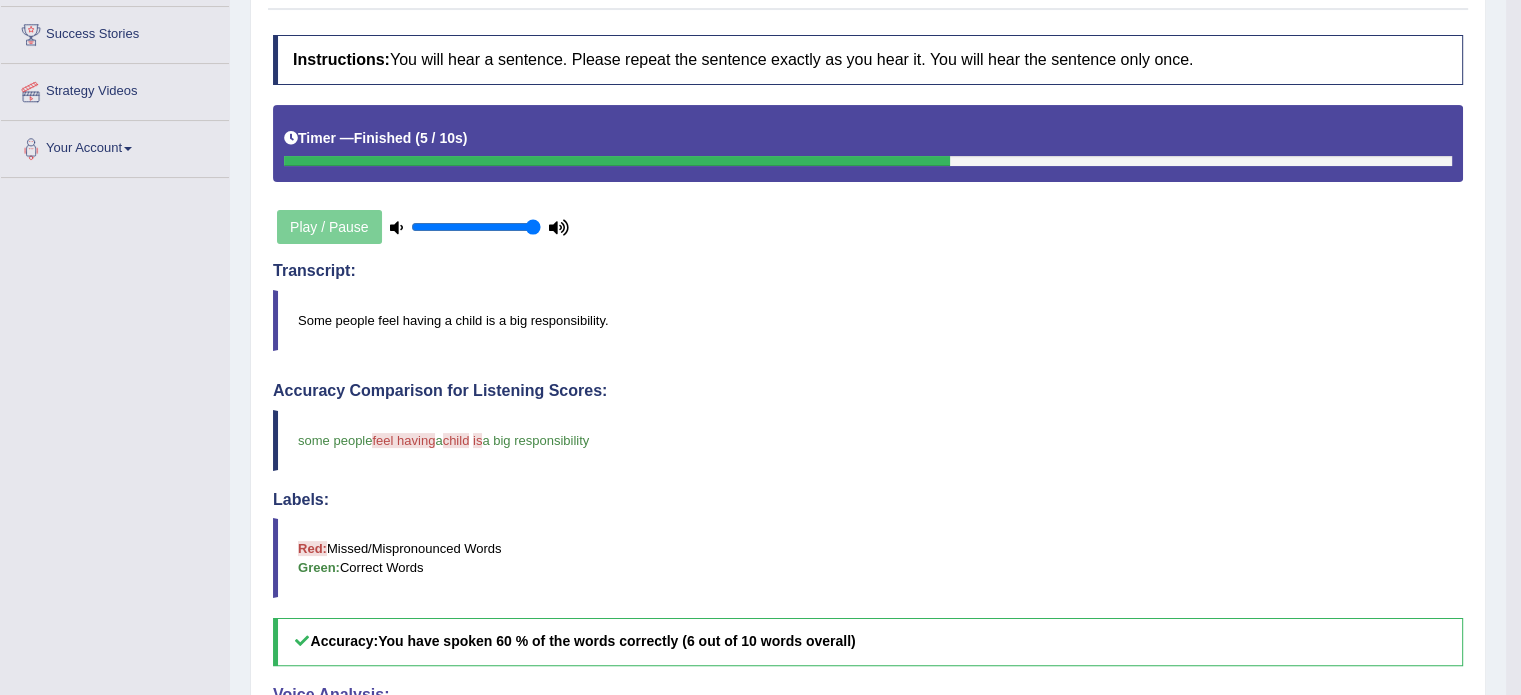 scroll, scrollTop: 200, scrollLeft: 0, axis: vertical 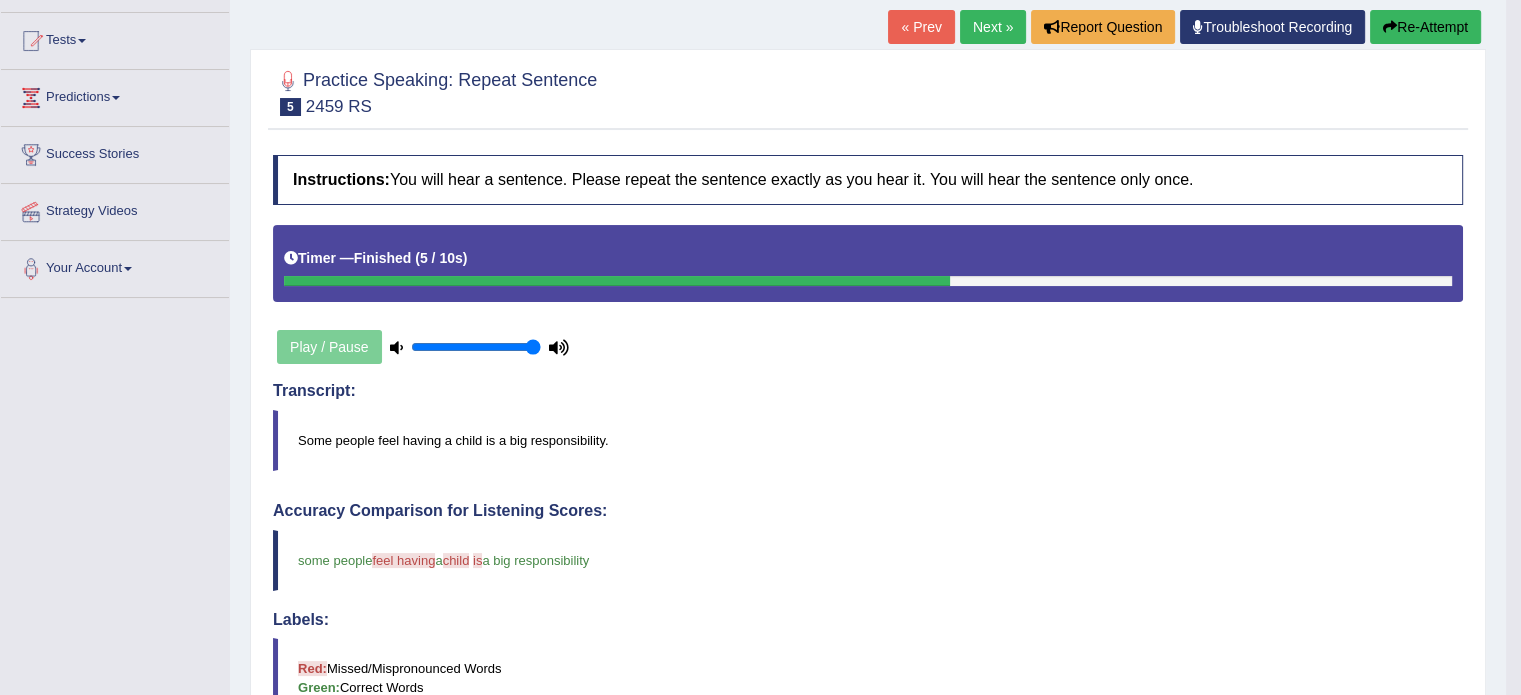 click on "Re-Attempt" at bounding box center (1425, 27) 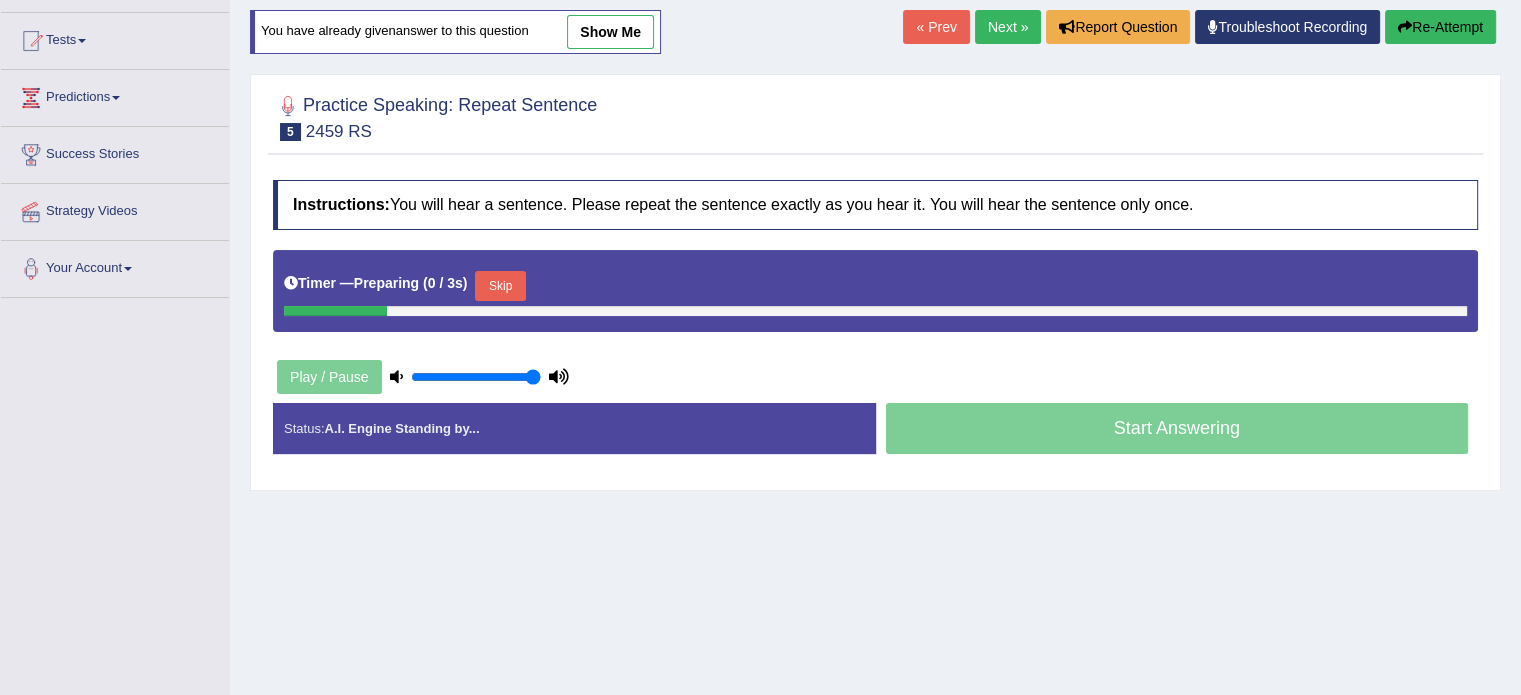 scroll, scrollTop: 200, scrollLeft: 0, axis: vertical 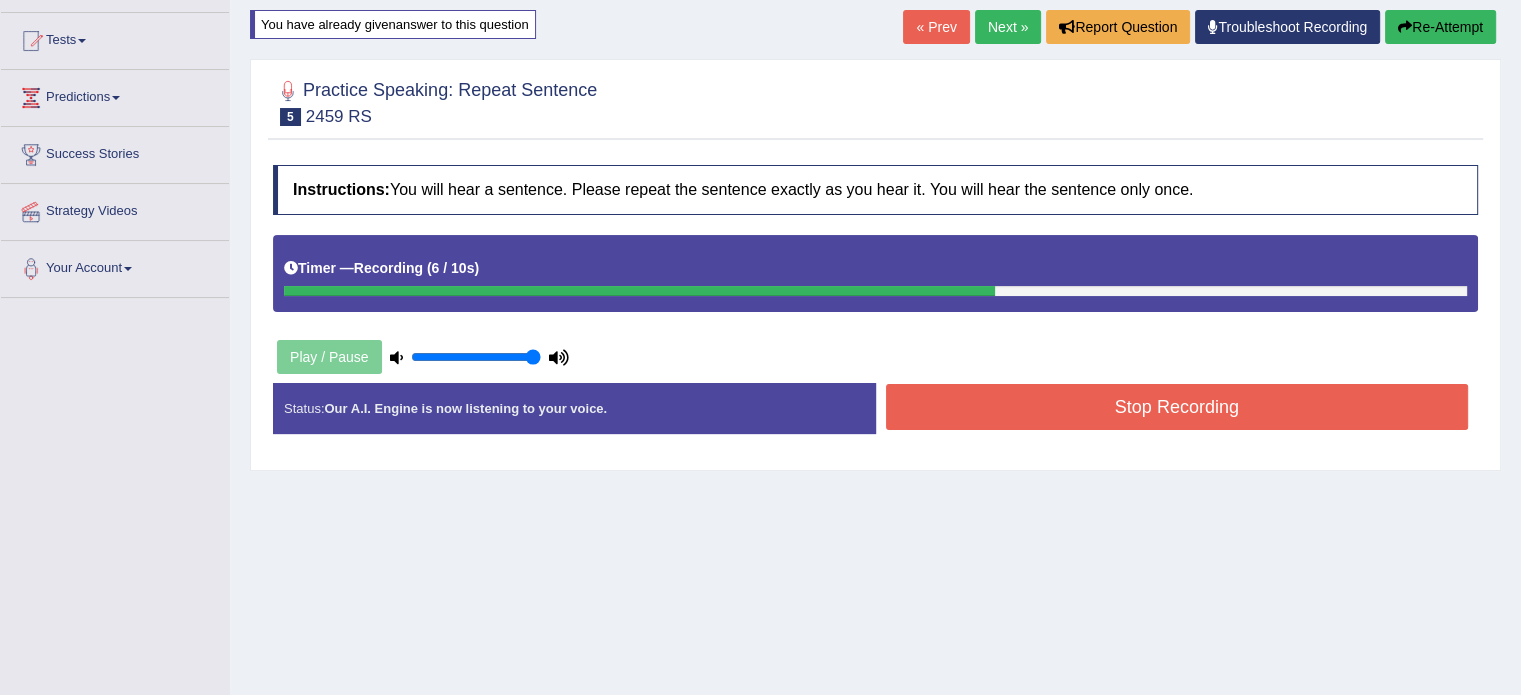 click on "Stop Recording" at bounding box center [1177, 407] 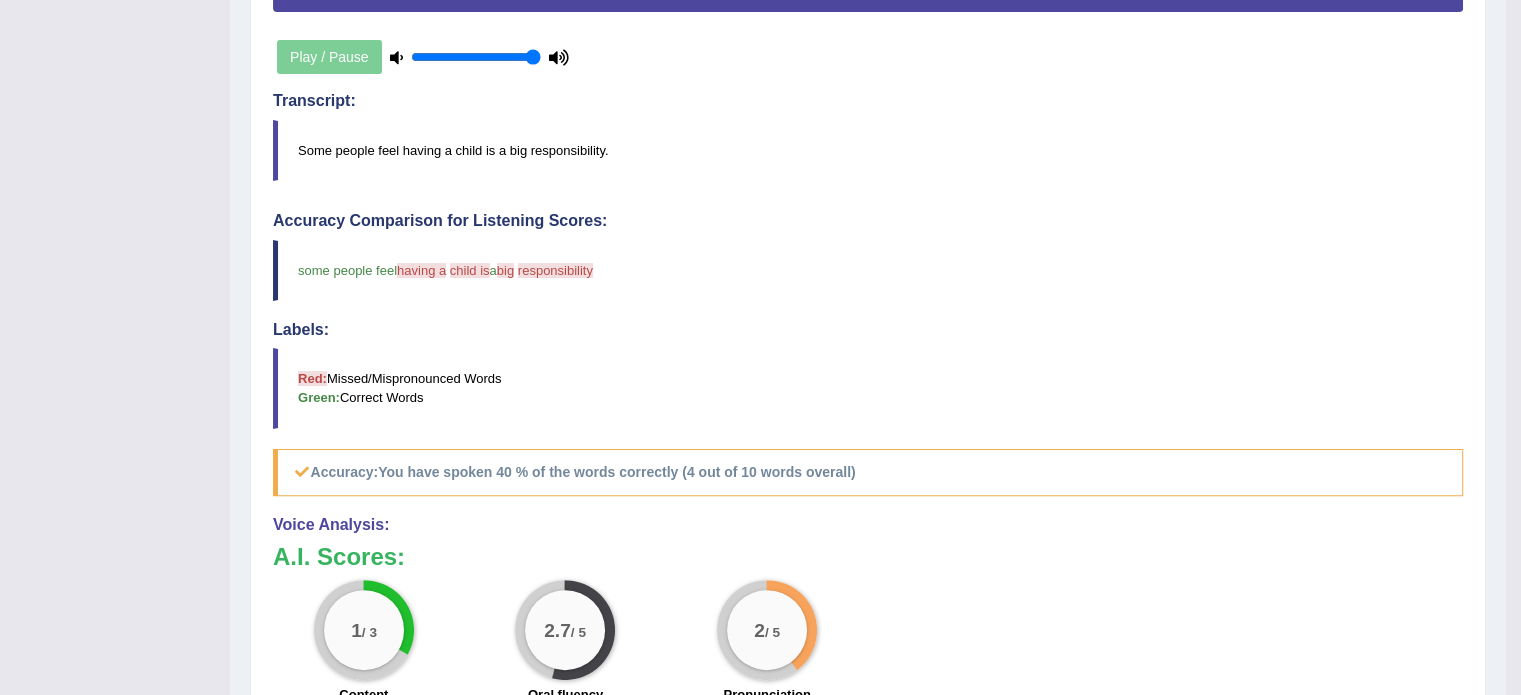 scroll, scrollTop: 200, scrollLeft: 0, axis: vertical 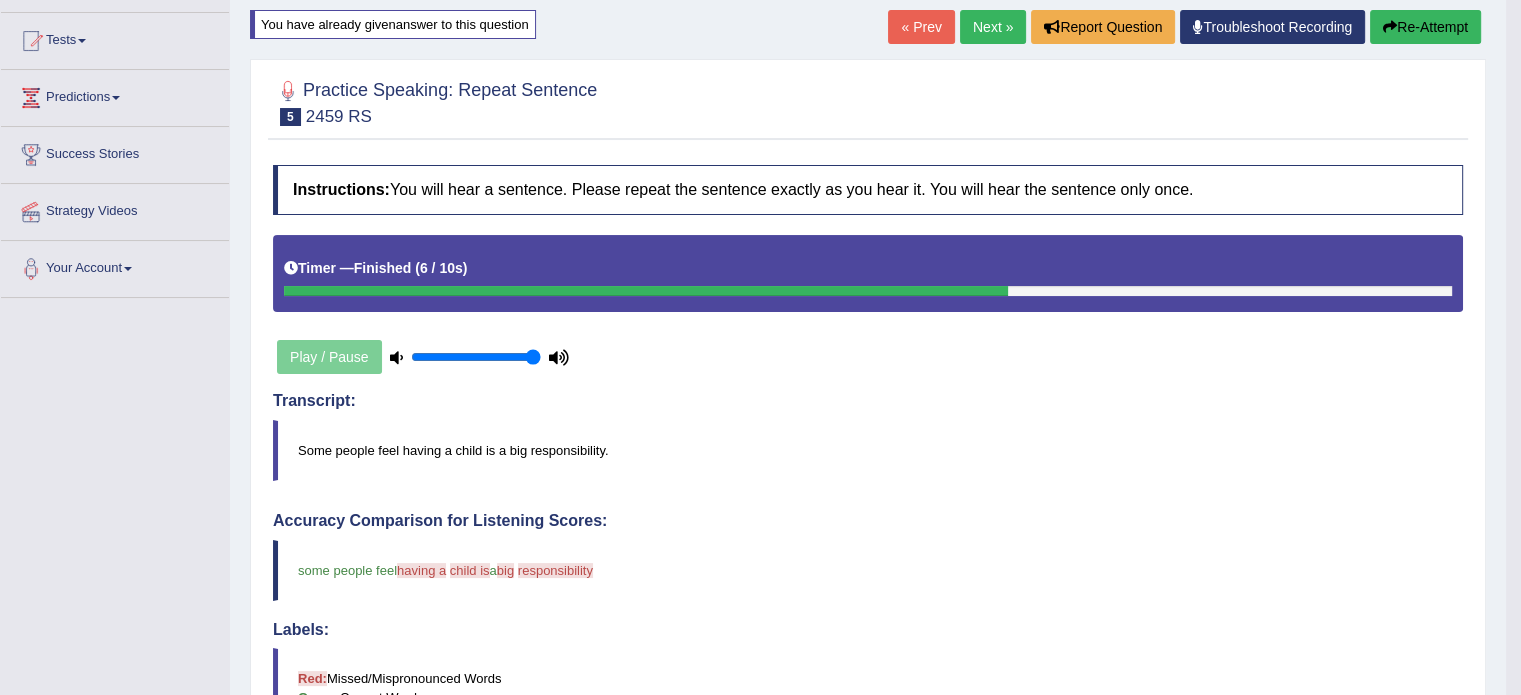 click on "Re-Attempt" at bounding box center [1425, 27] 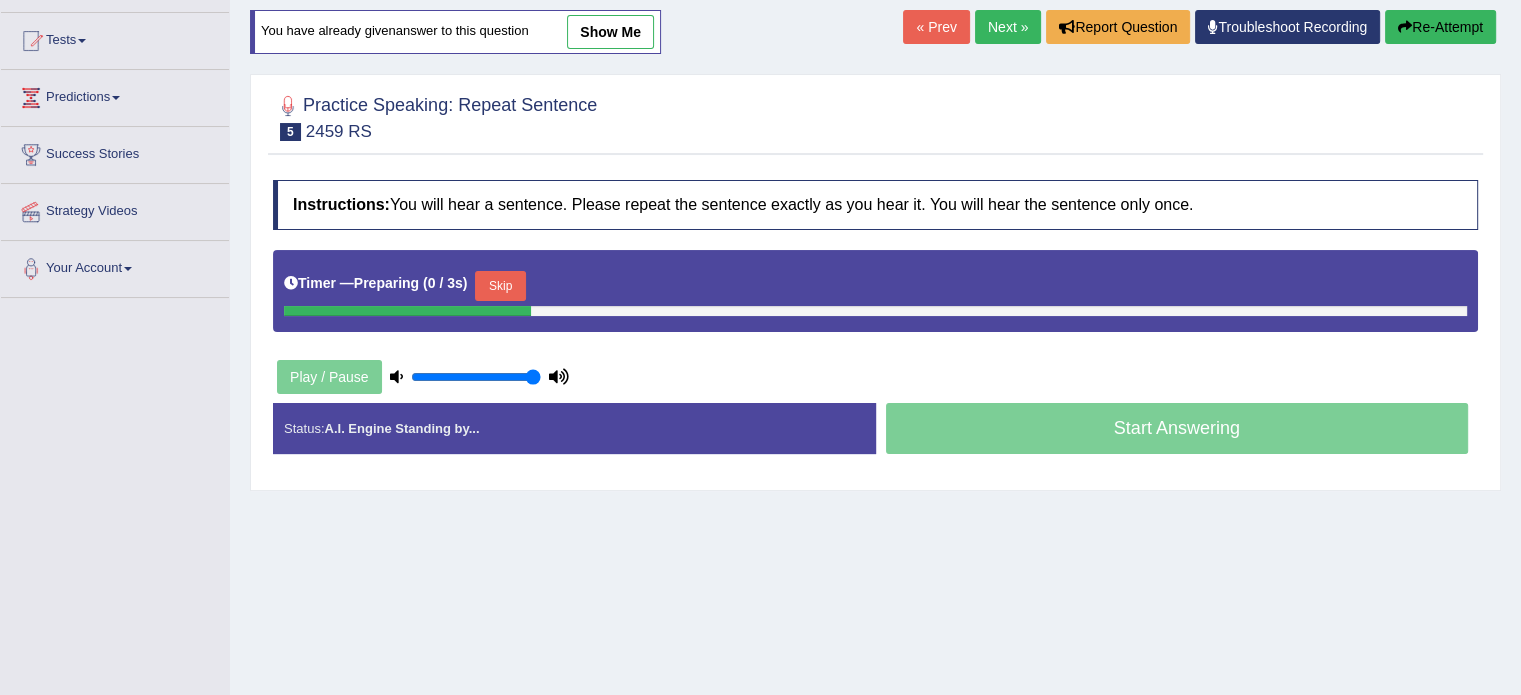 scroll, scrollTop: 200, scrollLeft: 0, axis: vertical 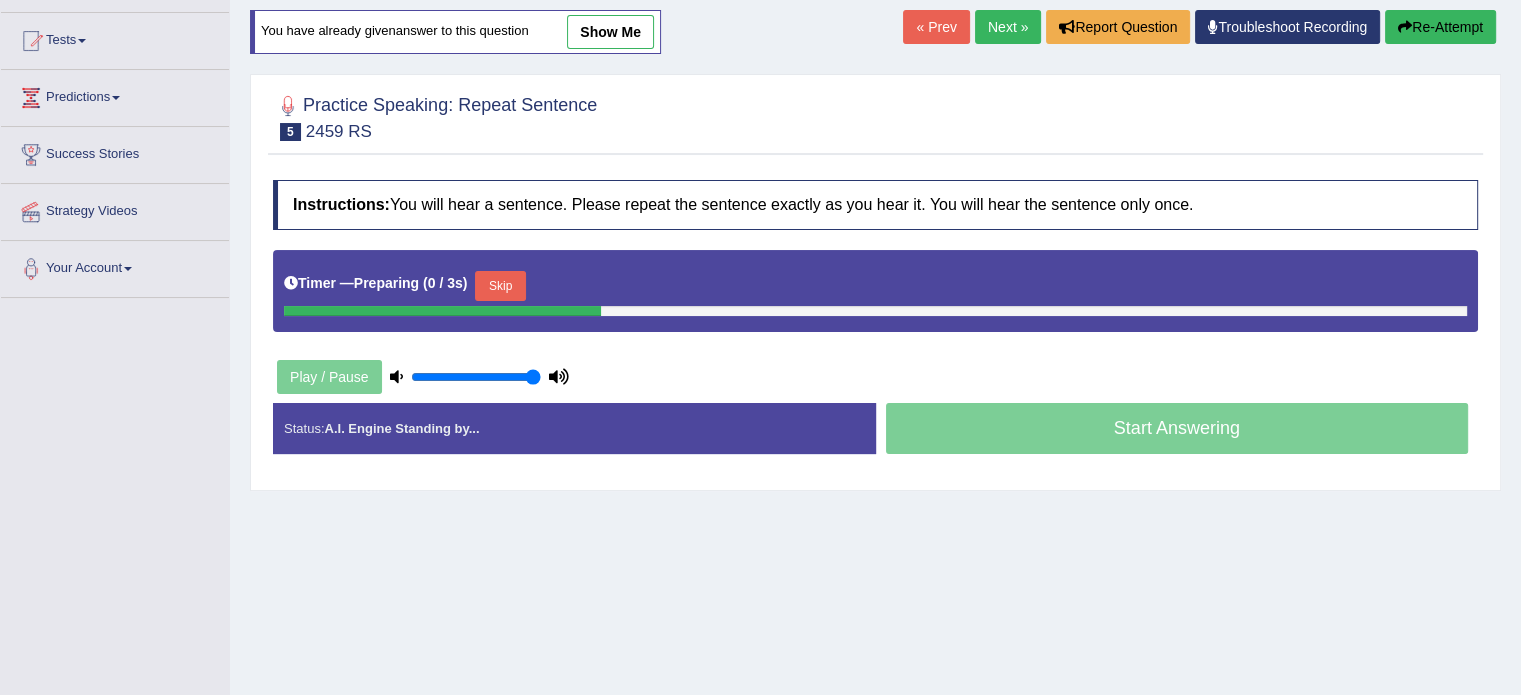 drag, startPoint x: 500, startPoint y: 286, endPoint x: 540, endPoint y: 356, distance: 80.622574 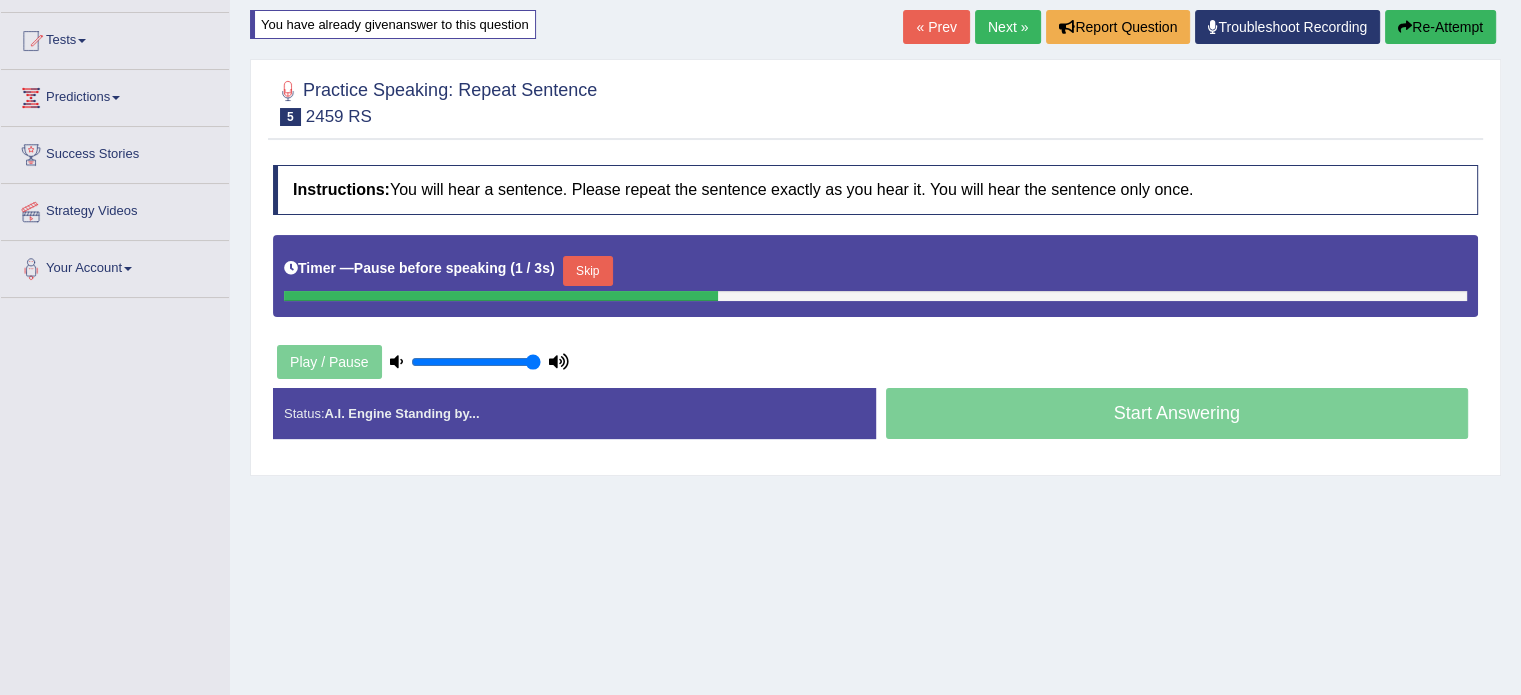click on "Skip" at bounding box center [588, 271] 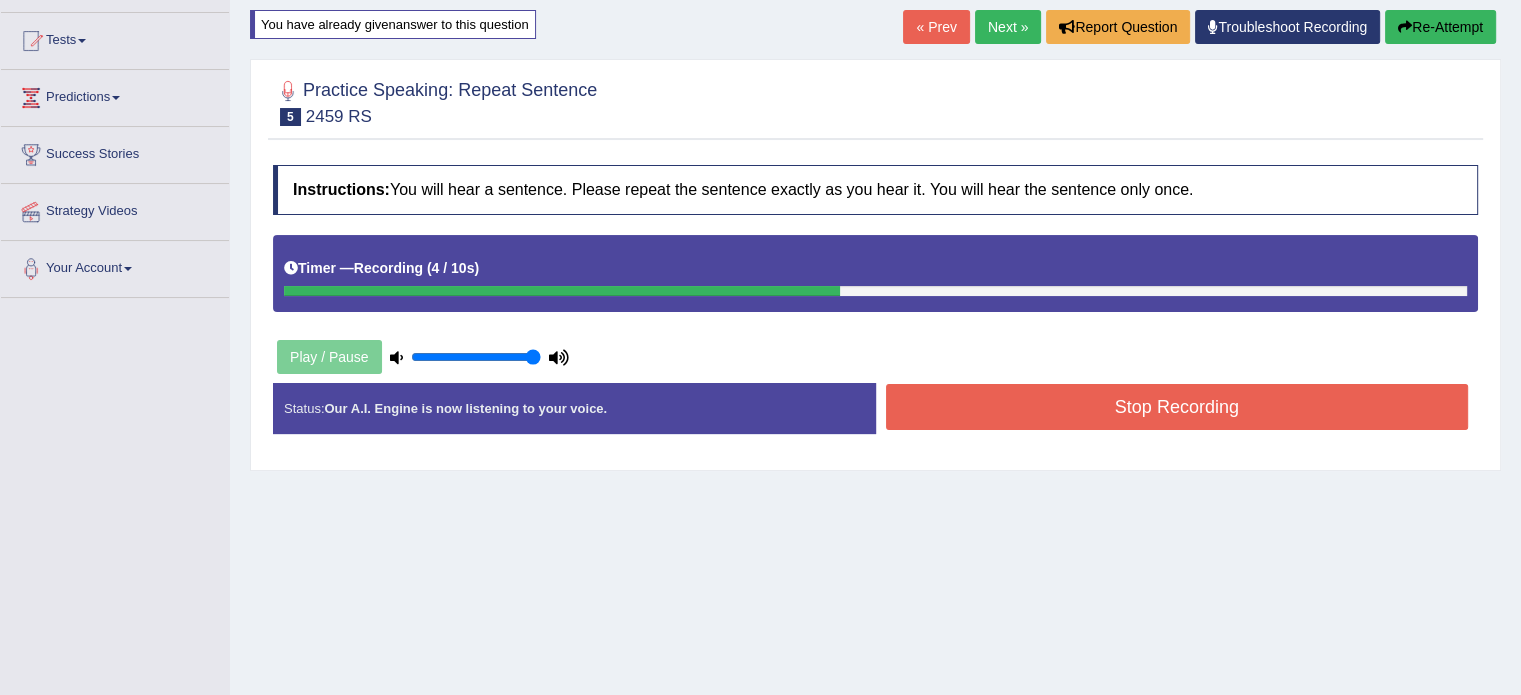 click on "Stop Recording" at bounding box center (1177, 407) 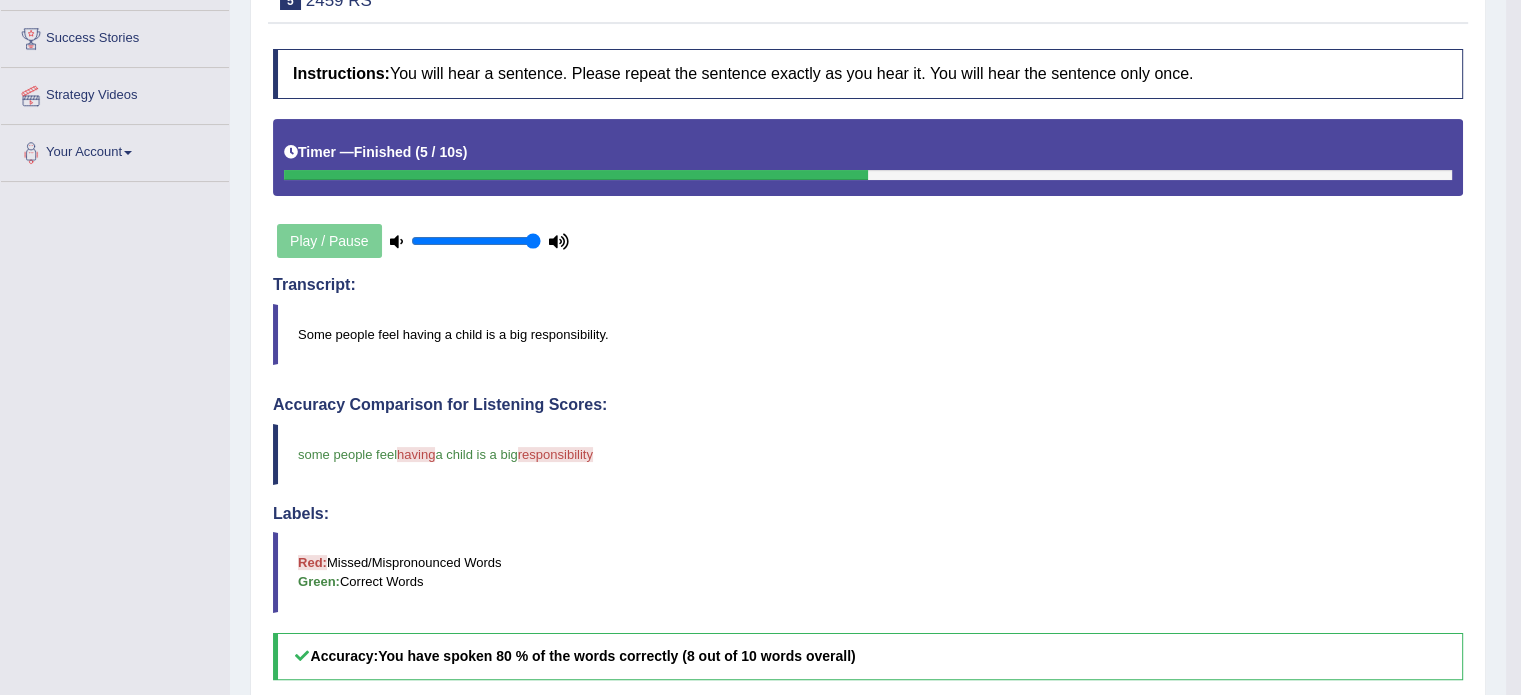 scroll, scrollTop: 200, scrollLeft: 0, axis: vertical 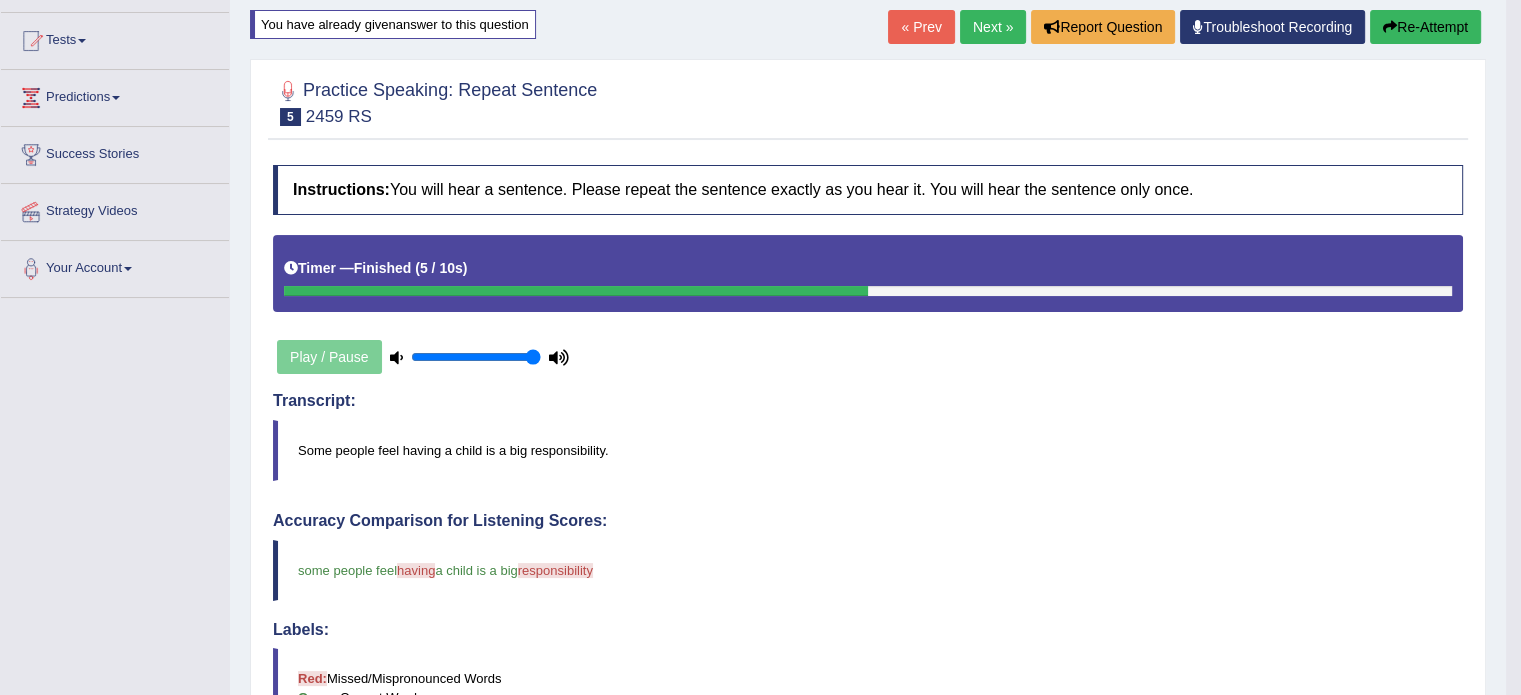 click on "Next »" at bounding box center [993, 27] 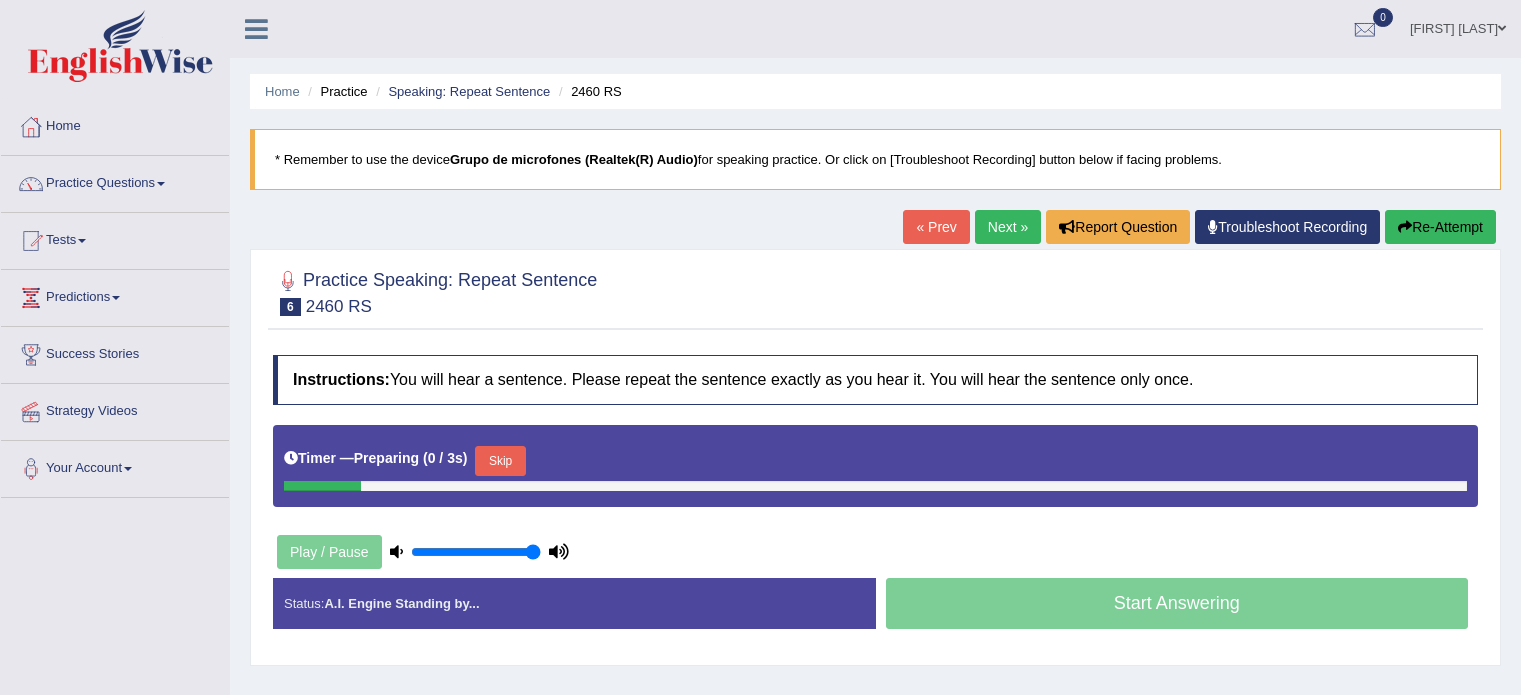 scroll, scrollTop: 80, scrollLeft: 0, axis: vertical 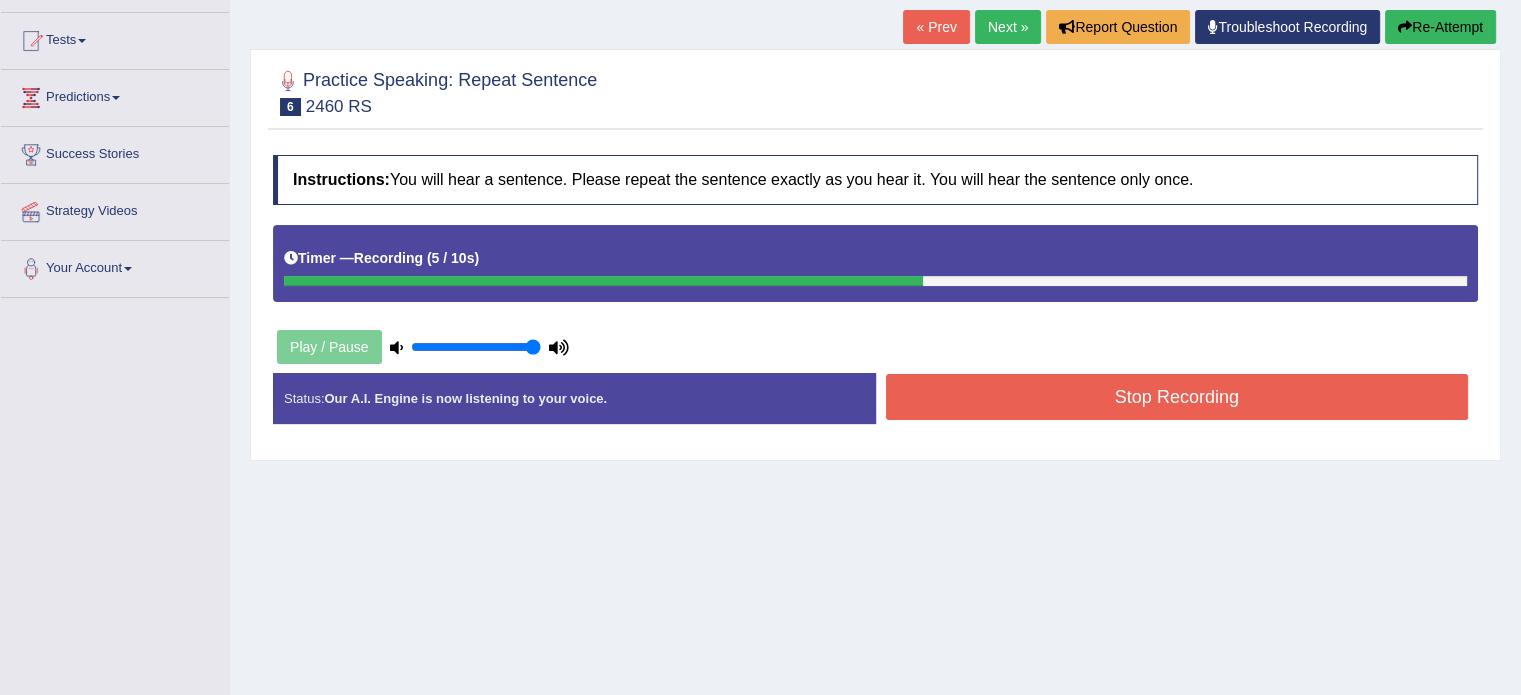 click on "Stop Recording" at bounding box center (1177, 397) 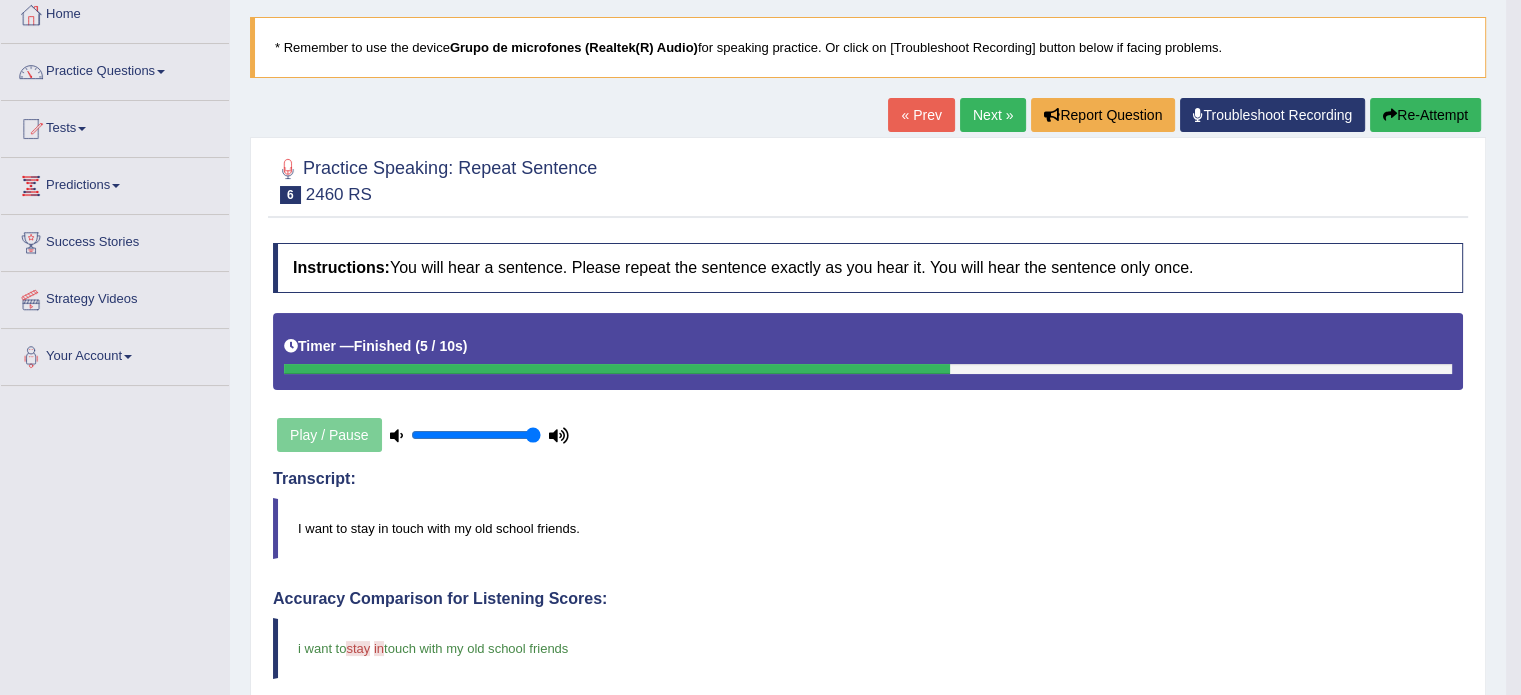 scroll, scrollTop: 100, scrollLeft: 0, axis: vertical 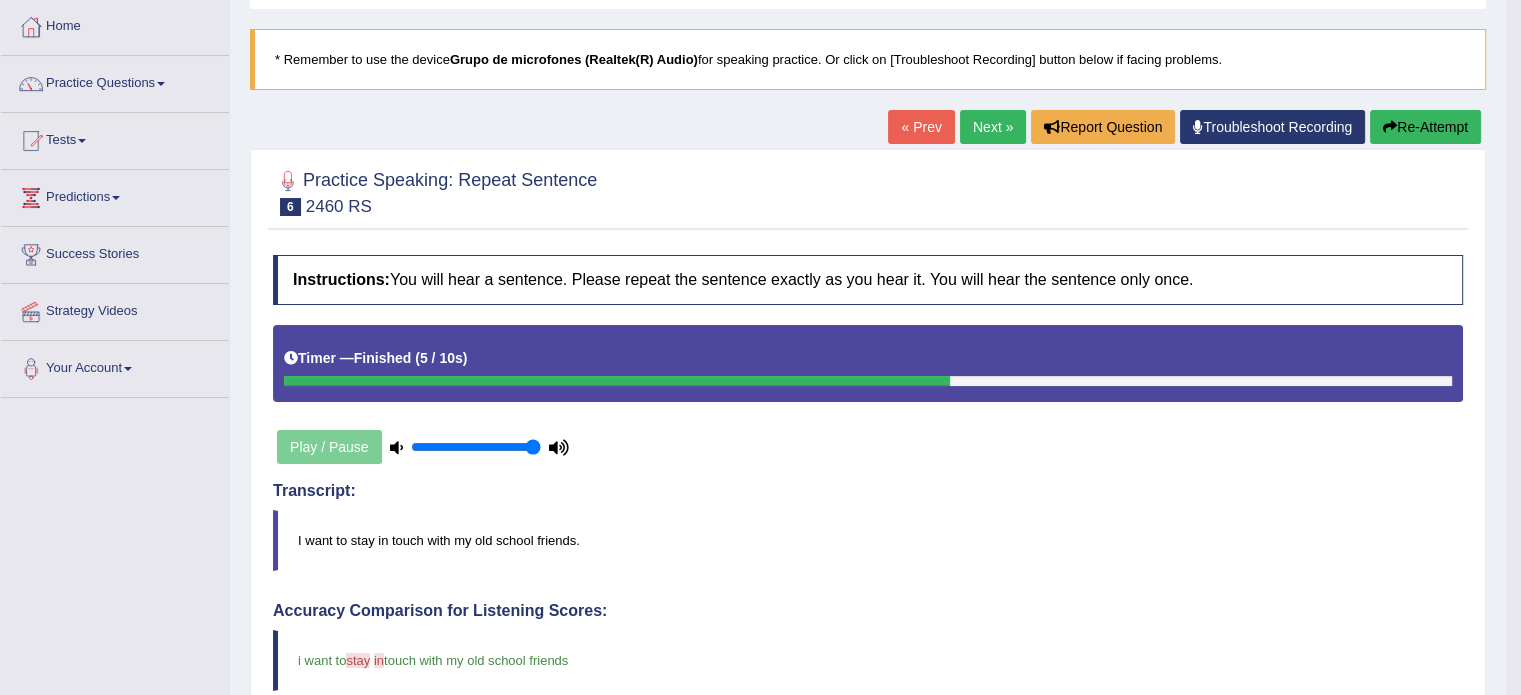 click on "Re-Attempt" at bounding box center (1425, 127) 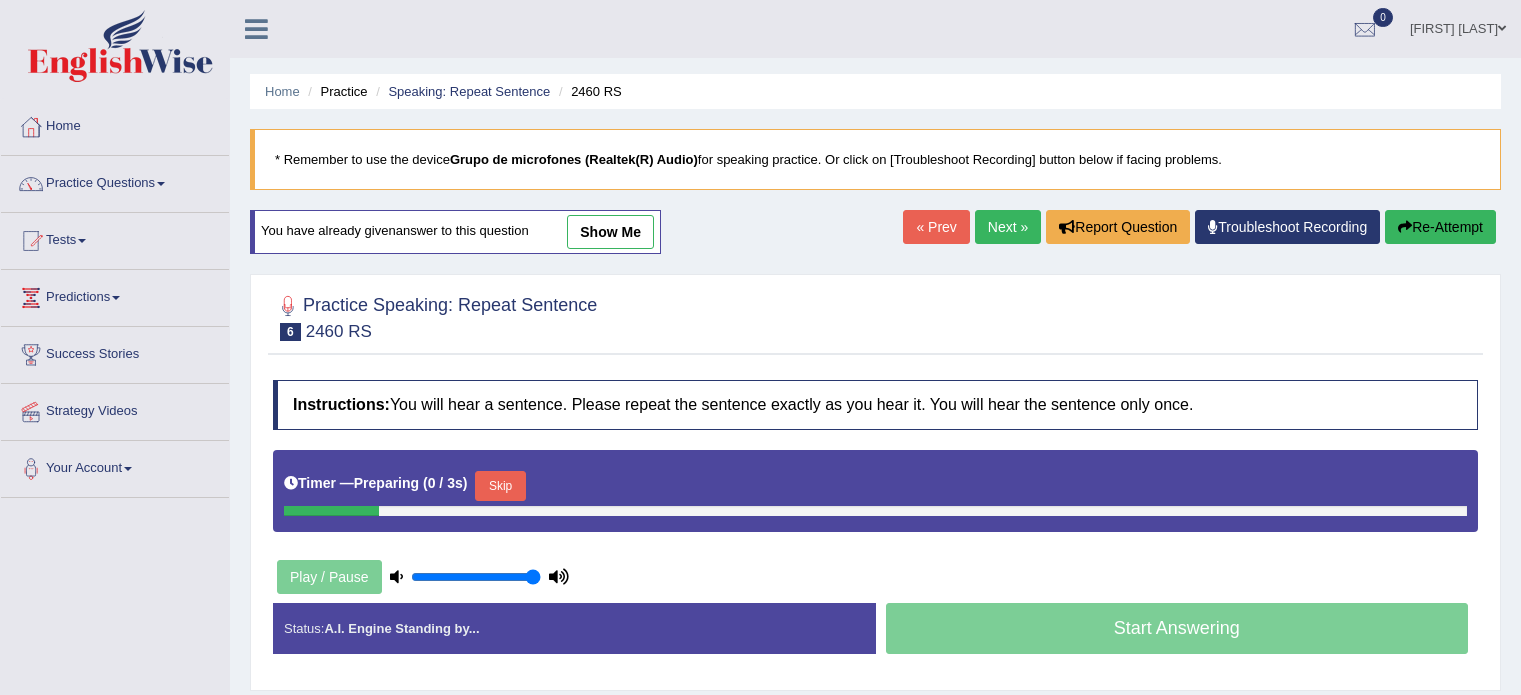 scroll, scrollTop: 100, scrollLeft: 0, axis: vertical 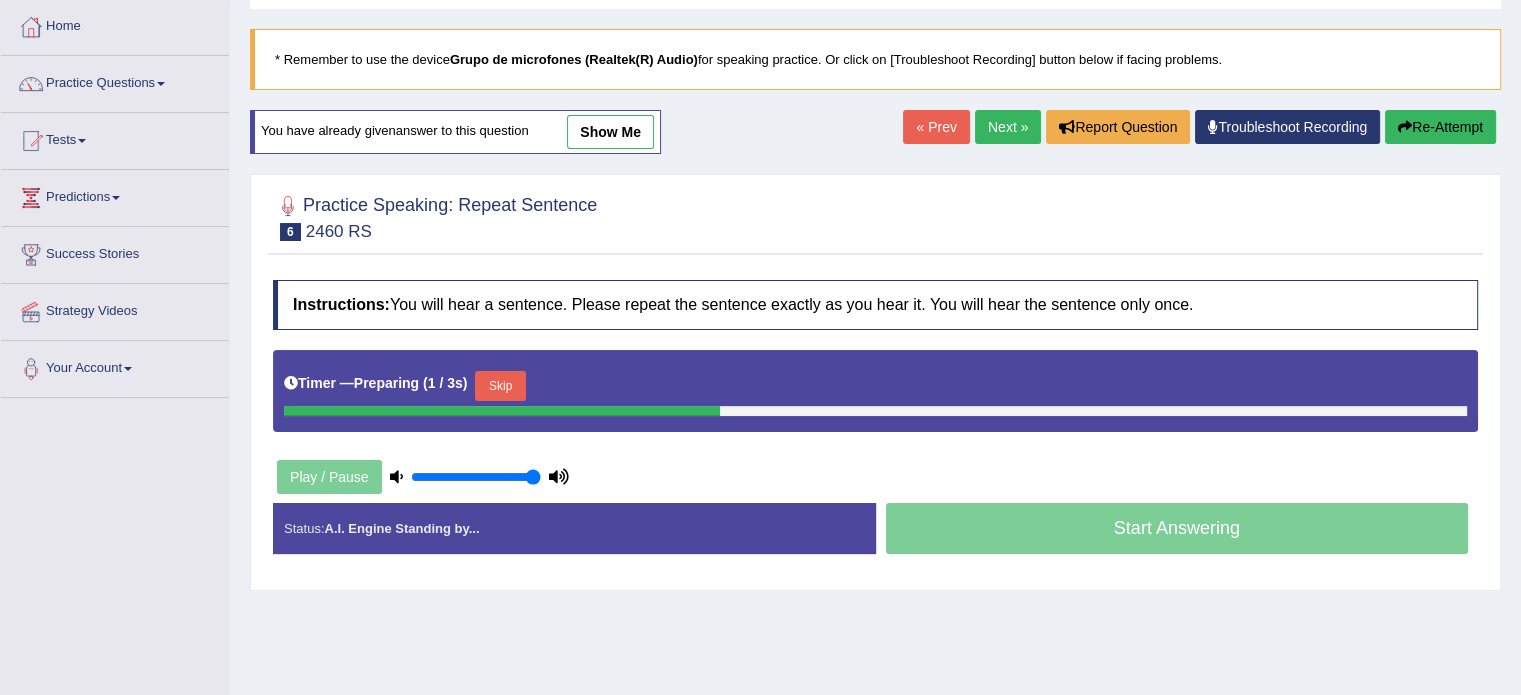 click on ")" at bounding box center [465, 383] 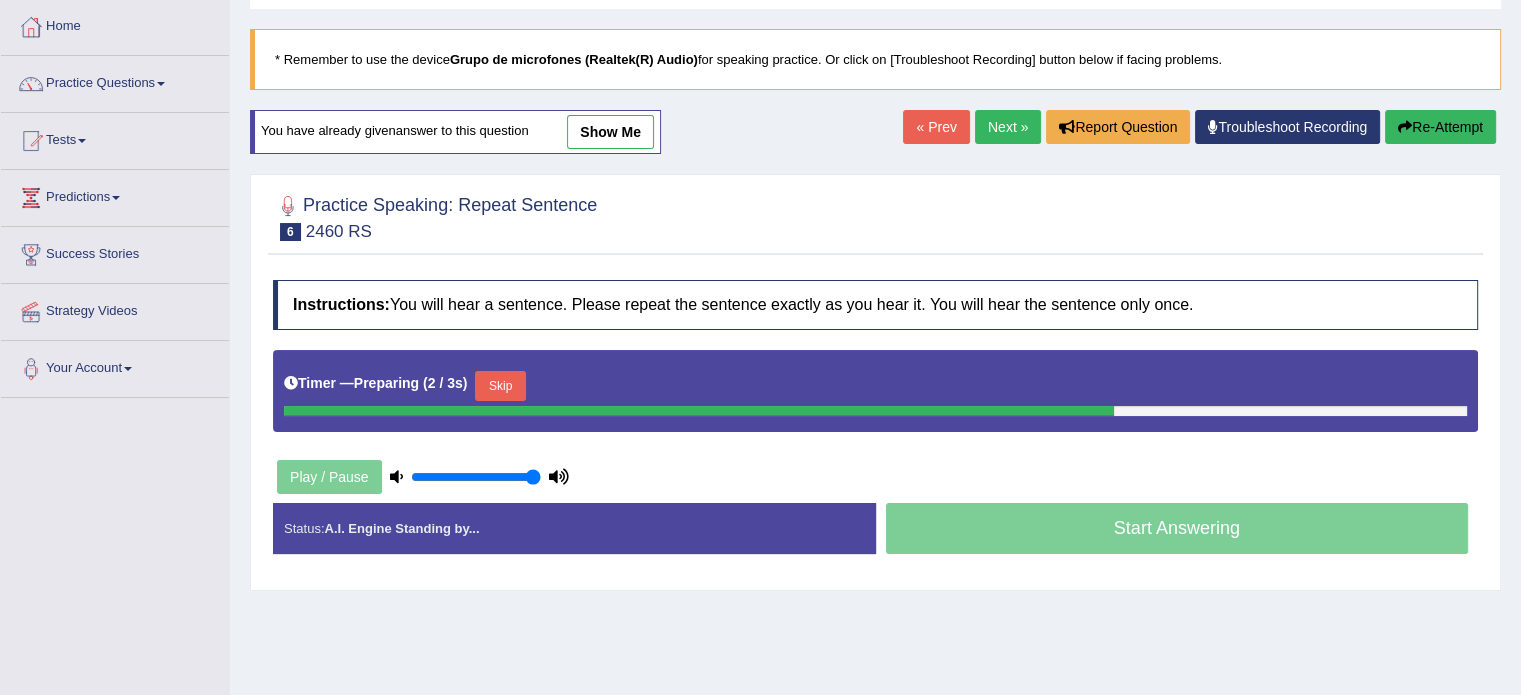 click on "Skip" at bounding box center [500, 386] 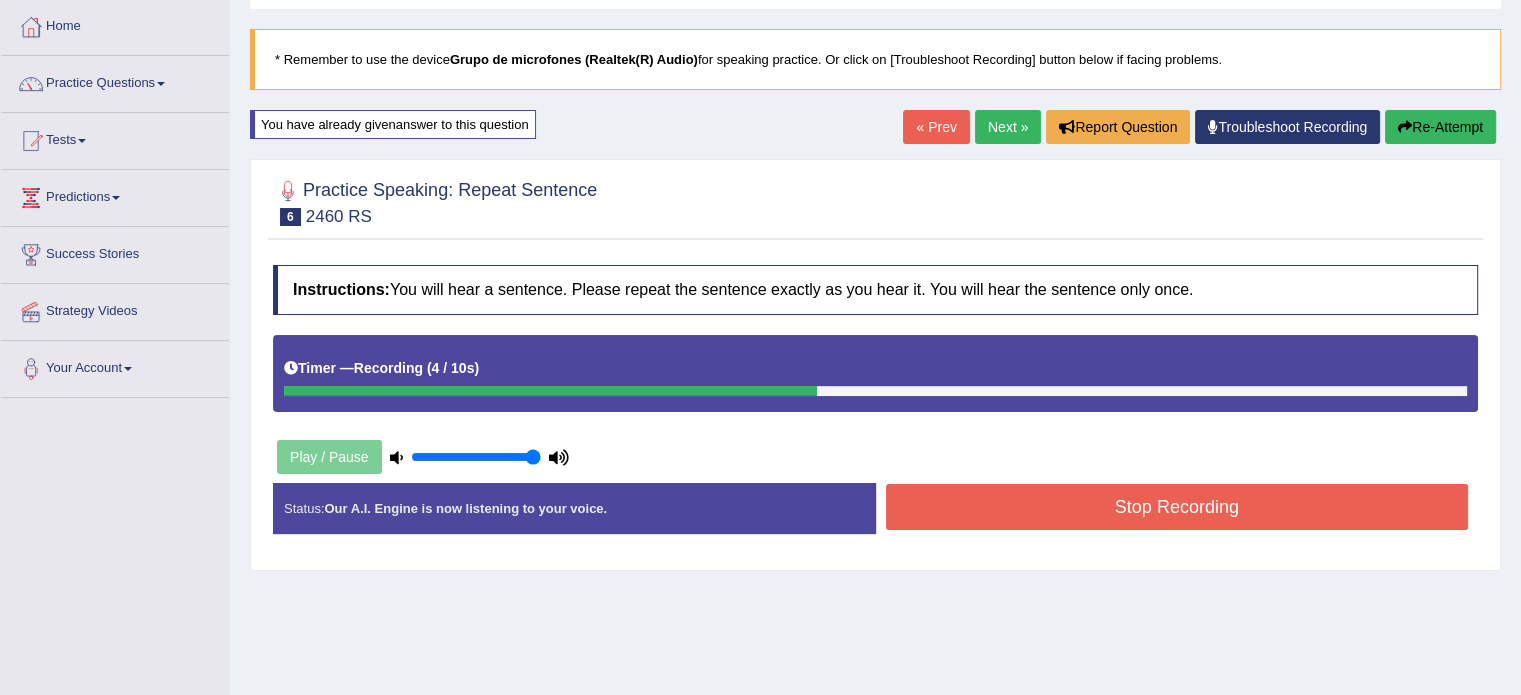 click on "Stop Recording" at bounding box center (1177, 507) 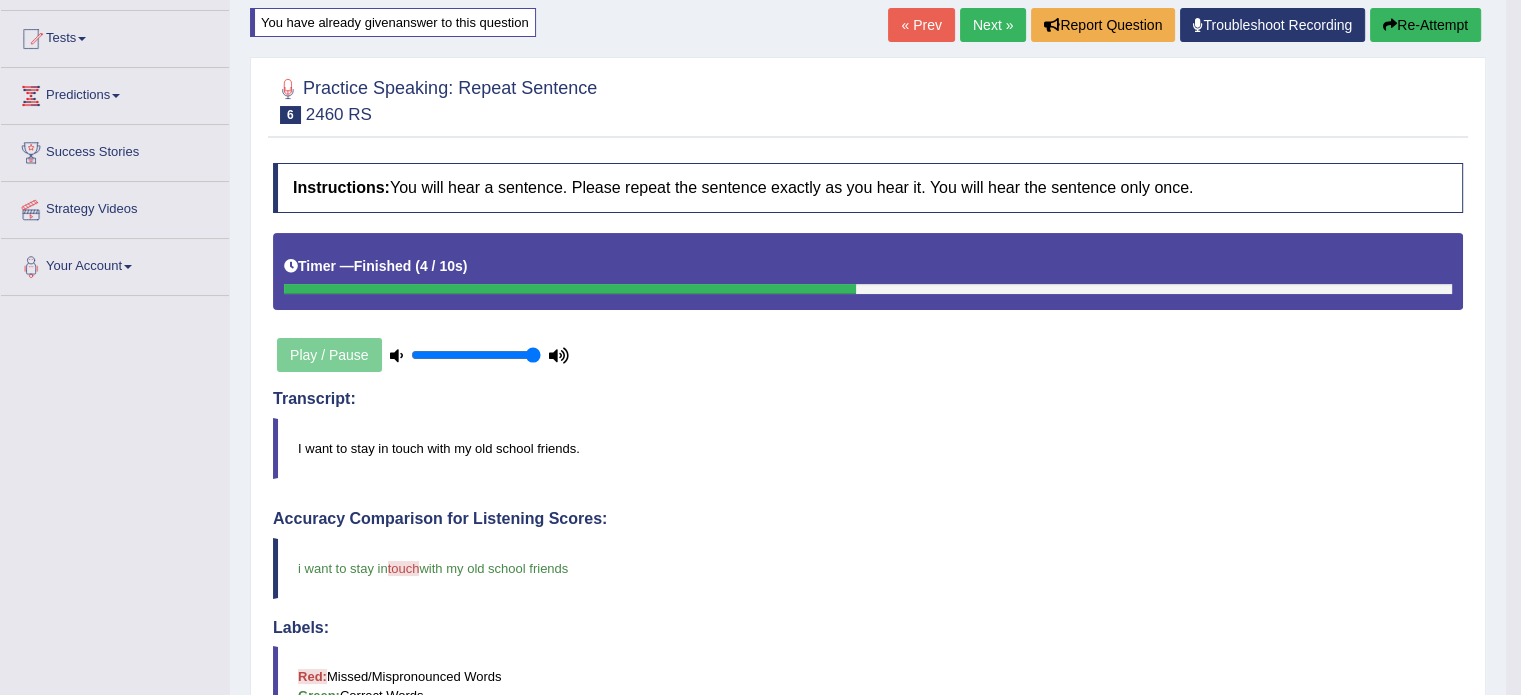 scroll, scrollTop: 200, scrollLeft: 0, axis: vertical 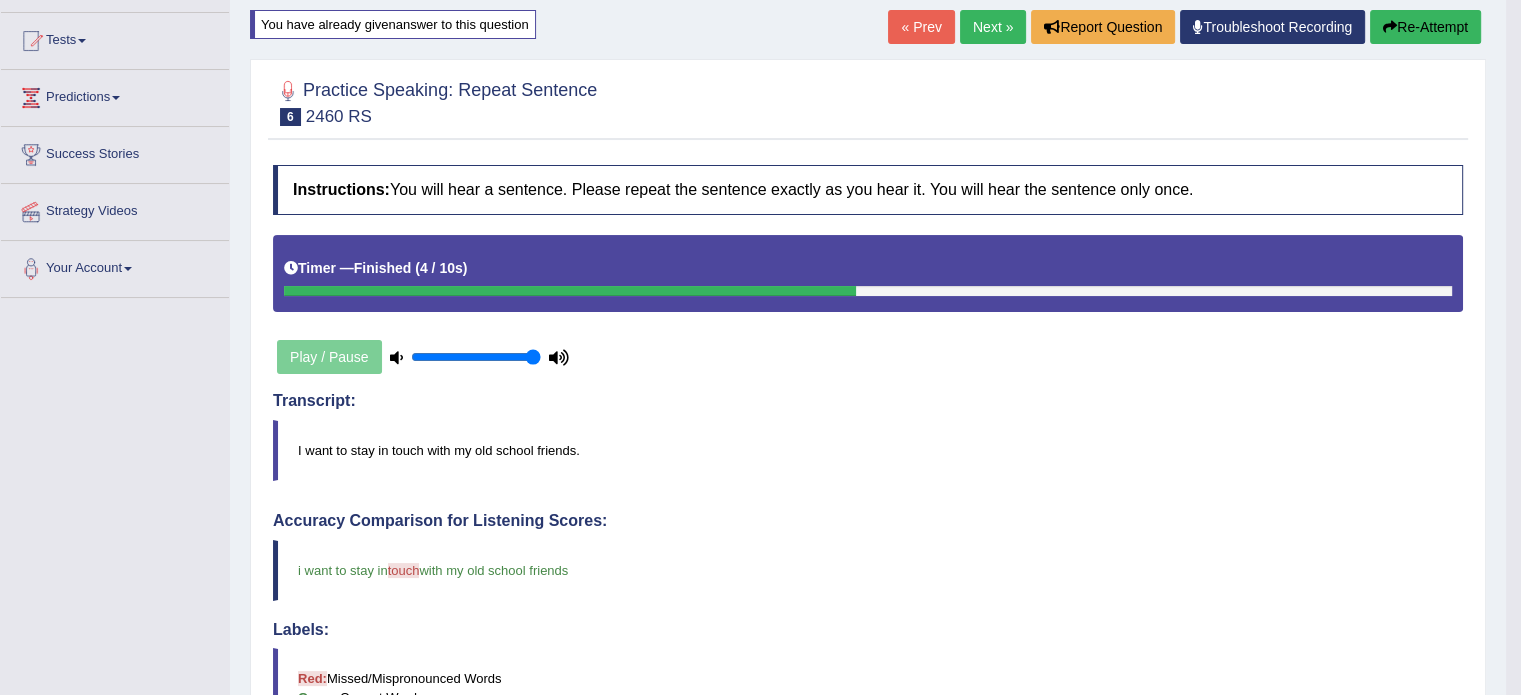 click on "« Prev" at bounding box center (921, 27) 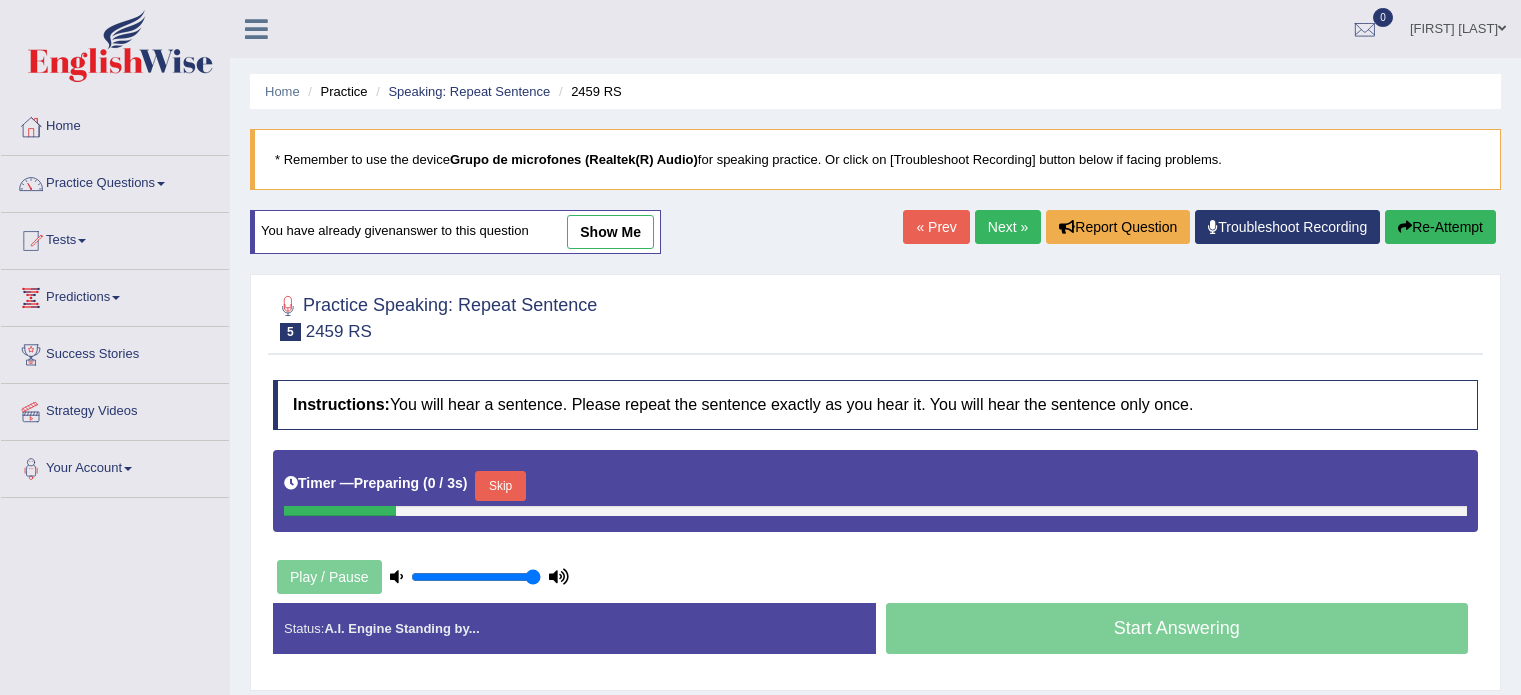 scroll, scrollTop: 0, scrollLeft: 0, axis: both 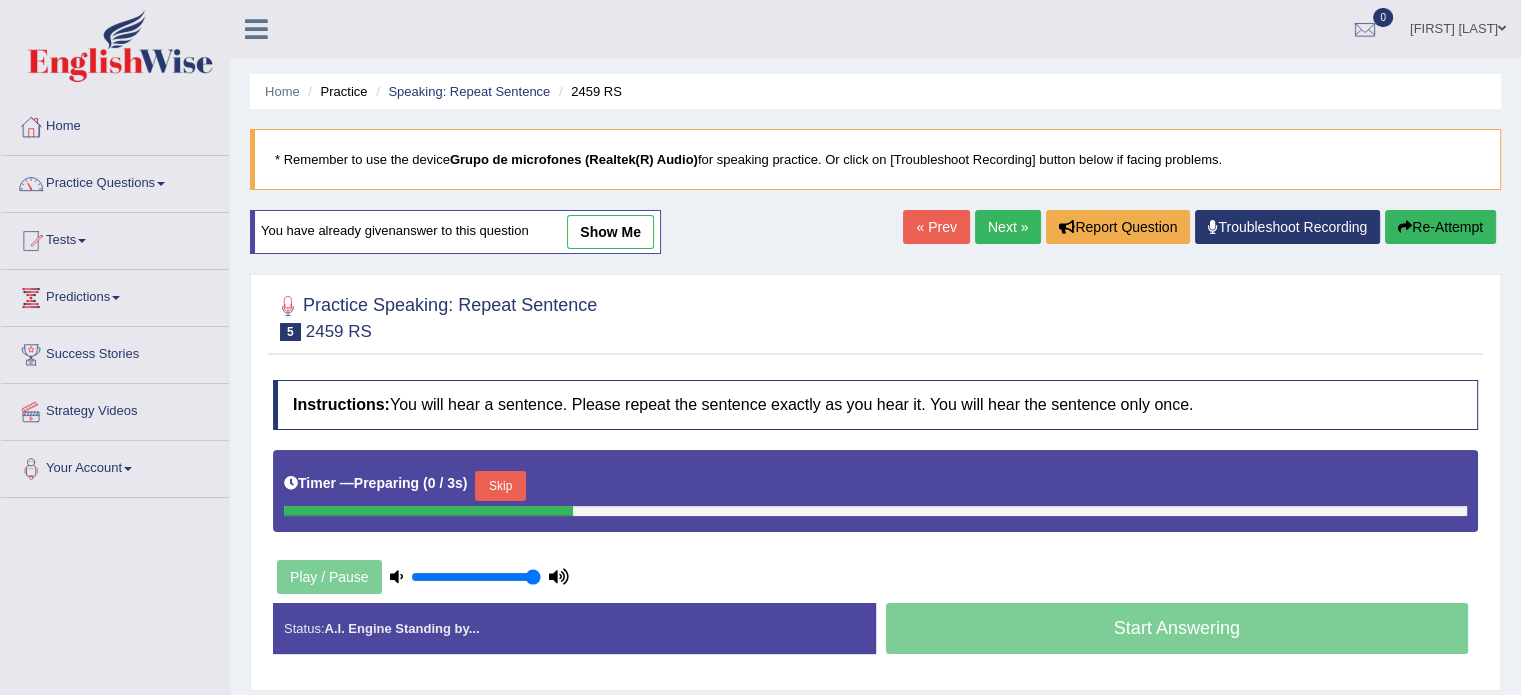 click on "Next »" at bounding box center [1008, 227] 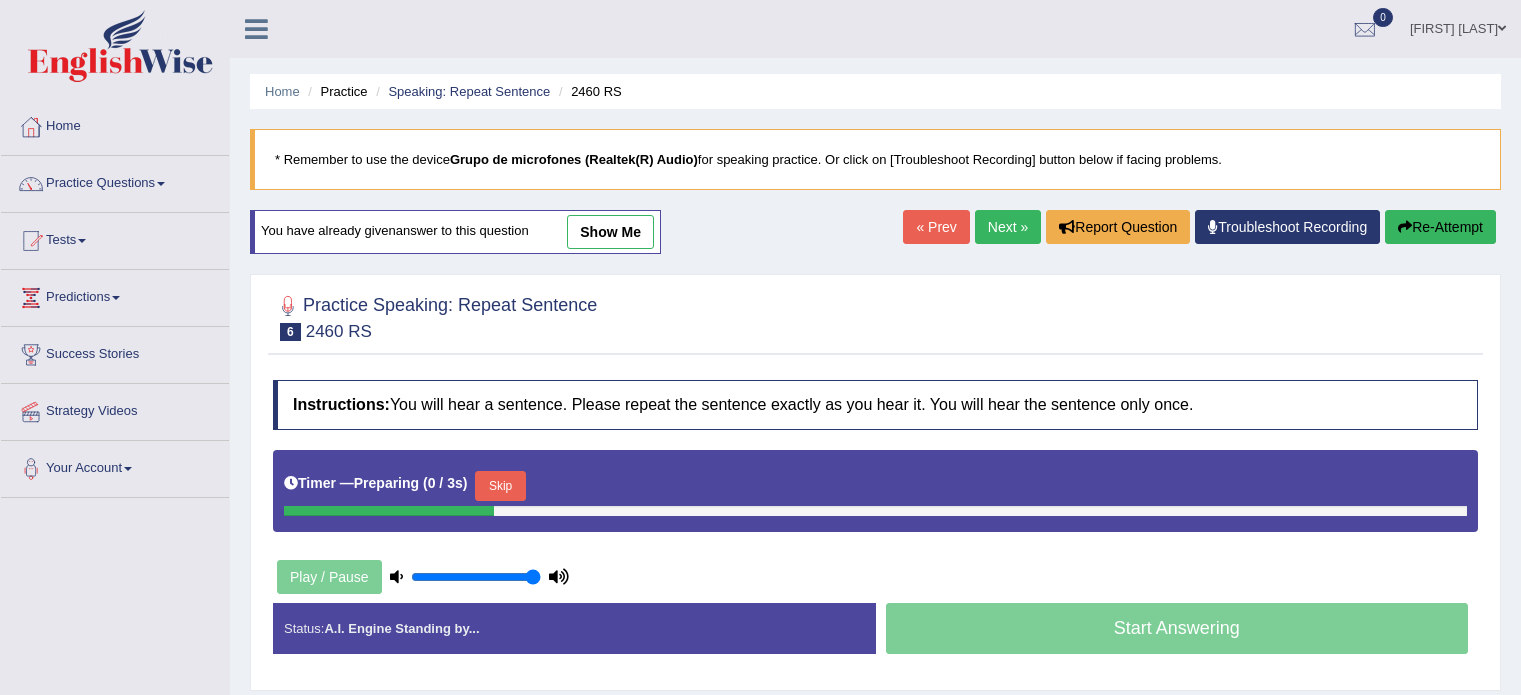 scroll, scrollTop: 0, scrollLeft: 0, axis: both 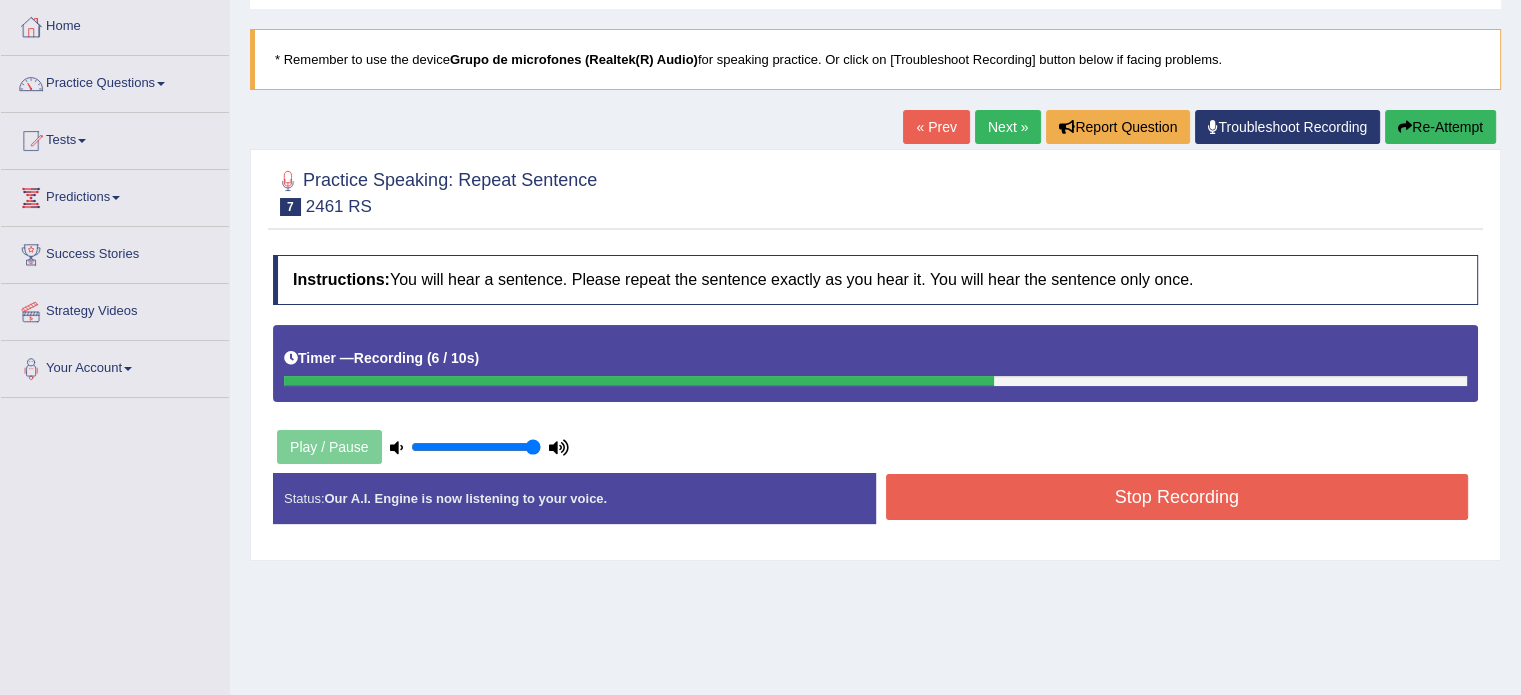click on "Stop Recording" at bounding box center [1177, 497] 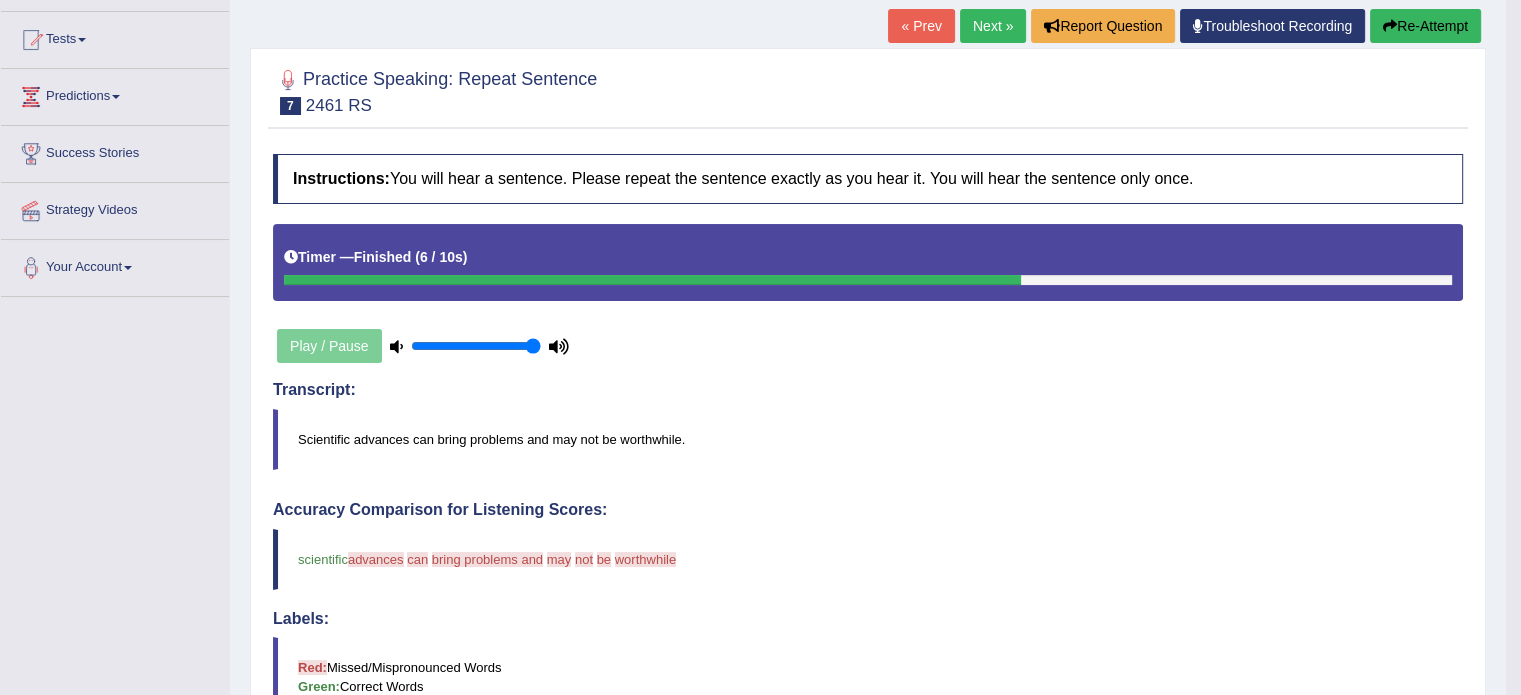 scroll, scrollTop: 200, scrollLeft: 0, axis: vertical 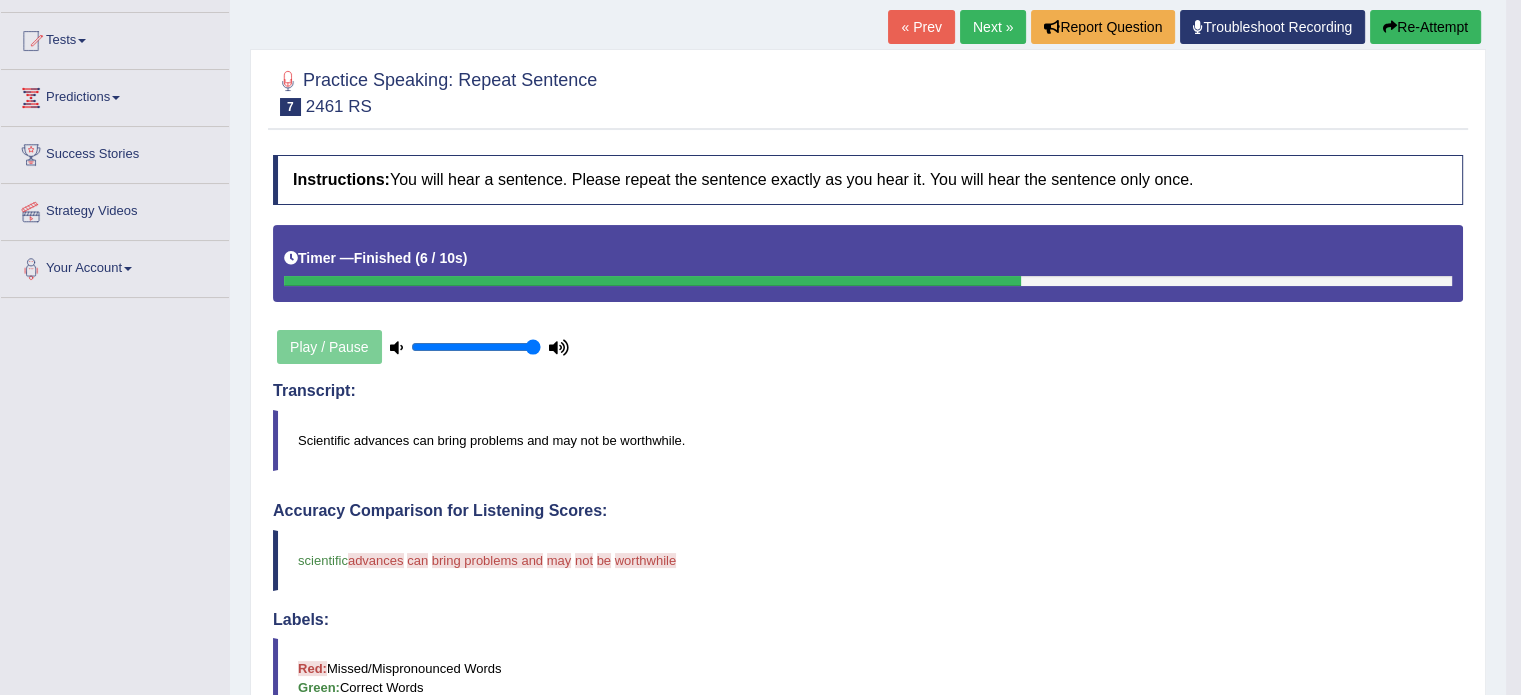 click on "Re-Attempt" at bounding box center [1425, 27] 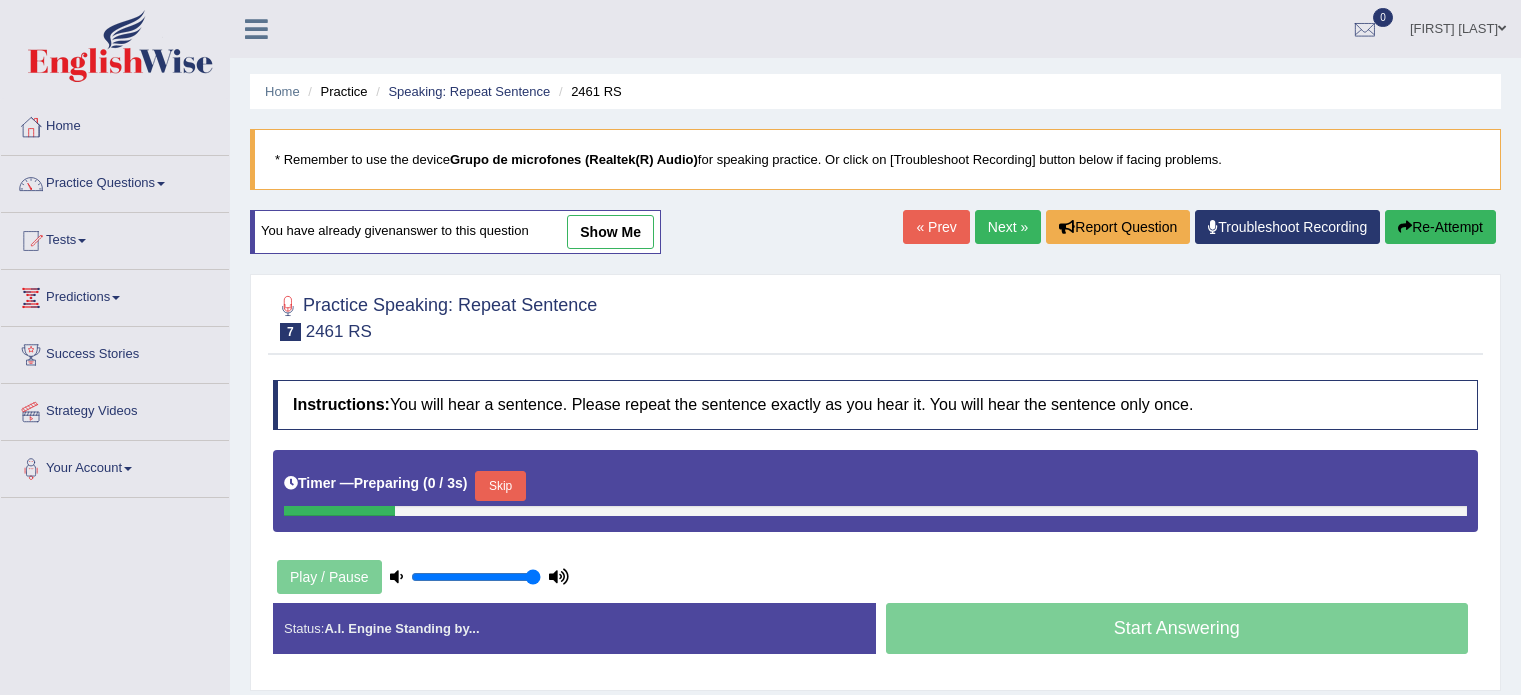 scroll, scrollTop: 200, scrollLeft: 0, axis: vertical 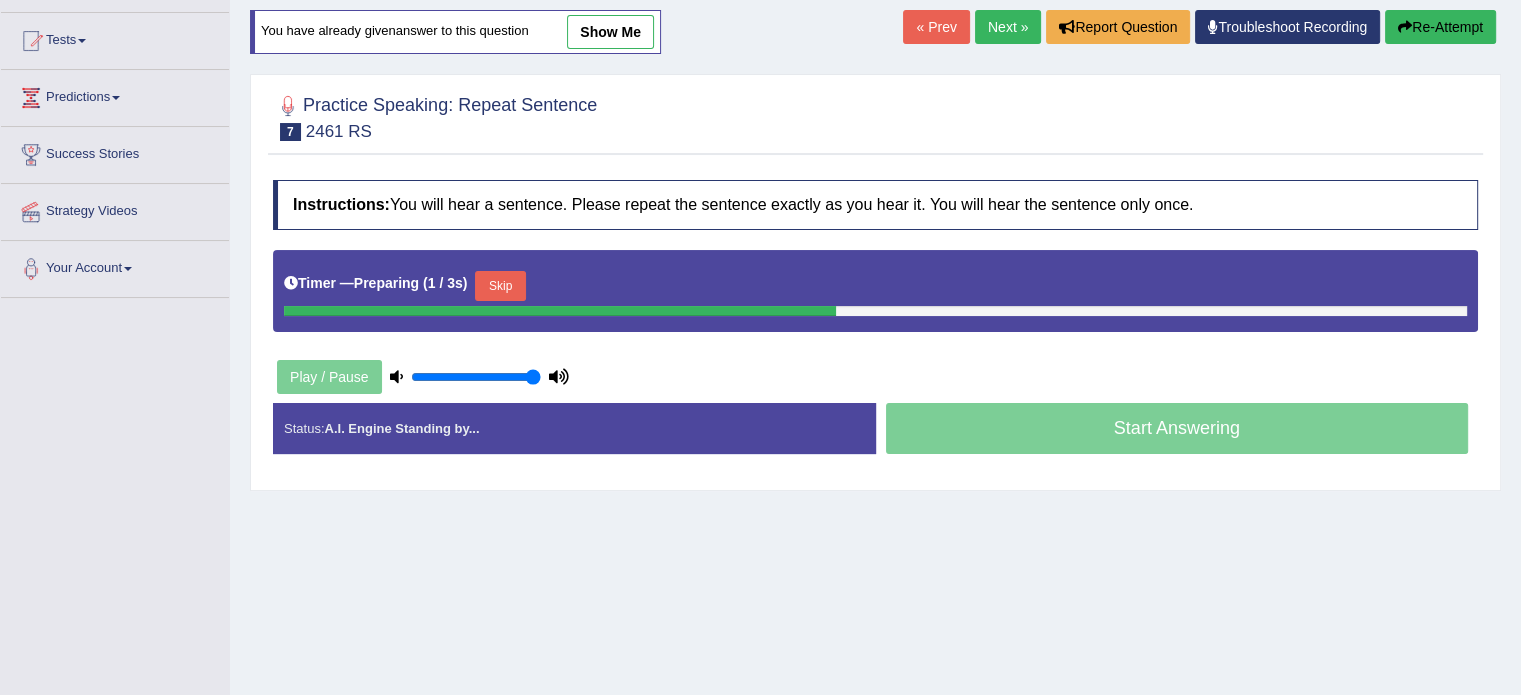 click on "Skip" at bounding box center (500, 286) 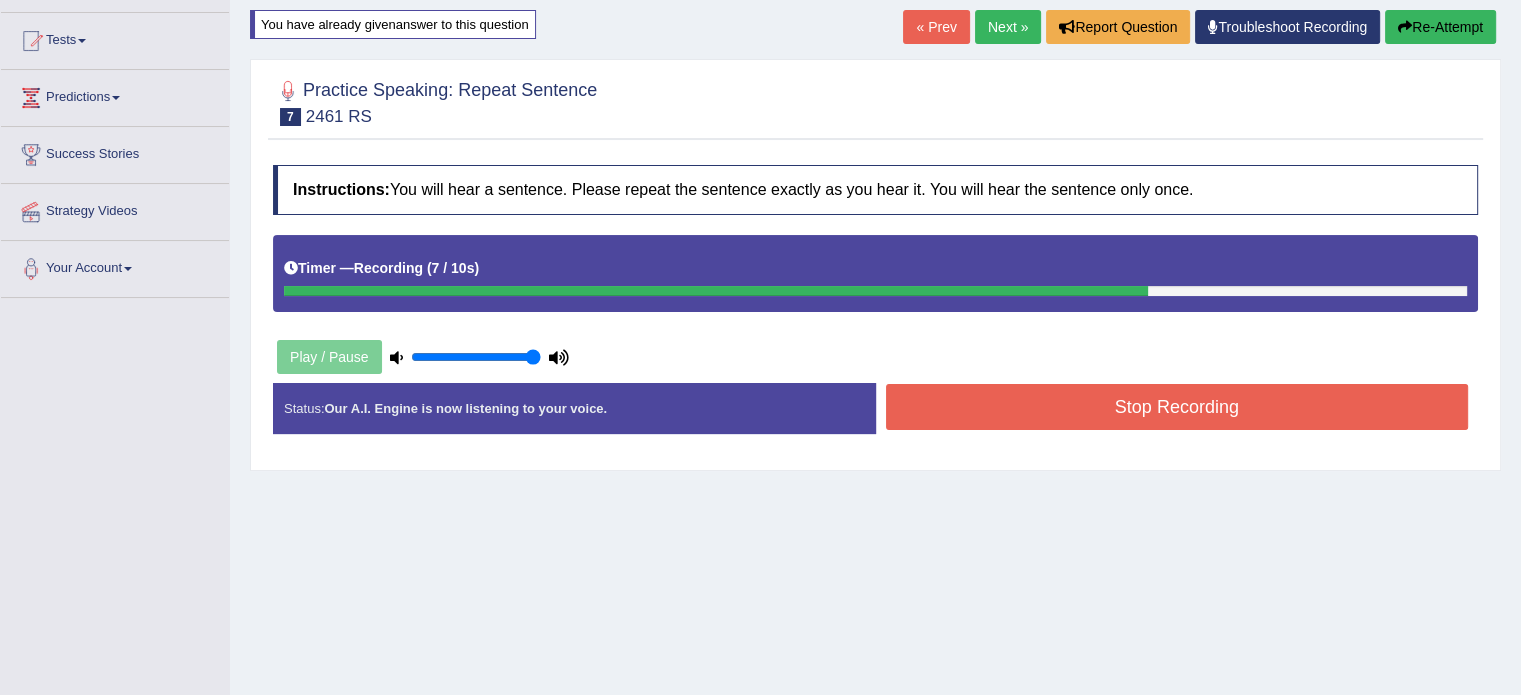 click on "Stop Recording" at bounding box center (1177, 407) 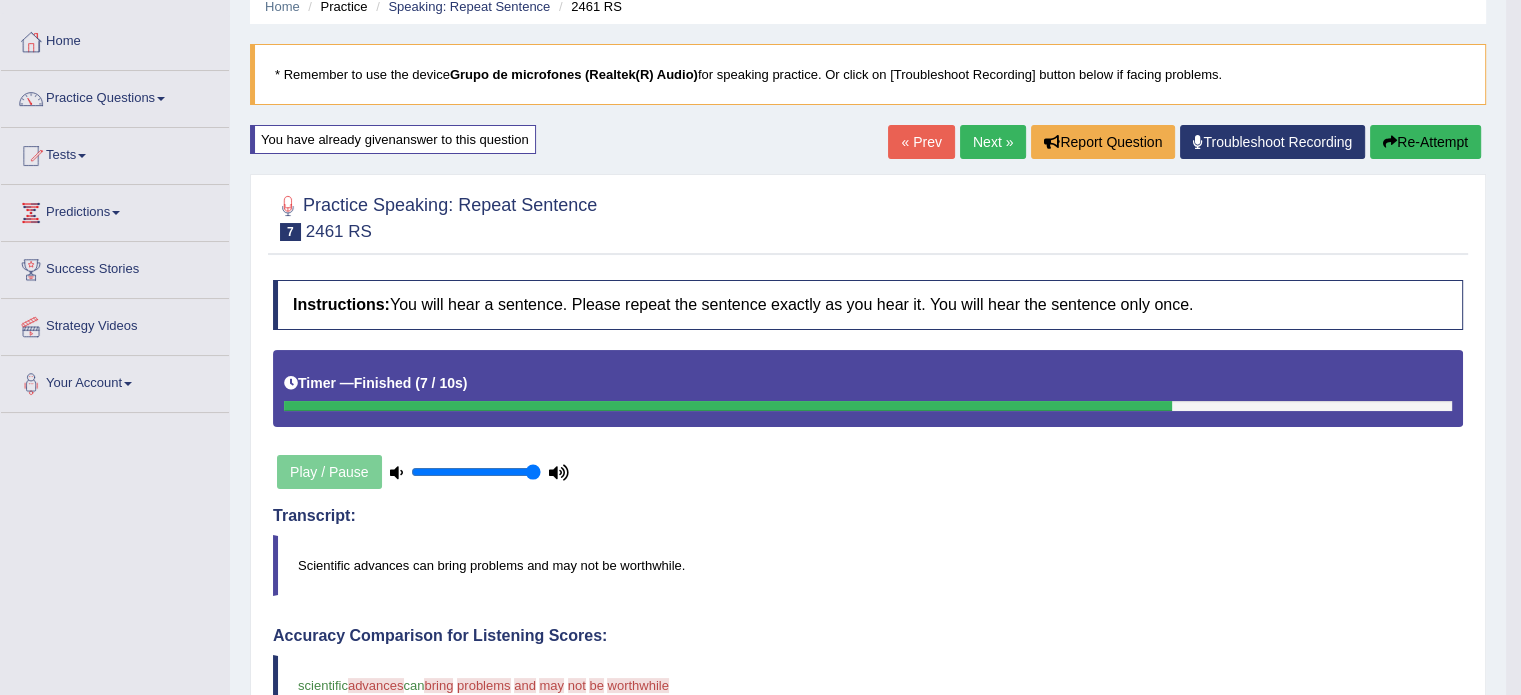 scroll, scrollTop: 0, scrollLeft: 0, axis: both 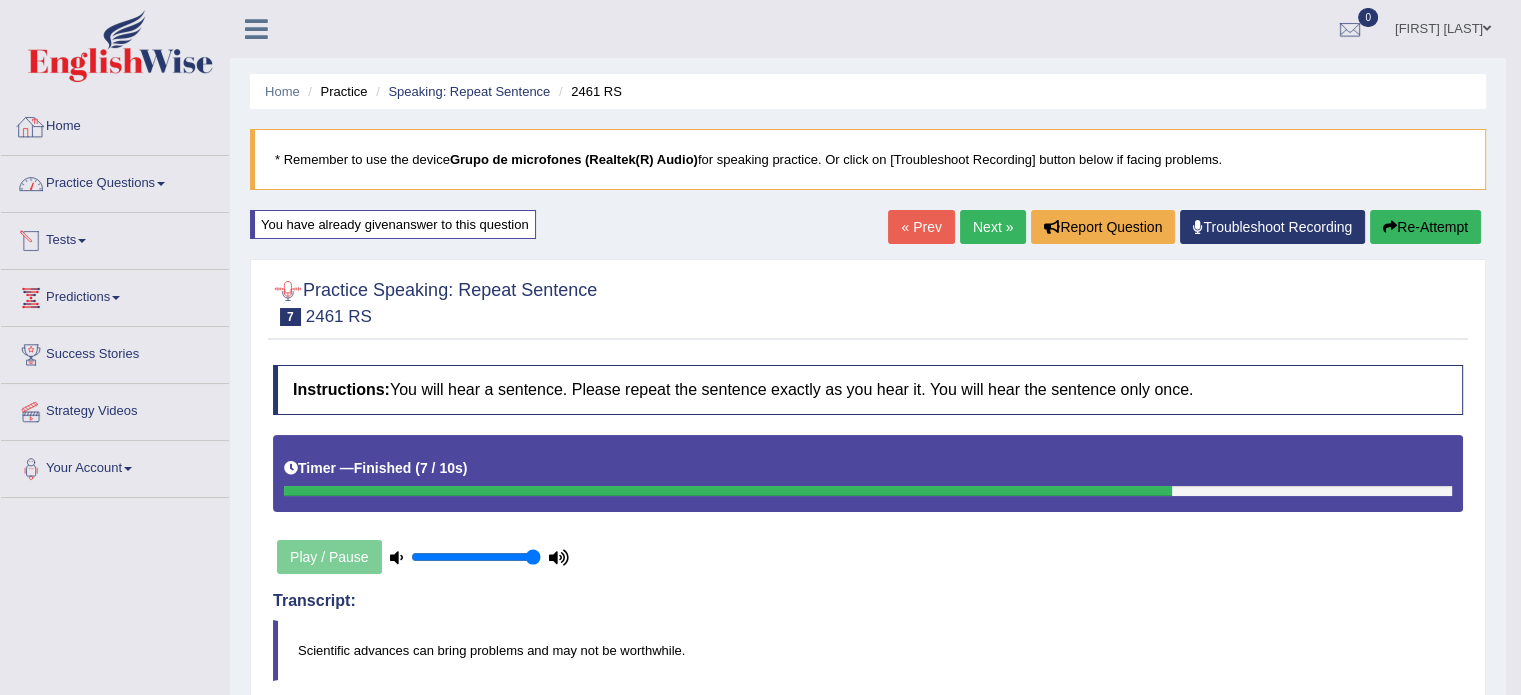 click on "Practice Questions" at bounding box center (115, 181) 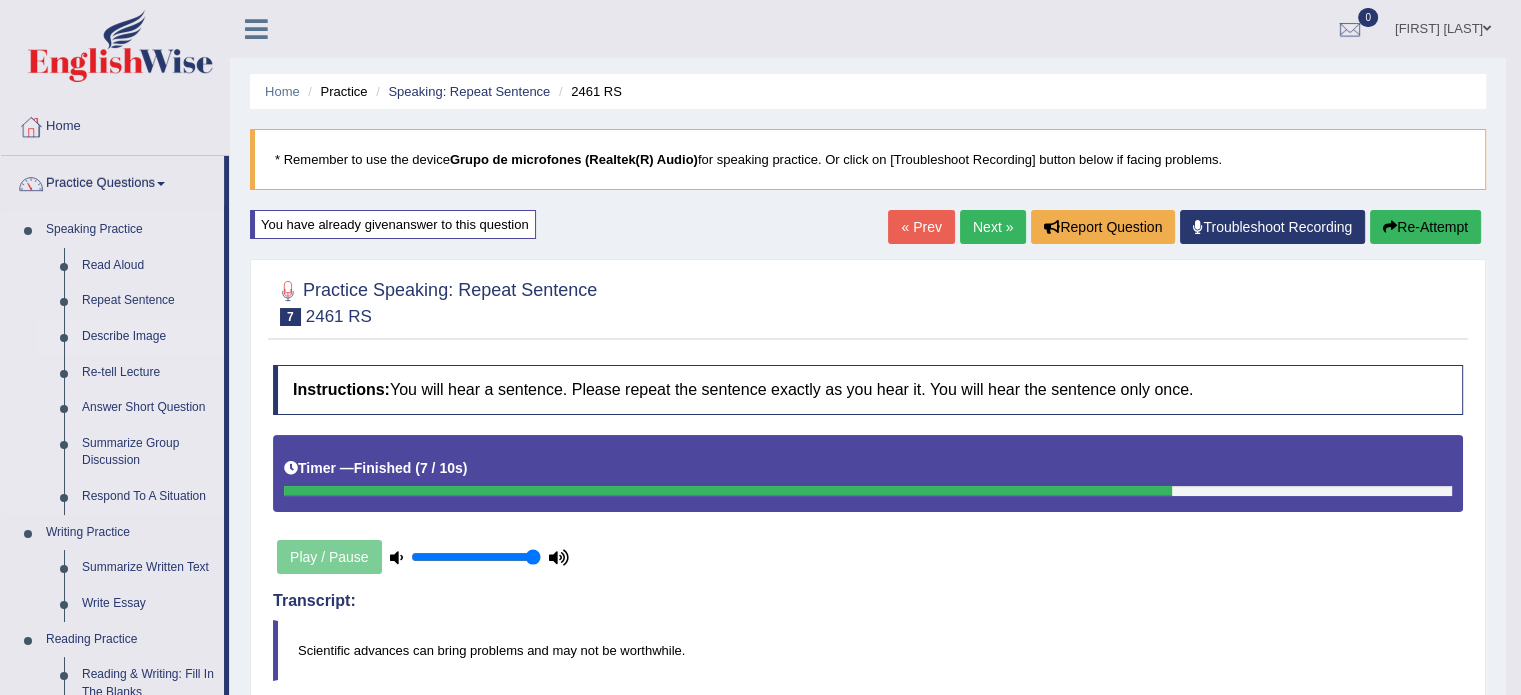 click on "Describe Image" at bounding box center (148, 337) 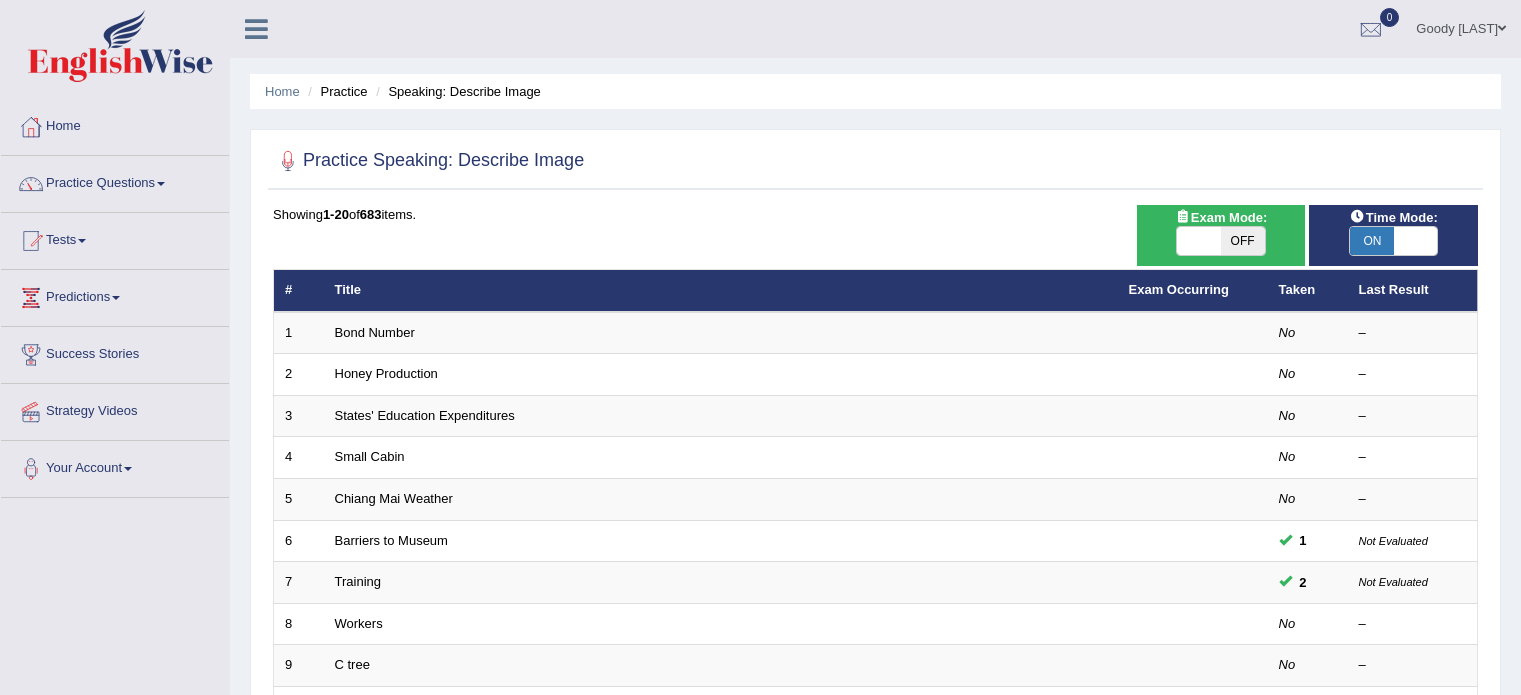 scroll, scrollTop: 0, scrollLeft: 0, axis: both 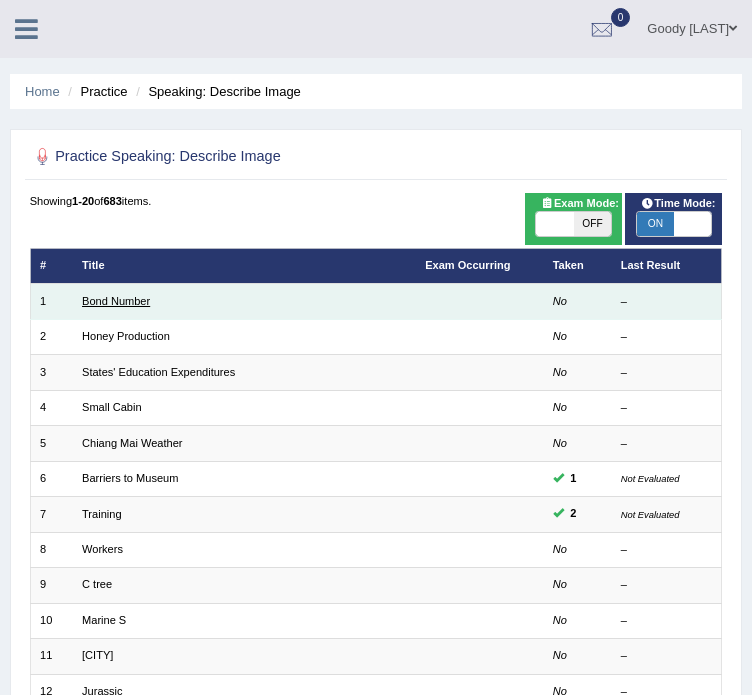click on "Bond Number" at bounding box center [116, 301] 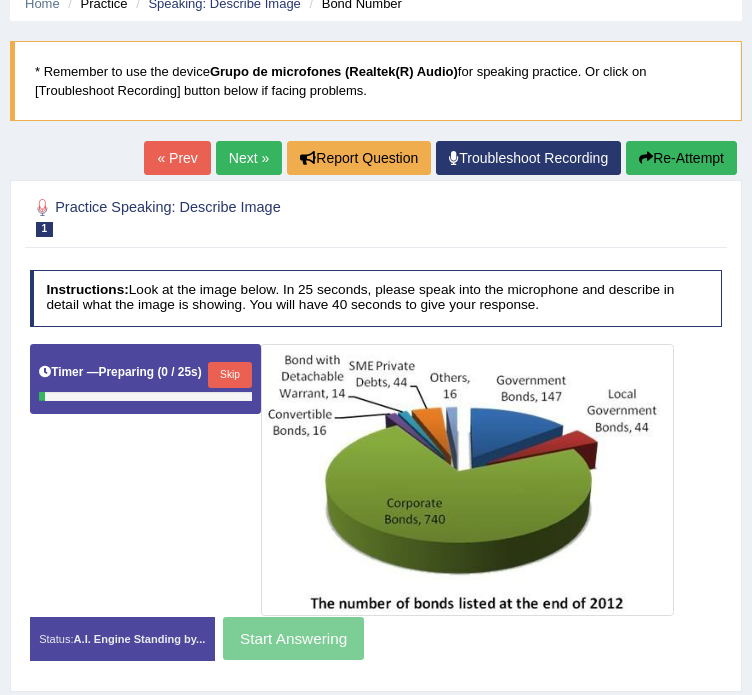 scroll, scrollTop: 100, scrollLeft: 0, axis: vertical 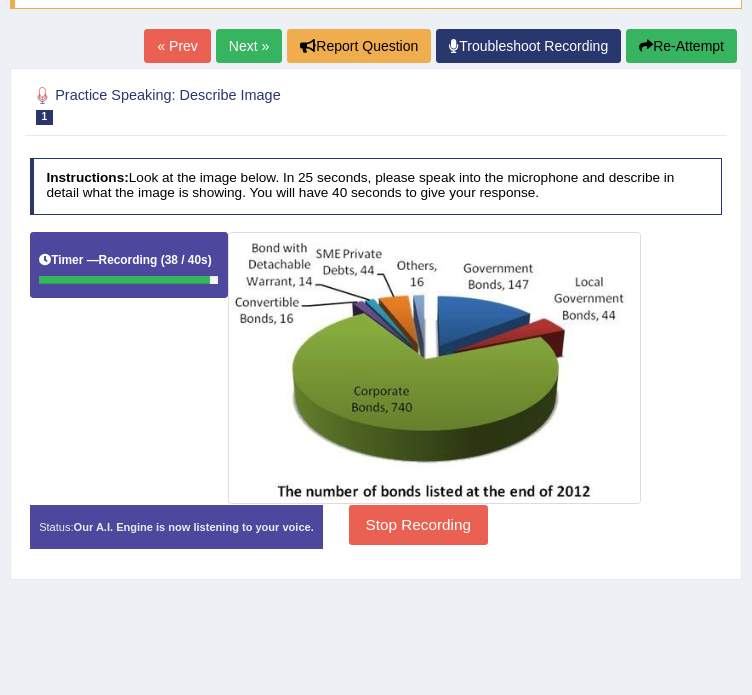 click on "Stop Recording" at bounding box center (418, 524) 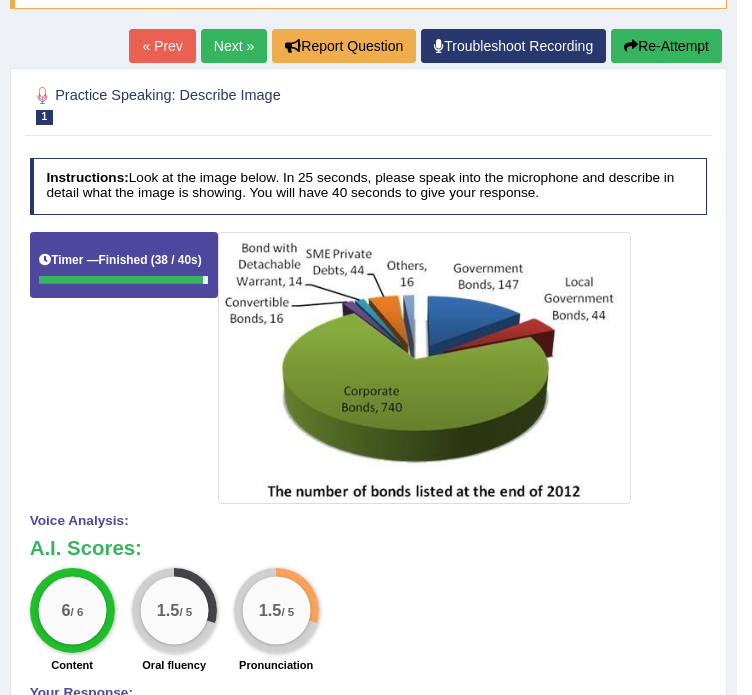 click on "Re-Attempt" at bounding box center [666, 46] 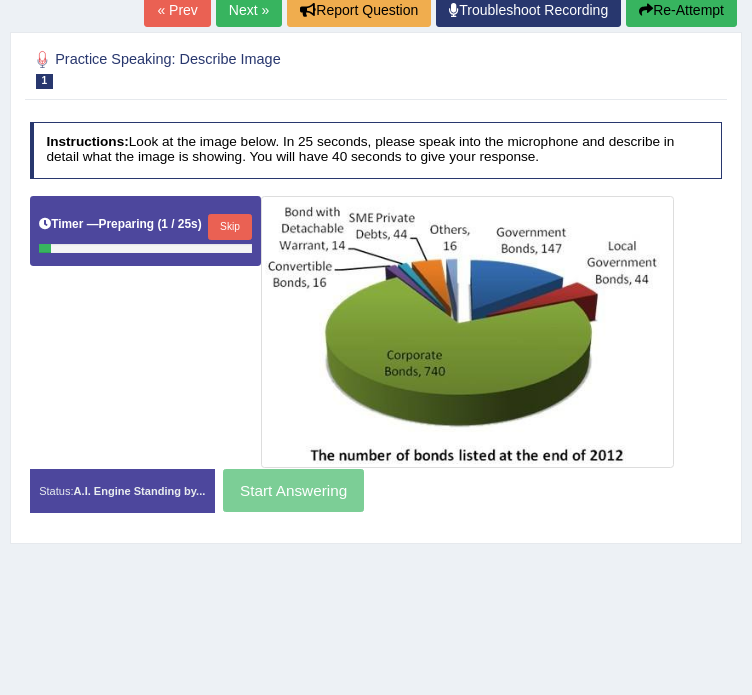scroll, scrollTop: 300, scrollLeft: 0, axis: vertical 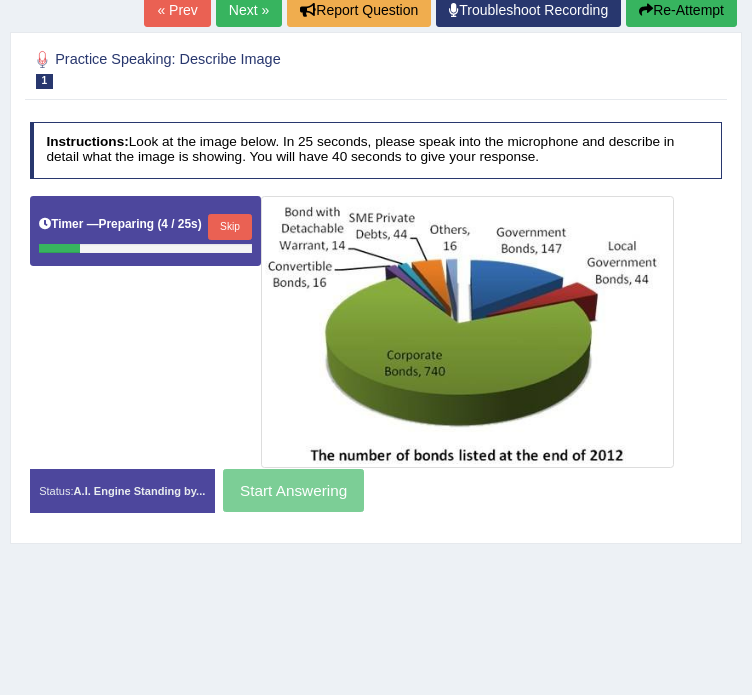 click on "Skip" at bounding box center [229, 227] 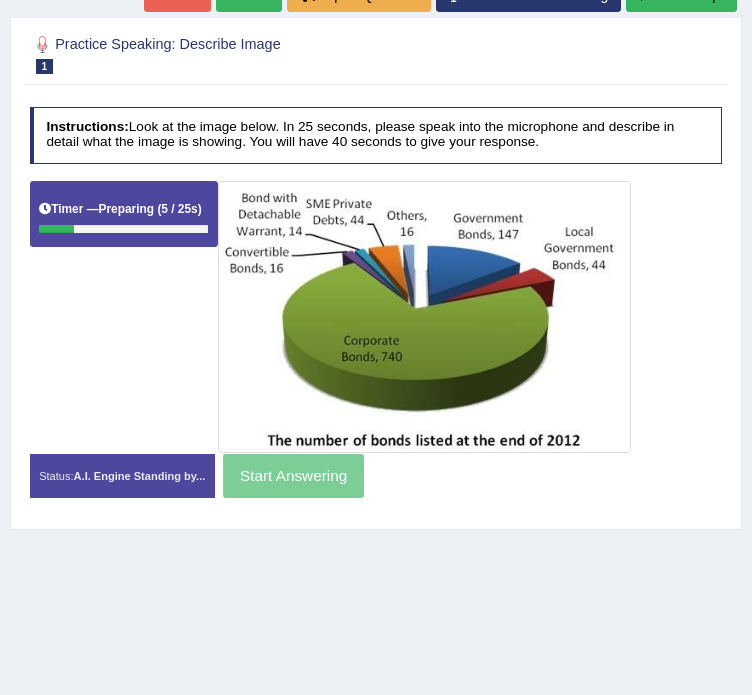 scroll, scrollTop: 285, scrollLeft: 0, axis: vertical 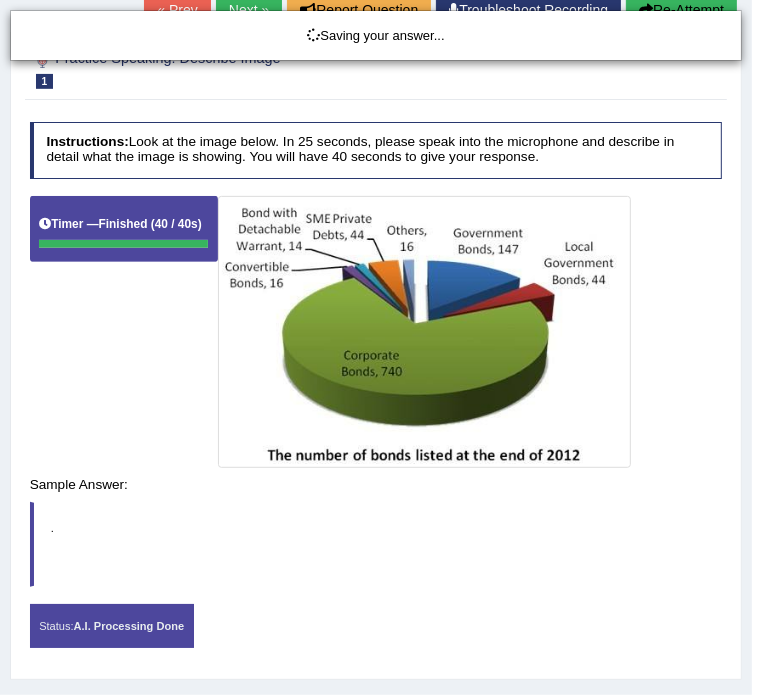 drag, startPoint x: 415, startPoint y: 490, endPoint x: 408, endPoint y: 434, distance: 56.435802 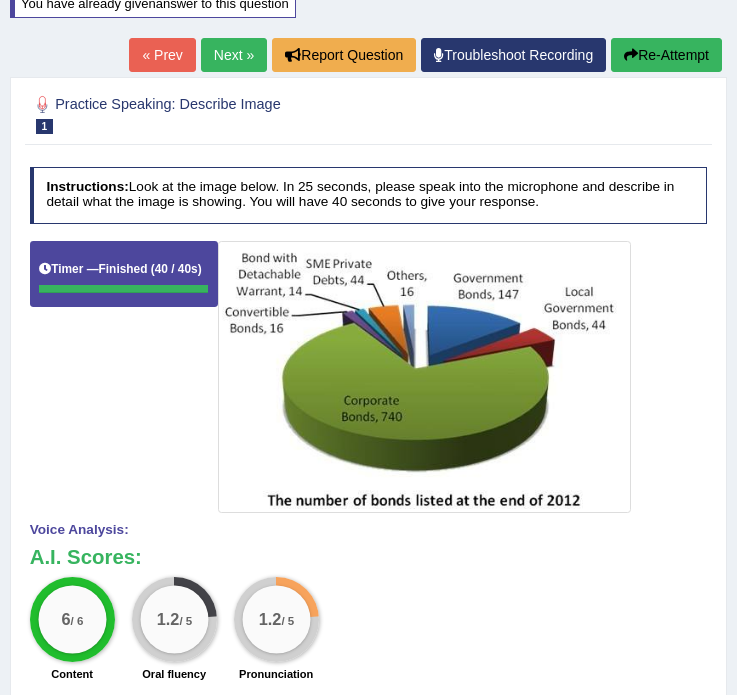 scroll, scrollTop: 285, scrollLeft: 0, axis: vertical 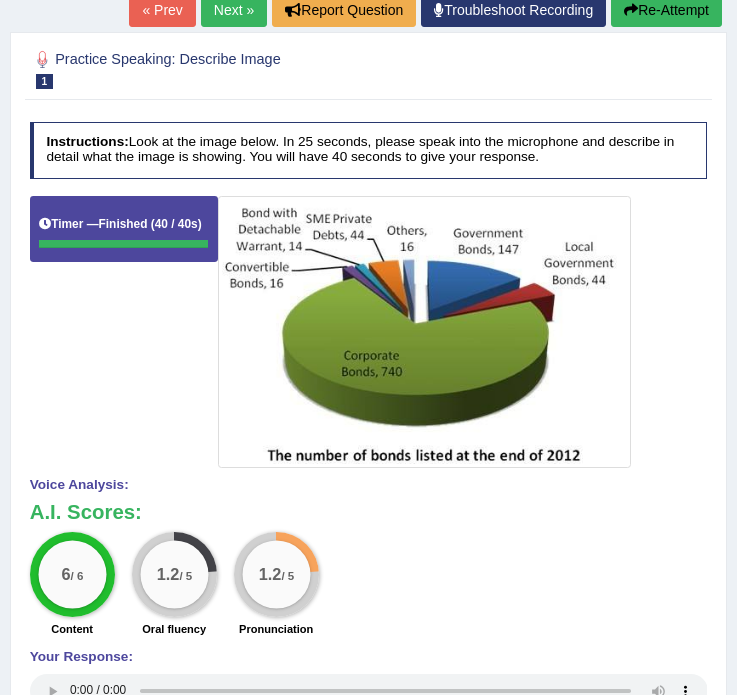click on "Re-Attempt" at bounding box center (666, 10) 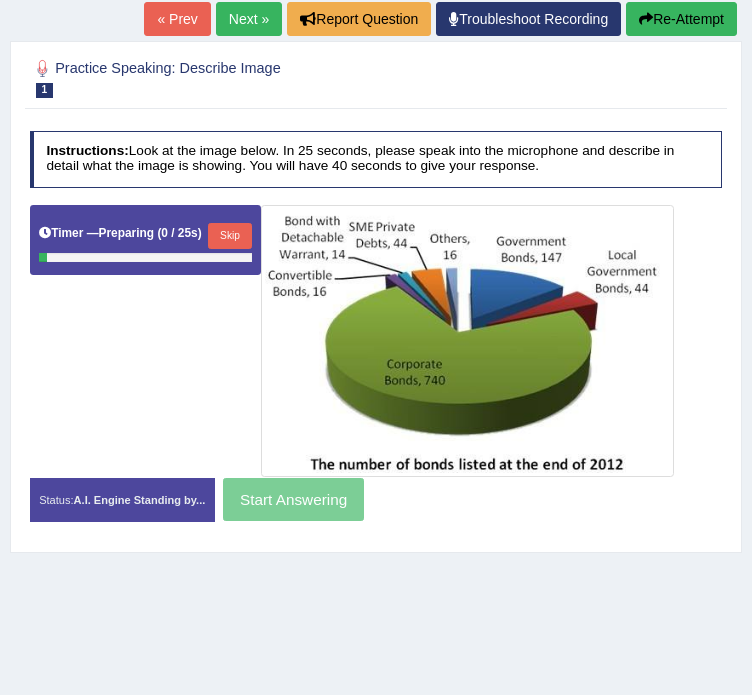 scroll, scrollTop: 291, scrollLeft: 0, axis: vertical 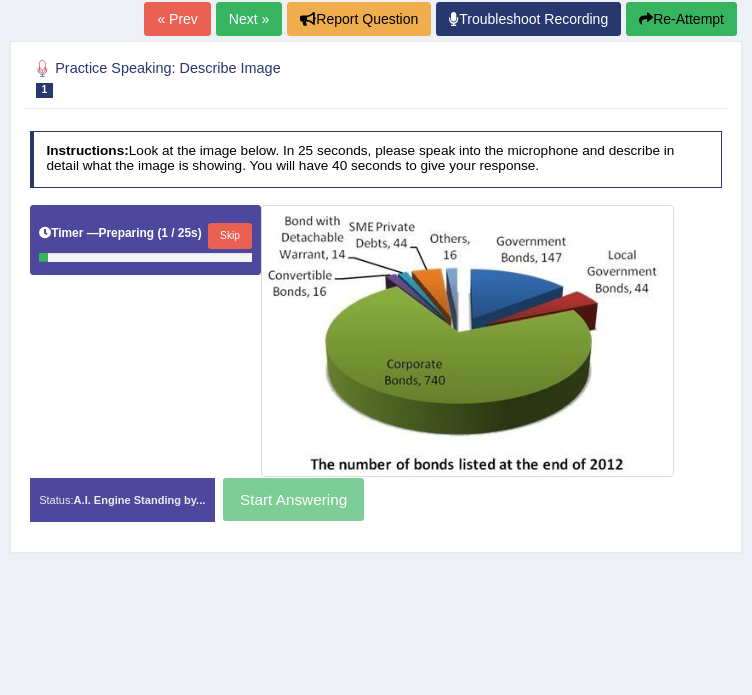click on "Skip" at bounding box center [229, 236] 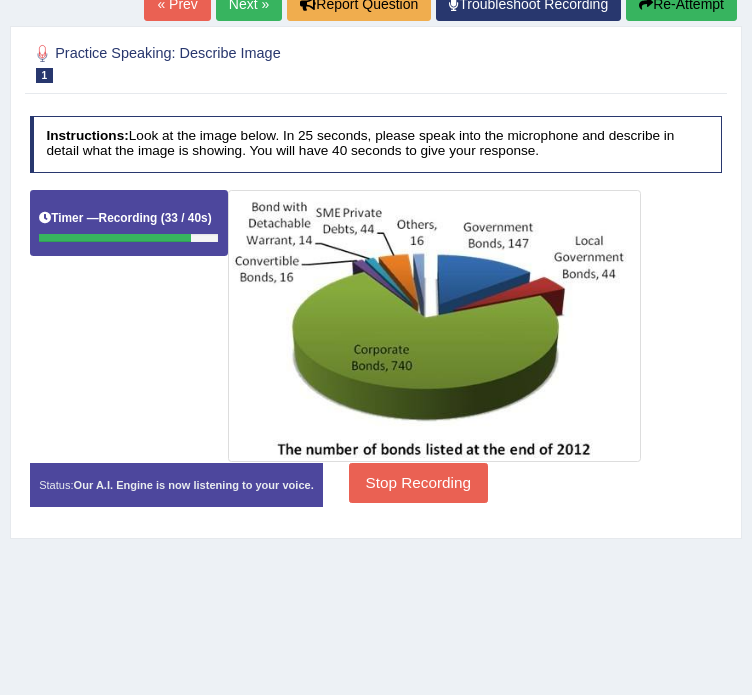 click on "Stop Recording" at bounding box center (418, 482) 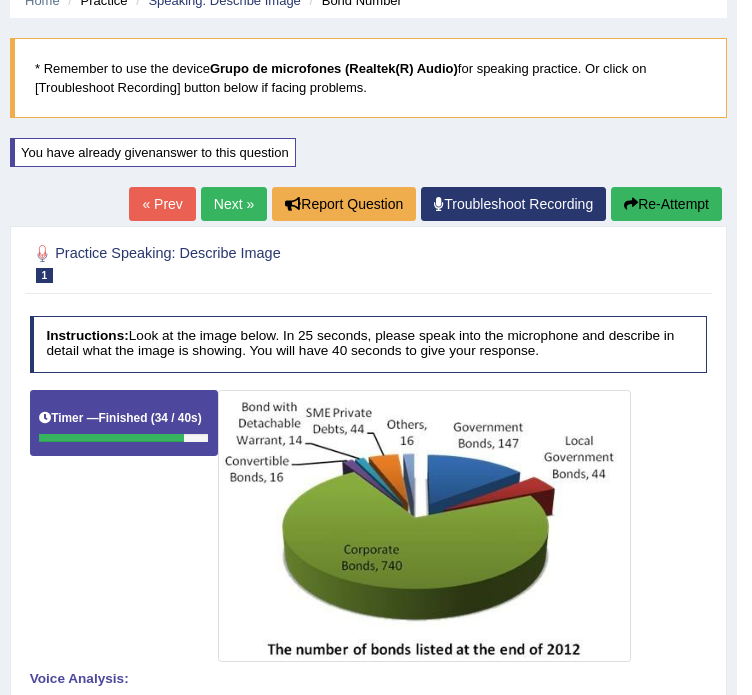 scroll, scrollTop: 0, scrollLeft: 0, axis: both 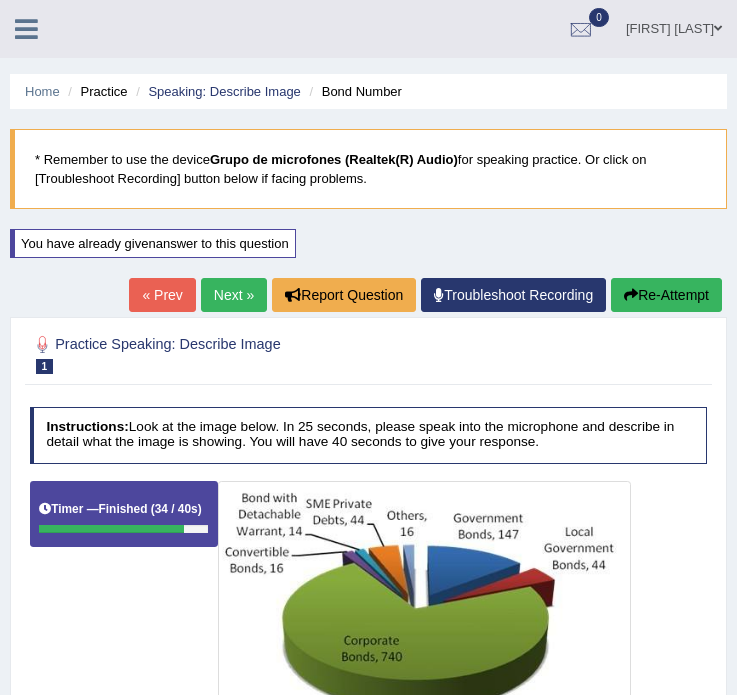 click on "Next »" at bounding box center [234, 295] 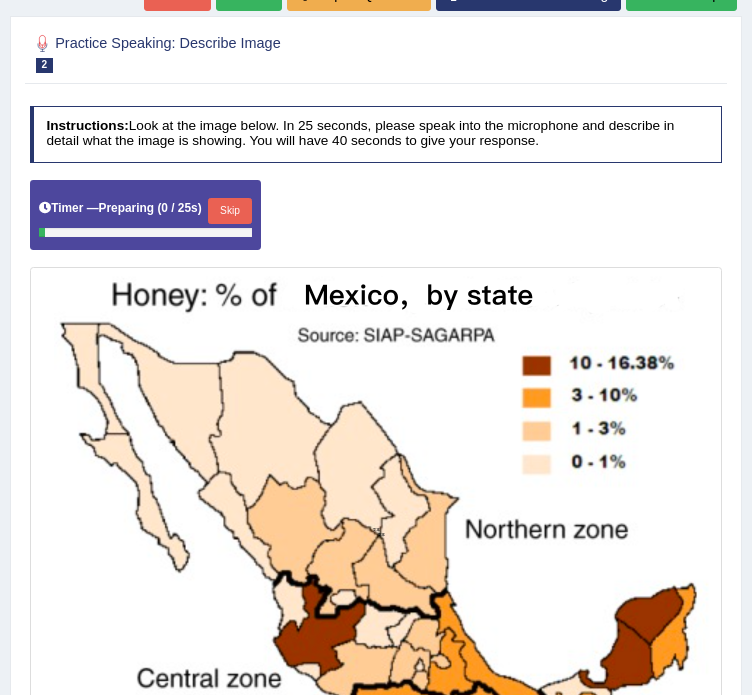 scroll, scrollTop: 300, scrollLeft: 0, axis: vertical 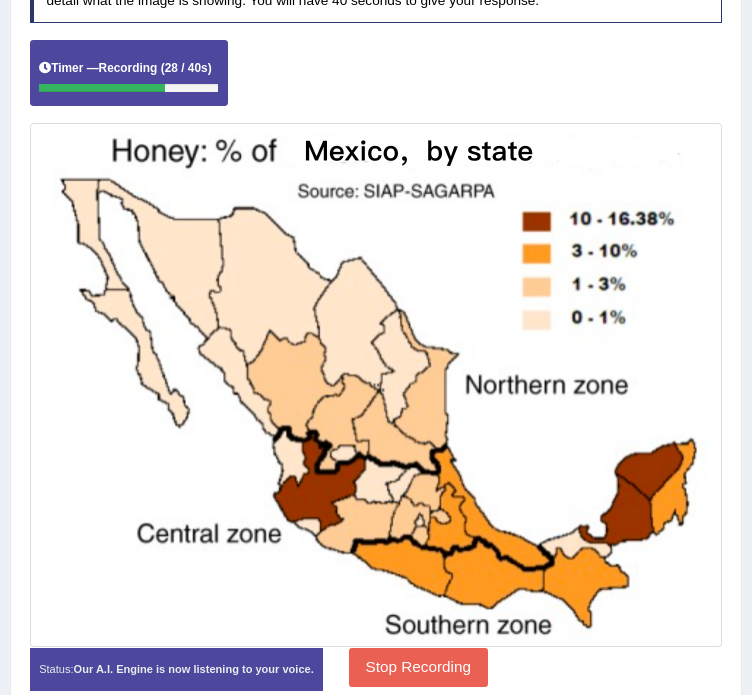 click on "Stop Recording" at bounding box center (418, 667) 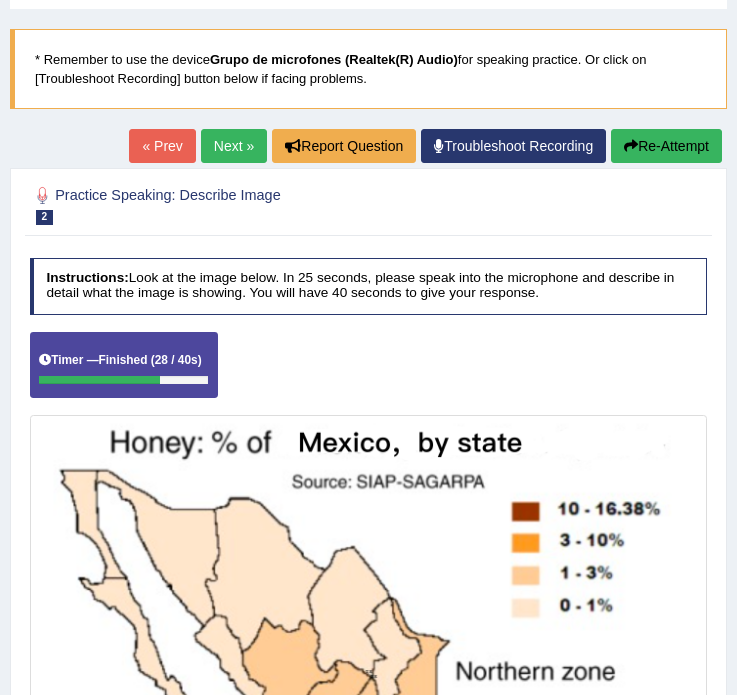 scroll, scrollTop: 200, scrollLeft: 0, axis: vertical 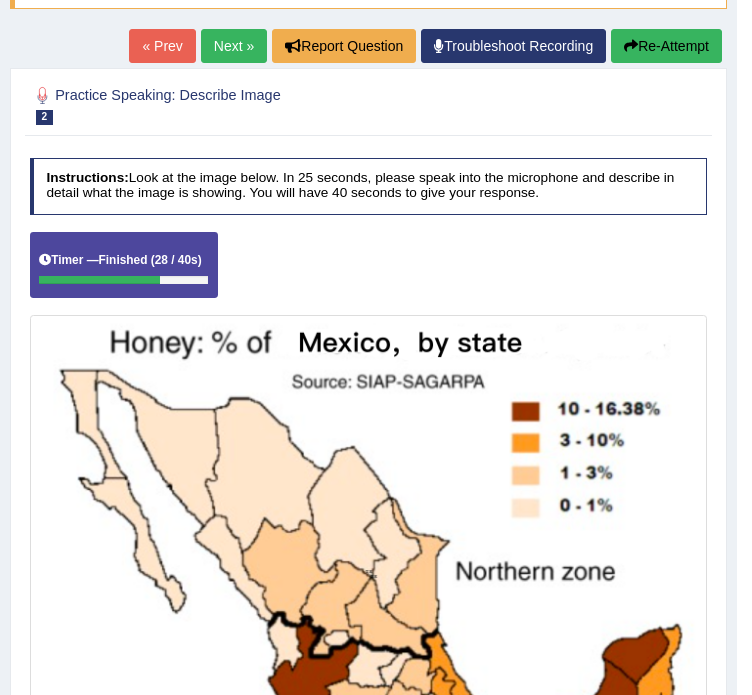 click on "Re-Attempt" at bounding box center [666, 46] 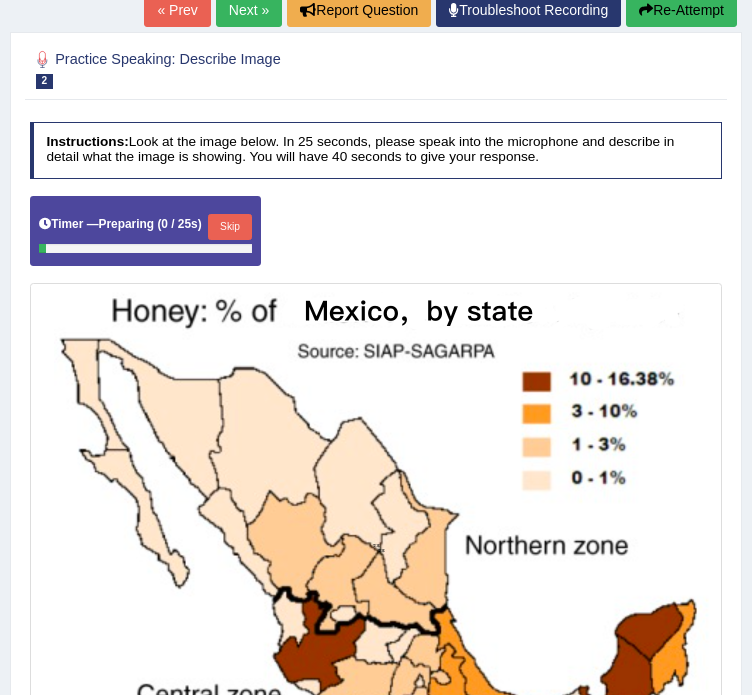 scroll, scrollTop: 300, scrollLeft: 0, axis: vertical 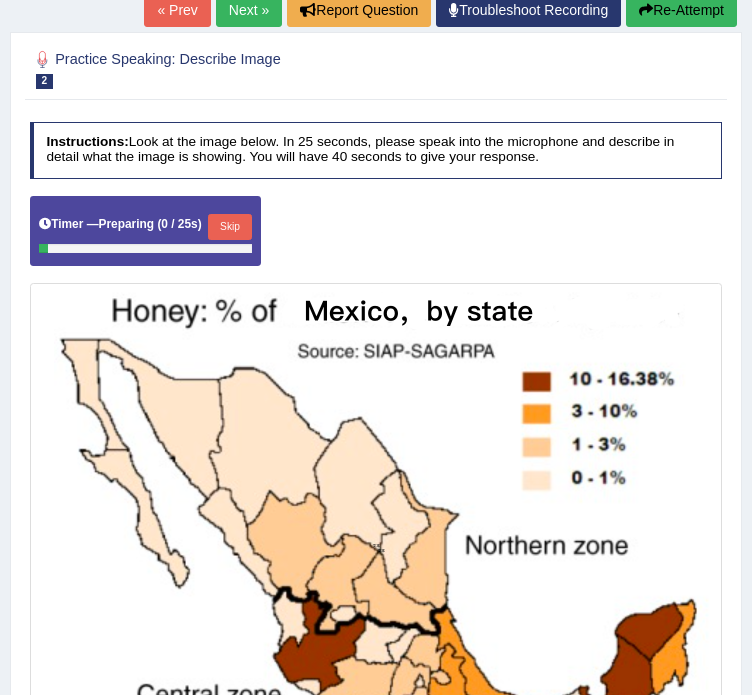 click on "Skip" at bounding box center (229, 227) 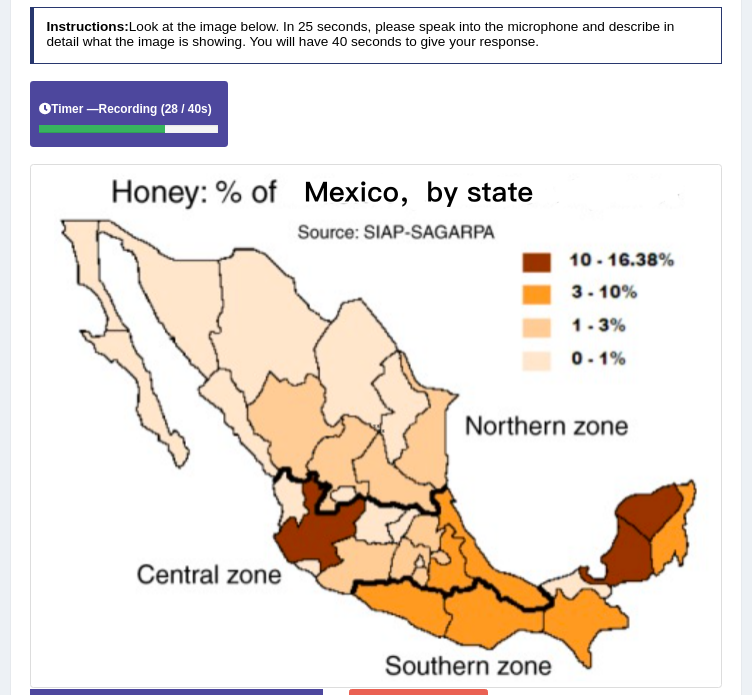 scroll, scrollTop: 500, scrollLeft: 0, axis: vertical 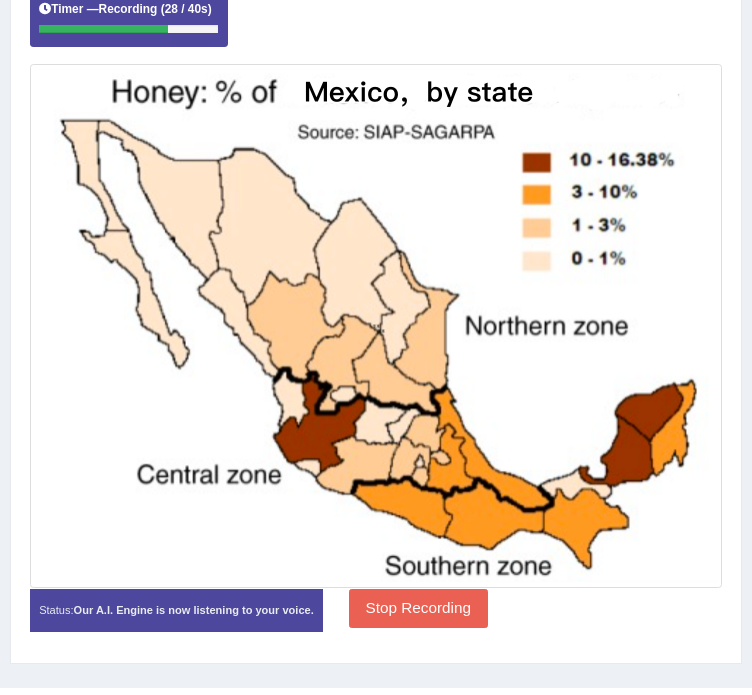 click on "Stop Recording" at bounding box center [418, 608] 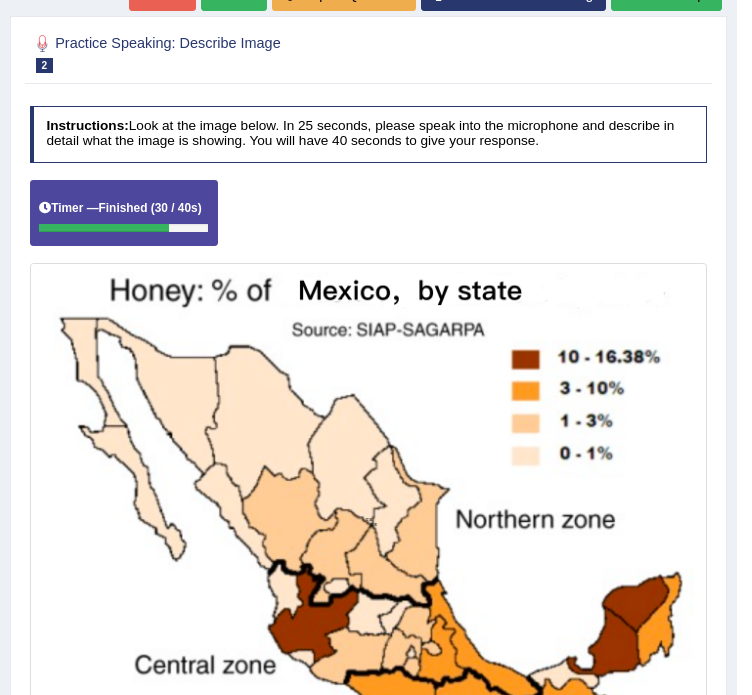 scroll, scrollTop: 273, scrollLeft: 0, axis: vertical 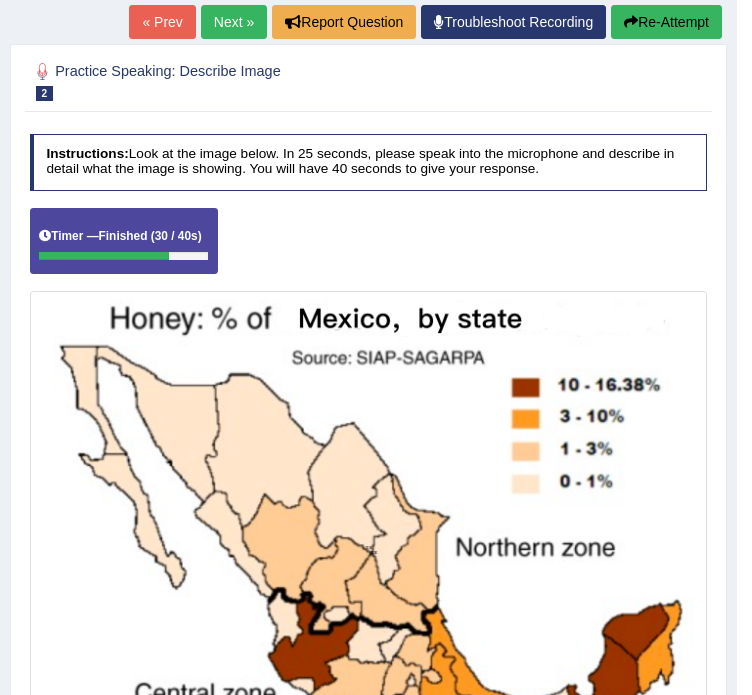 click on "Re-Attempt" at bounding box center [666, 22] 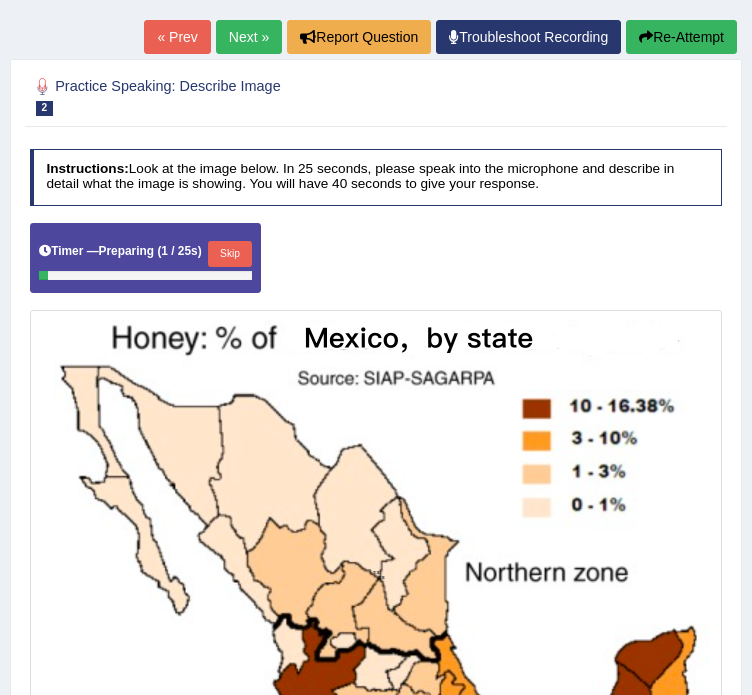 scroll, scrollTop: 273, scrollLeft: 0, axis: vertical 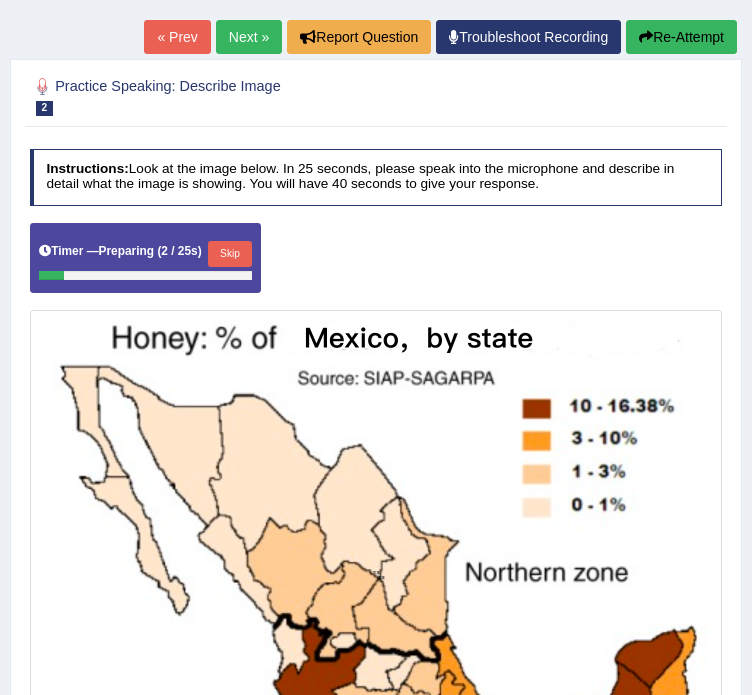 click on "Skip" at bounding box center [229, 254] 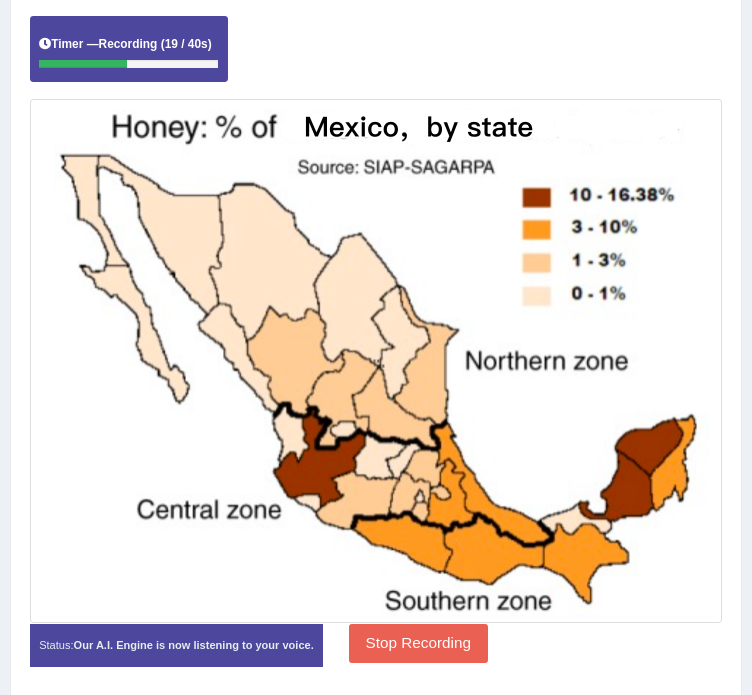 scroll, scrollTop: 500, scrollLeft: 0, axis: vertical 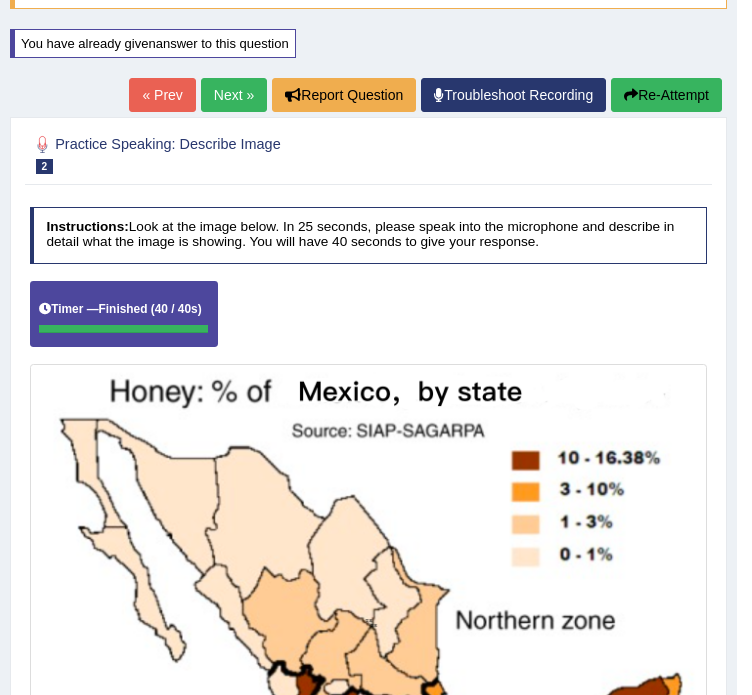 click on "Re-Attempt" at bounding box center (666, 95) 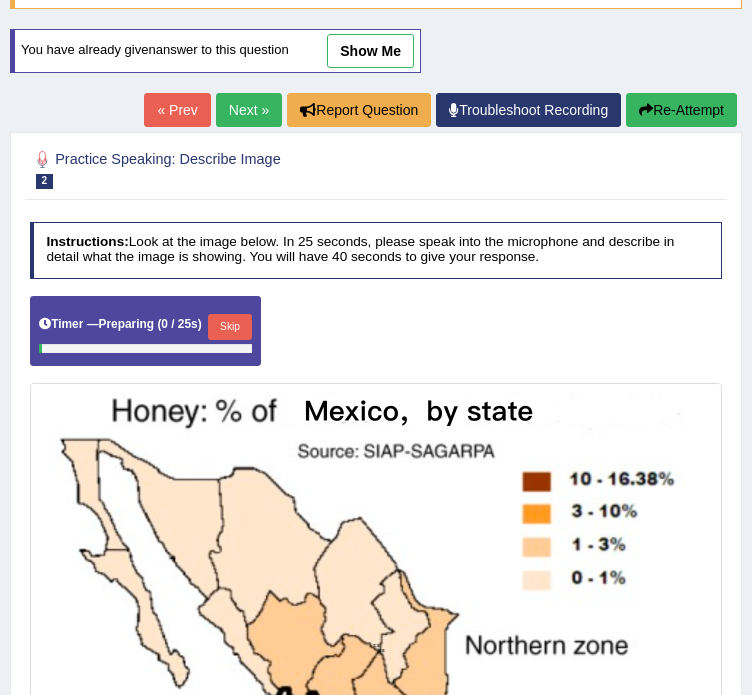 scroll, scrollTop: 200, scrollLeft: 0, axis: vertical 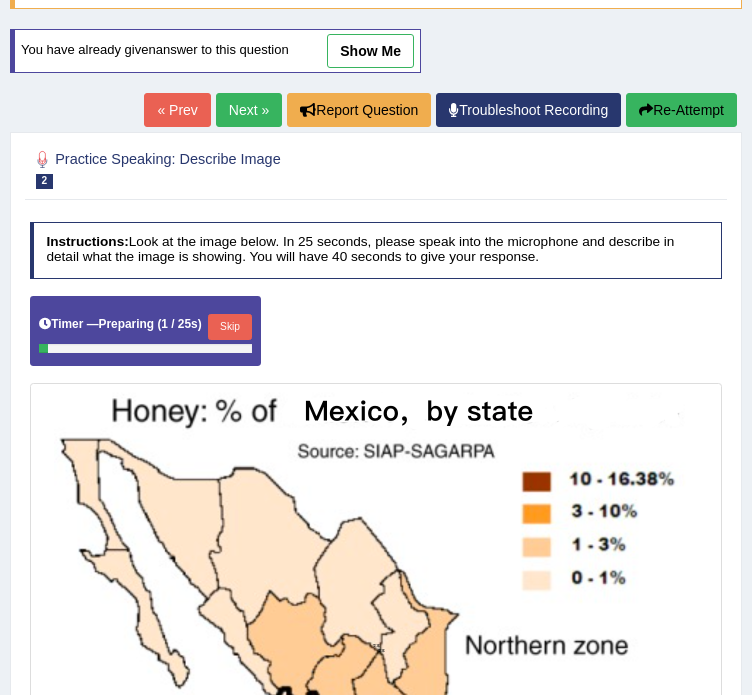 click on "Skip" at bounding box center (229, 327) 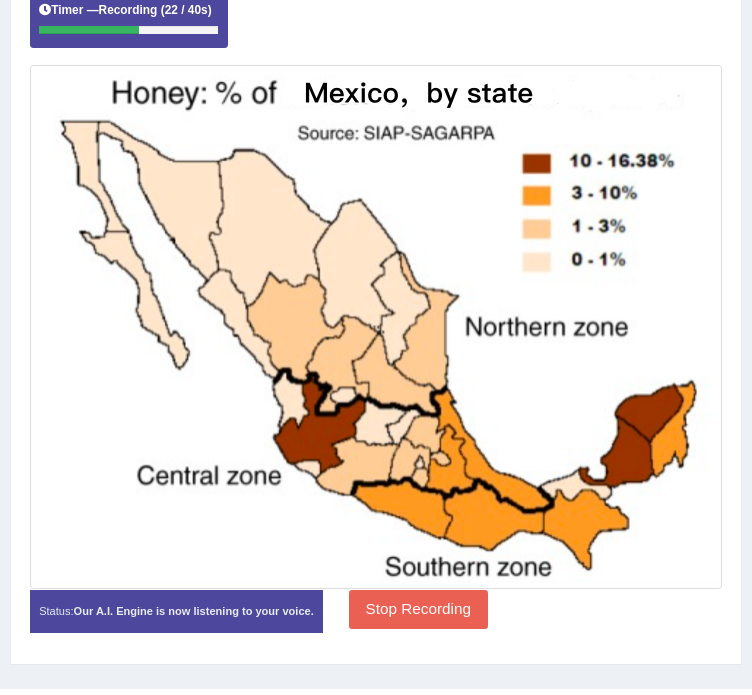 scroll, scrollTop: 500, scrollLeft: 0, axis: vertical 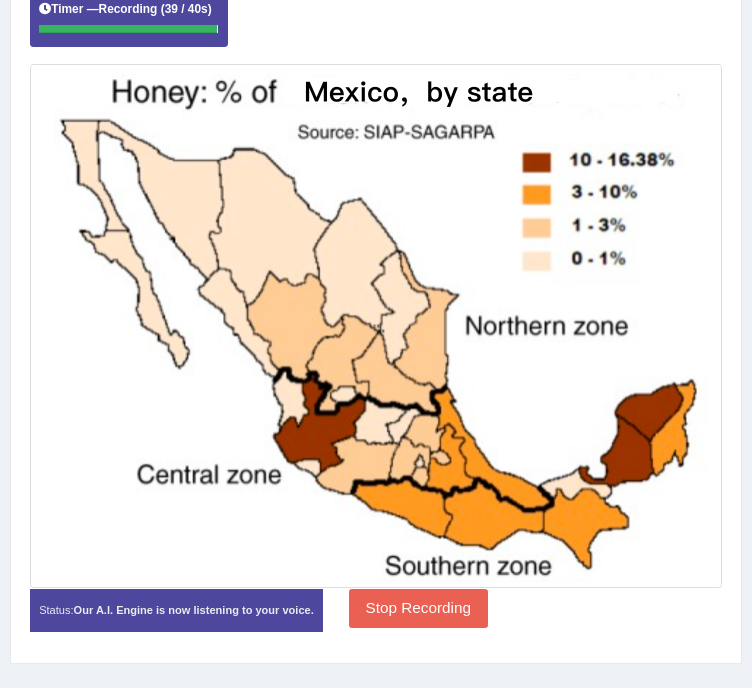 click on "Stop Recording" at bounding box center [418, 608] 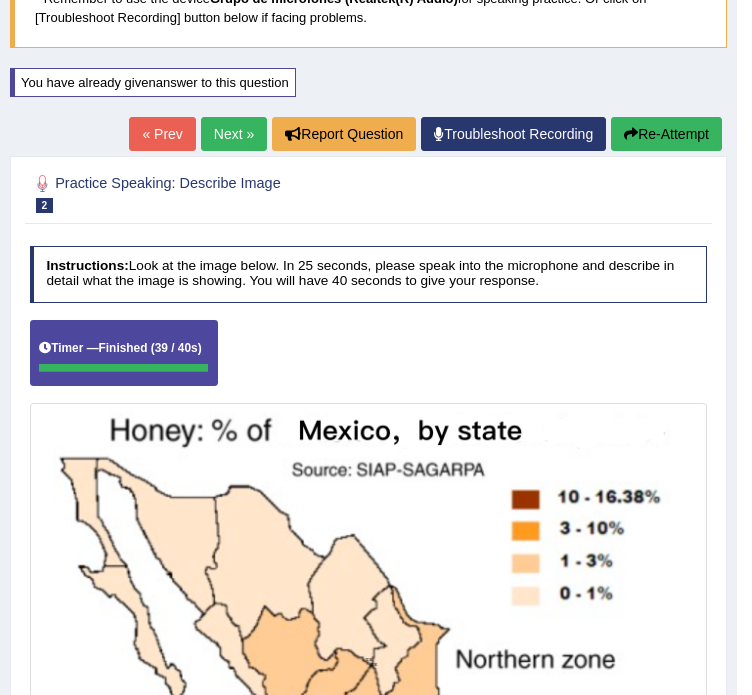 scroll, scrollTop: 100, scrollLeft: 0, axis: vertical 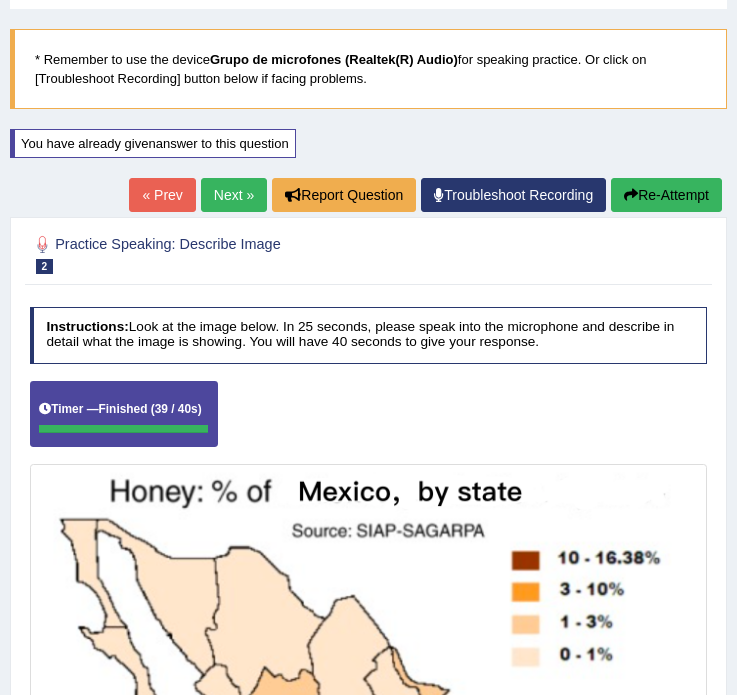click on "Re-Attempt" at bounding box center (666, 195) 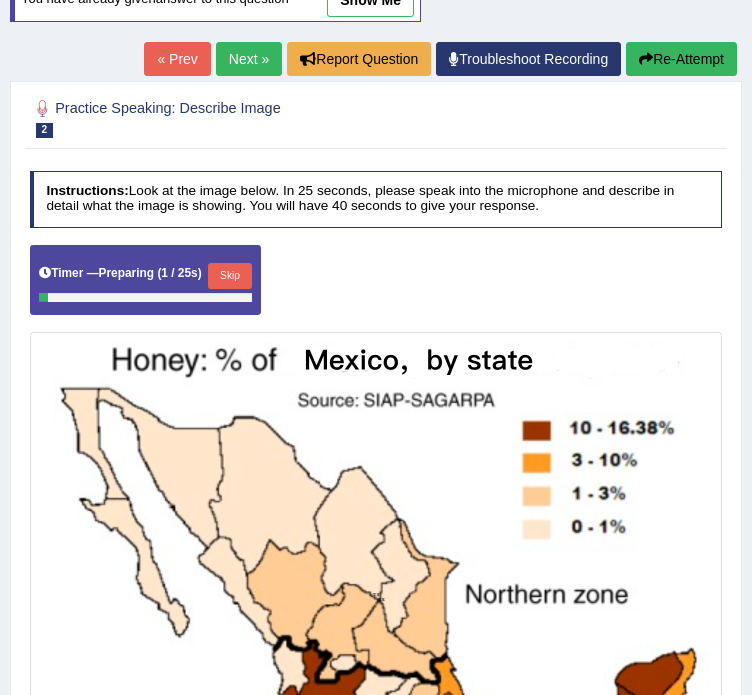scroll, scrollTop: 300, scrollLeft: 0, axis: vertical 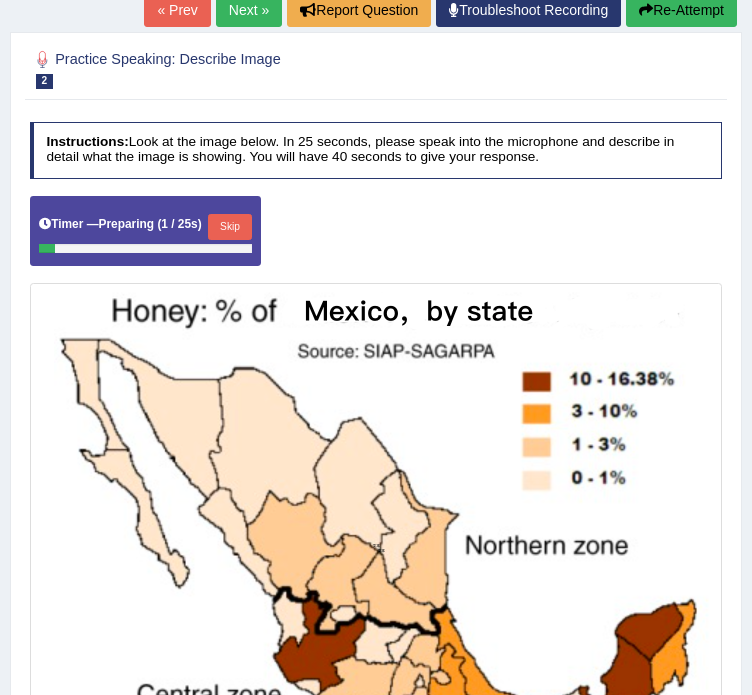 click on "Skip" at bounding box center (229, 227) 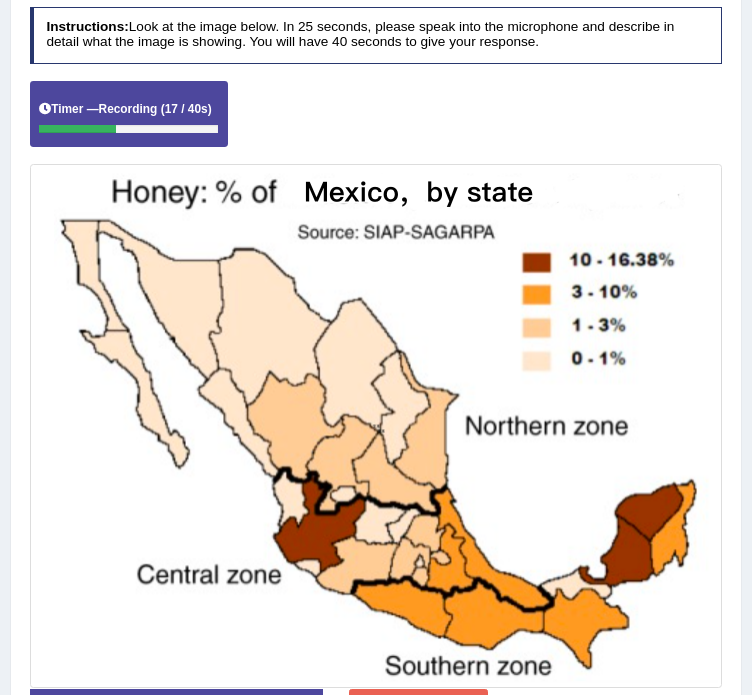 scroll, scrollTop: 500, scrollLeft: 0, axis: vertical 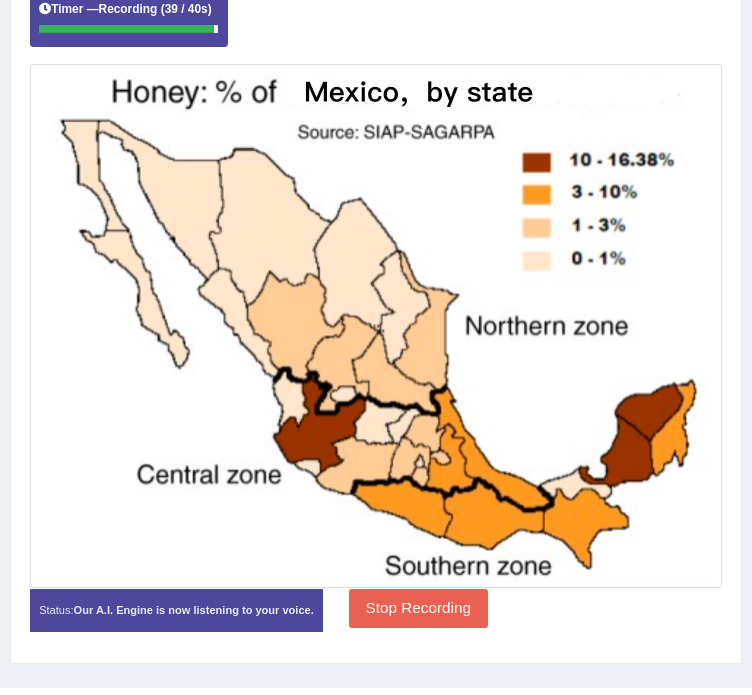 click on "Stop Recording" at bounding box center [418, 608] 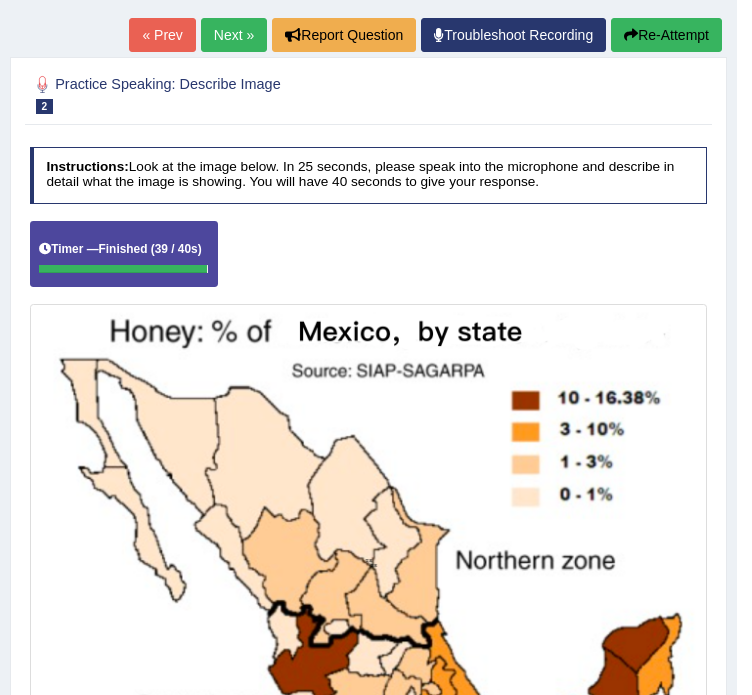 scroll, scrollTop: 230, scrollLeft: 0, axis: vertical 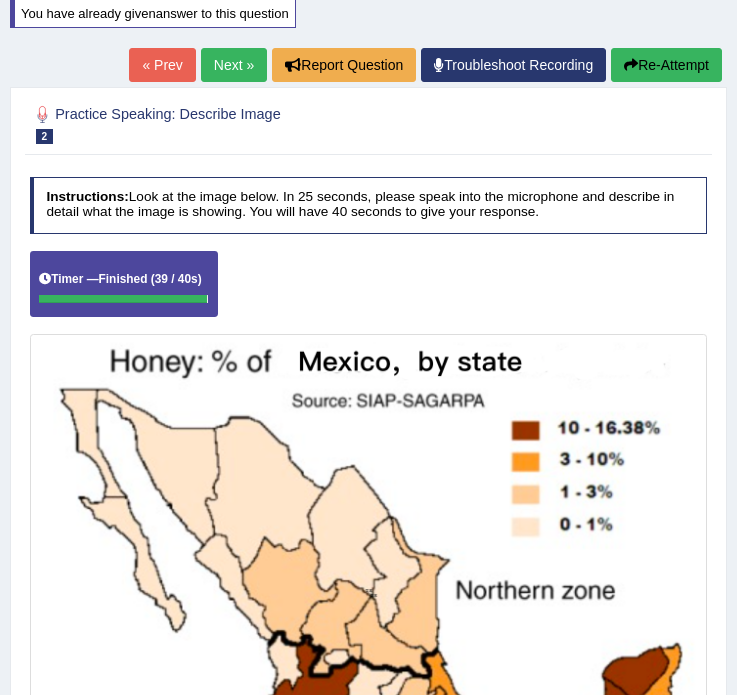 click on "Re-Attempt" at bounding box center [666, 65] 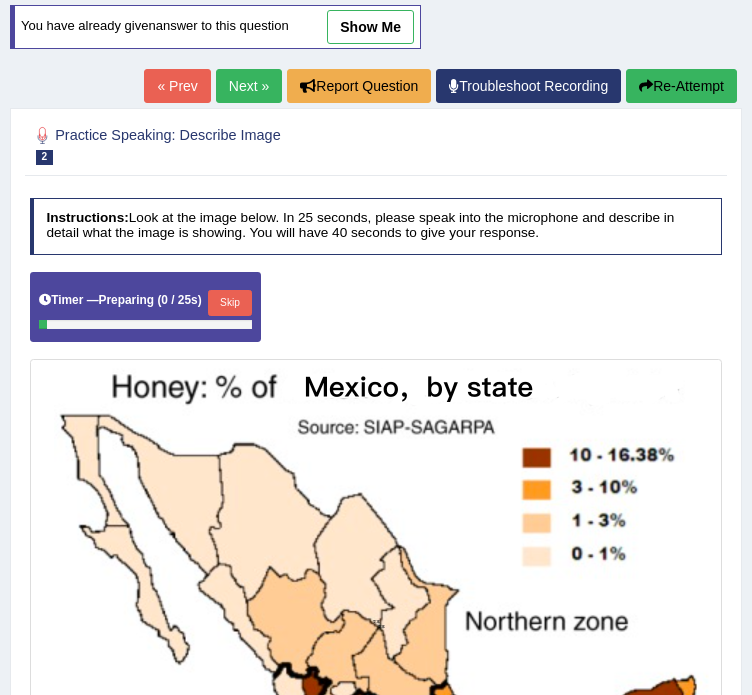 scroll, scrollTop: 224, scrollLeft: 0, axis: vertical 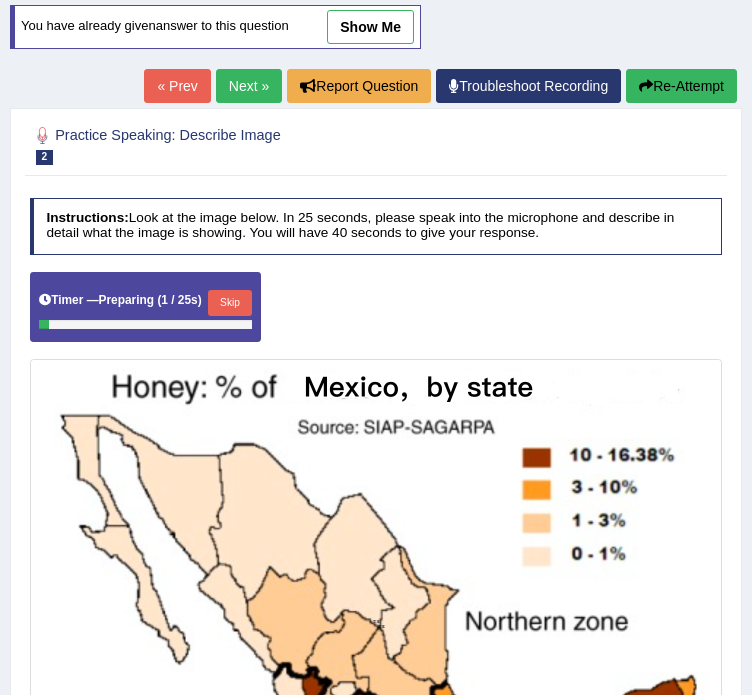click on "Skip" at bounding box center [229, 303] 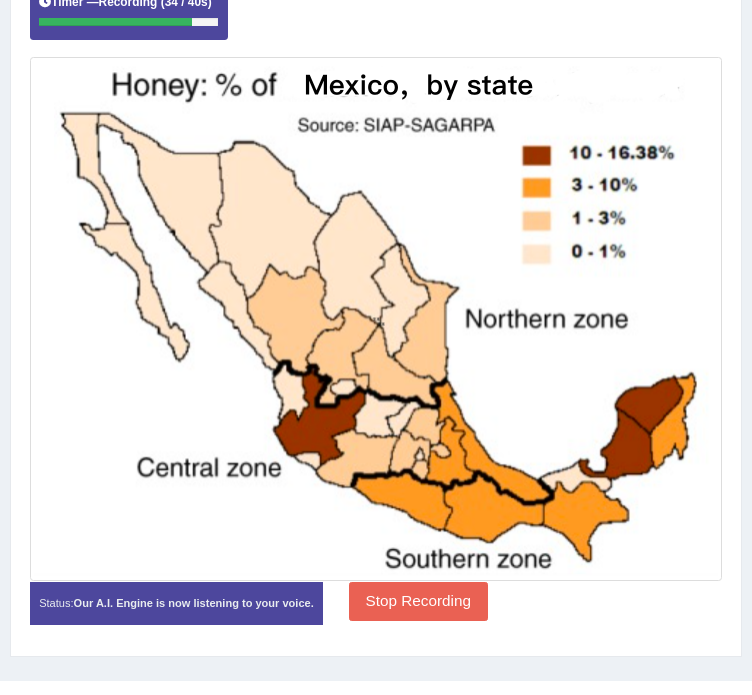 scroll, scrollTop: 540, scrollLeft: 0, axis: vertical 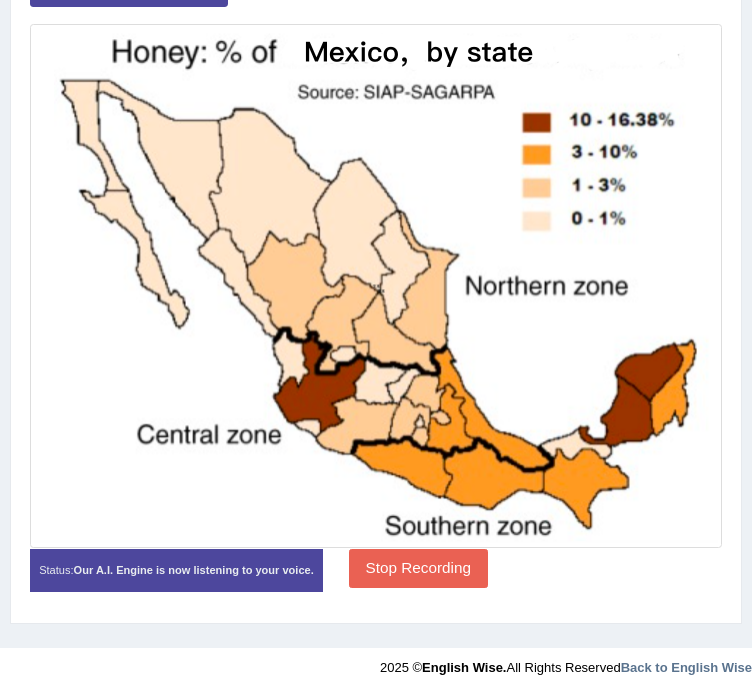 click on "Stop Recording" at bounding box center [418, 568] 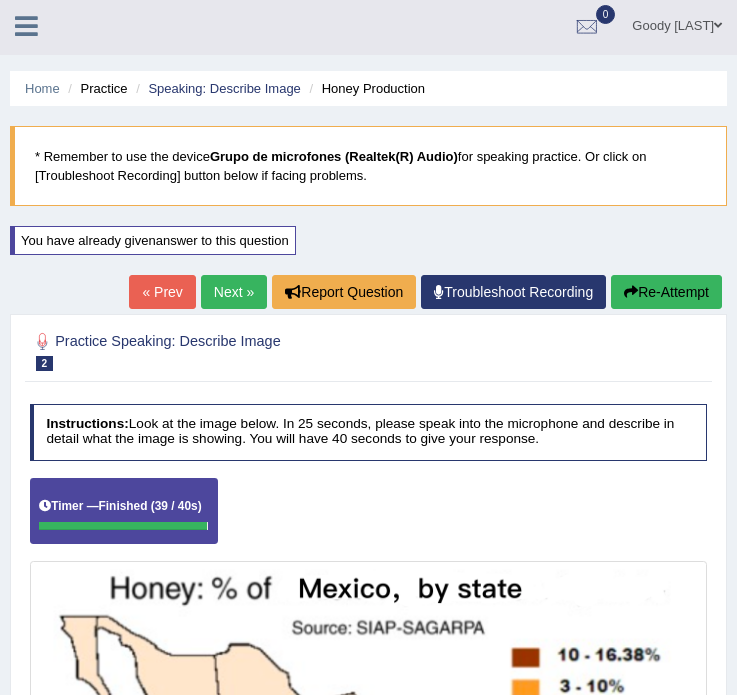 scroll, scrollTop: 0, scrollLeft: 0, axis: both 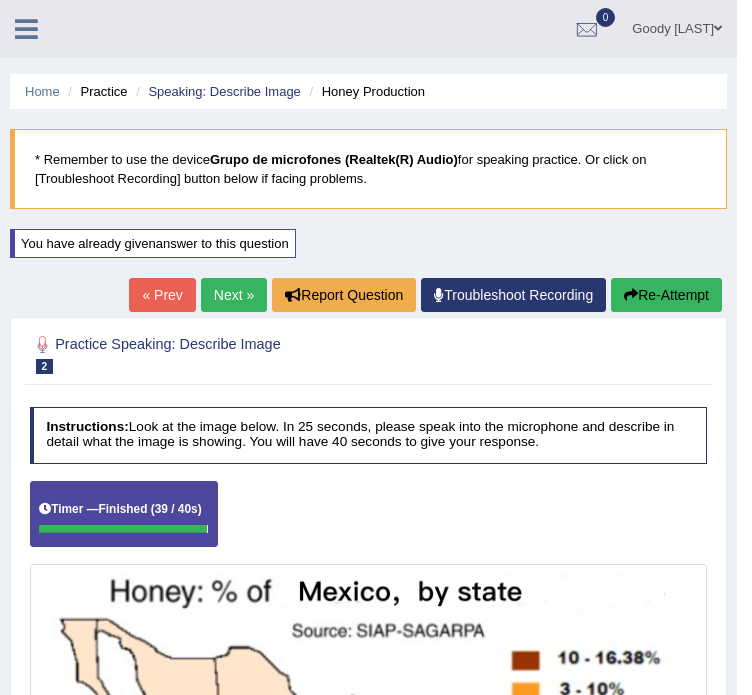 click on "Next »" at bounding box center (234, 295) 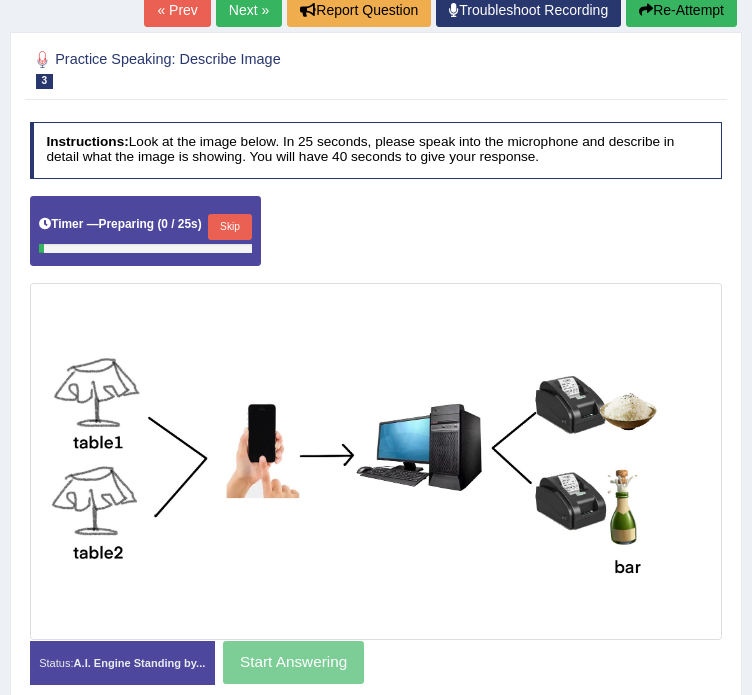 scroll, scrollTop: 300, scrollLeft: 0, axis: vertical 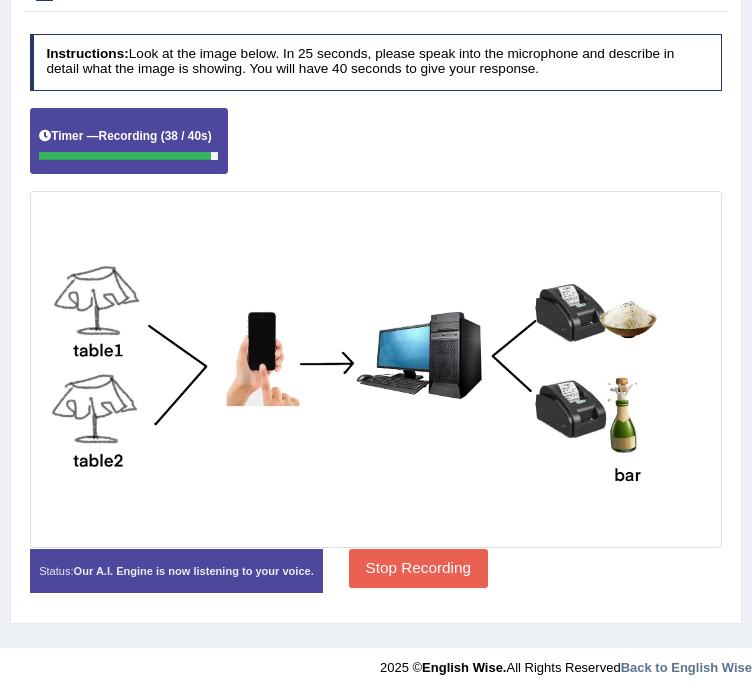 click on "Stop Recording" at bounding box center [418, 568] 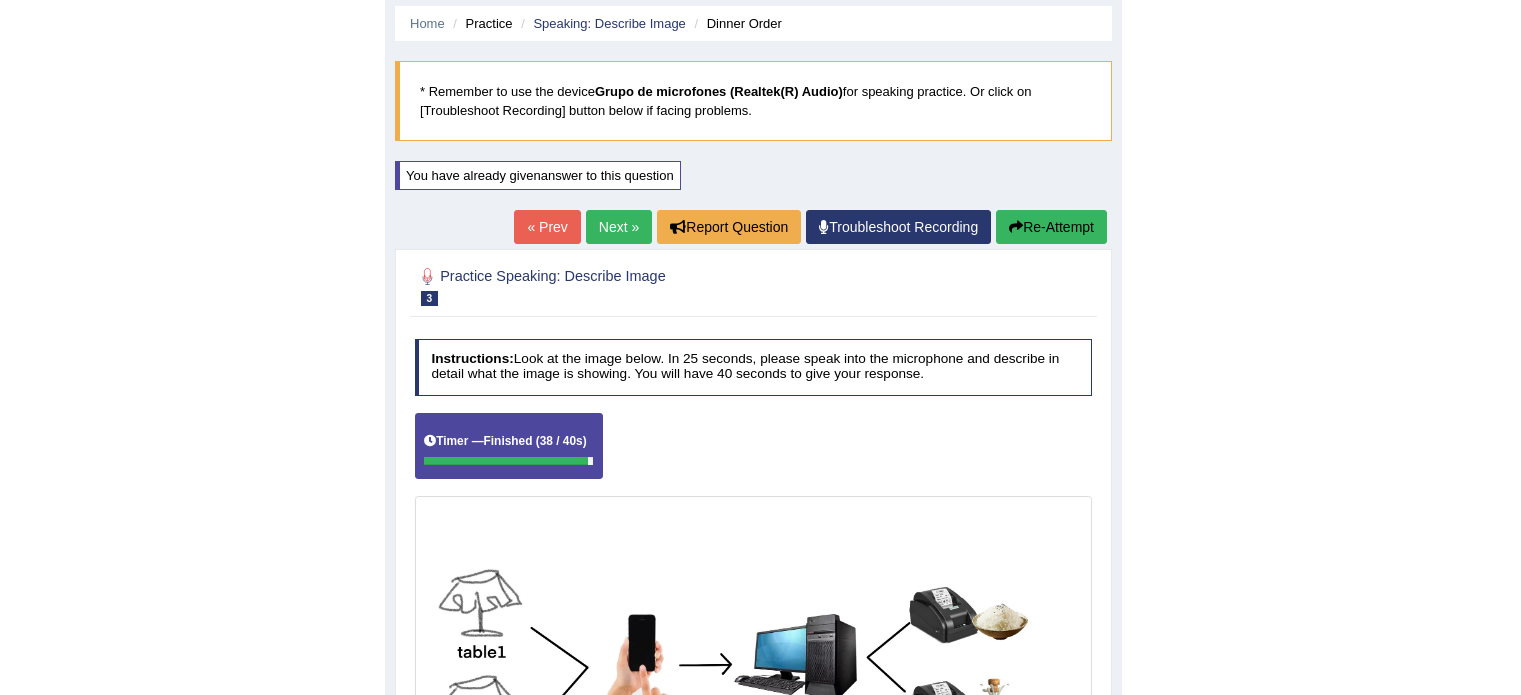 scroll, scrollTop: 0, scrollLeft: 0, axis: both 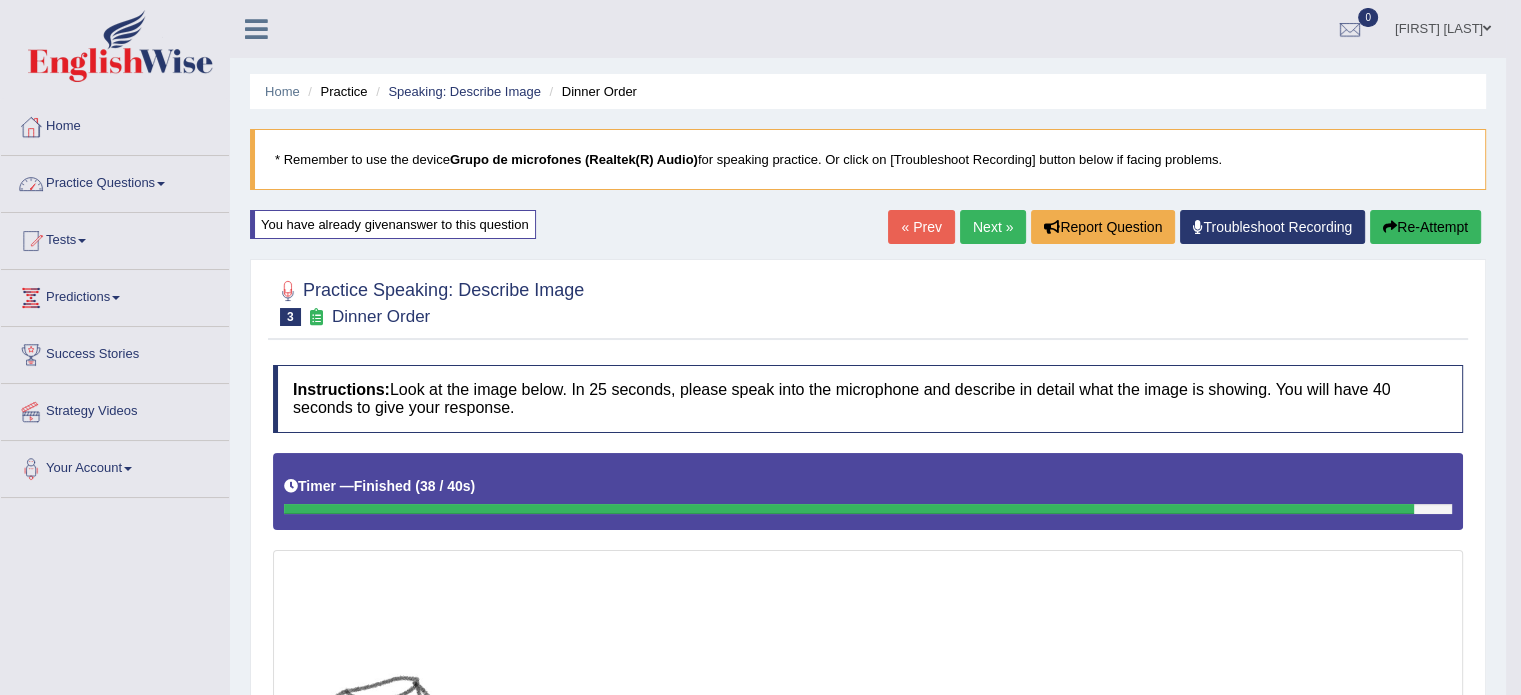 click on "Practice Questions" at bounding box center (115, 181) 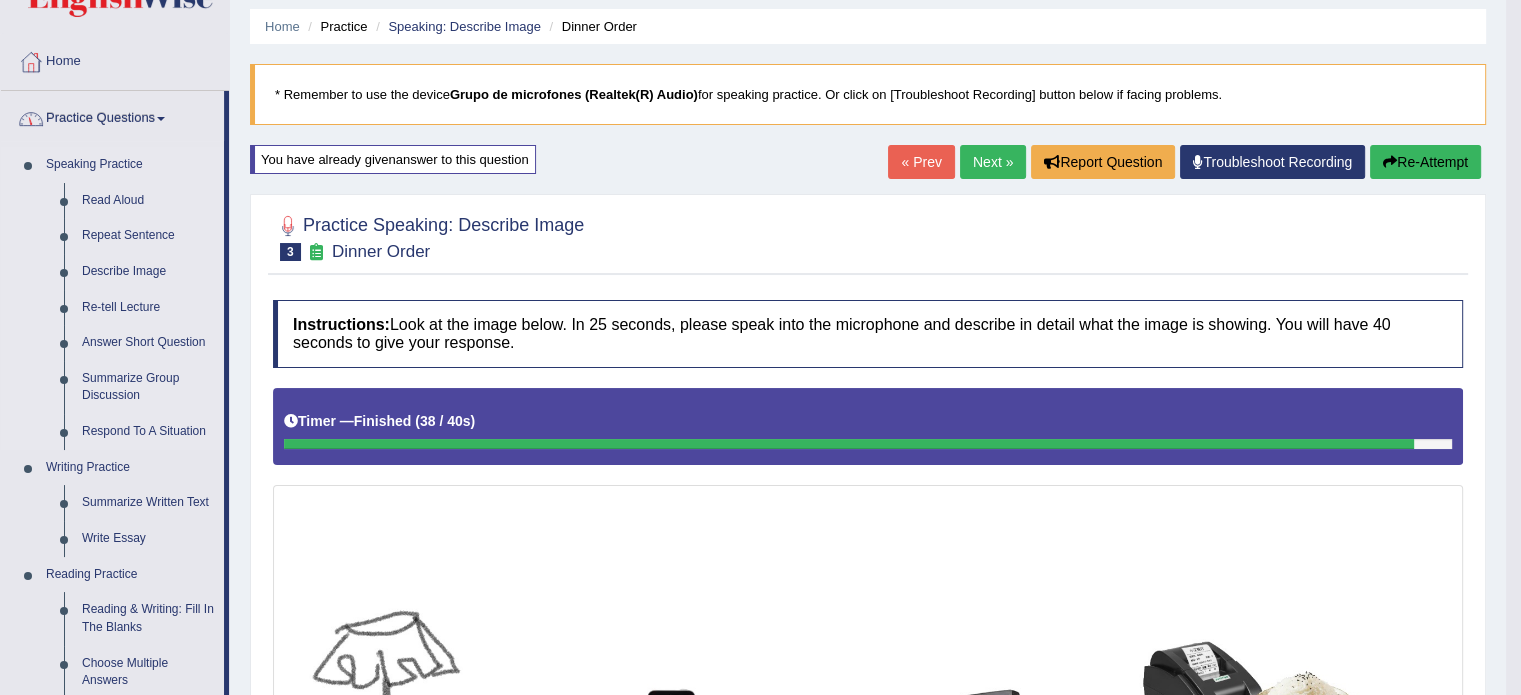 scroll, scrollTop: 100, scrollLeft: 0, axis: vertical 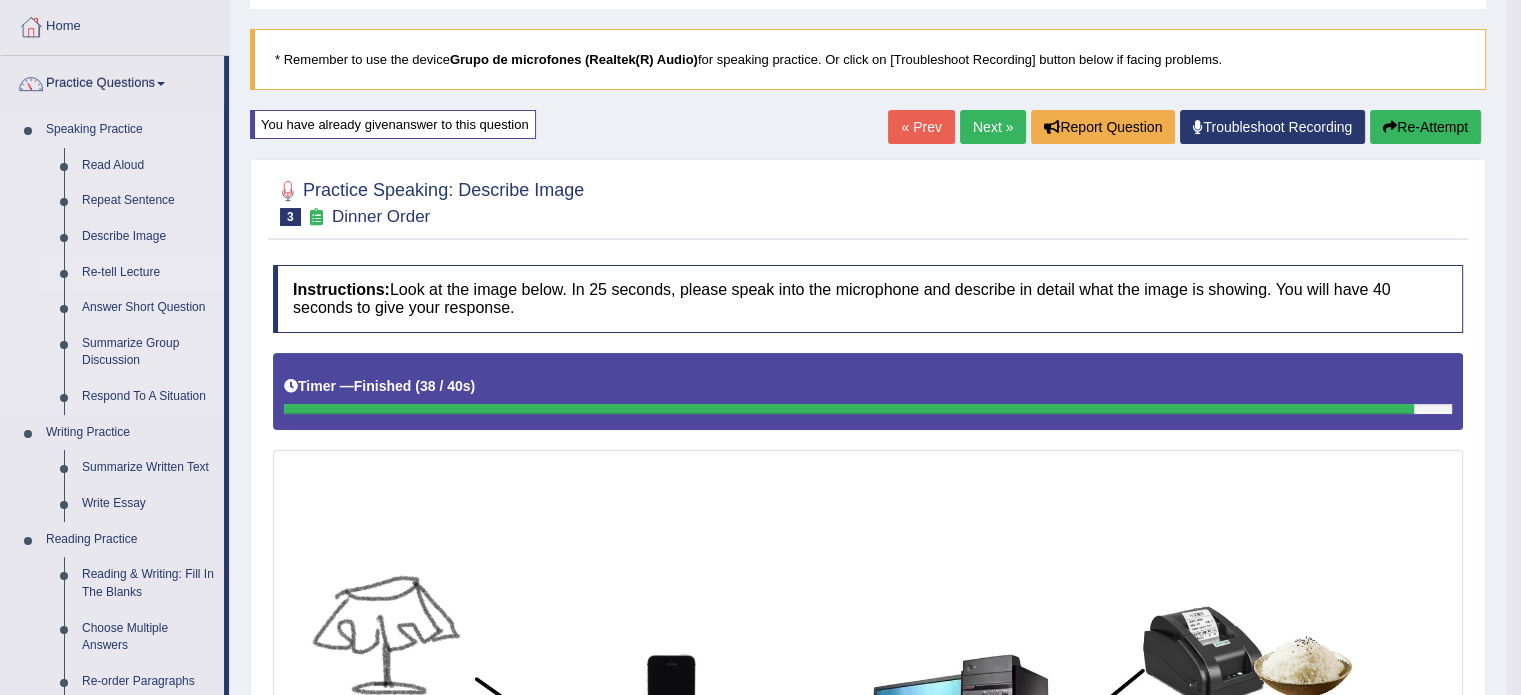 click on "Re-tell Lecture" at bounding box center (148, 273) 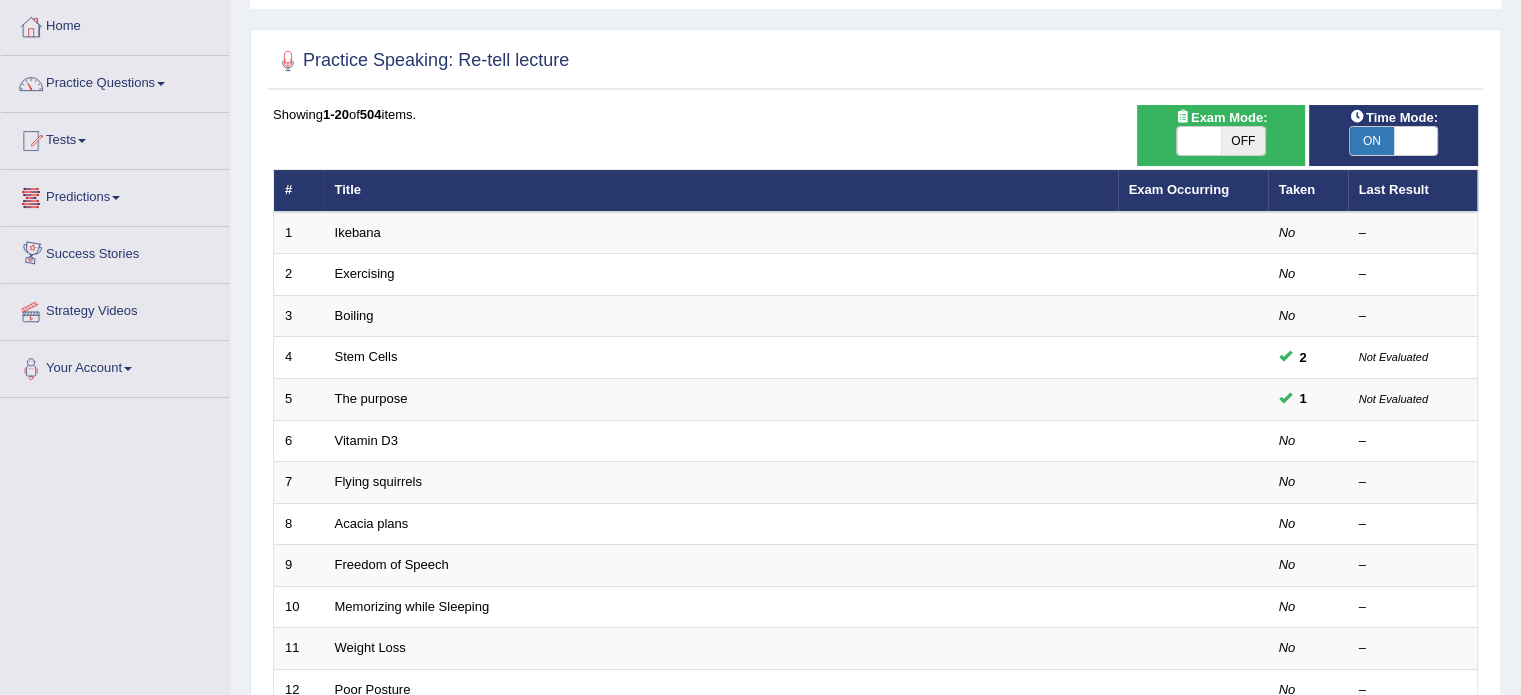 scroll, scrollTop: 100, scrollLeft: 0, axis: vertical 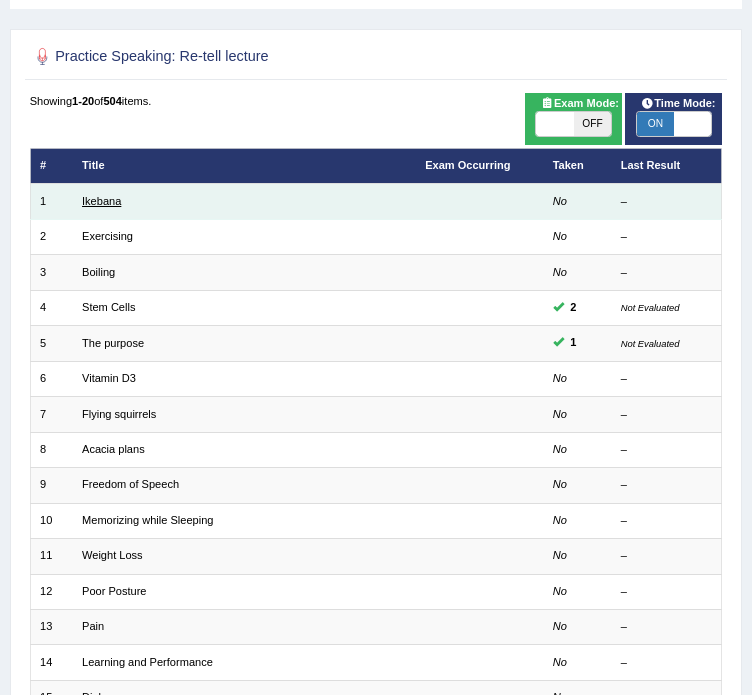 click on "Ikebana" at bounding box center (101, 201) 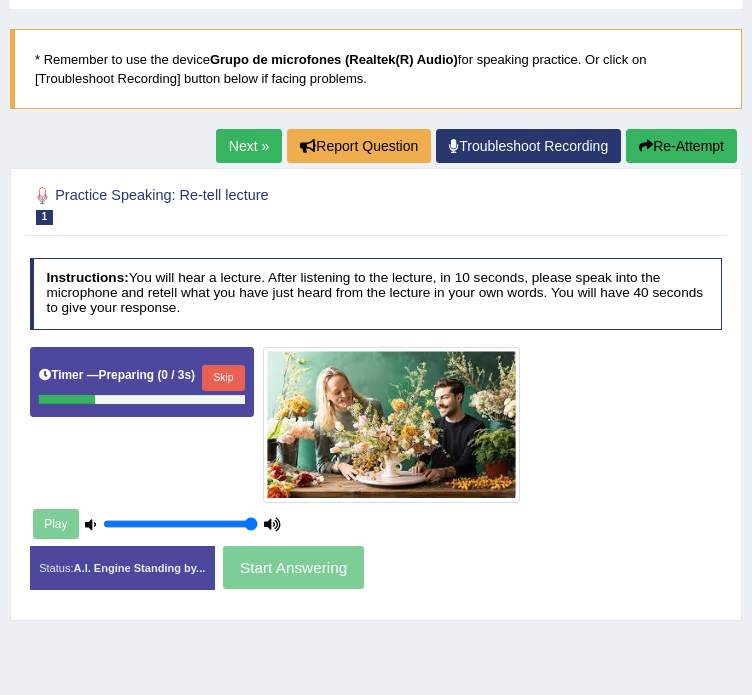 scroll, scrollTop: 100, scrollLeft: 0, axis: vertical 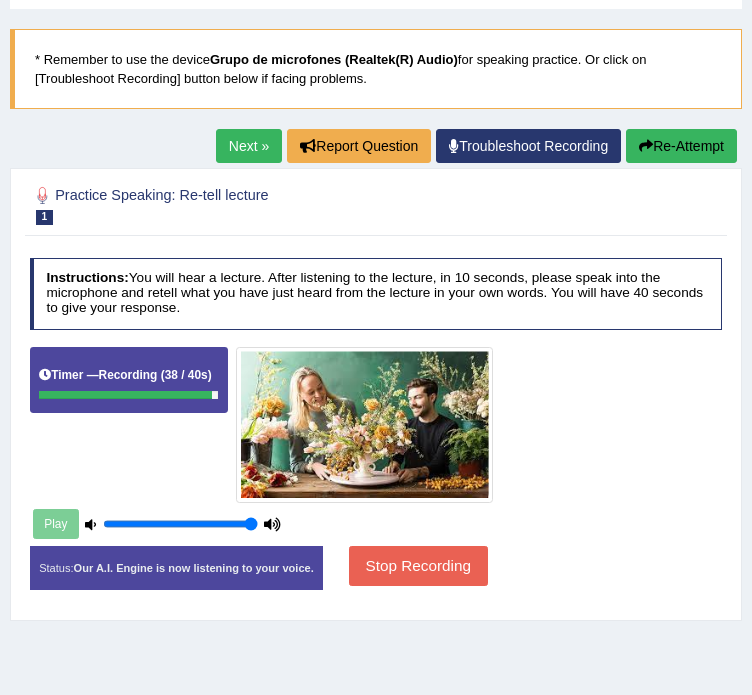 click on "Stop Recording" at bounding box center [418, 565] 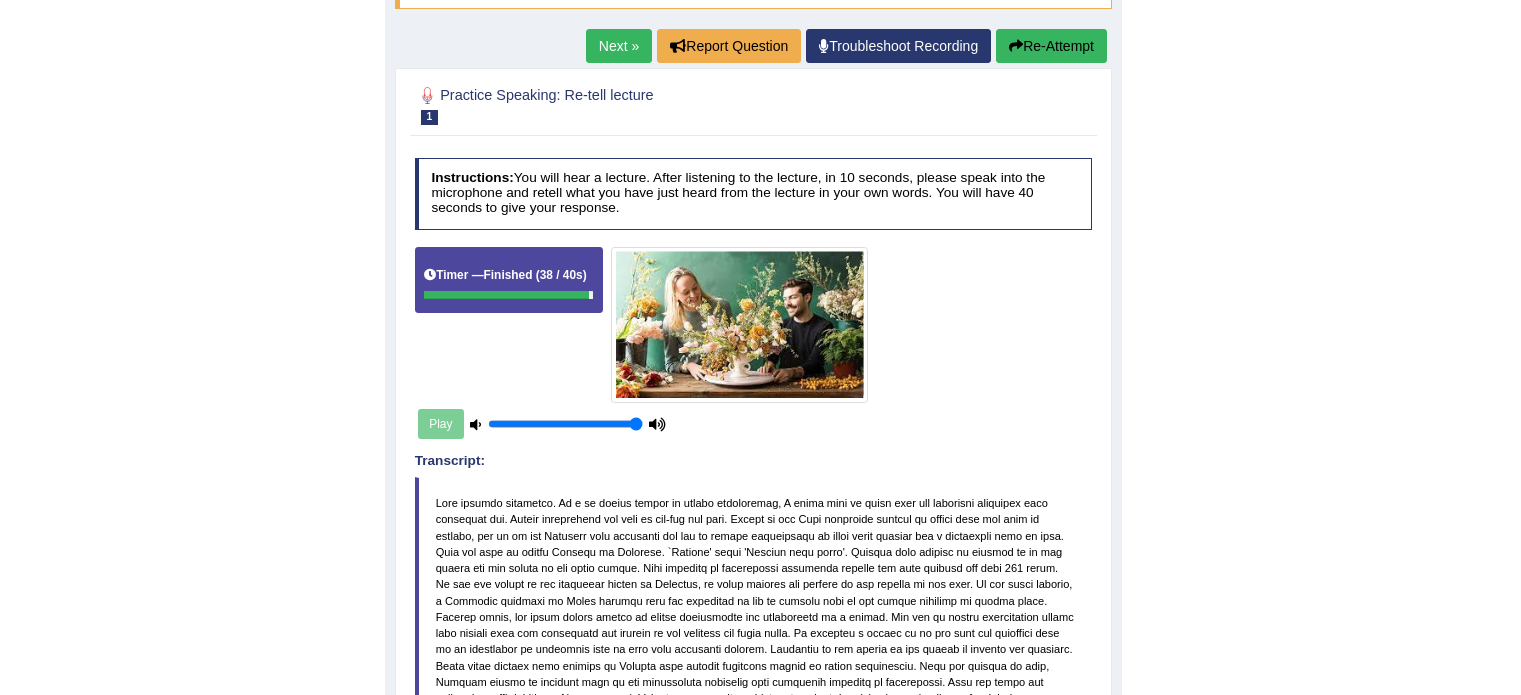 scroll, scrollTop: 0, scrollLeft: 0, axis: both 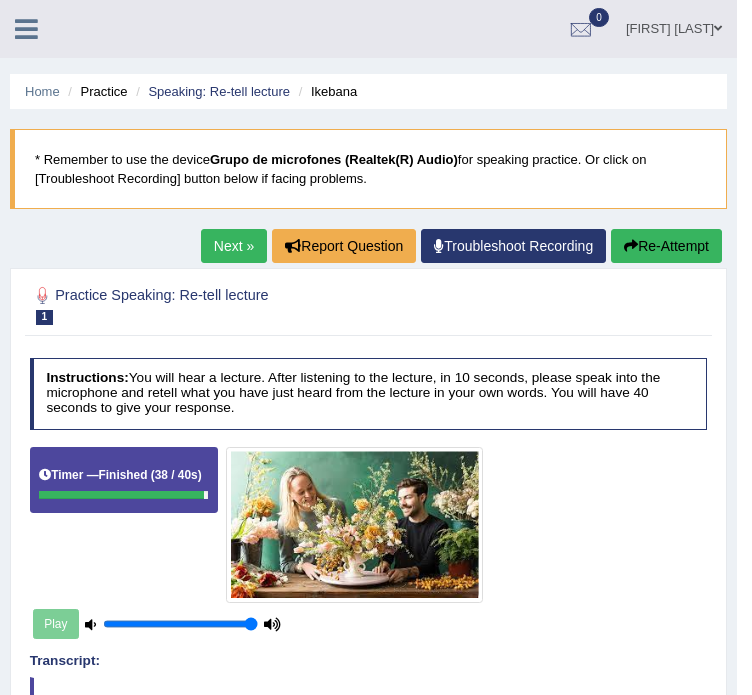 click at bounding box center [26, 27] 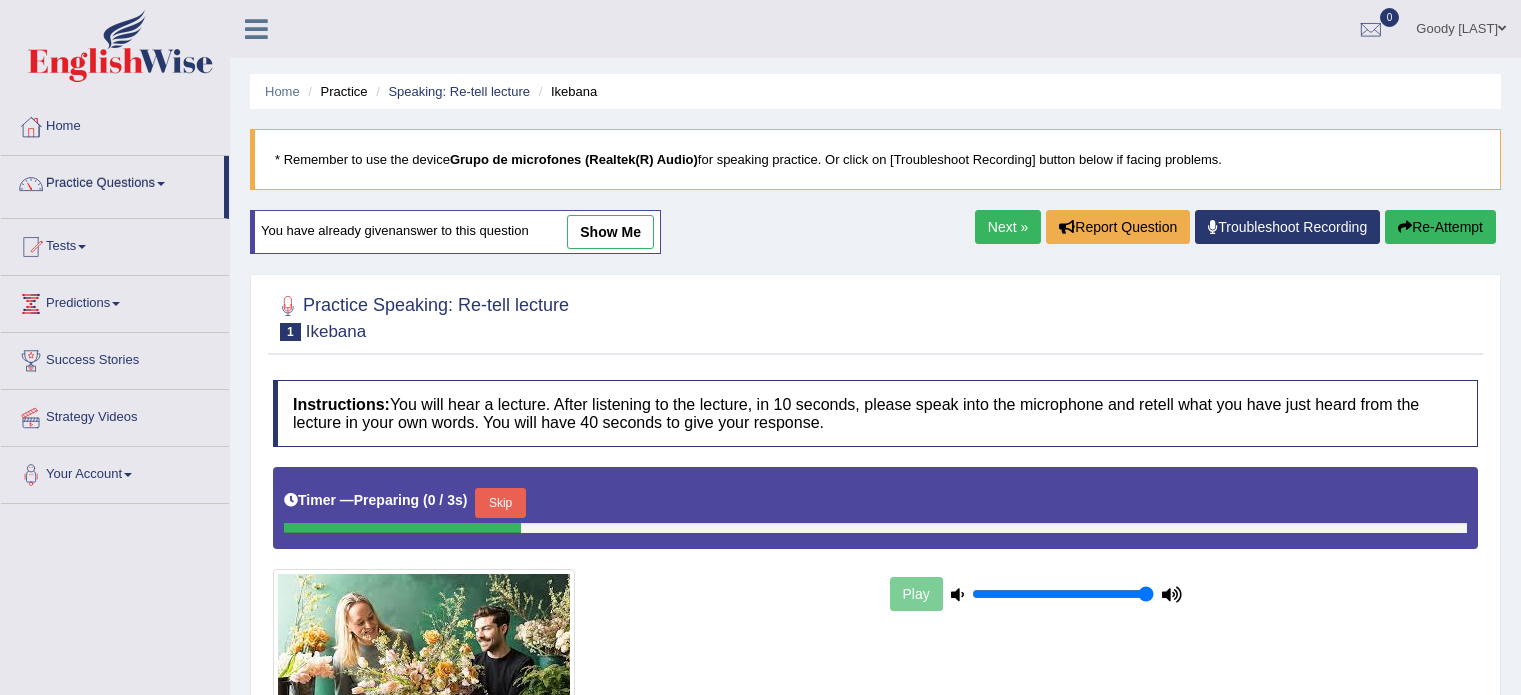 scroll, scrollTop: 0, scrollLeft: 0, axis: both 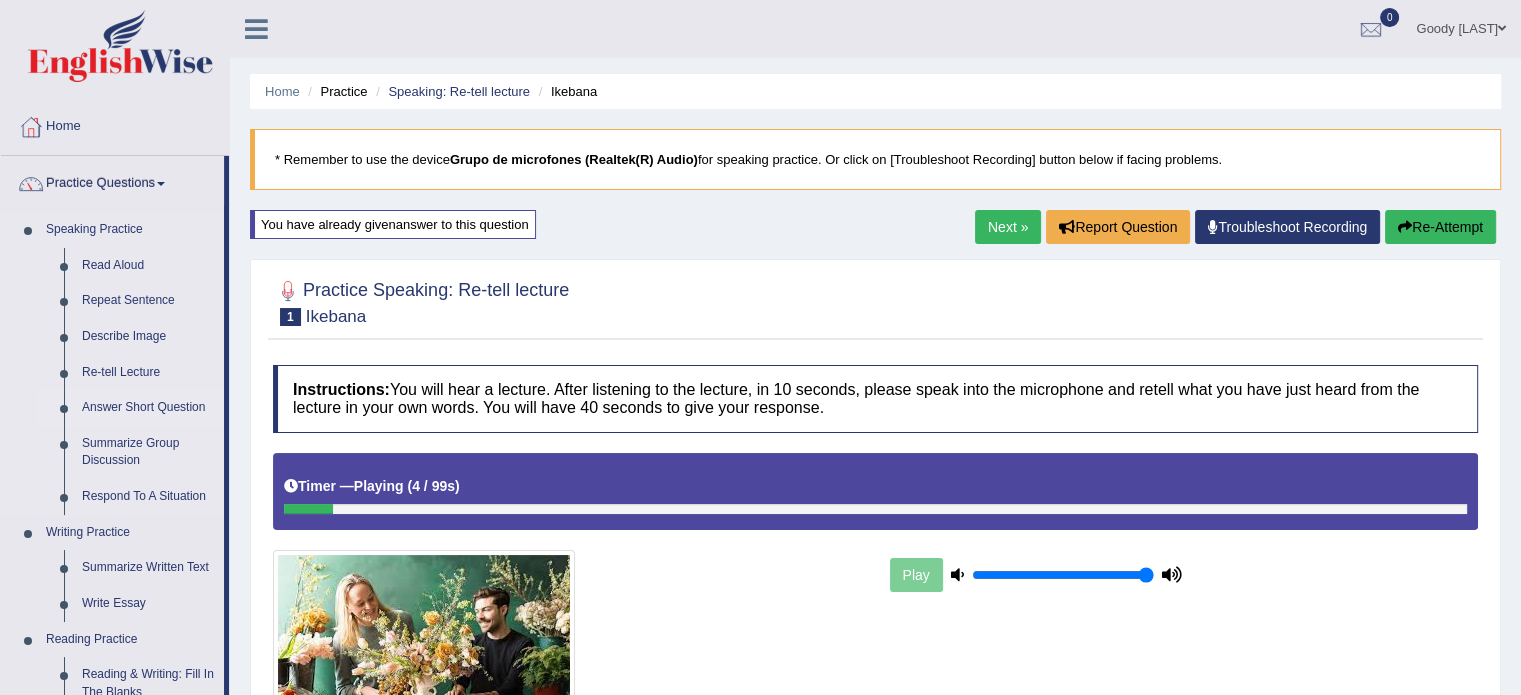 click on "Answer Short Question" at bounding box center (148, 408) 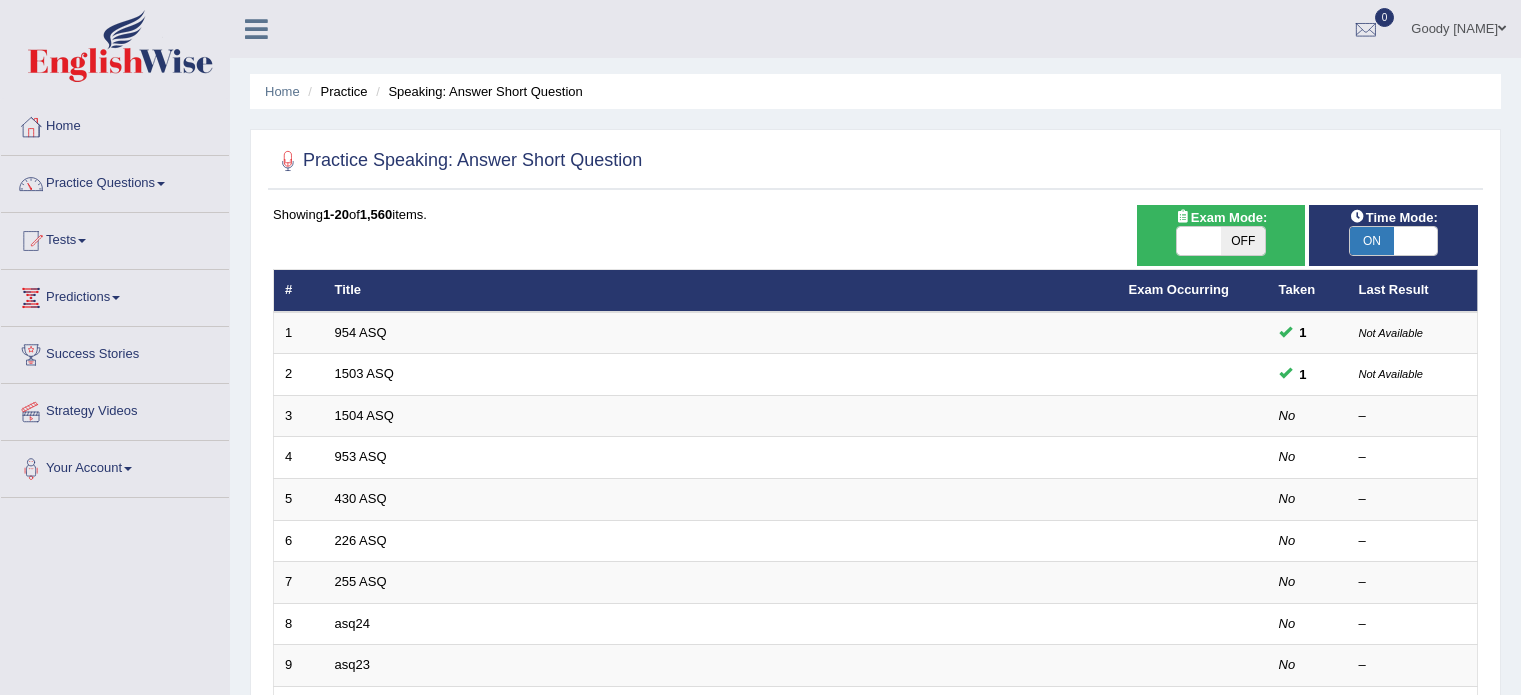 scroll, scrollTop: 0, scrollLeft: 0, axis: both 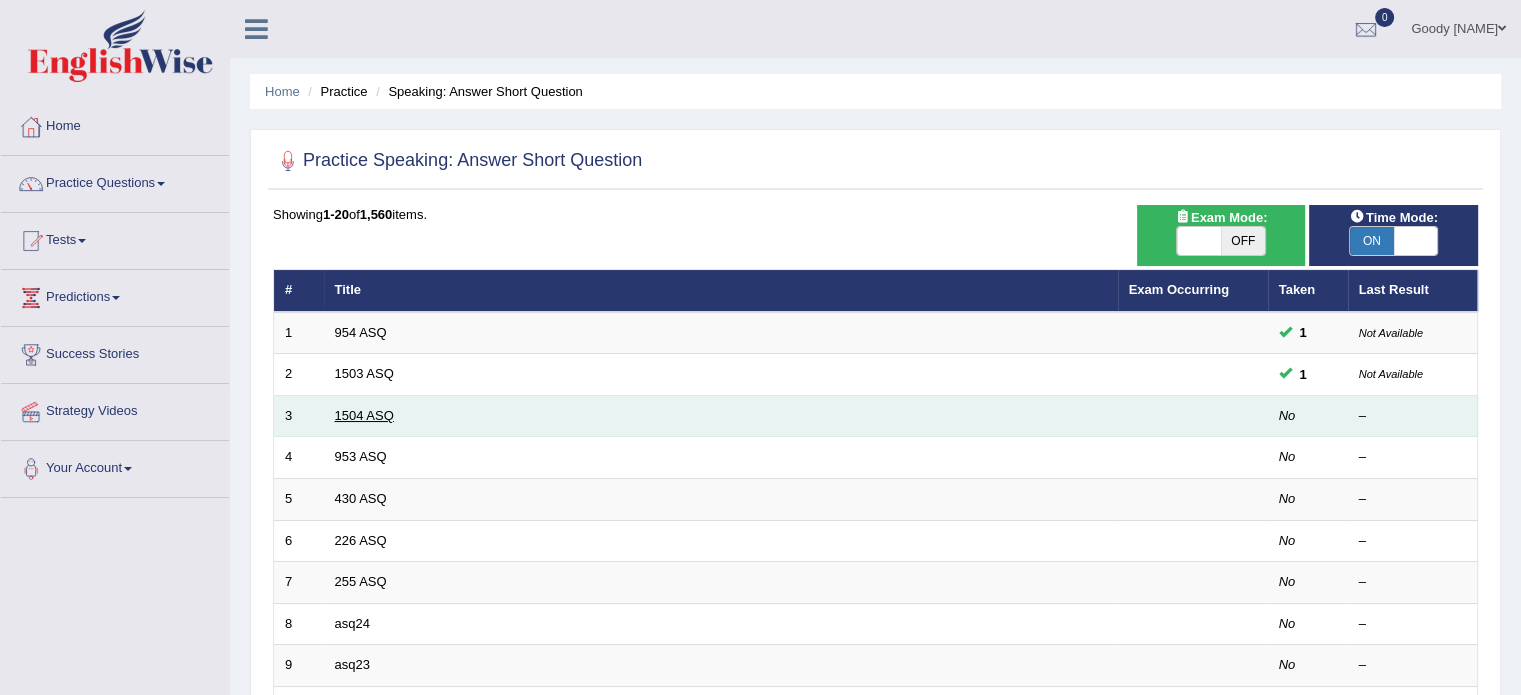click on "1504 ASQ" at bounding box center (364, 415) 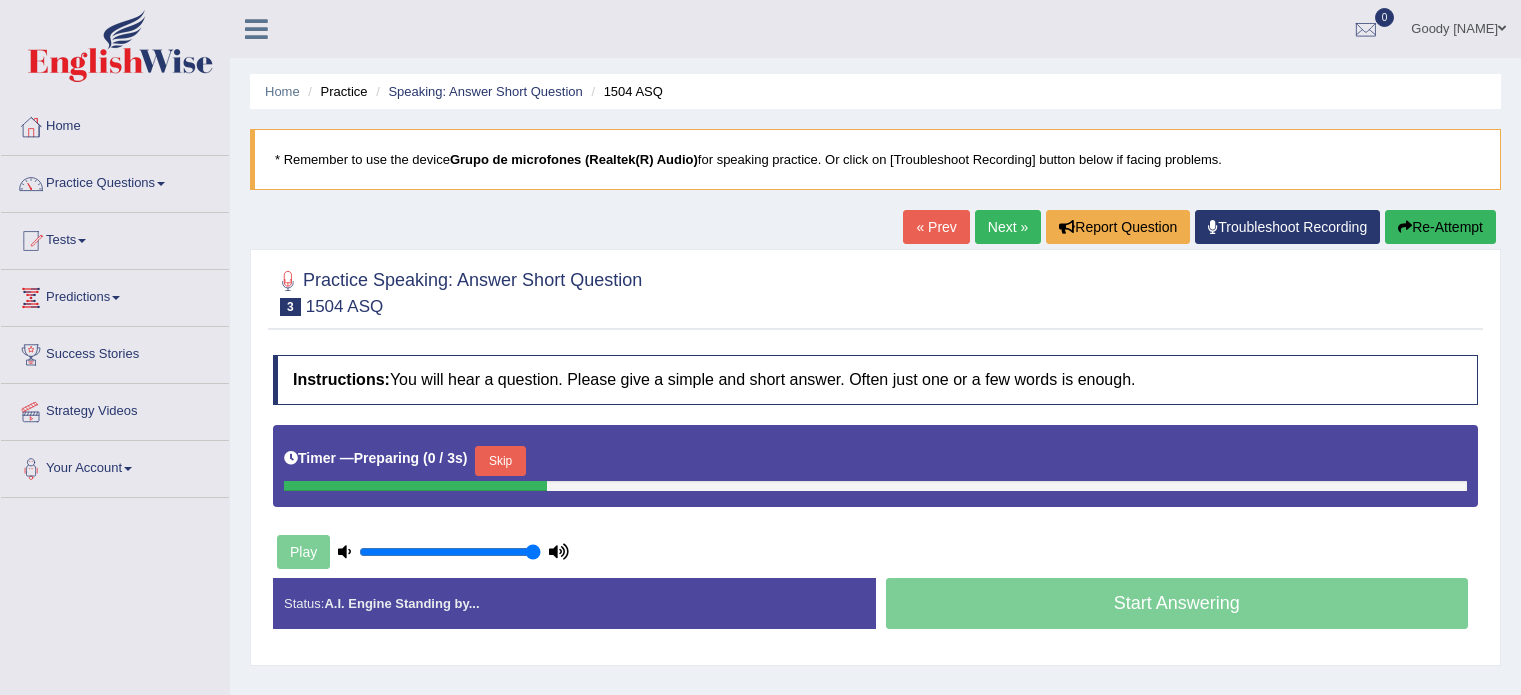 scroll, scrollTop: 0, scrollLeft: 0, axis: both 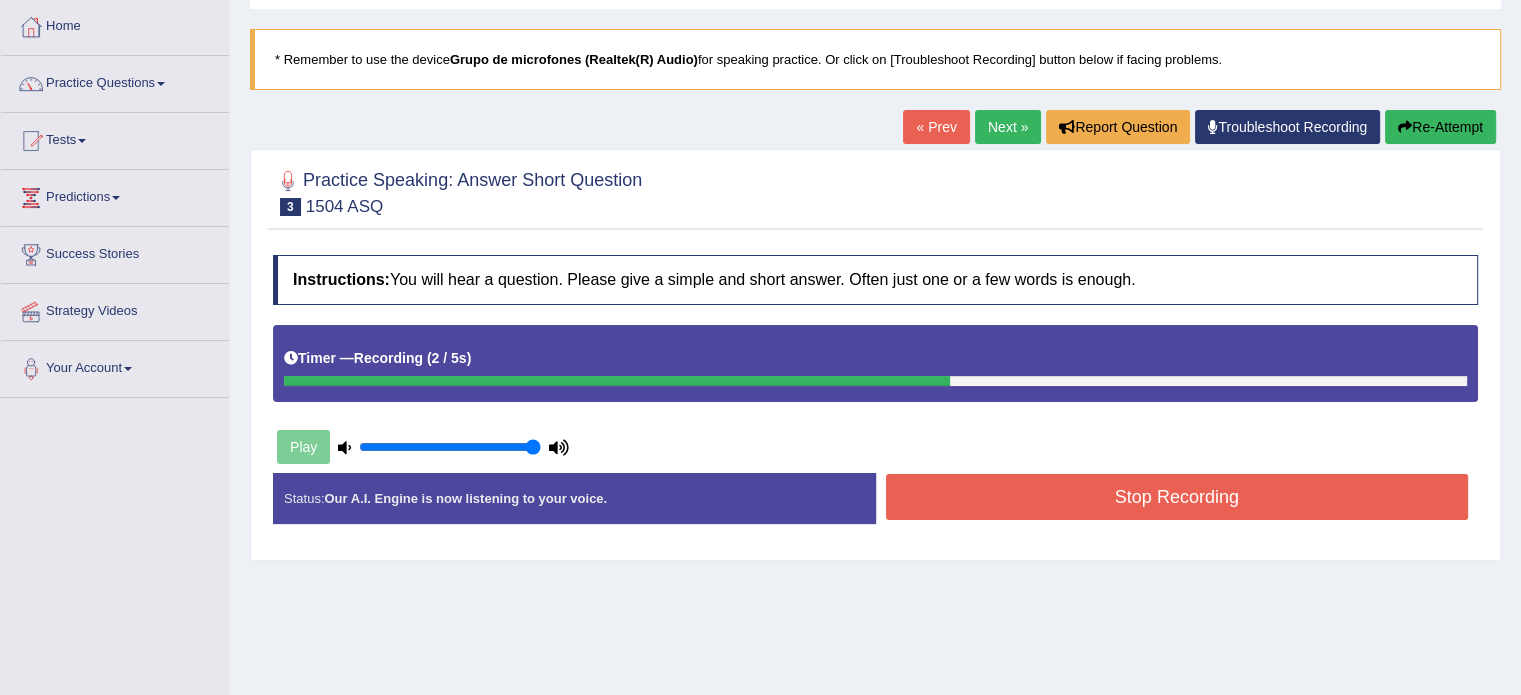 click on "Stop Recording" at bounding box center [1177, 497] 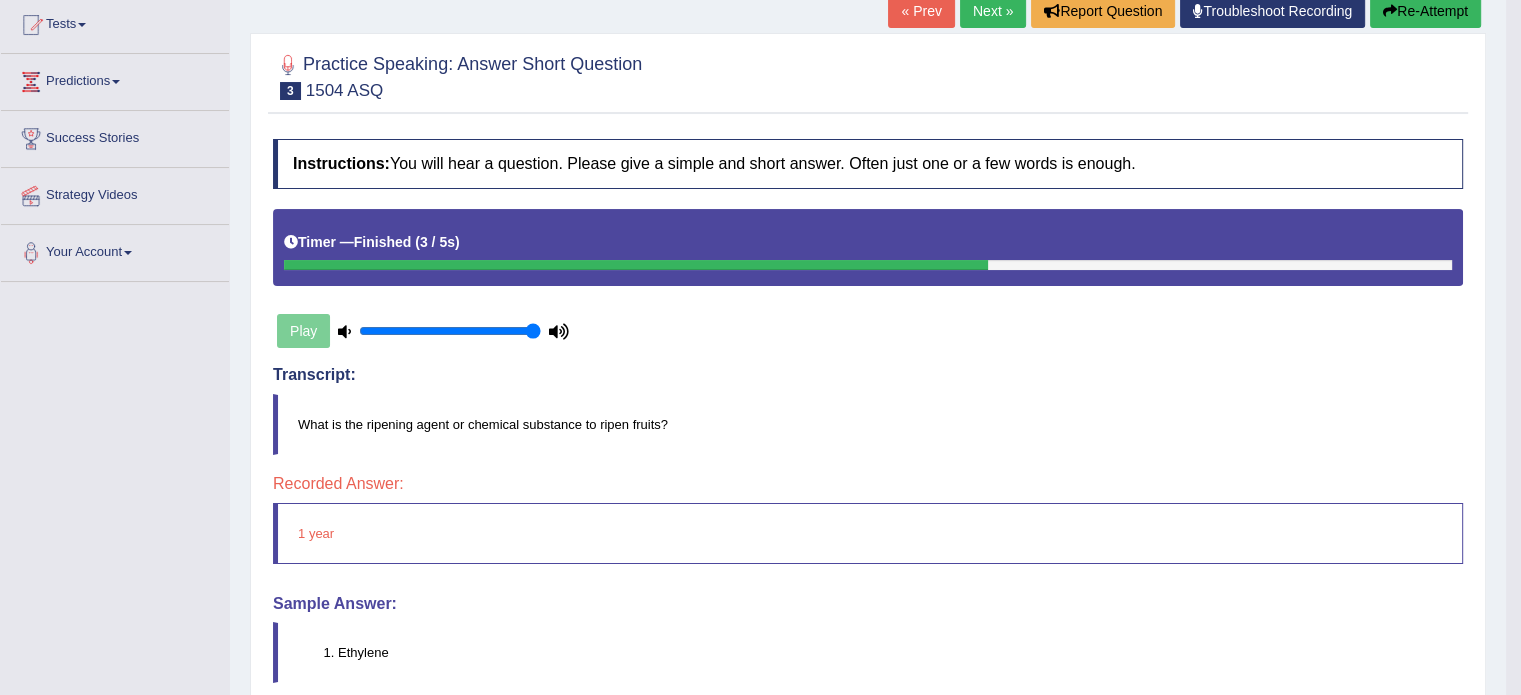scroll, scrollTop: 100, scrollLeft: 0, axis: vertical 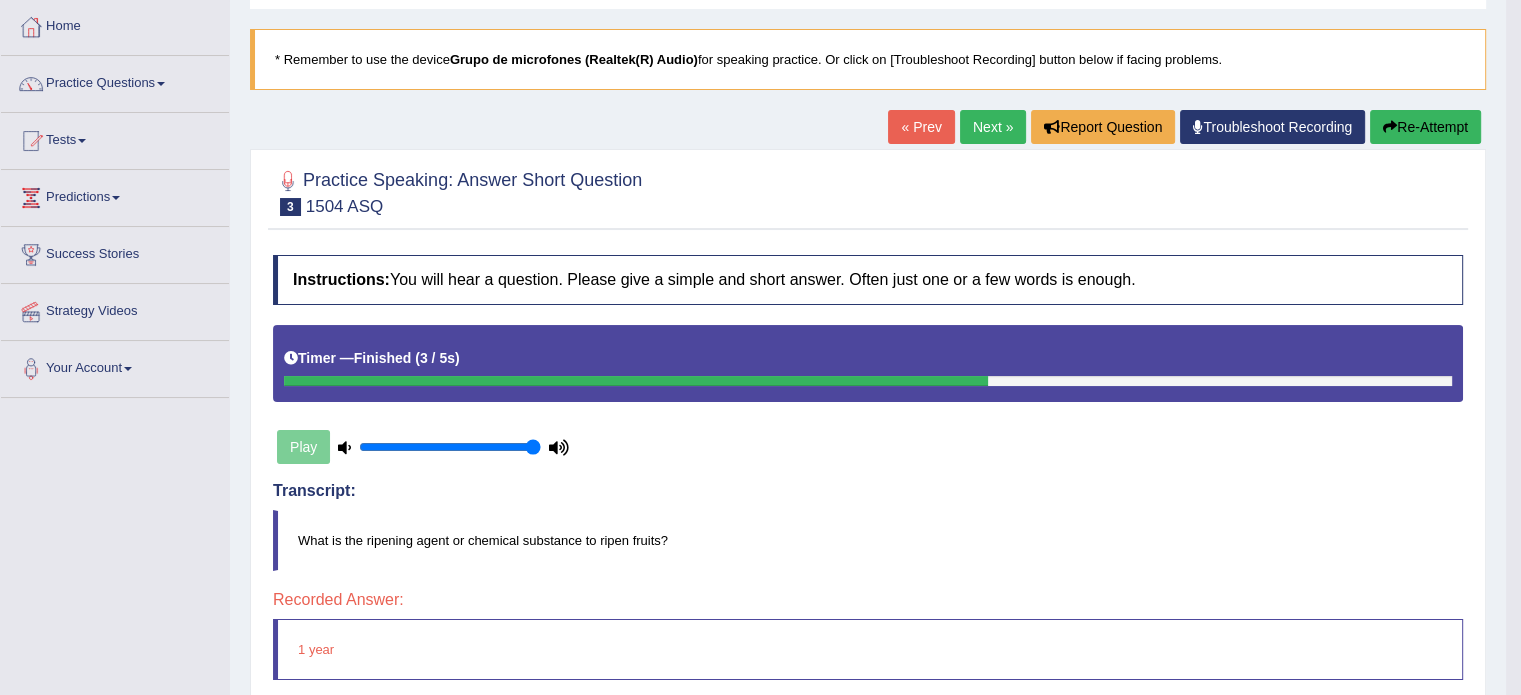 drag, startPoint x: 1390, startPoint y: 124, endPoint x: 1318, endPoint y: 131, distance: 72.33948 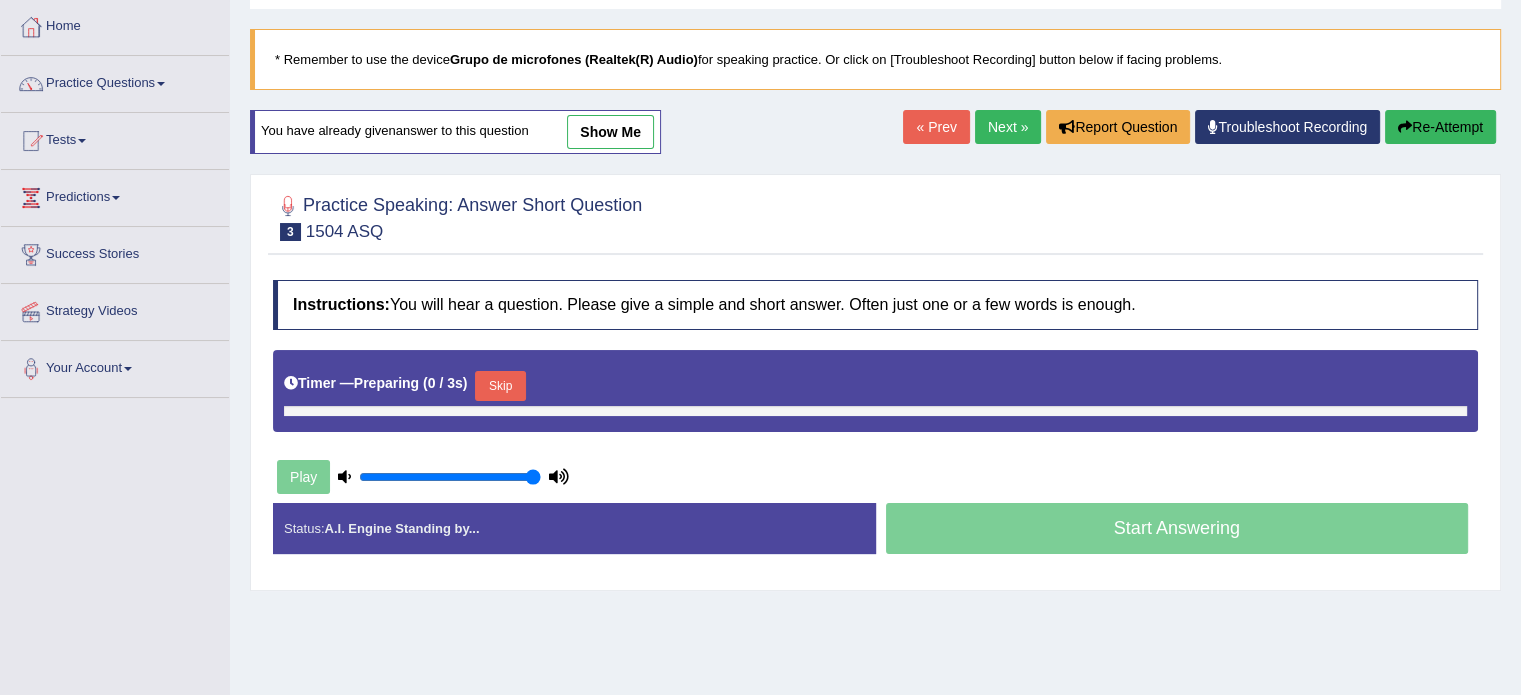 scroll, scrollTop: 0, scrollLeft: 0, axis: both 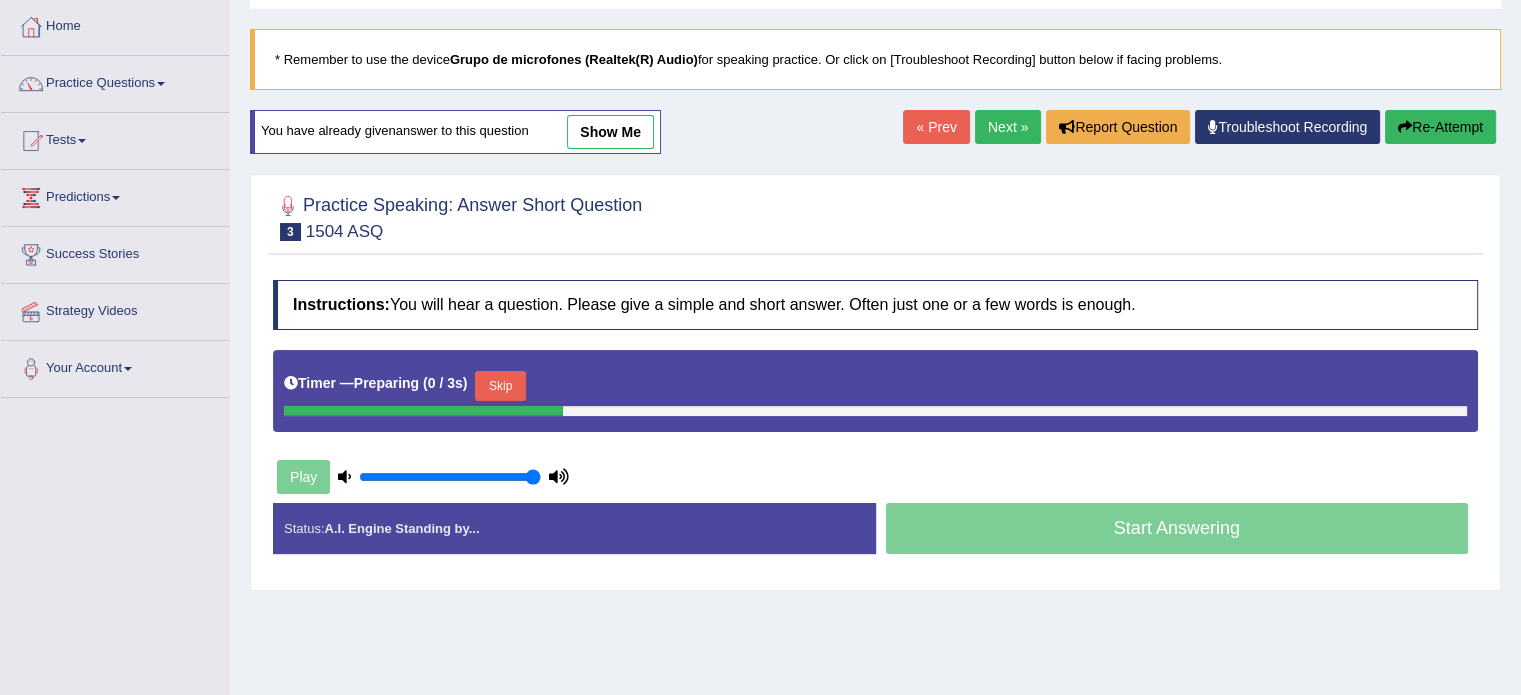 click on "Skip" at bounding box center [500, 386] 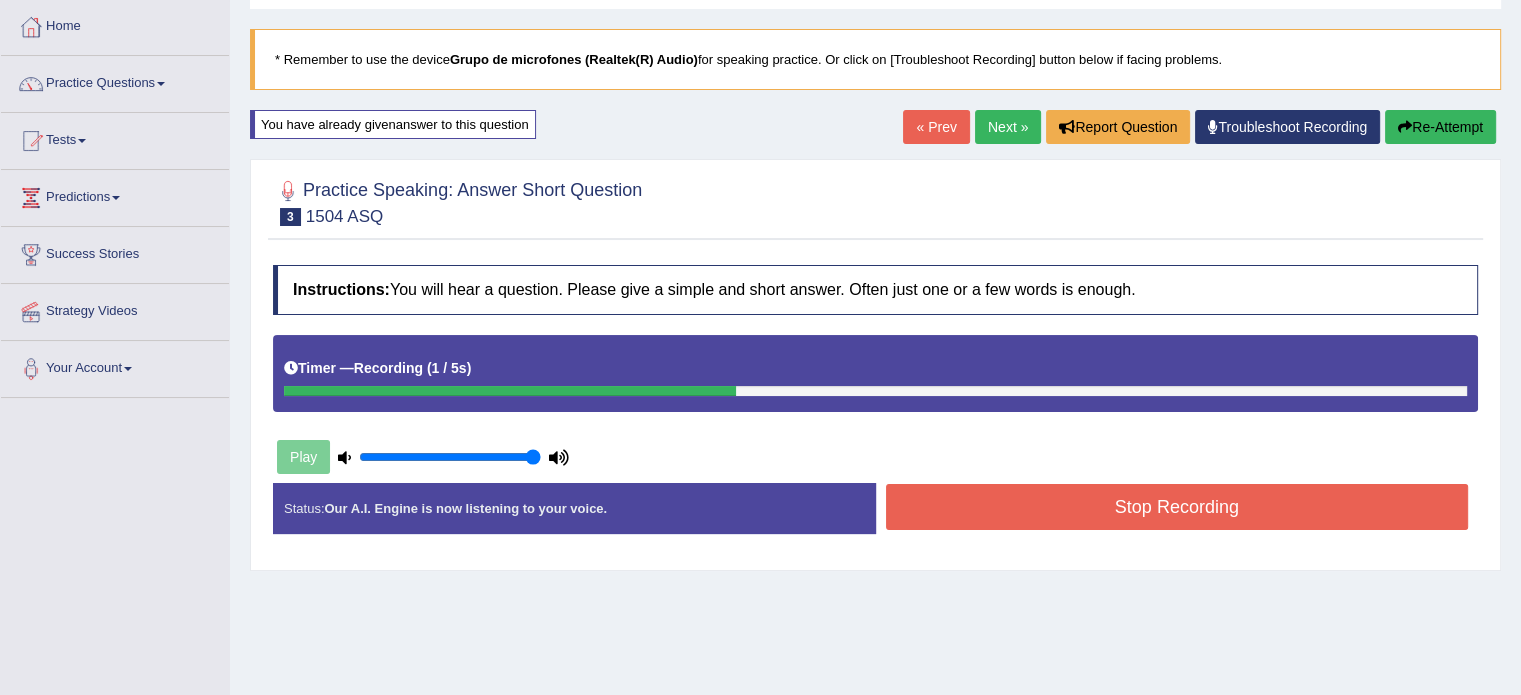 click on "Stop Recording" at bounding box center (1177, 507) 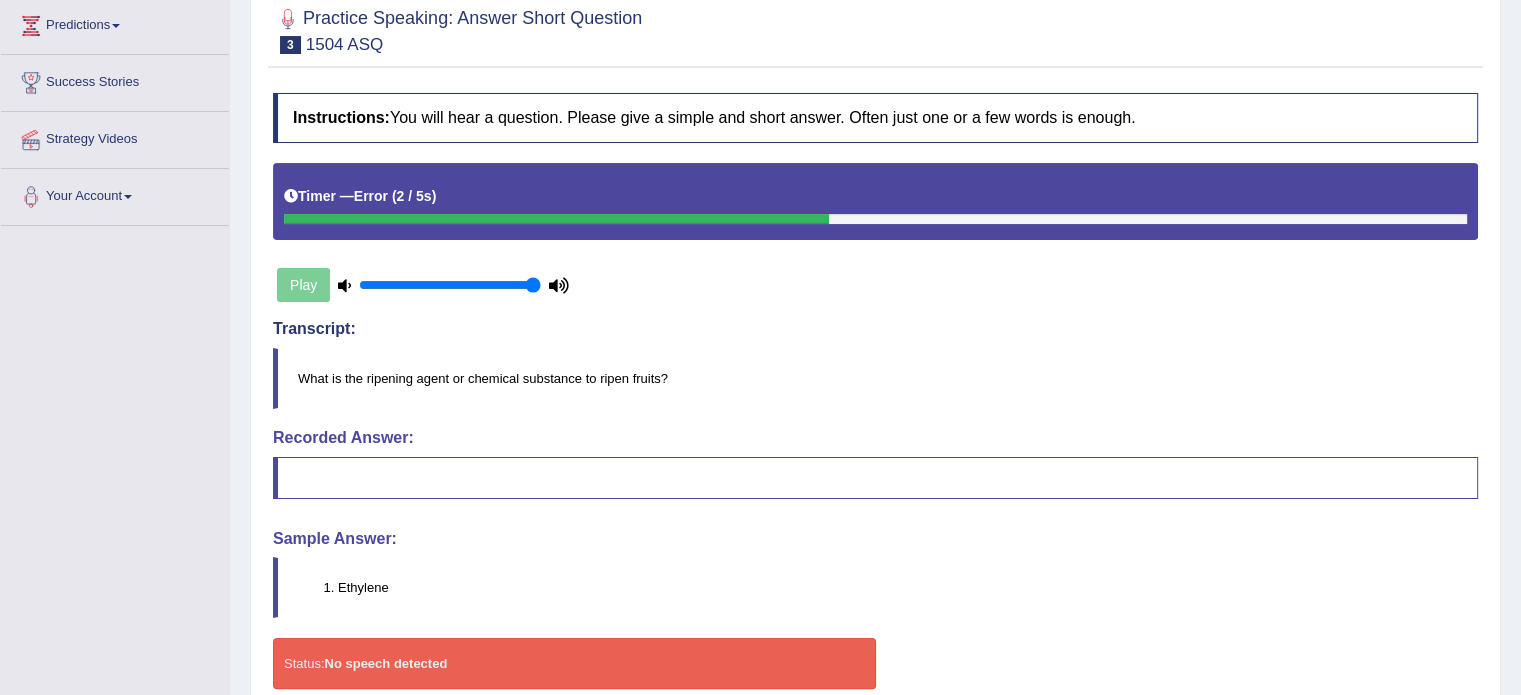 scroll, scrollTop: 364, scrollLeft: 0, axis: vertical 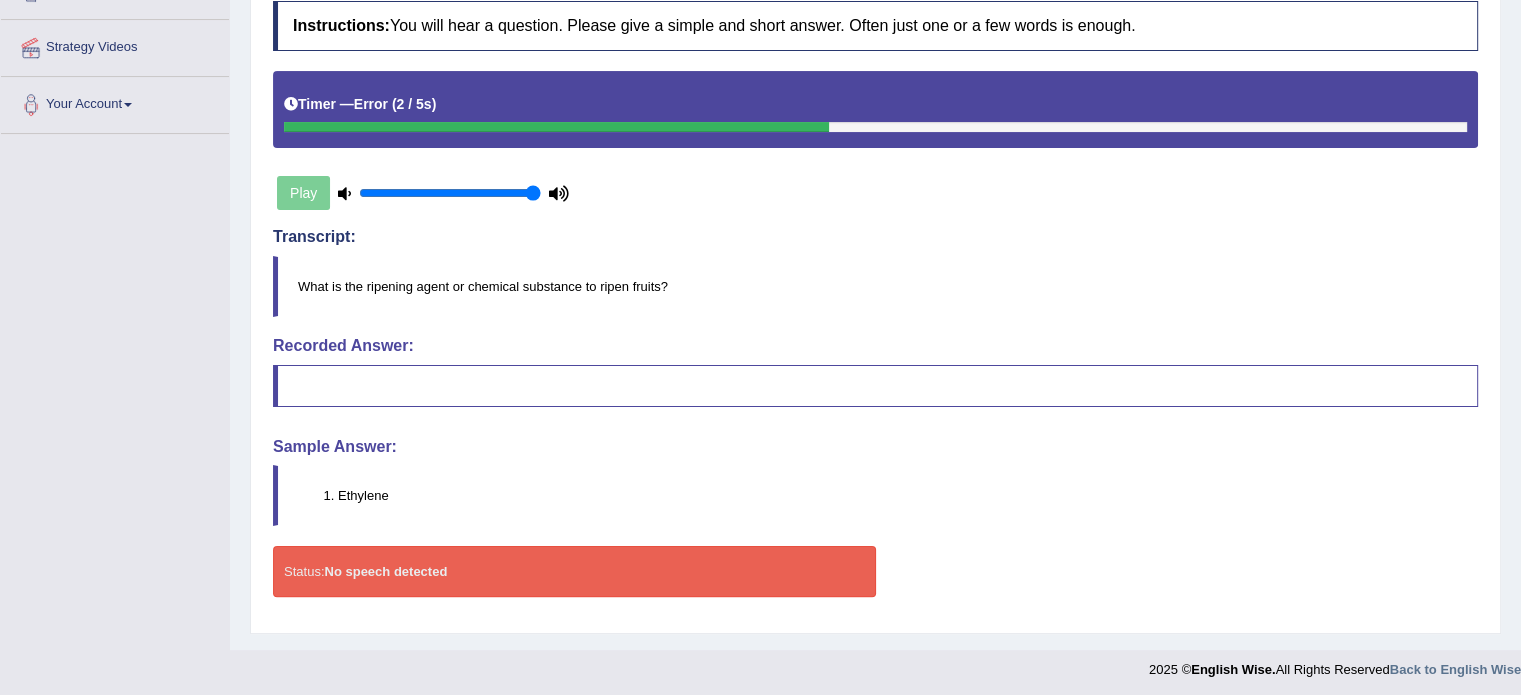 drag, startPoint x: 396, startPoint y: 487, endPoint x: 351, endPoint y: 483, distance: 45.17743 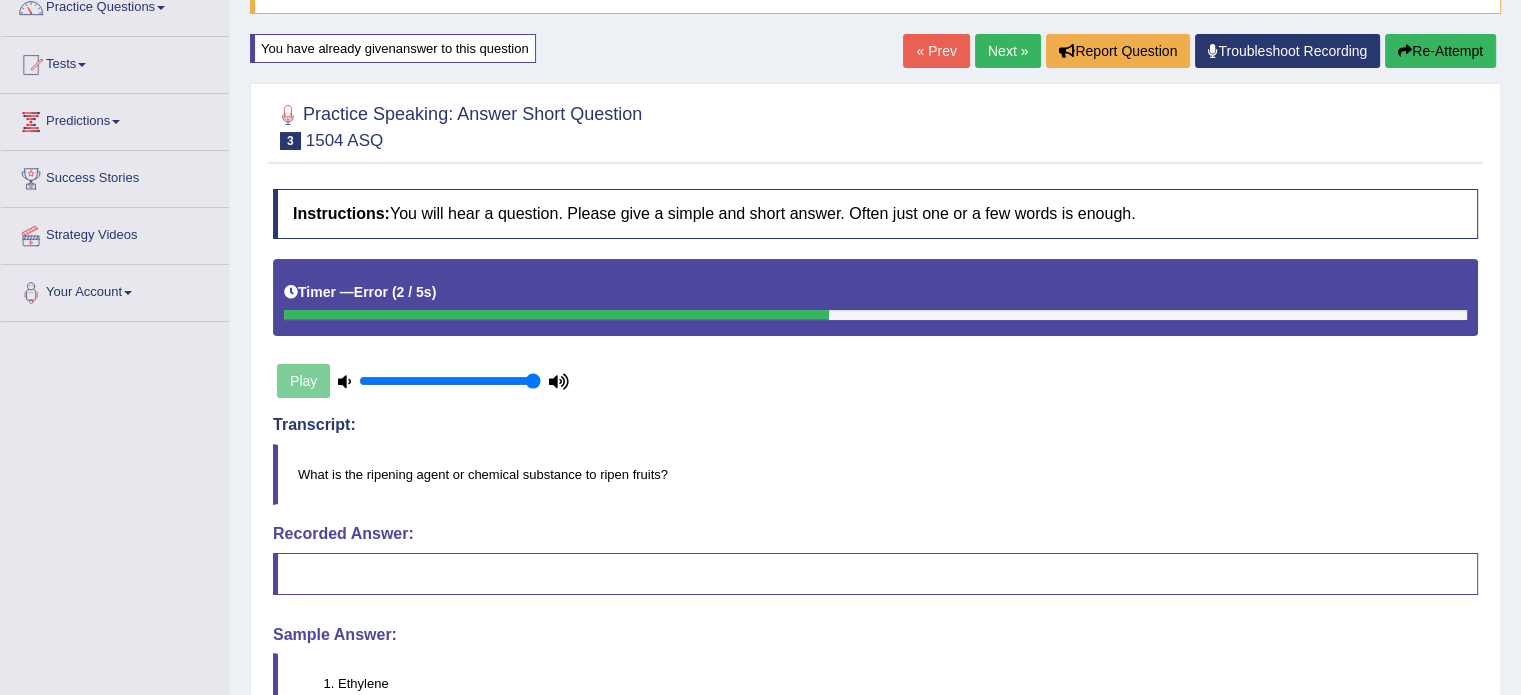 scroll, scrollTop: 164, scrollLeft: 0, axis: vertical 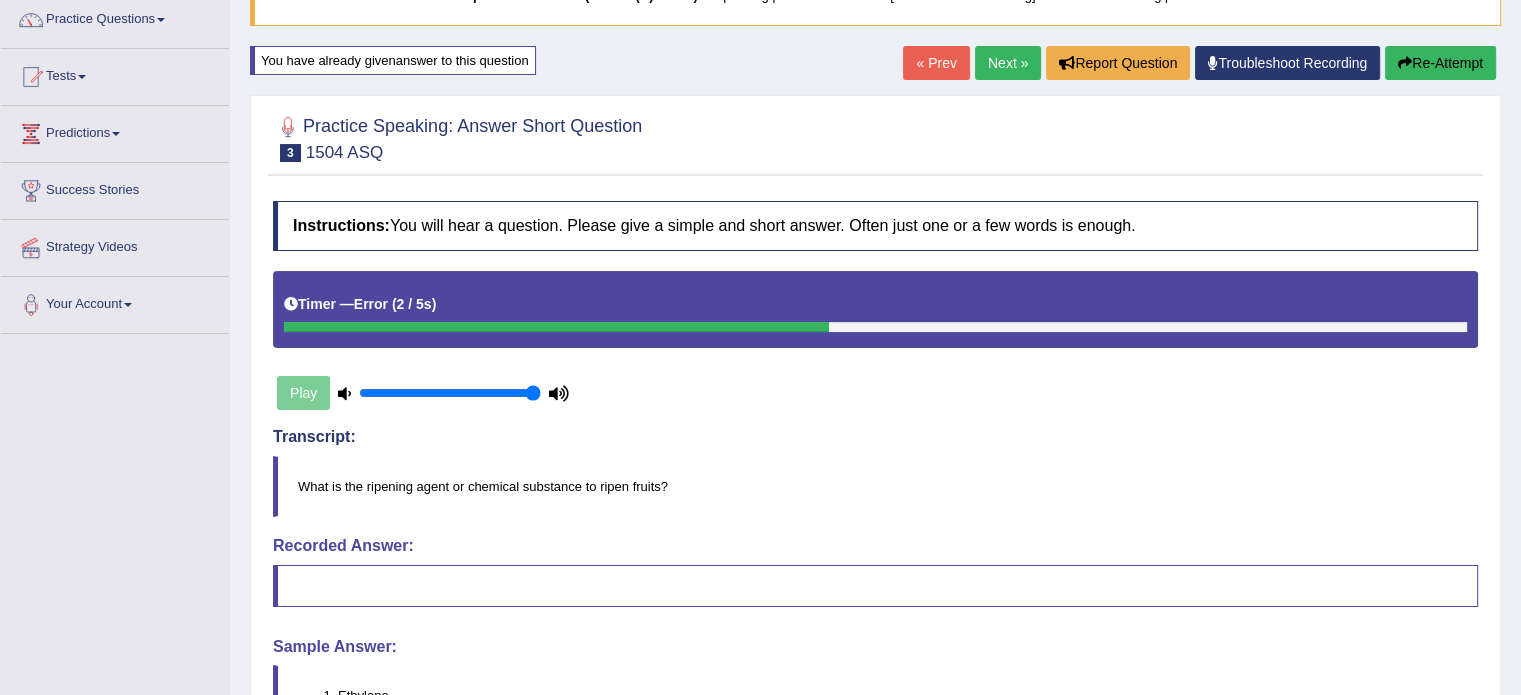 click on "Re-Attempt" at bounding box center [1440, 63] 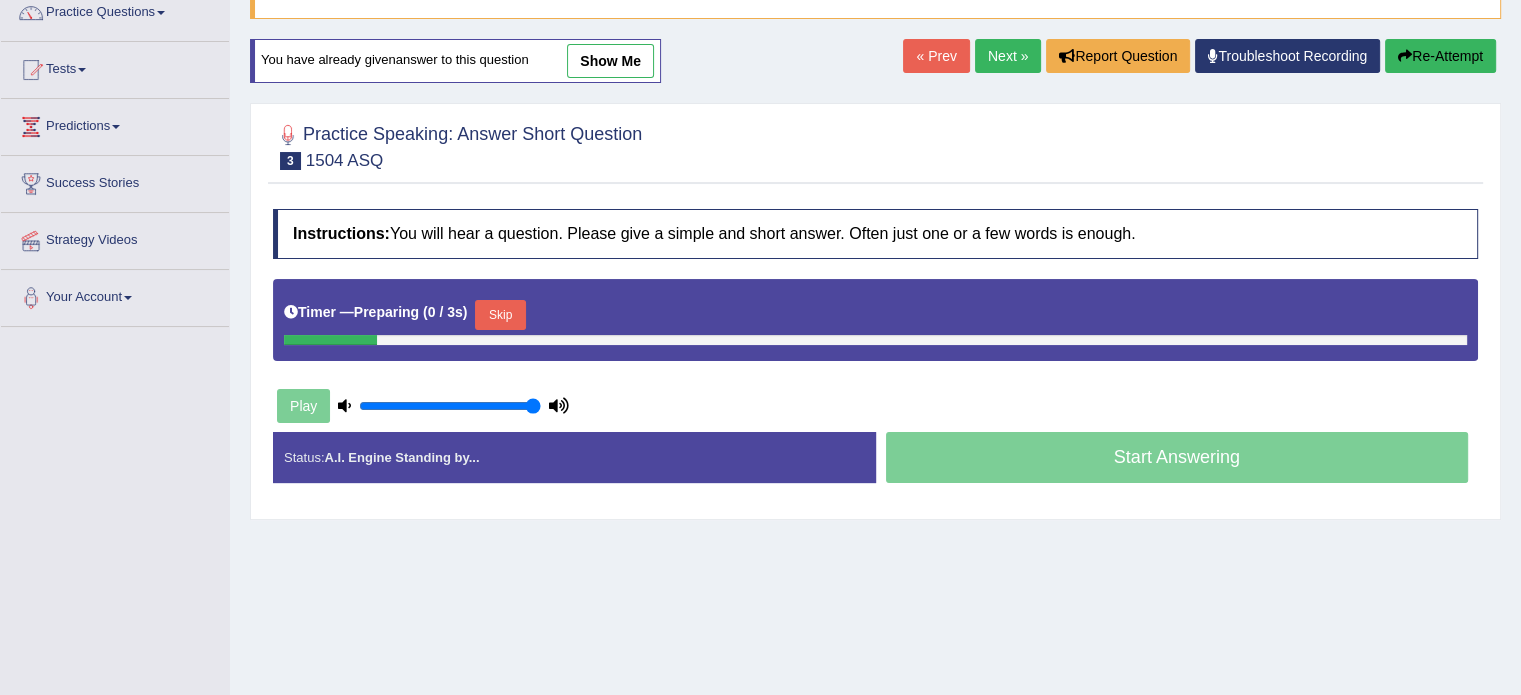 scroll, scrollTop: 171, scrollLeft: 0, axis: vertical 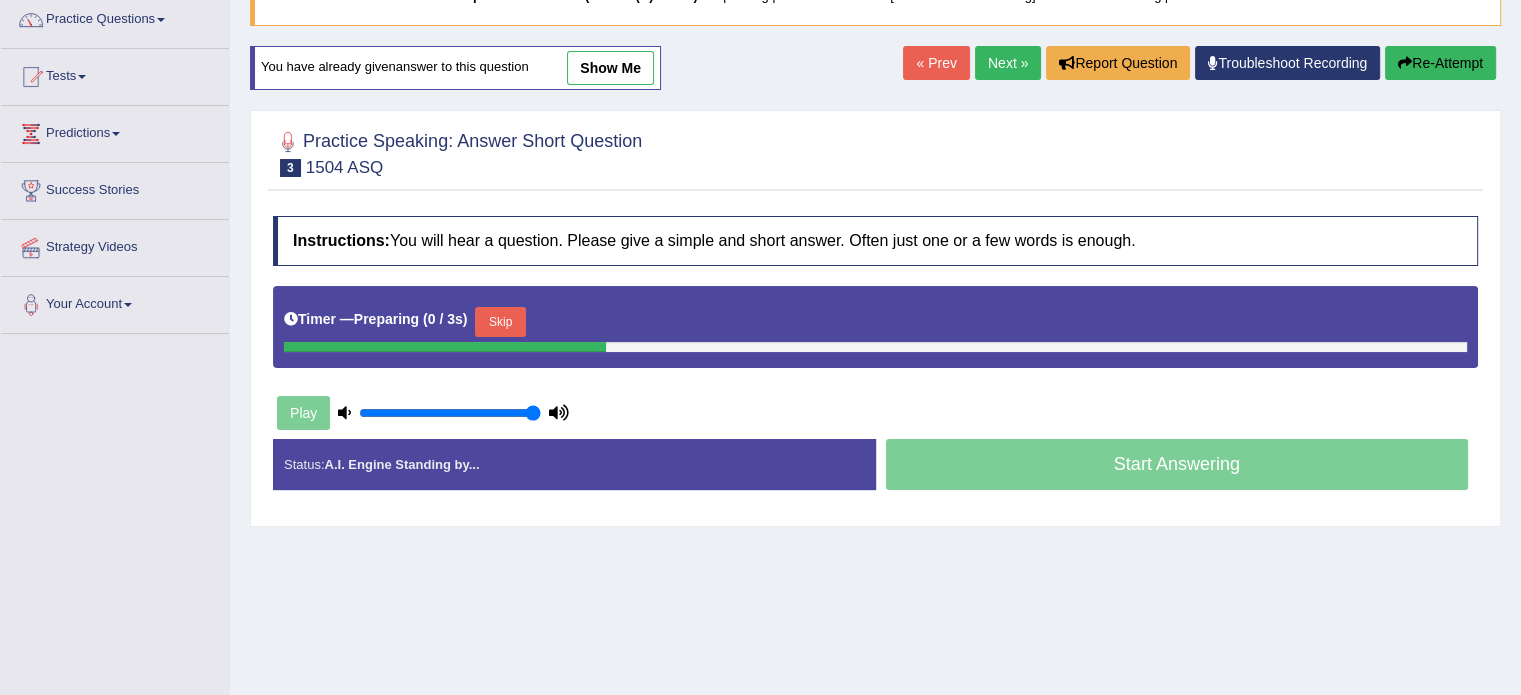 click on "Skip" at bounding box center [500, 322] 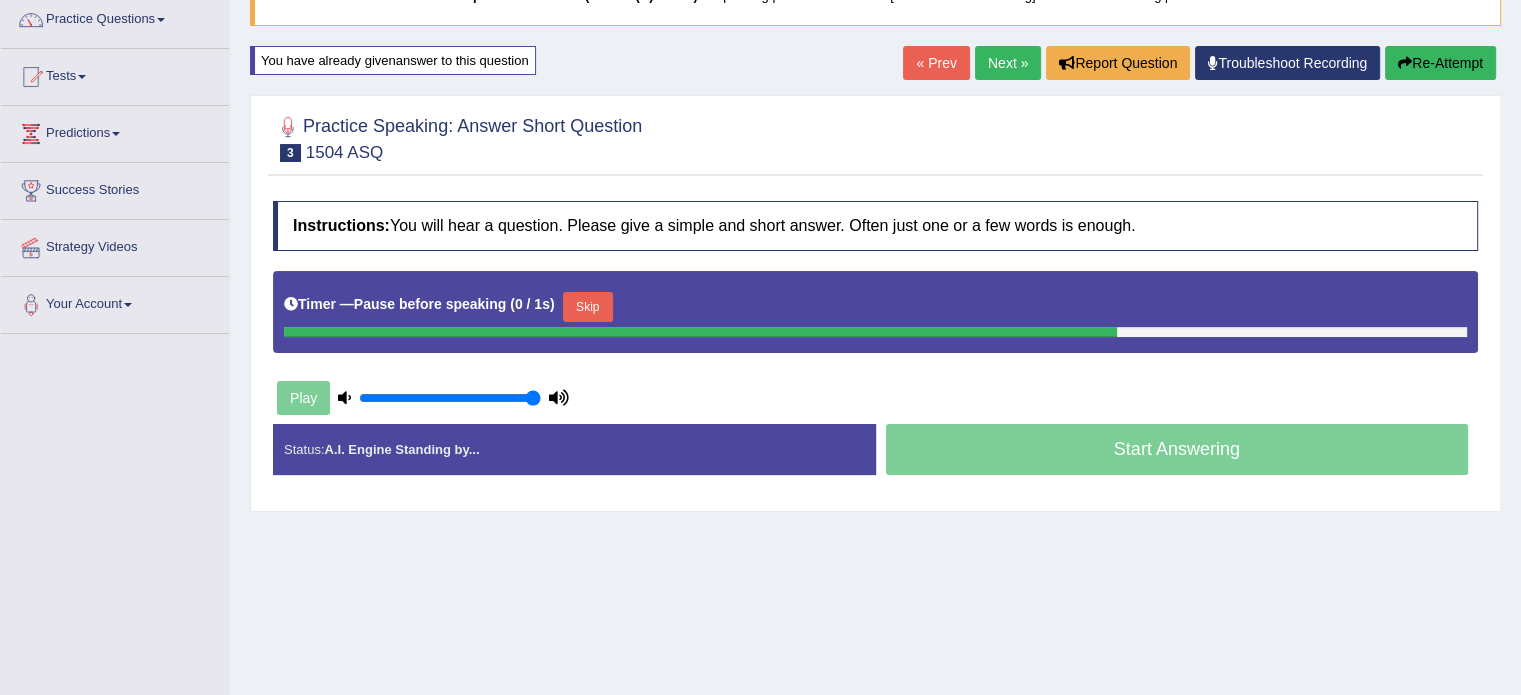 click on "Skip" at bounding box center (588, 307) 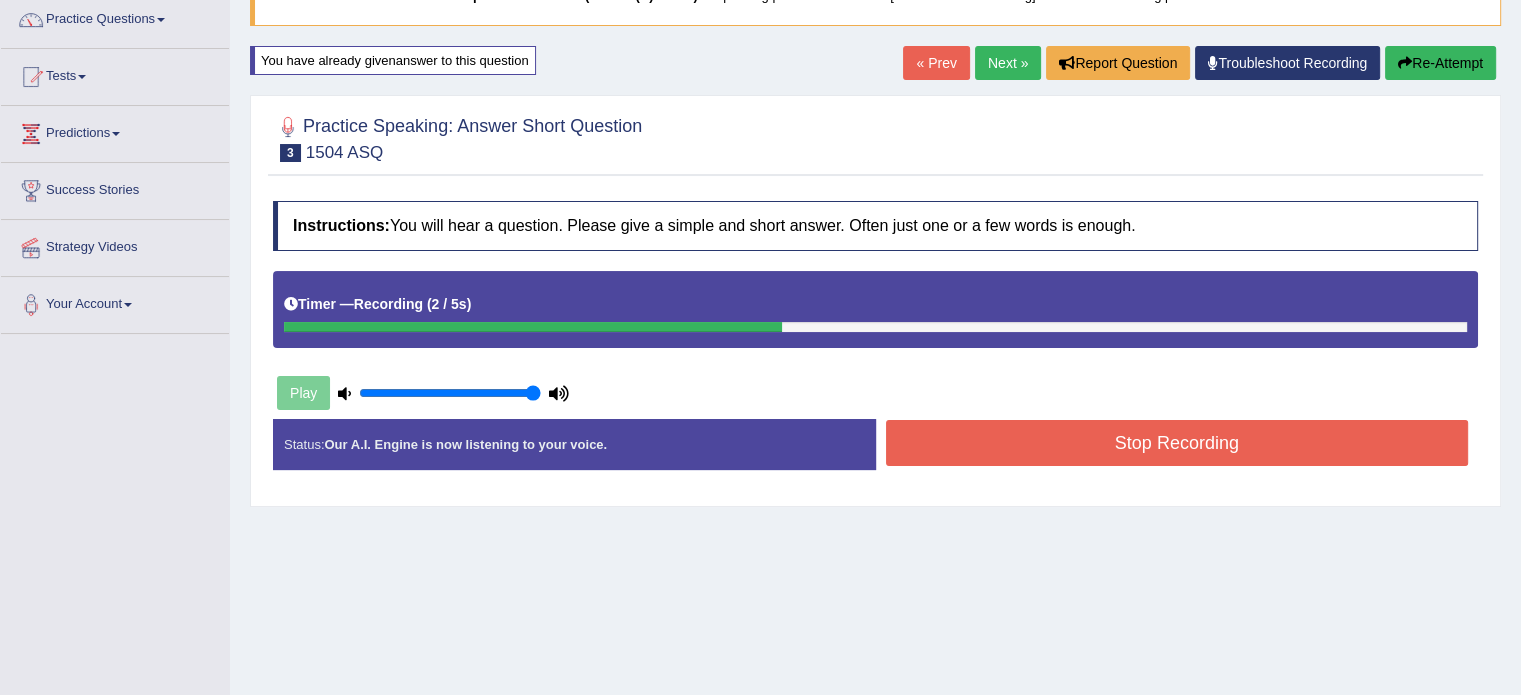 click on "Stop Recording" at bounding box center [1177, 443] 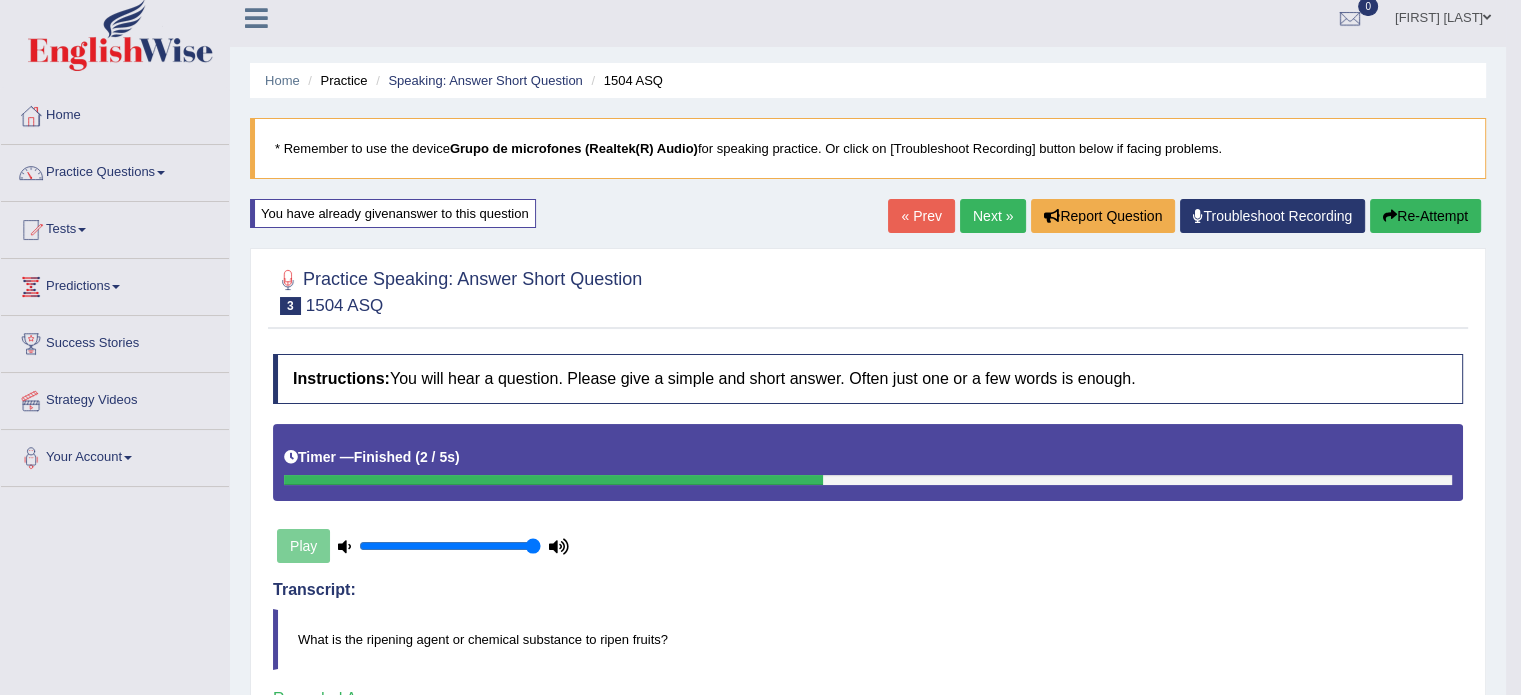 scroll, scrollTop: 0, scrollLeft: 0, axis: both 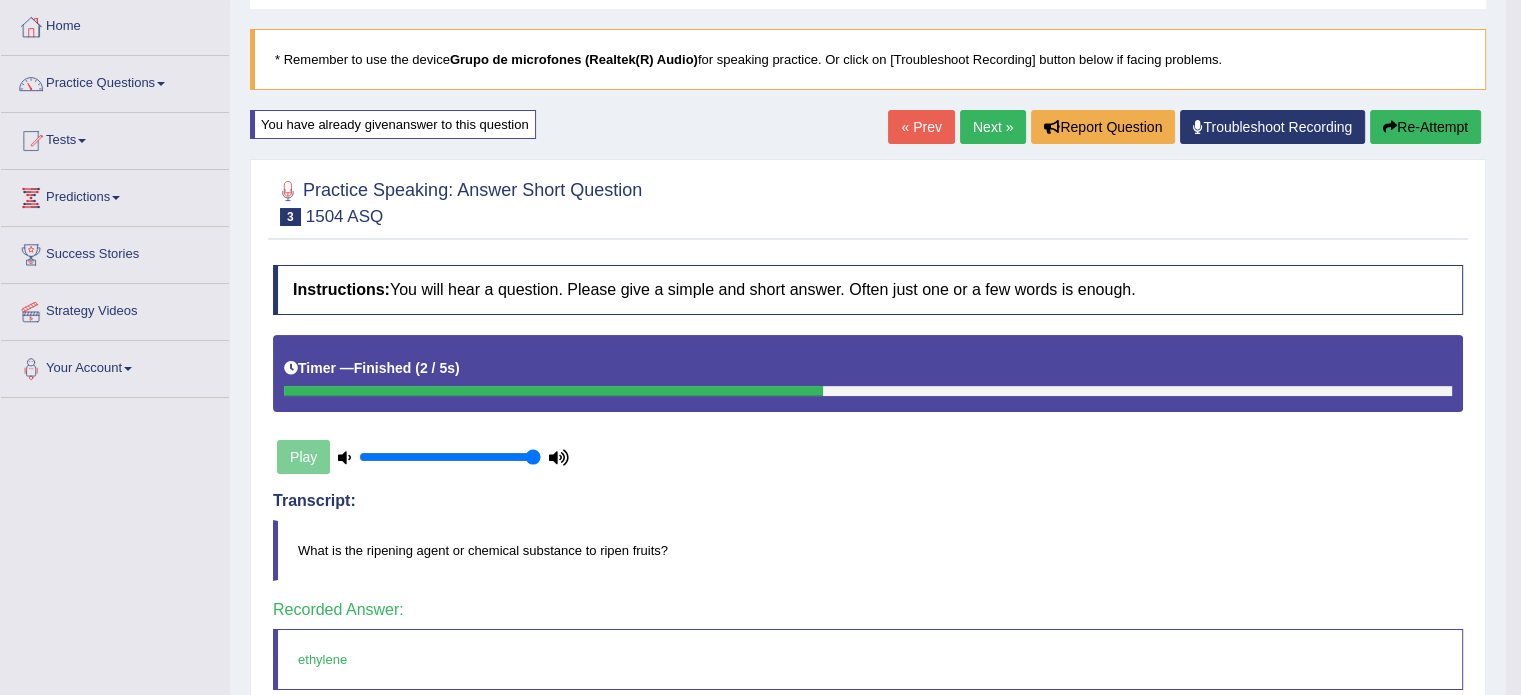 click on "Next »" at bounding box center [993, 127] 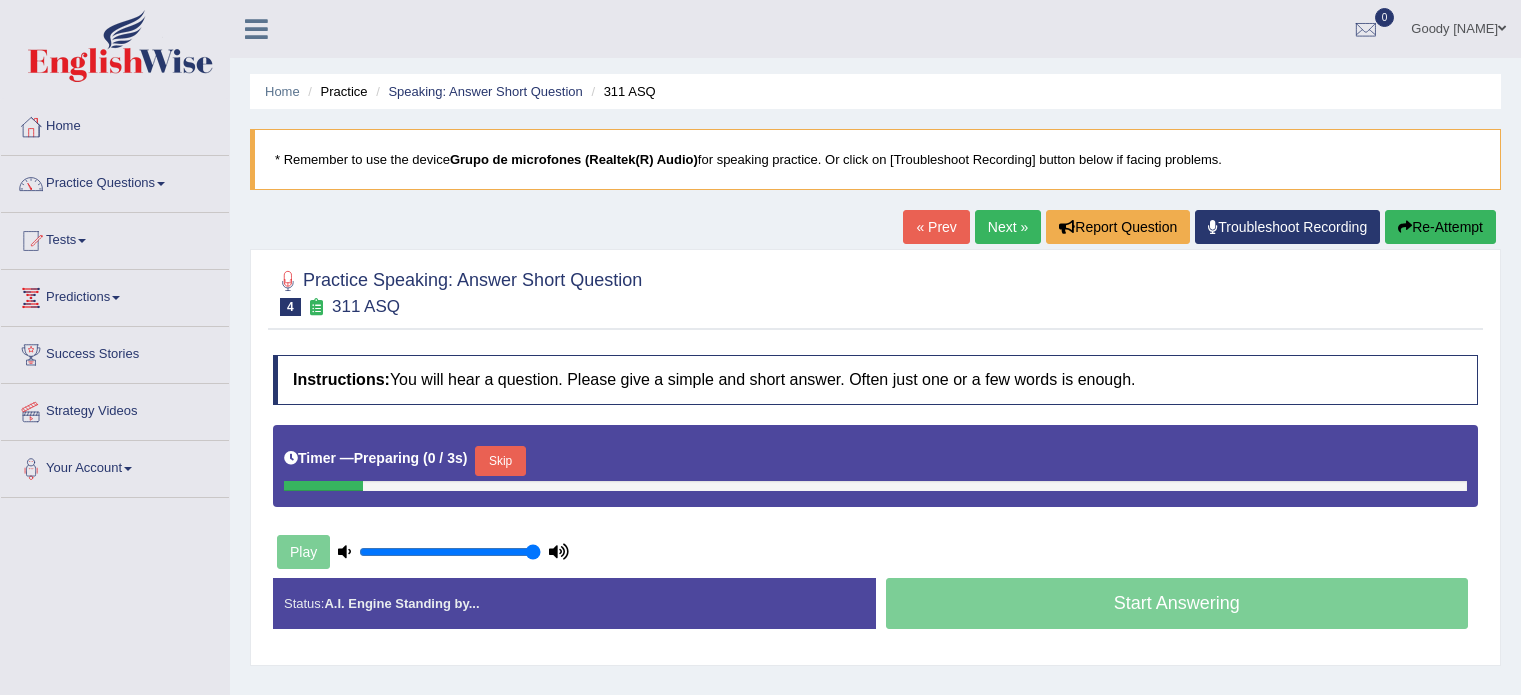 scroll, scrollTop: 0, scrollLeft: 0, axis: both 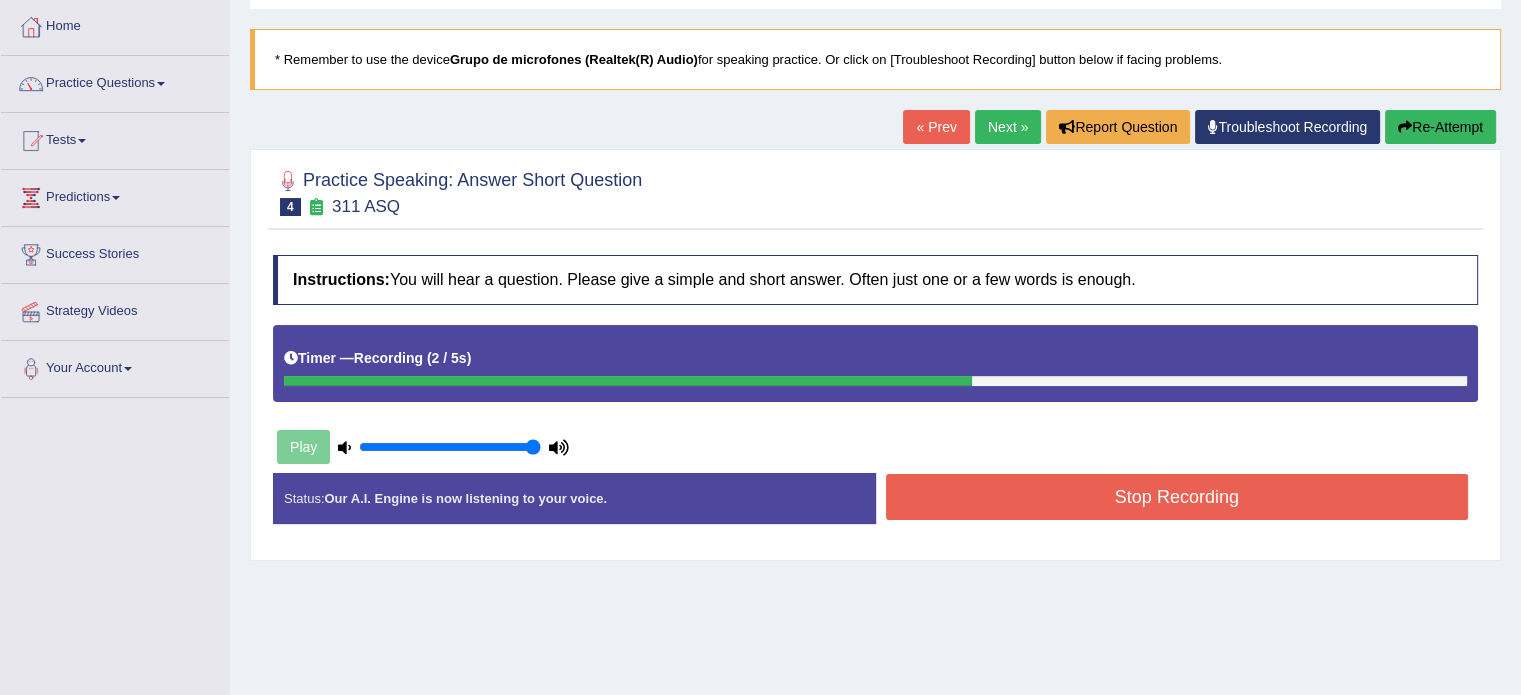 click on "Stop Recording" at bounding box center [1177, 497] 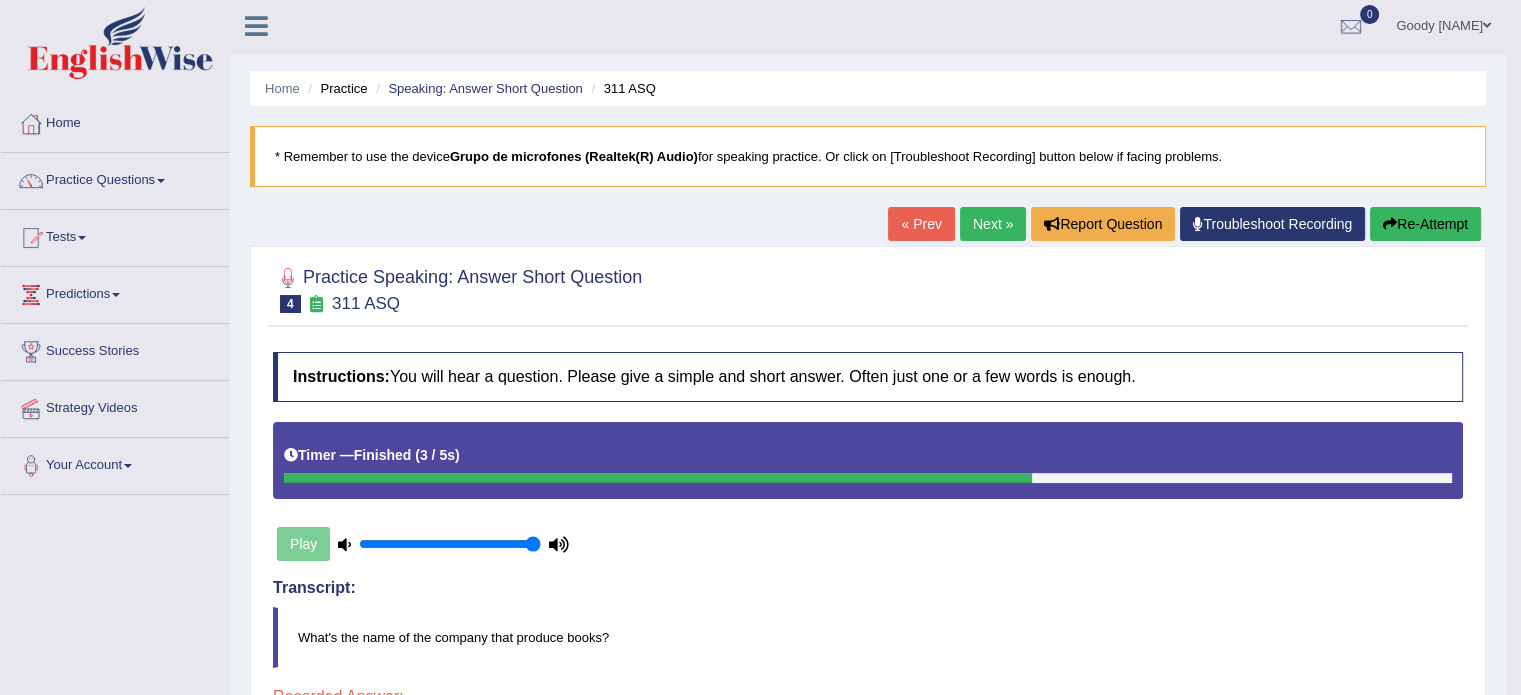 scroll, scrollTop: 0, scrollLeft: 0, axis: both 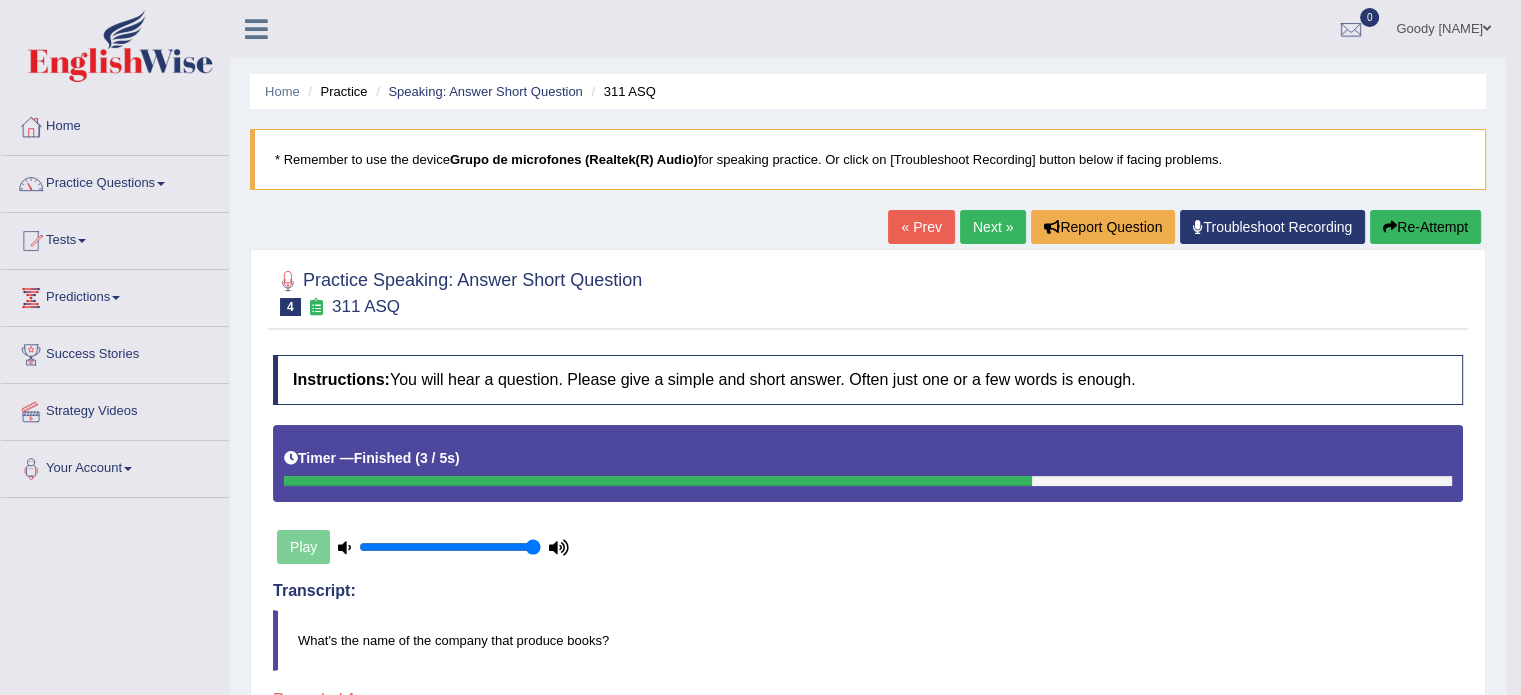 click on "Re-Attempt" at bounding box center (1425, 227) 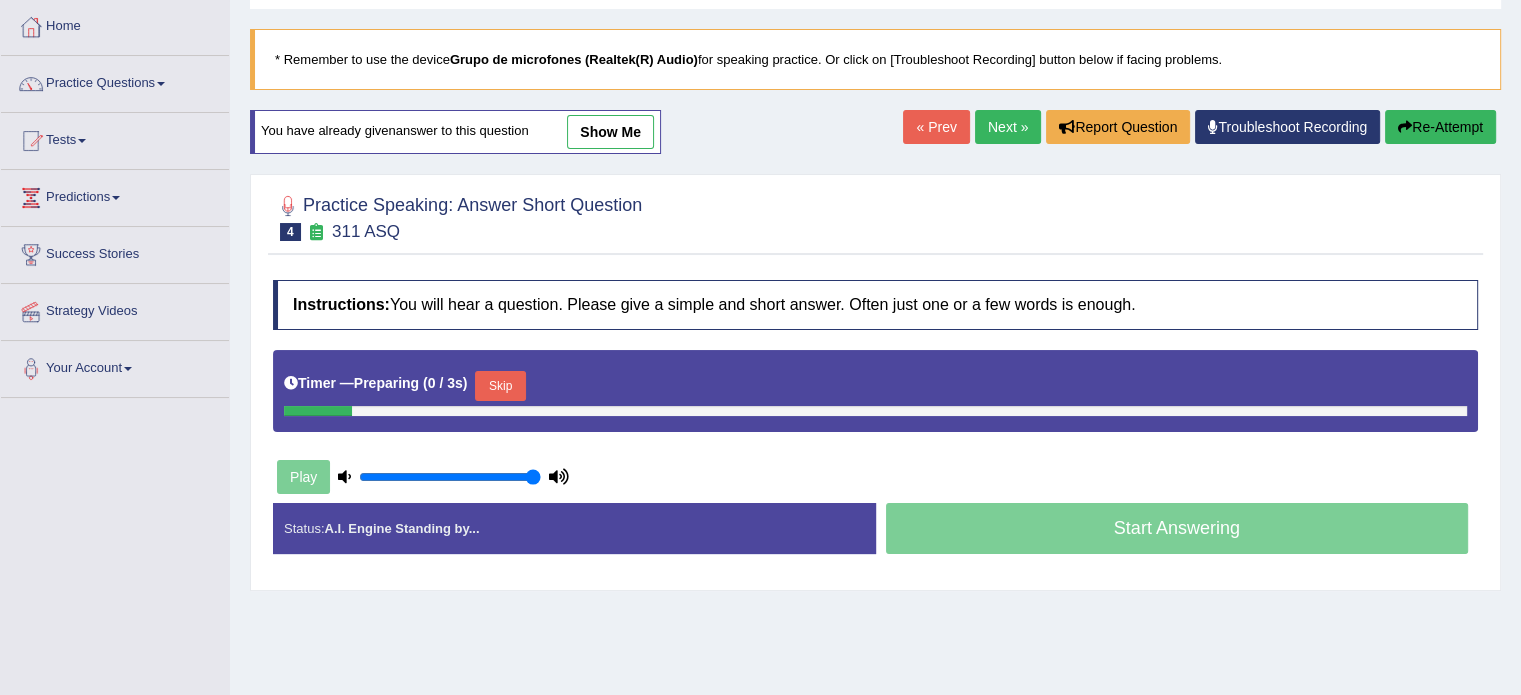 scroll, scrollTop: 0, scrollLeft: 0, axis: both 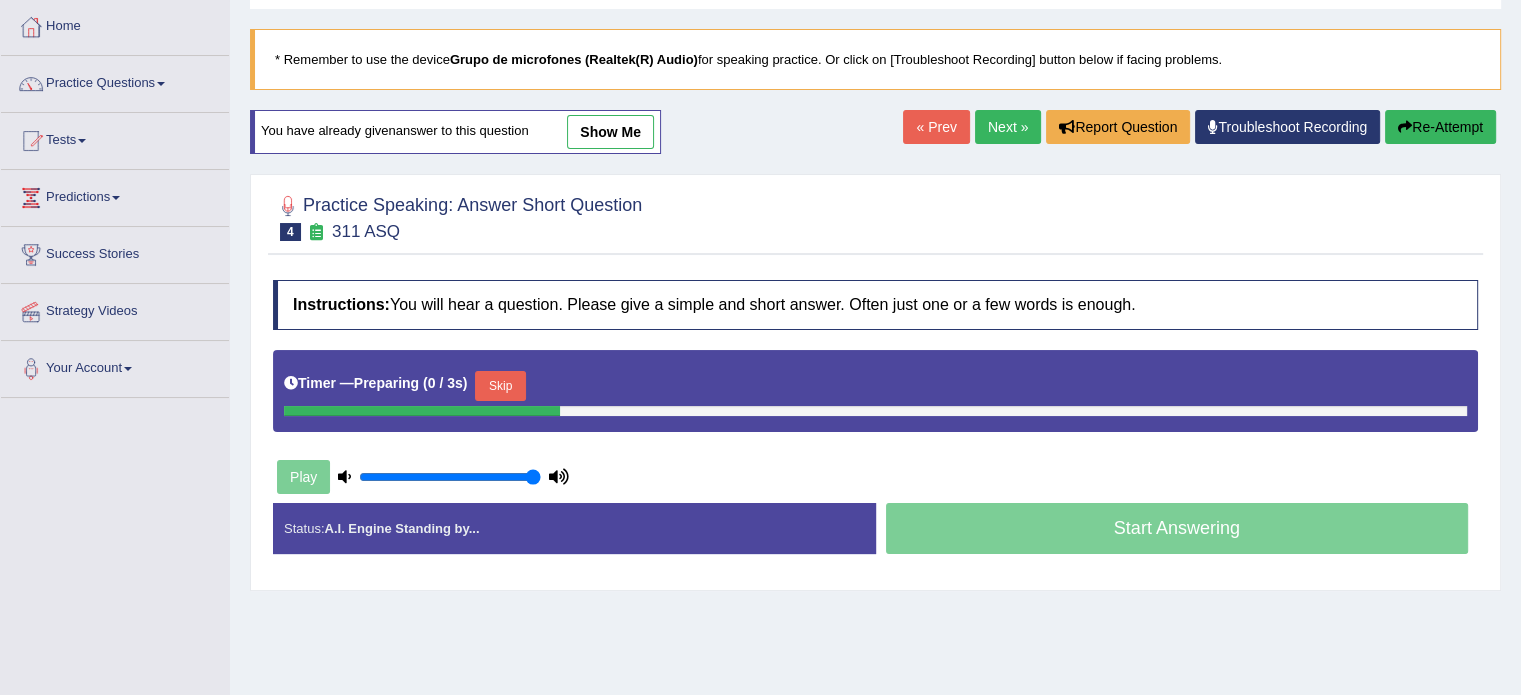 click on "Skip" at bounding box center [500, 386] 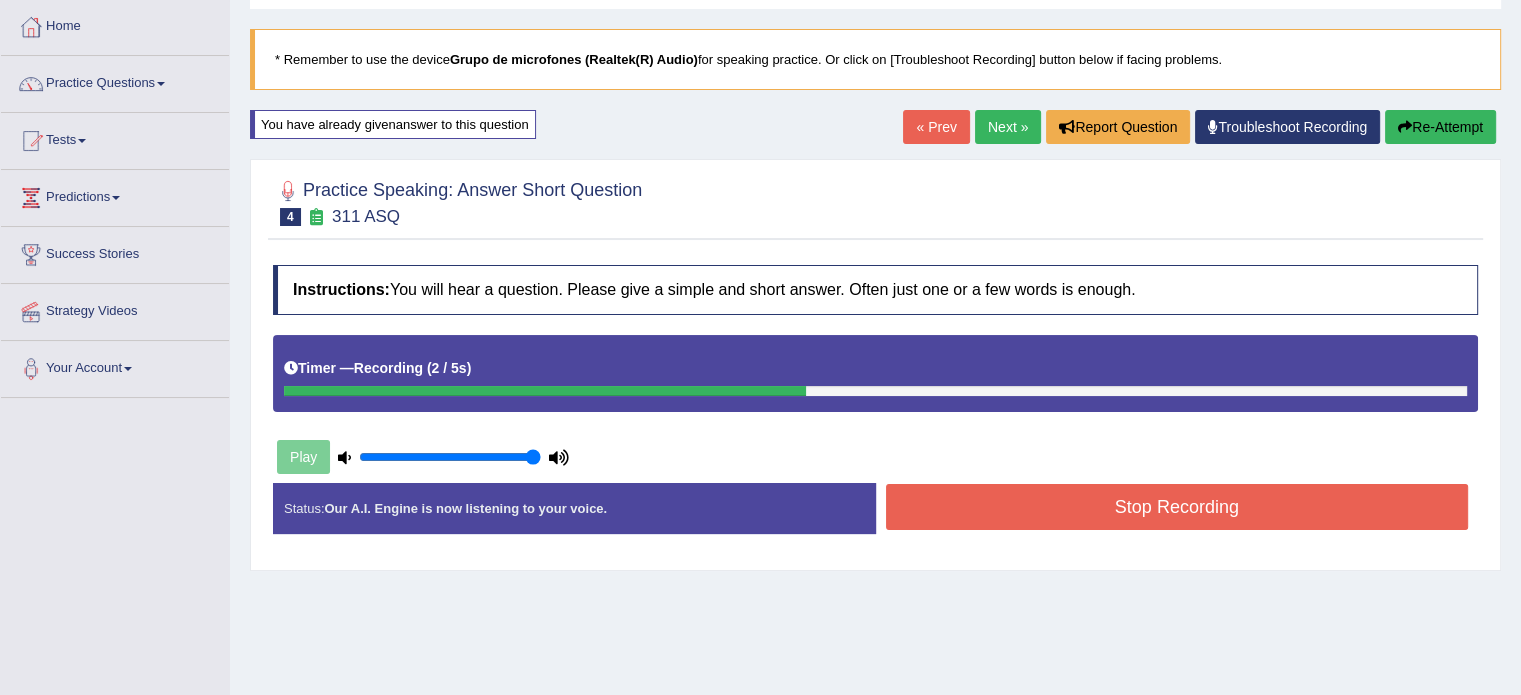 click on "Stop Recording" at bounding box center (1177, 507) 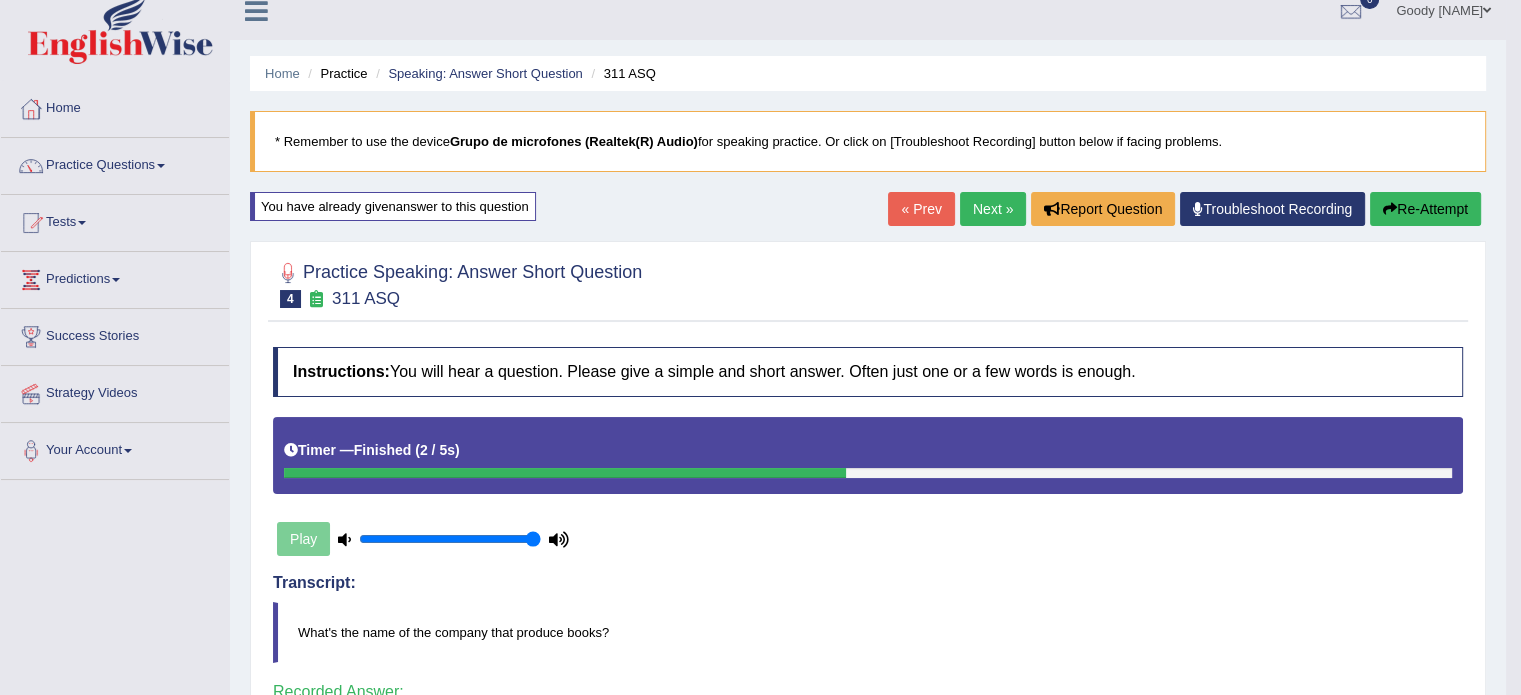 scroll, scrollTop: 0, scrollLeft: 0, axis: both 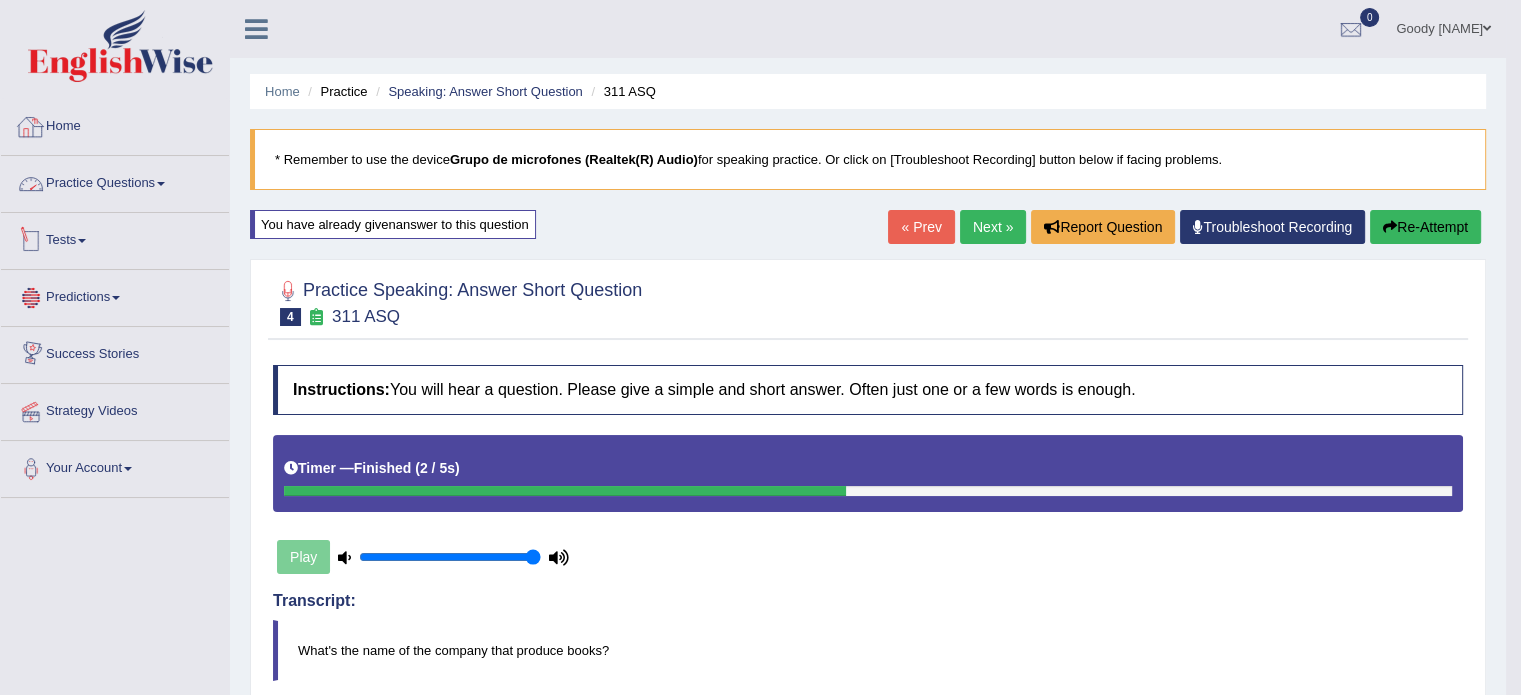click on "Practice Questions" at bounding box center (115, 181) 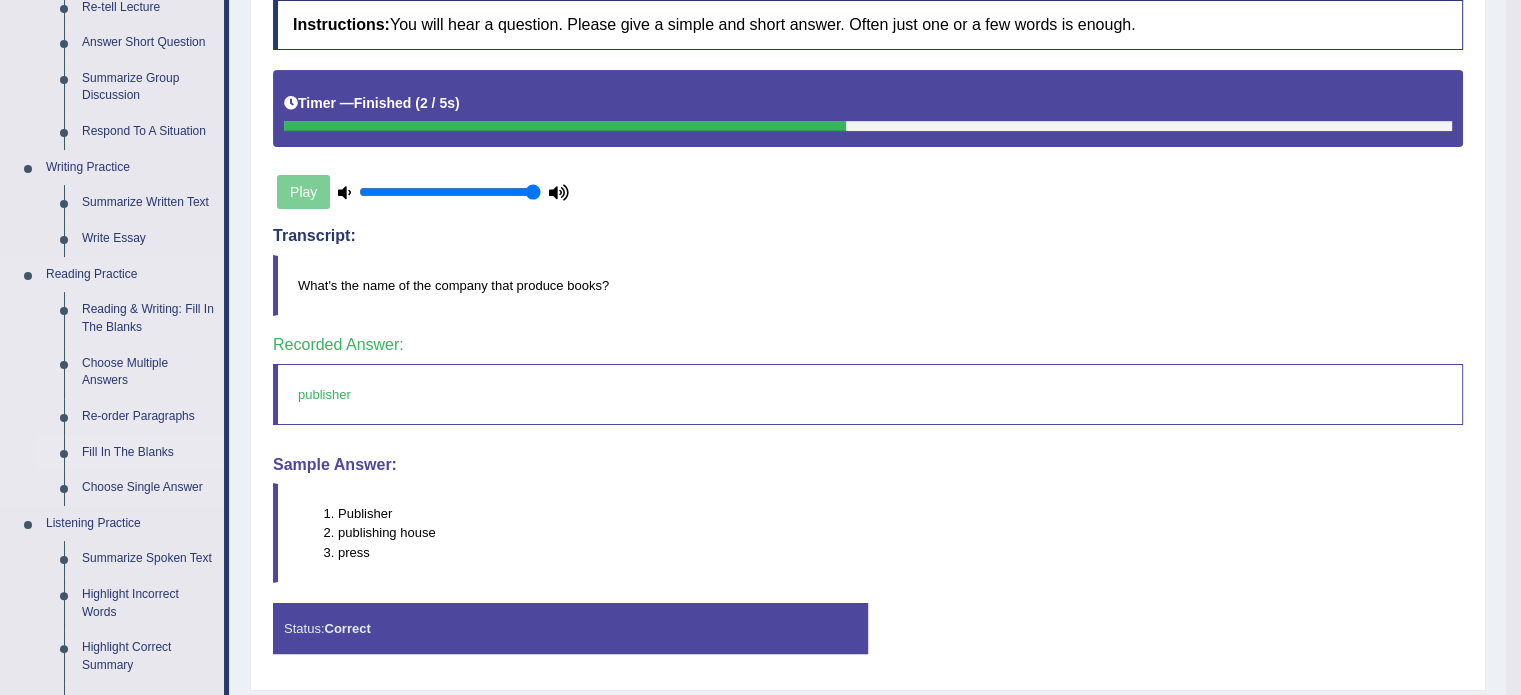 scroll, scrollTop: 400, scrollLeft: 0, axis: vertical 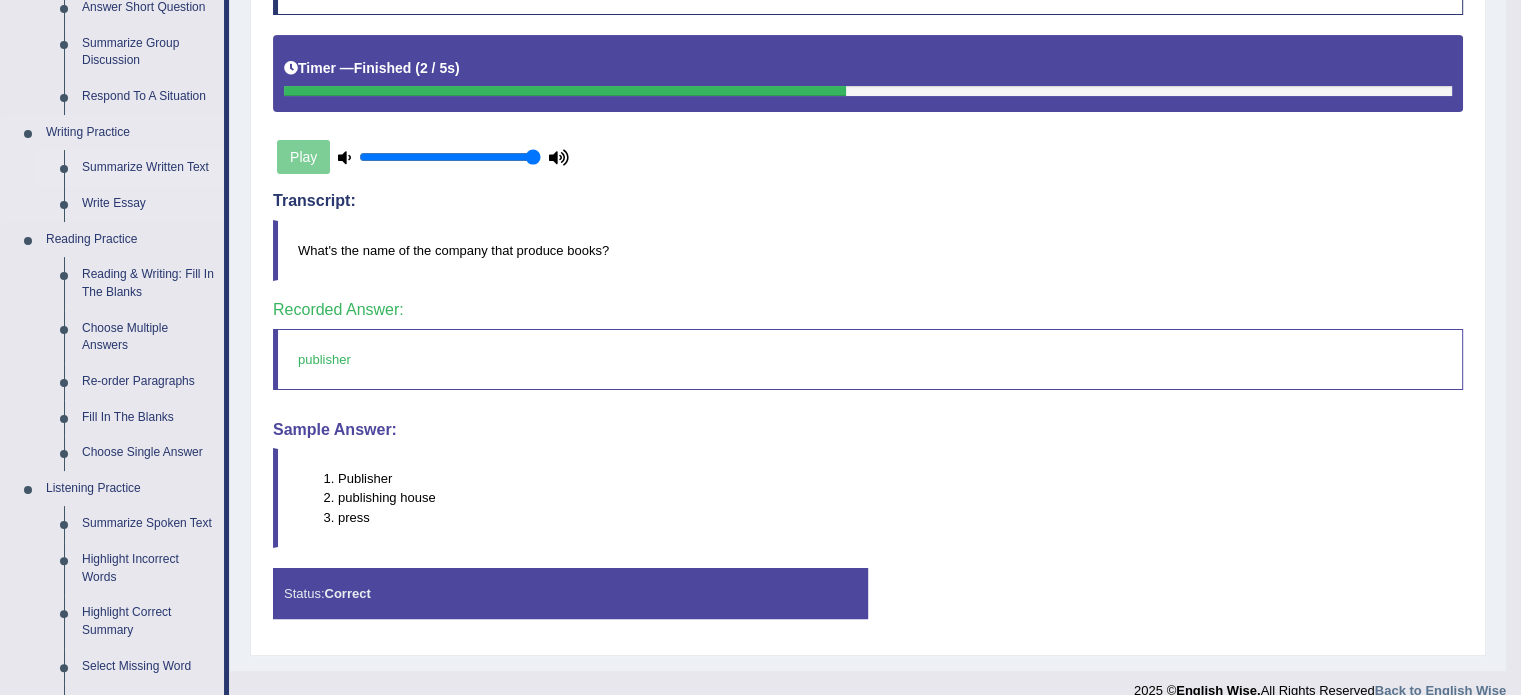 click on "Summarize Written Text" at bounding box center [148, 168] 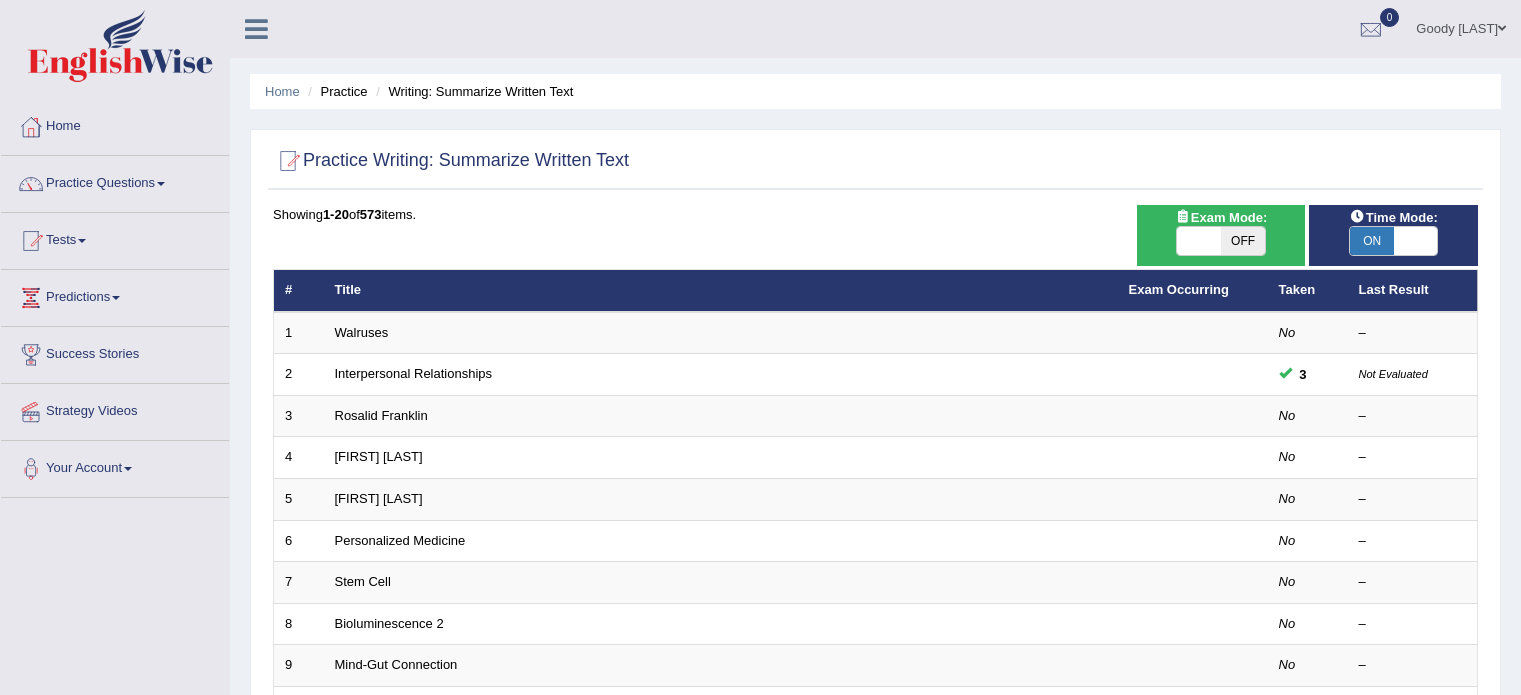 scroll, scrollTop: 0, scrollLeft: 0, axis: both 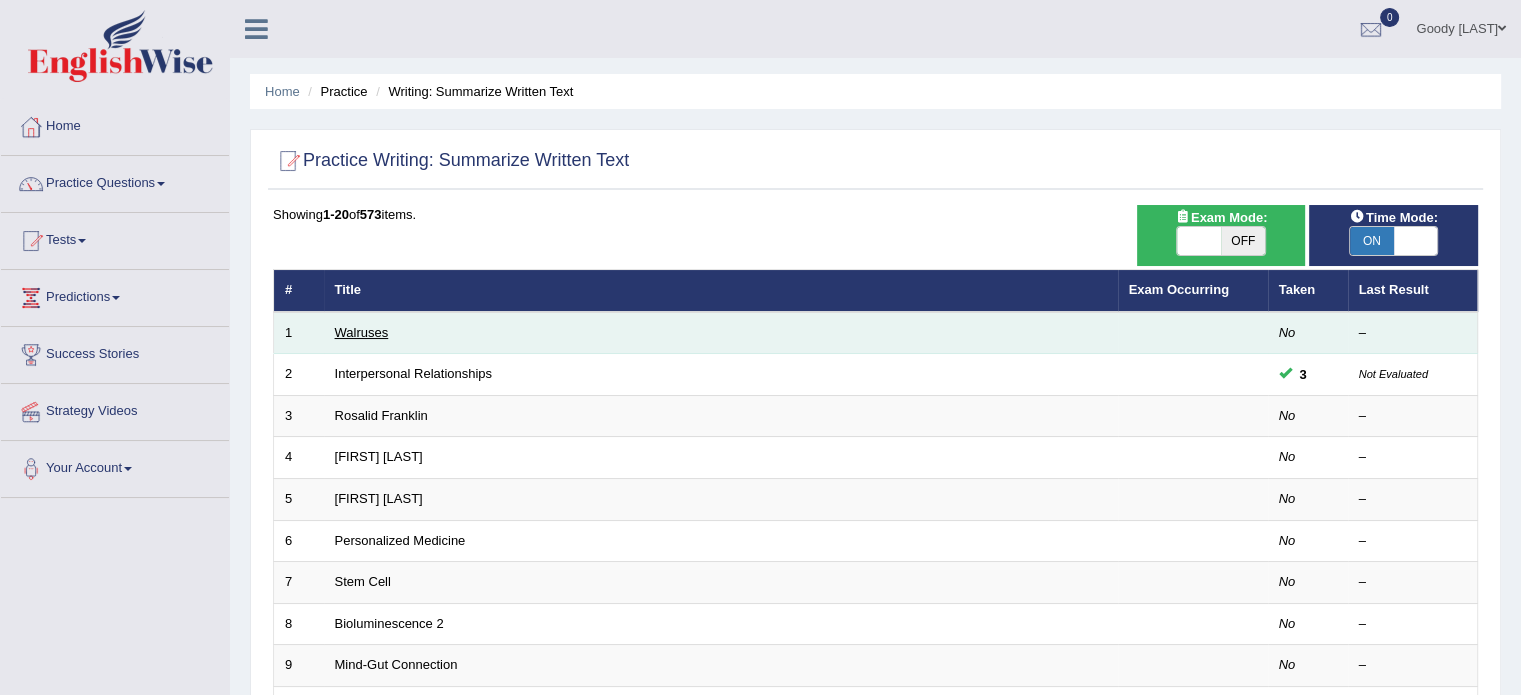 click on "Walruses" at bounding box center (362, 332) 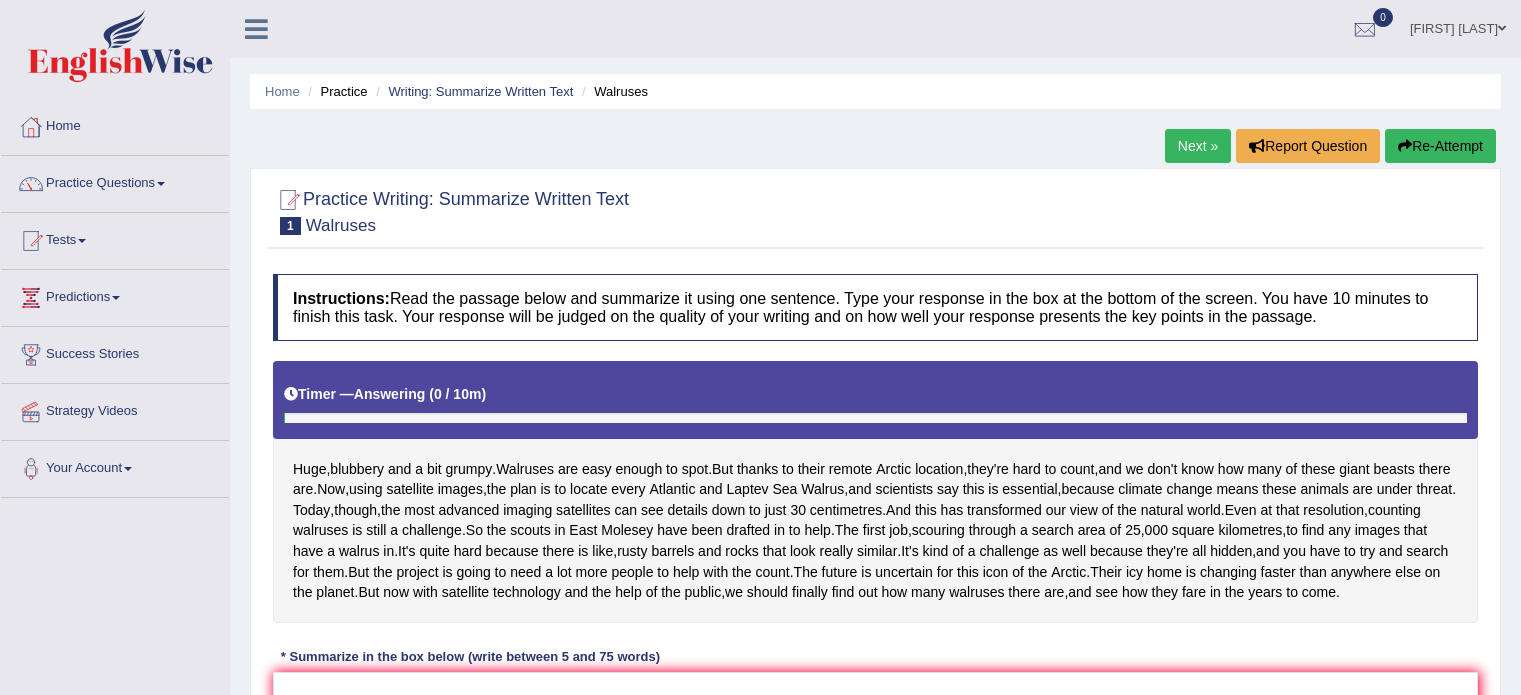 scroll, scrollTop: 0, scrollLeft: 0, axis: both 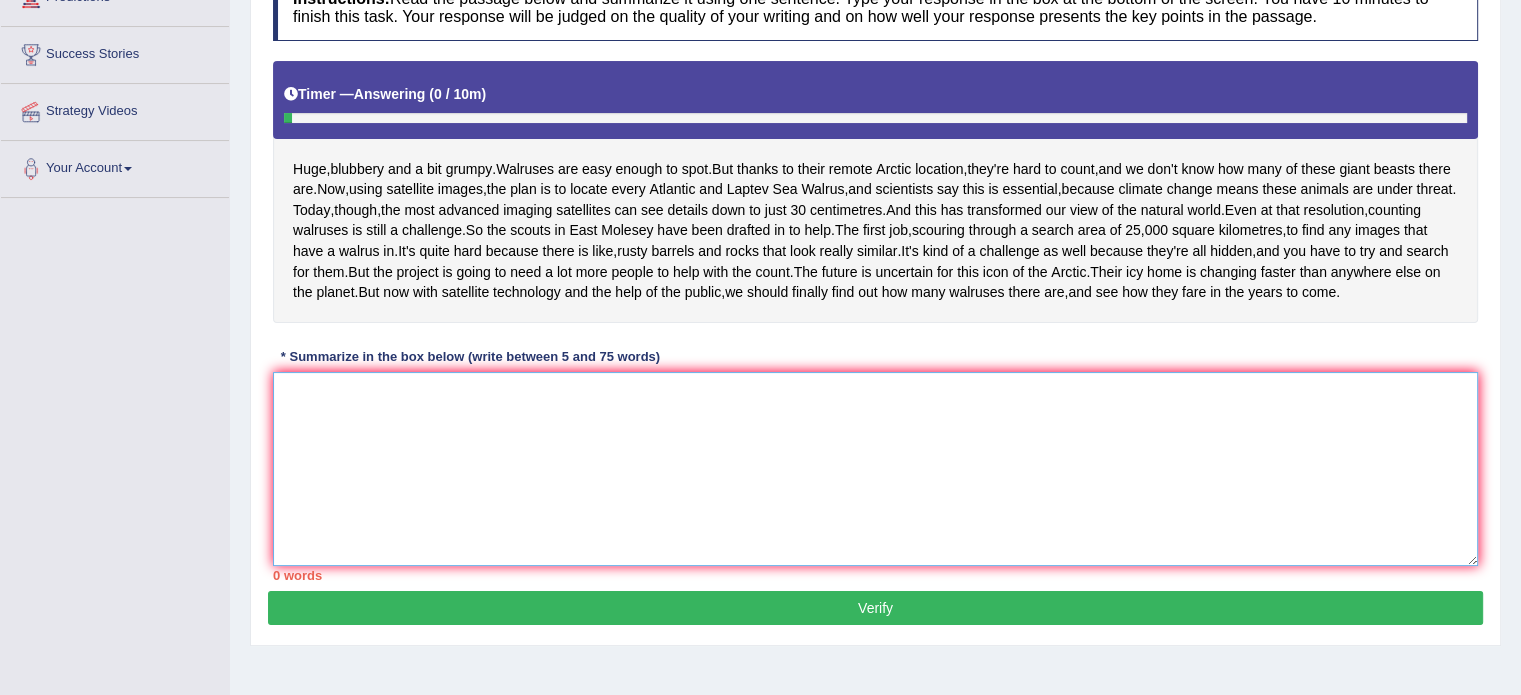 click at bounding box center [875, 469] 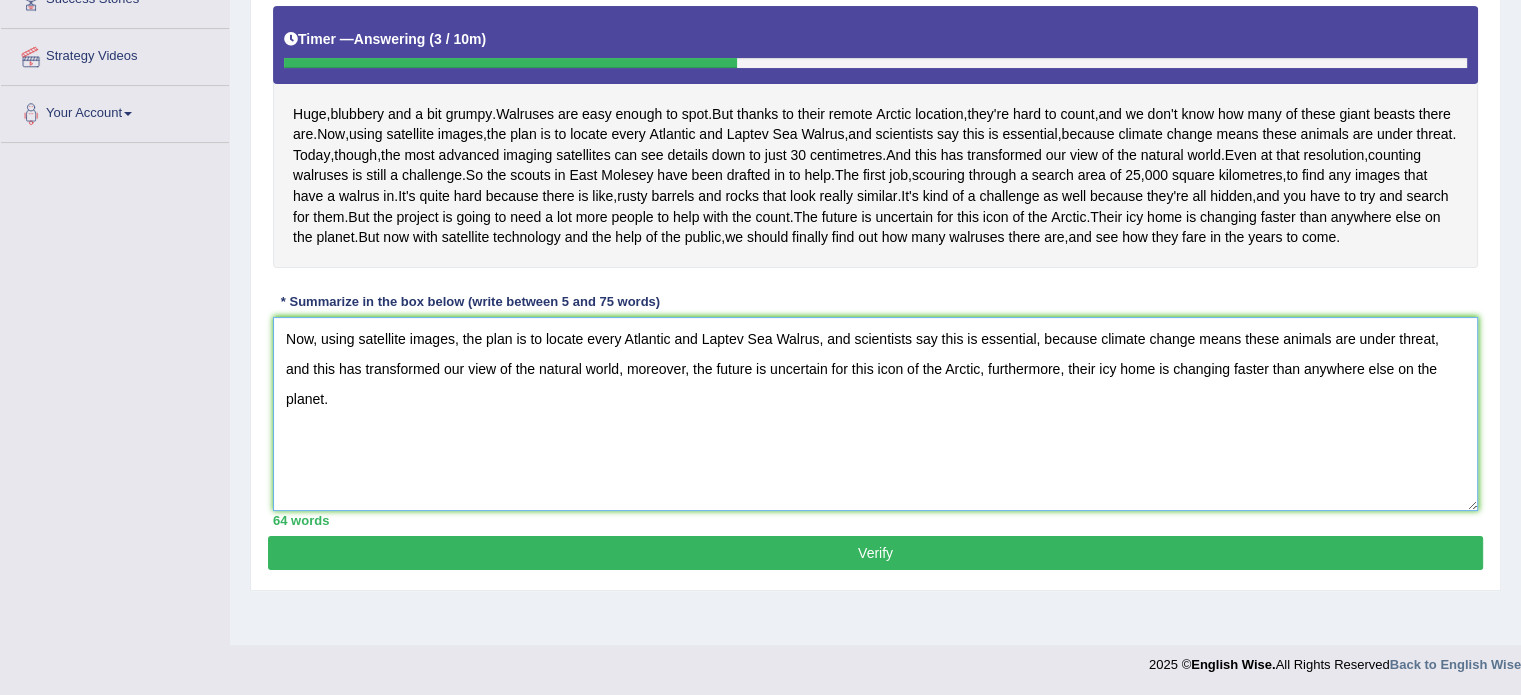scroll, scrollTop: 400, scrollLeft: 0, axis: vertical 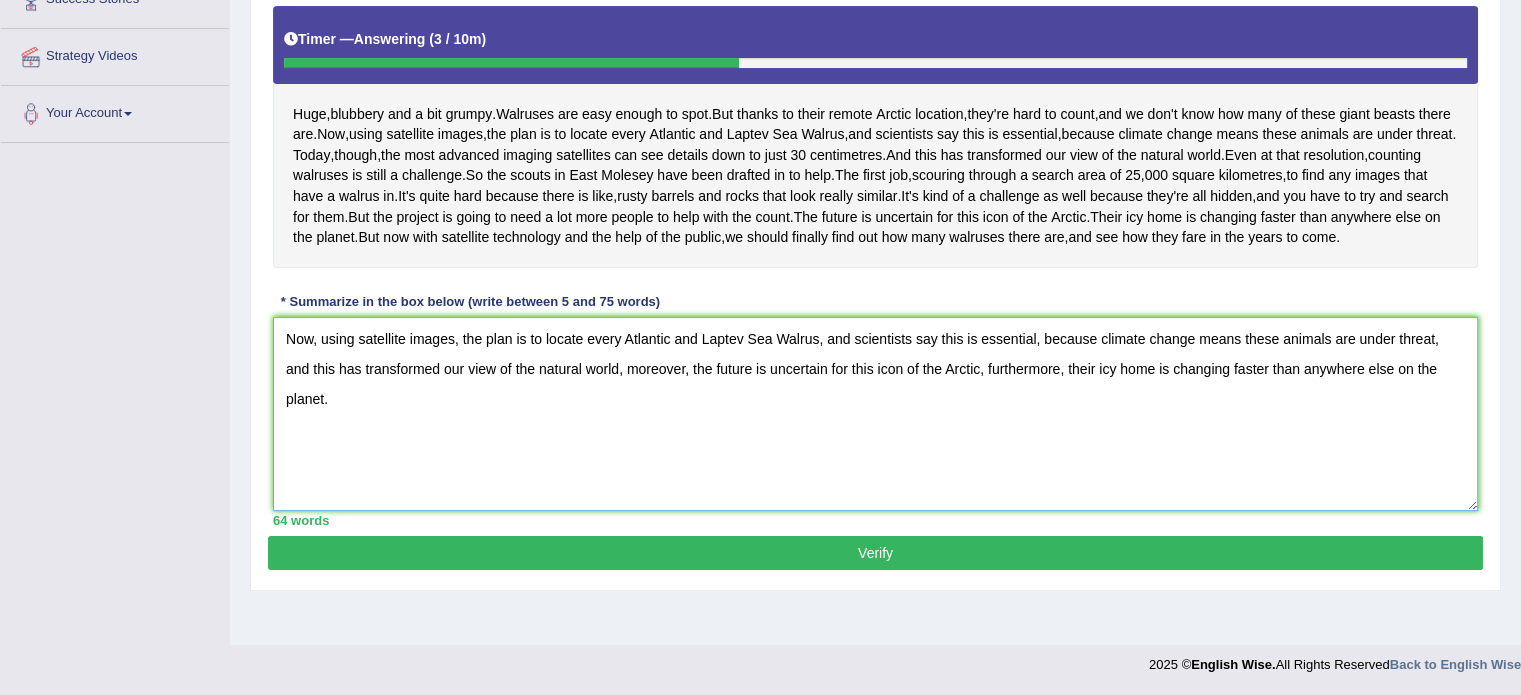 type on "Now, using satellite images, the plan is to locate every Atlantic and Laptev Sea Walrus, and scientists say this is essential, because climate change means these animals are under threat, and this has transformed our view of the natural world, moreover, the future is uncertain for this icon of the Arctic, furthermore, their icy home is changing faster than anywhere else on the planet." 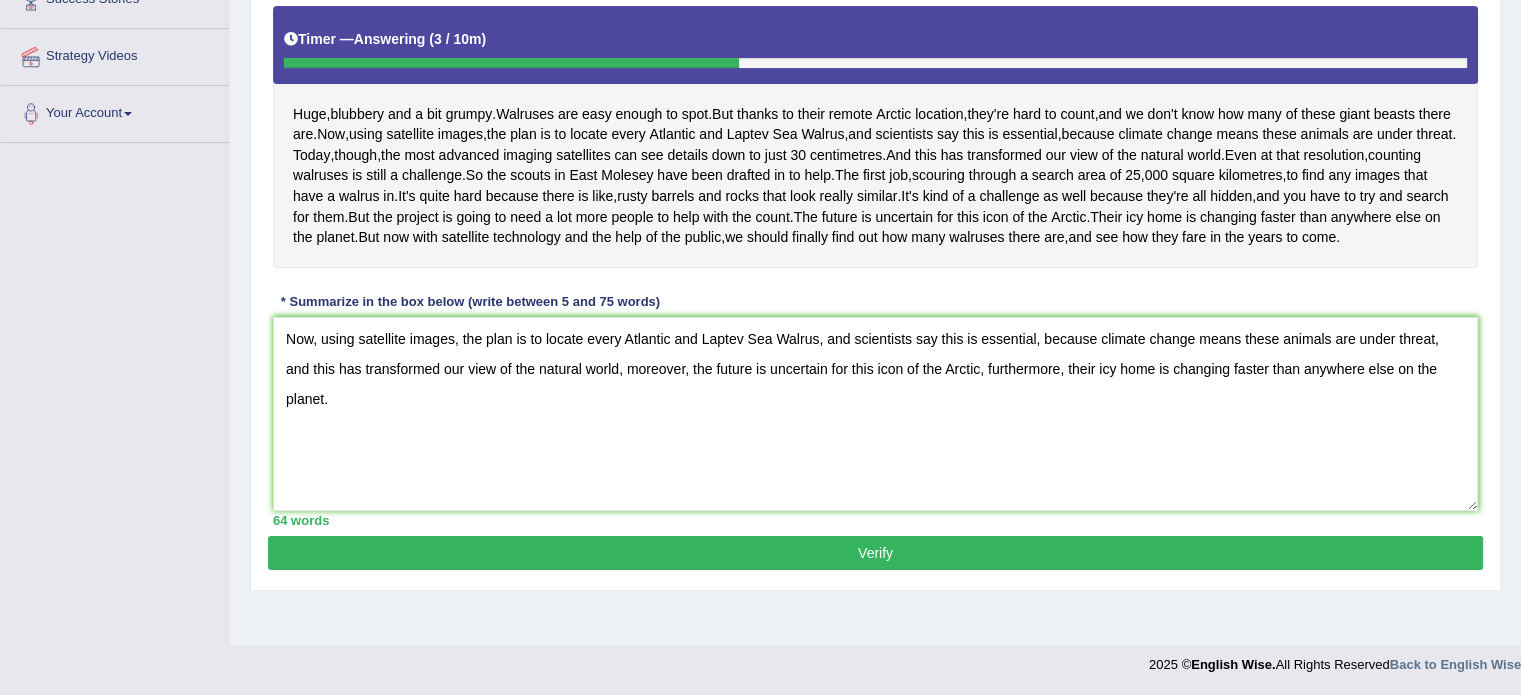click on "Verify" at bounding box center [875, 553] 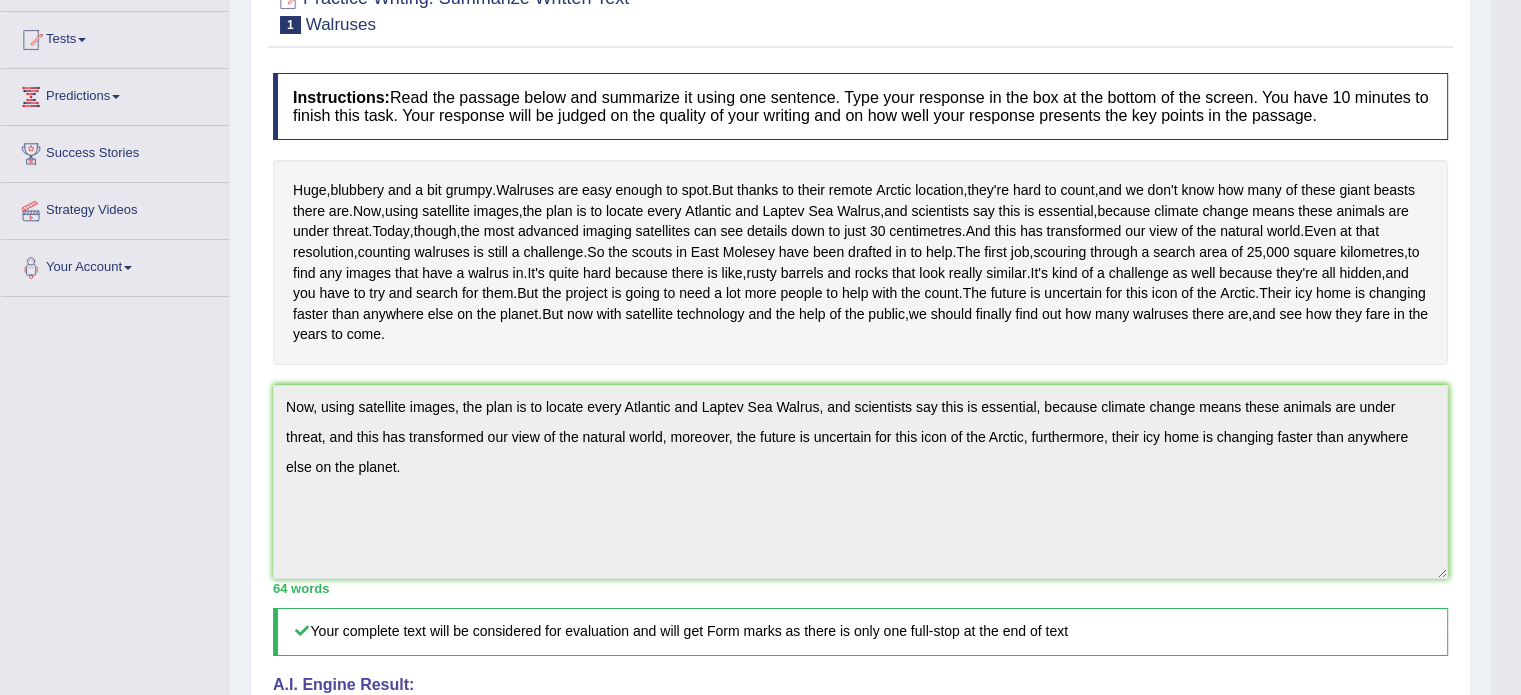 scroll, scrollTop: 0, scrollLeft: 0, axis: both 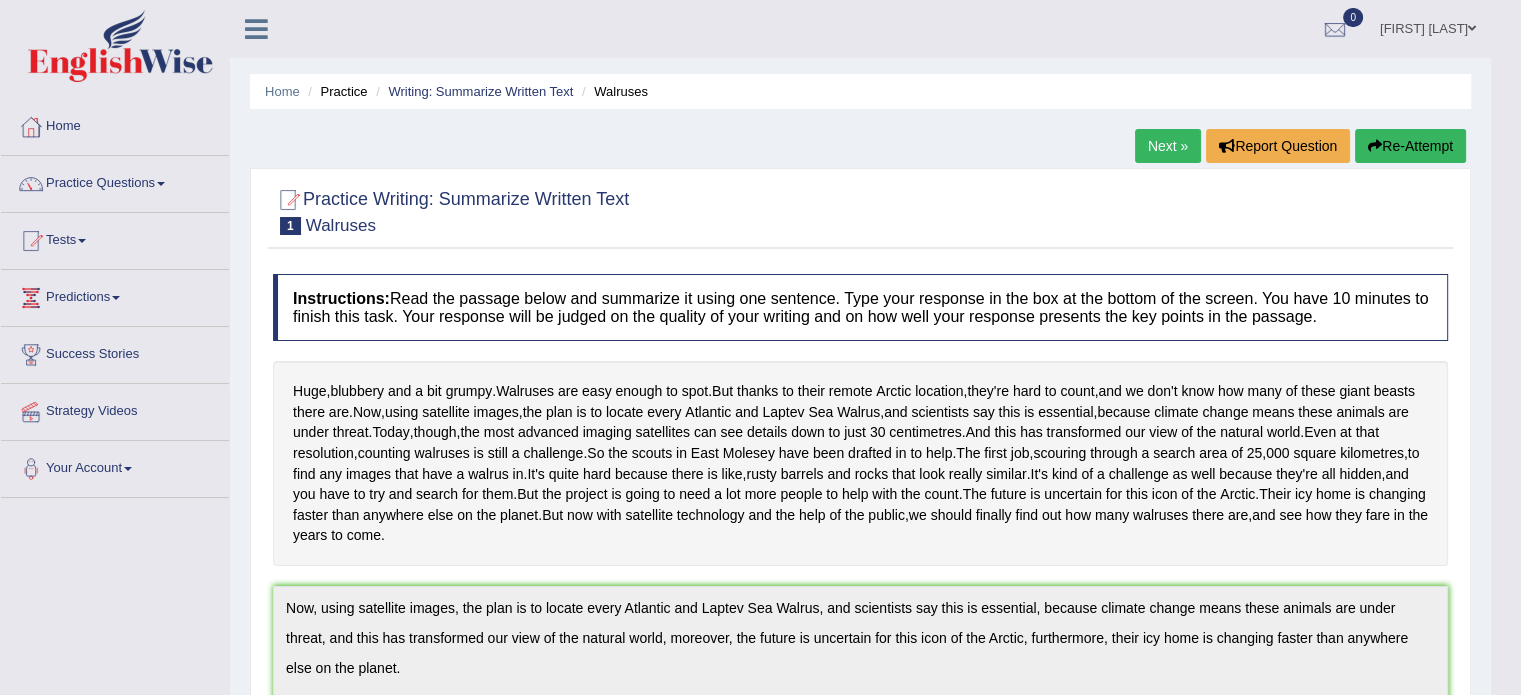 click on "Next »" at bounding box center [1168, 146] 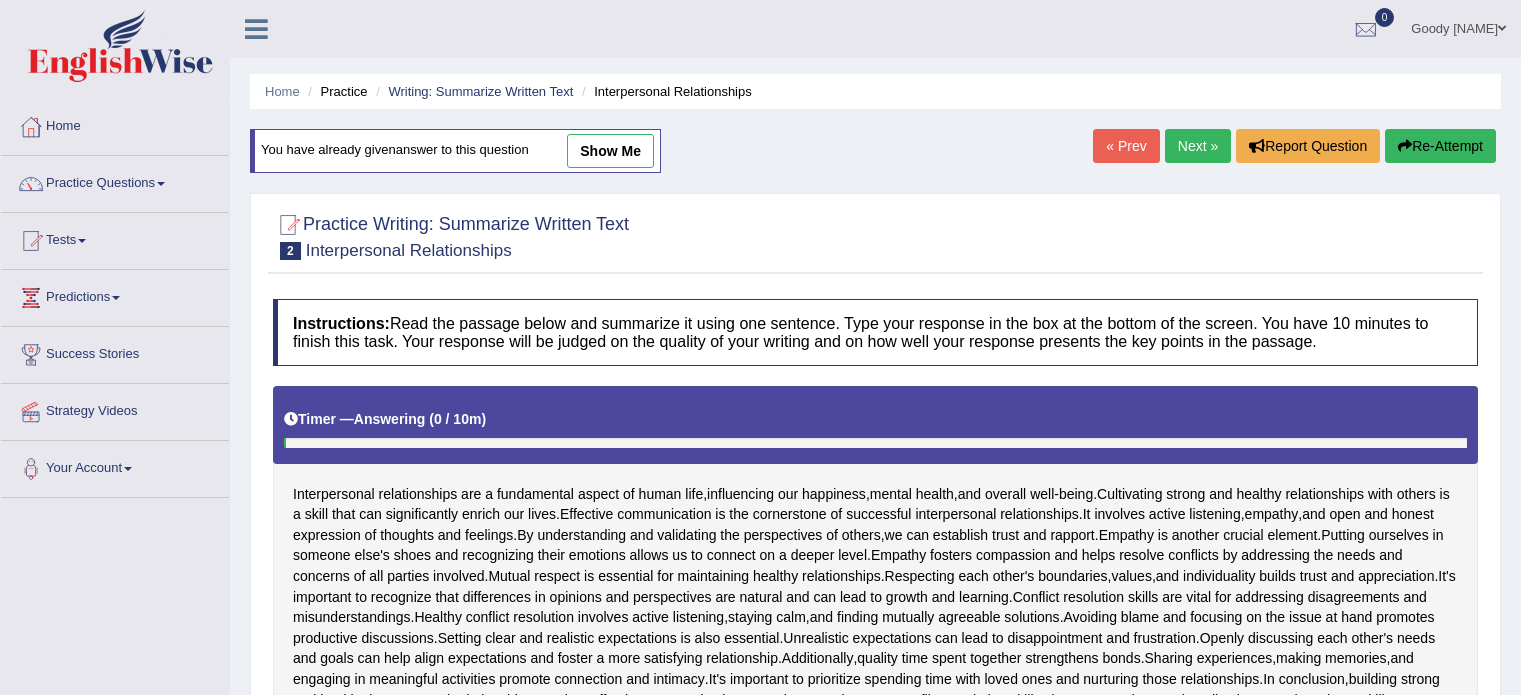 scroll, scrollTop: 200, scrollLeft: 0, axis: vertical 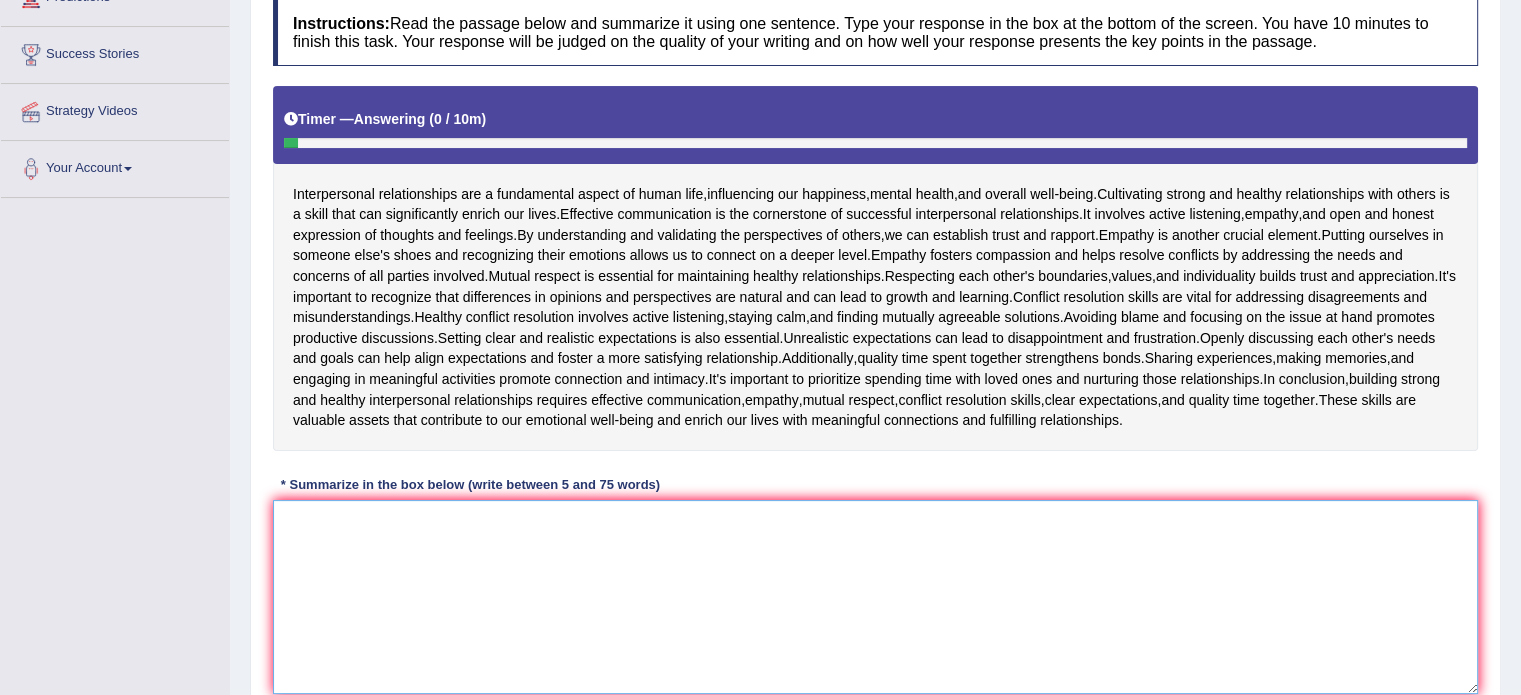 click at bounding box center (875, 597) 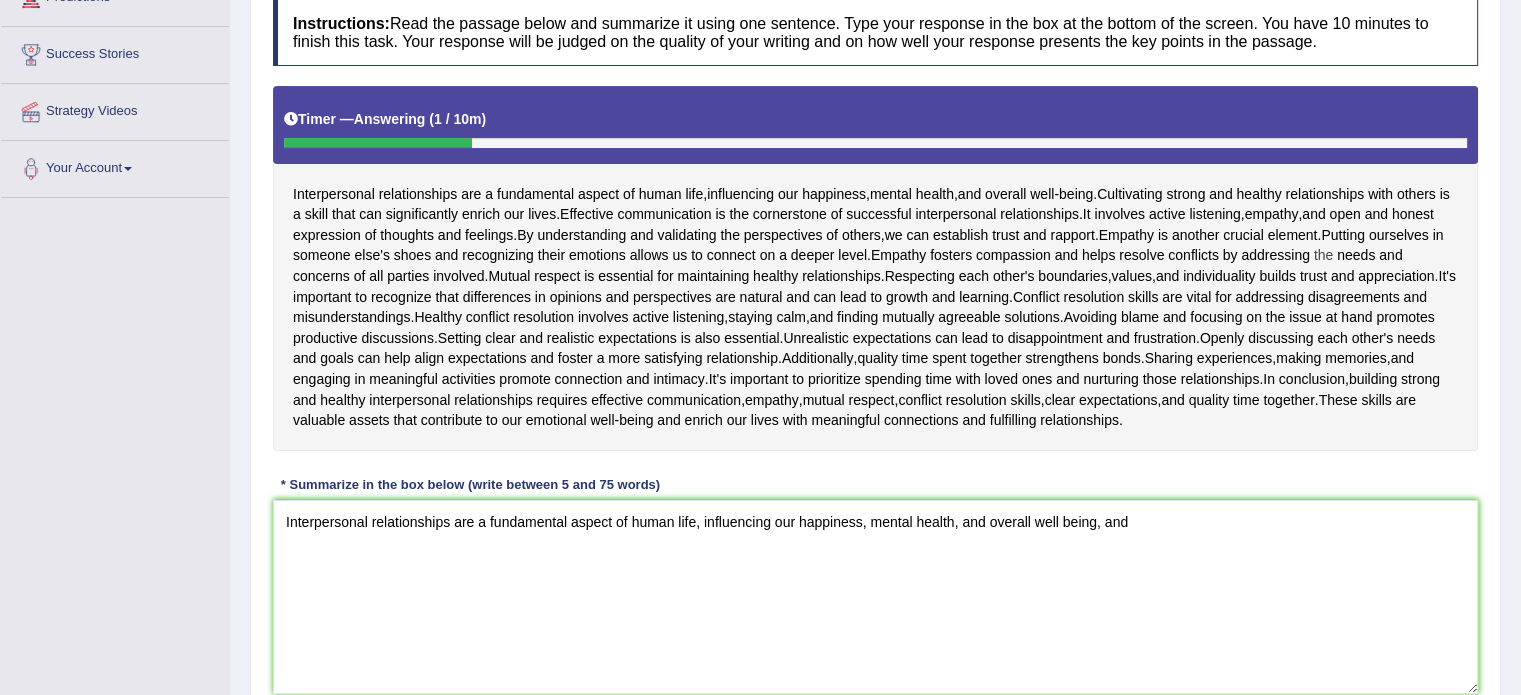 drag, startPoint x: 1383, startPoint y: 227, endPoint x: 1404, endPoint y: 251, distance: 31.890438 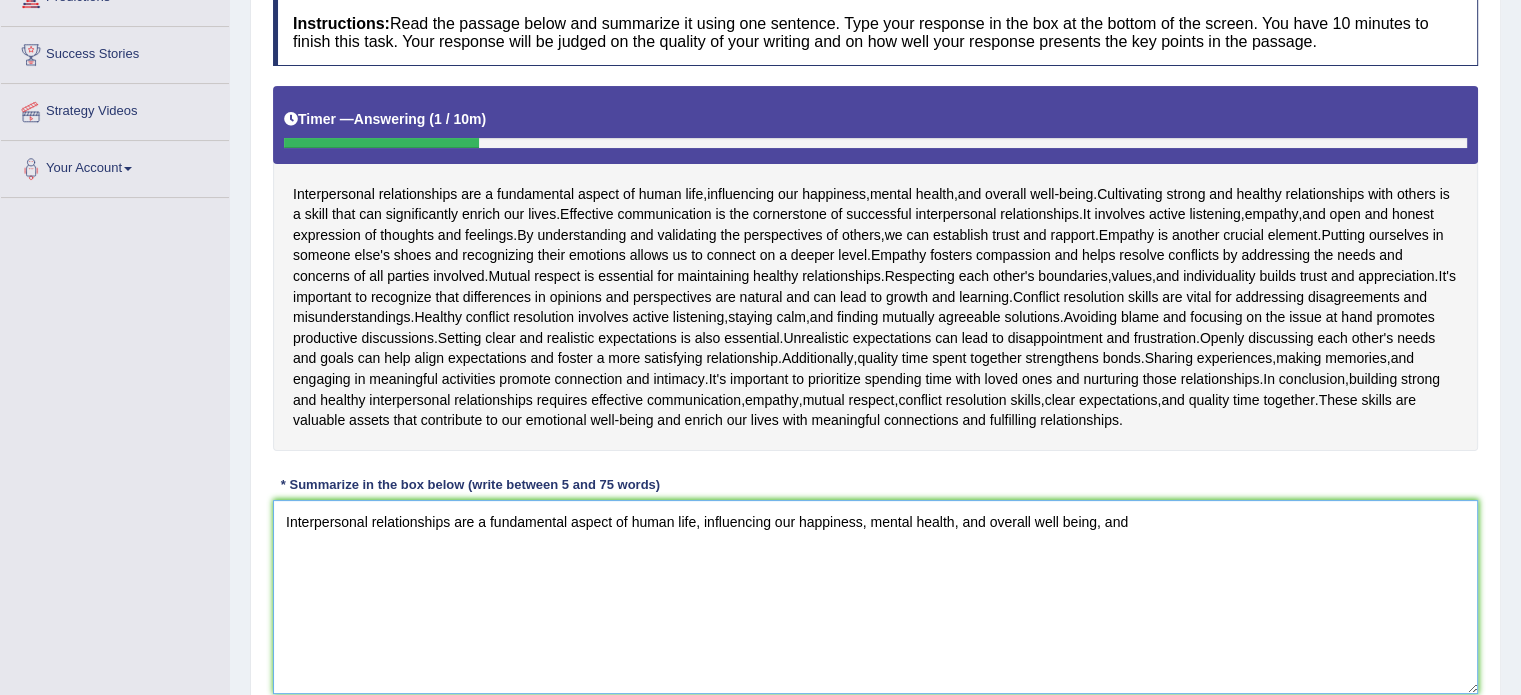 click on "Interpersonal relationships are a fundamental aspect of human life, influencing our happiness, mental health, and overall well being, and" at bounding box center (875, 597) 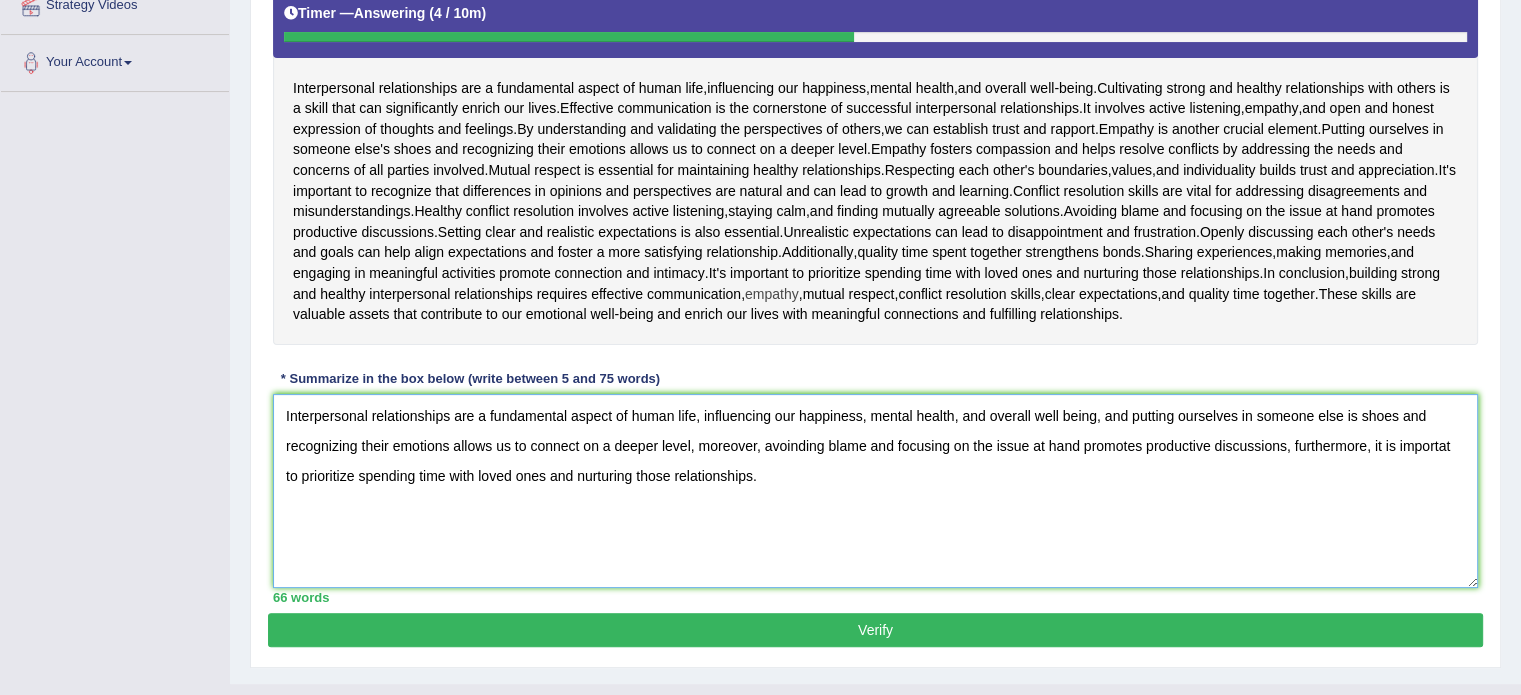 scroll, scrollTop: 440, scrollLeft: 0, axis: vertical 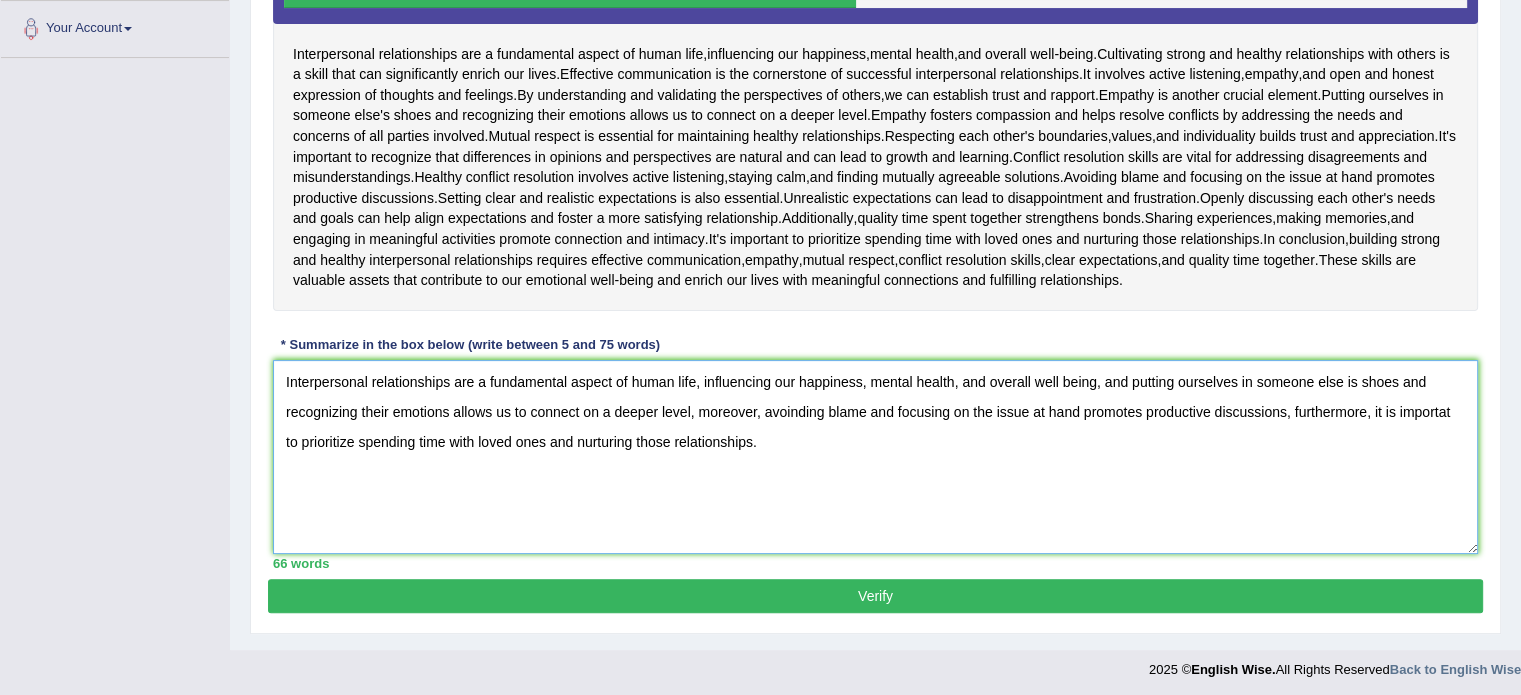 type on "Interpersonal relationships are a fundamental aspect of human life, influencing our happiness, mental health, and overall well being, and putting ourselves in someone else is shoes and recognizing their emotions allows us to connect on a deeper level, moreover, avoinding blame and focusing on the issue at hand promotes productive discussions, furthermore, it is importat to prioritize spending time with loved ones and nurturing those relationships." 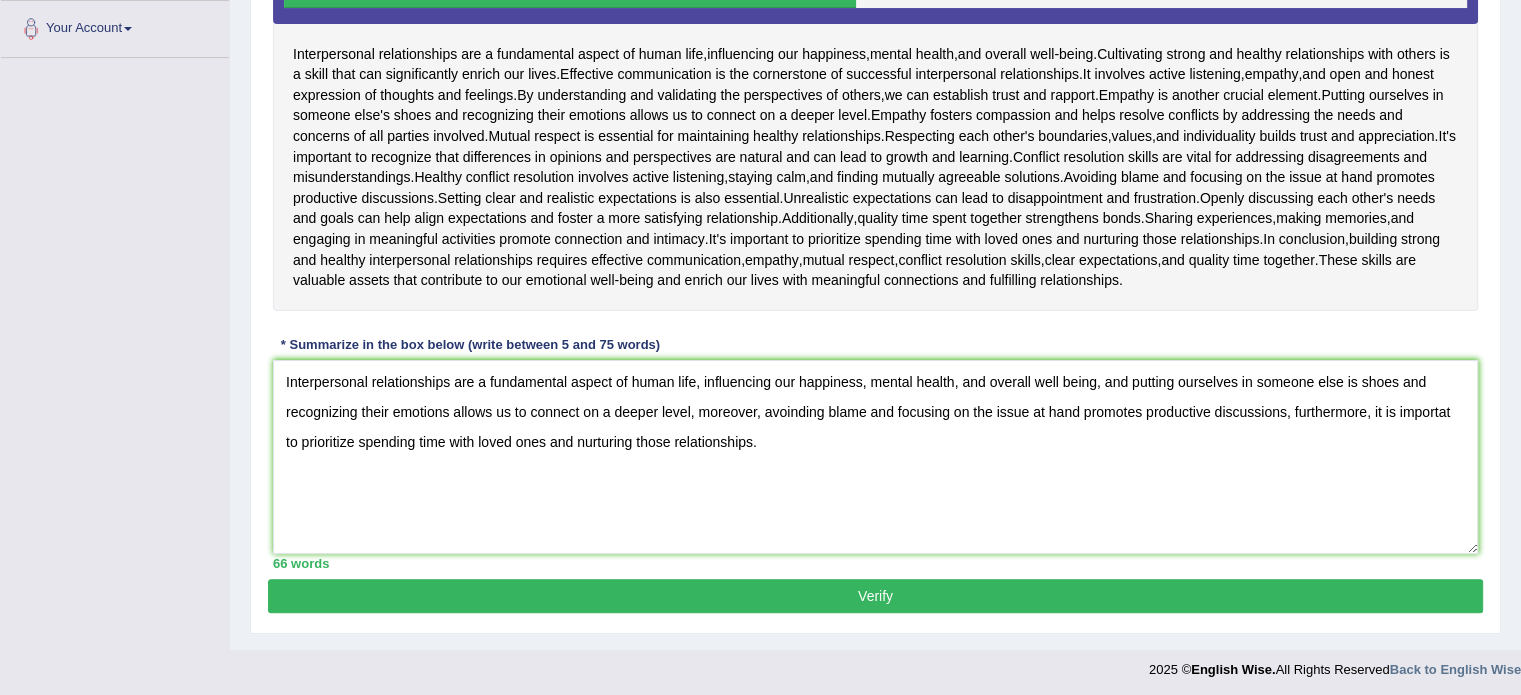 click on "Verify" at bounding box center (875, 596) 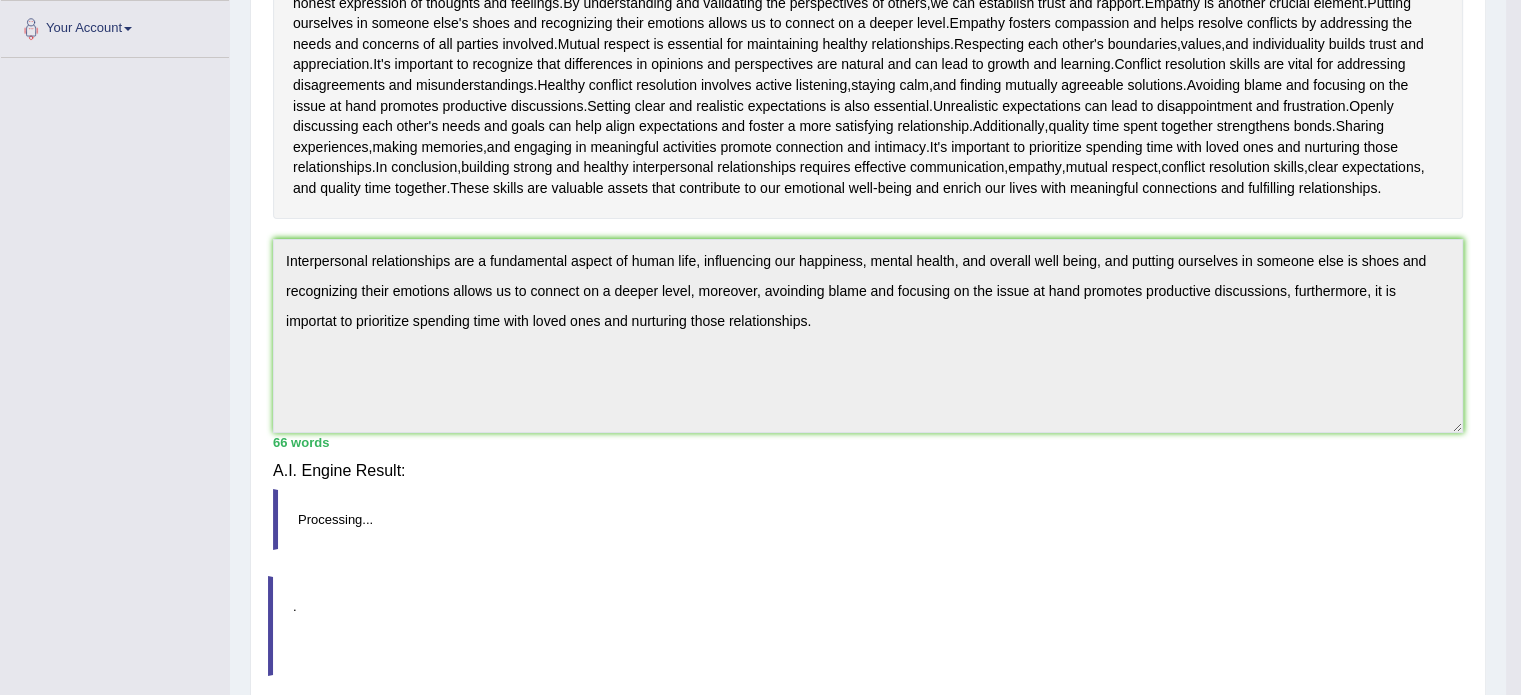 scroll, scrollTop: 355, scrollLeft: 0, axis: vertical 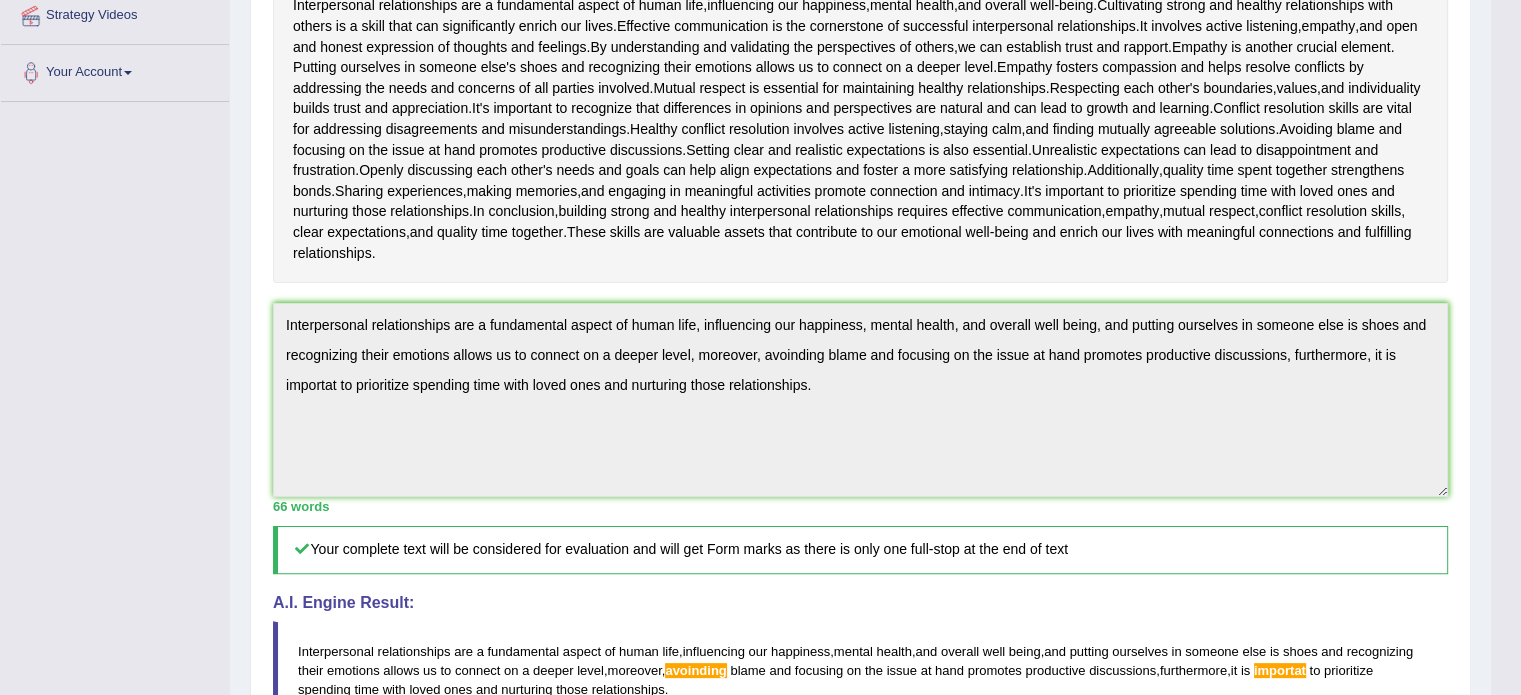 click on "Practice Writing: Summarize Written Text
2
Interpersonal Relationships
Instructions:  Read the passage below and summarize it using one sentence. Type your response in the box at the bottom of the screen. You have 10 minutes to finish this task. Your response will be judged on the quality of your writing and on how well your response presents the key points in the passage.
Timer —  Answering   ( 4 / 10m ) Skip Interpersonal   relationships   are   a   fundamental   aspect   of   human   life ,  influencing   our   happiness ,  mental   health ,  and   overall   well - being .  Cultivating   strong   and   healthy   relationships   with   others   is   a   skill   that   can   significantly   enrich   our   lives .  Effective   communication   is   the   cornerstone   of   successful   interpersonal   relationships .  It   involves   active   listening ,  empathy ,  and   open   and   honest   expression   of   thoughts   and" at bounding box center [860, 408] 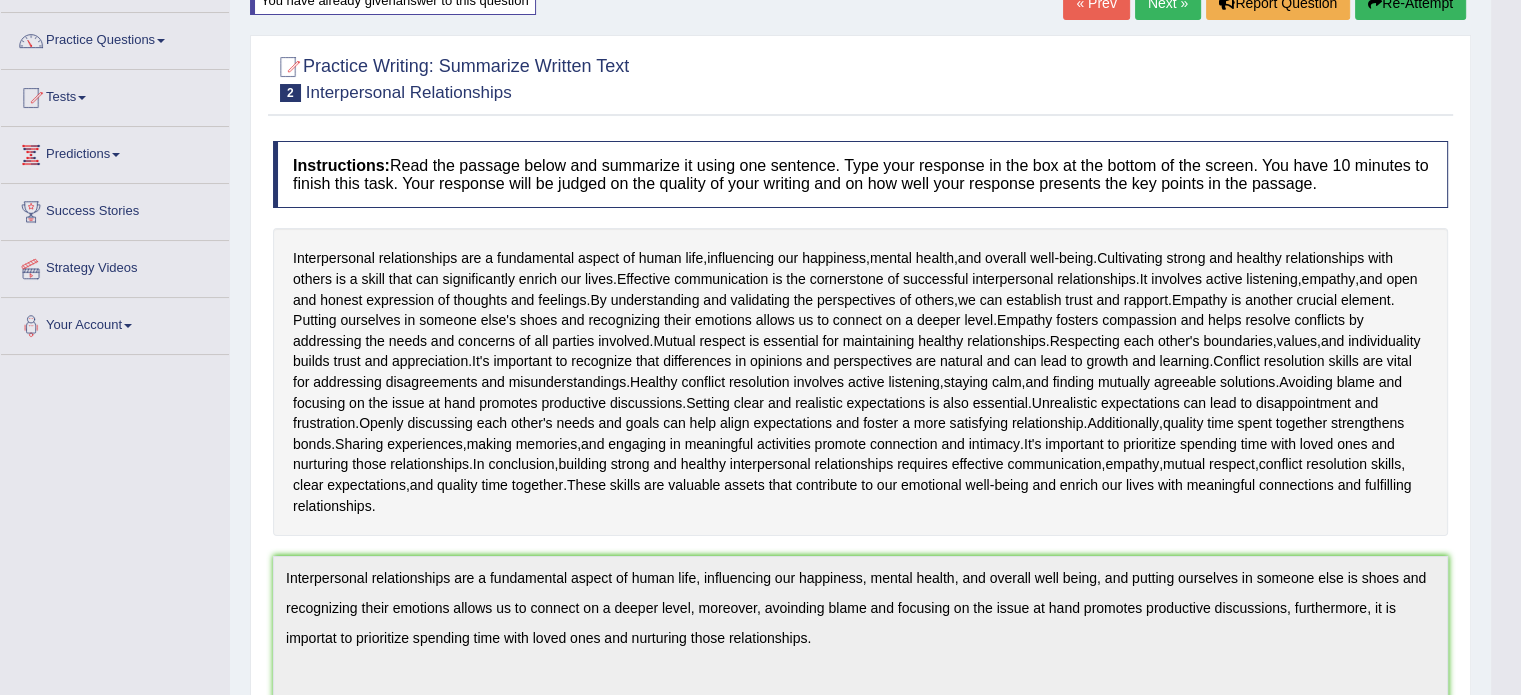 scroll, scrollTop: 96, scrollLeft: 0, axis: vertical 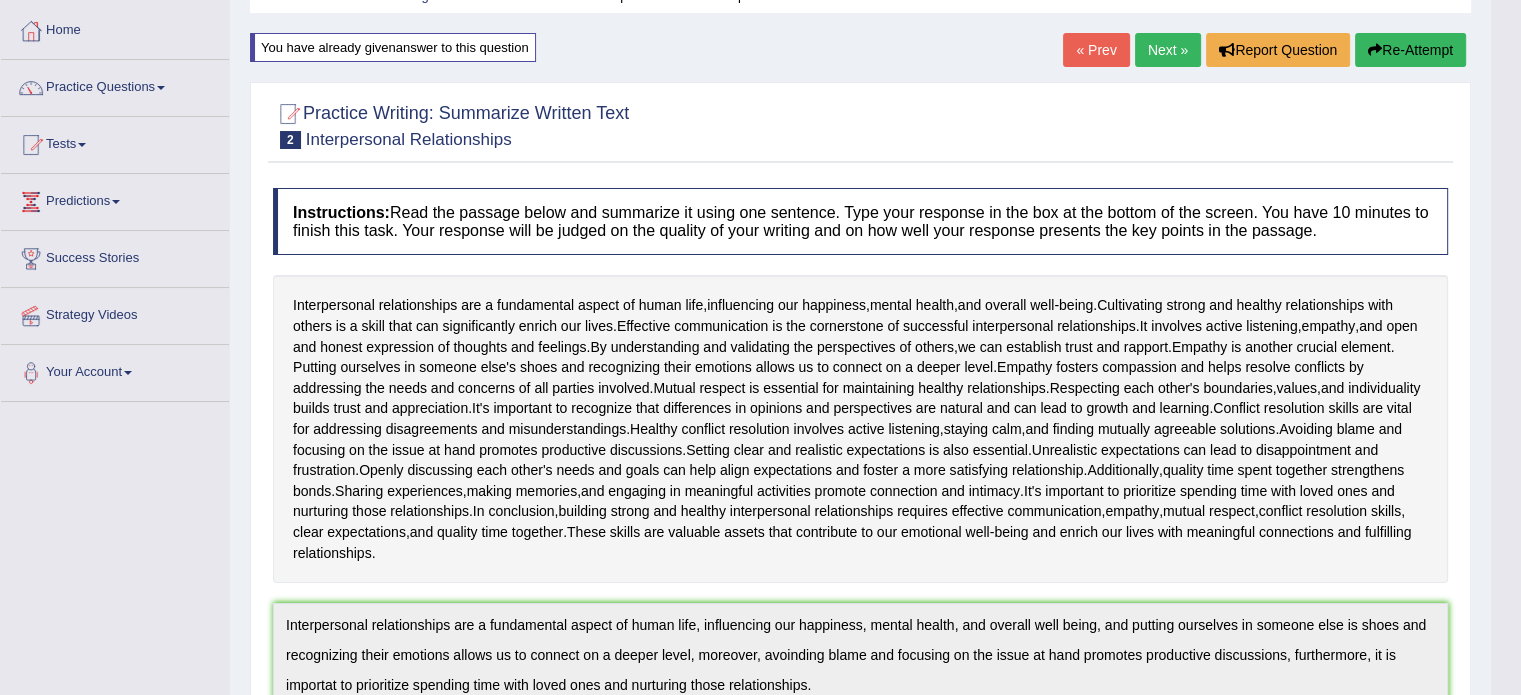 click on "Re-Attempt" at bounding box center (1410, 50) 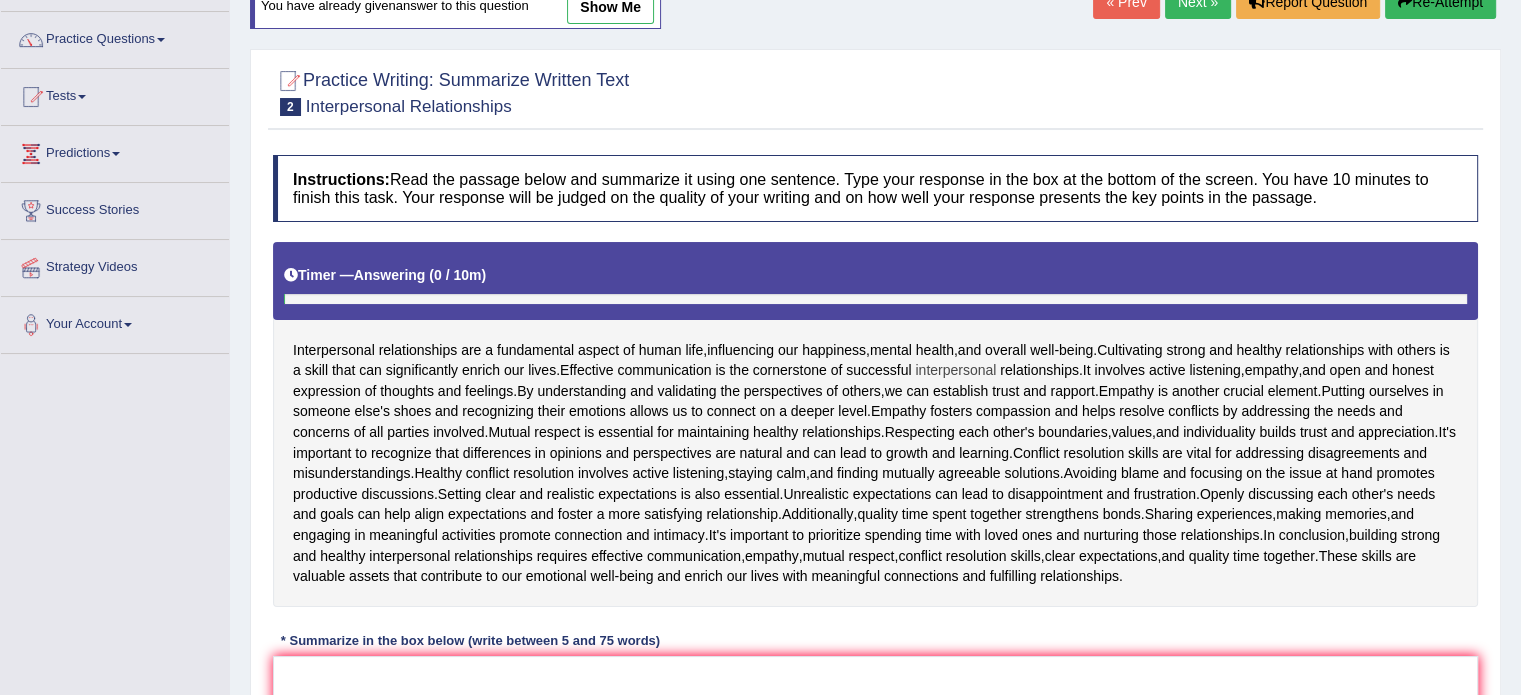 scroll, scrollTop: 196, scrollLeft: 0, axis: vertical 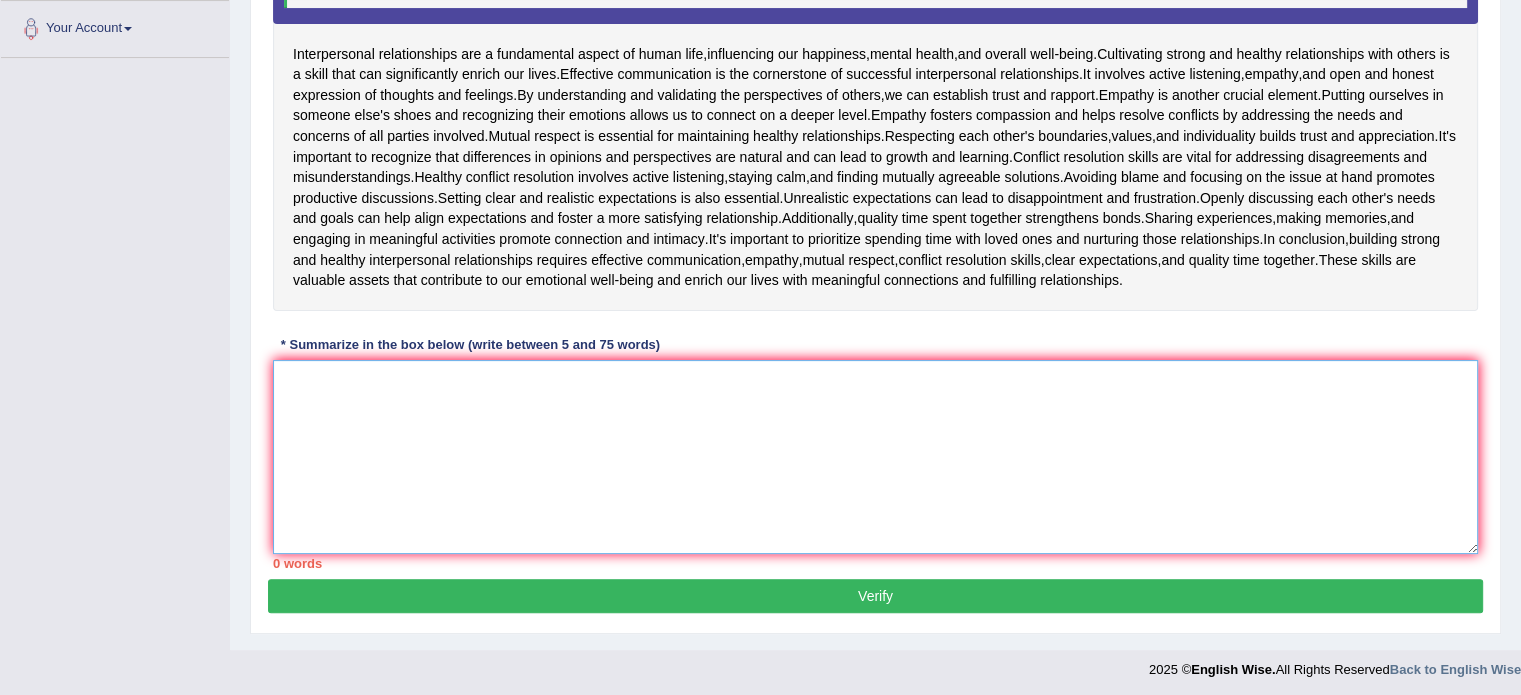 click at bounding box center [875, 457] 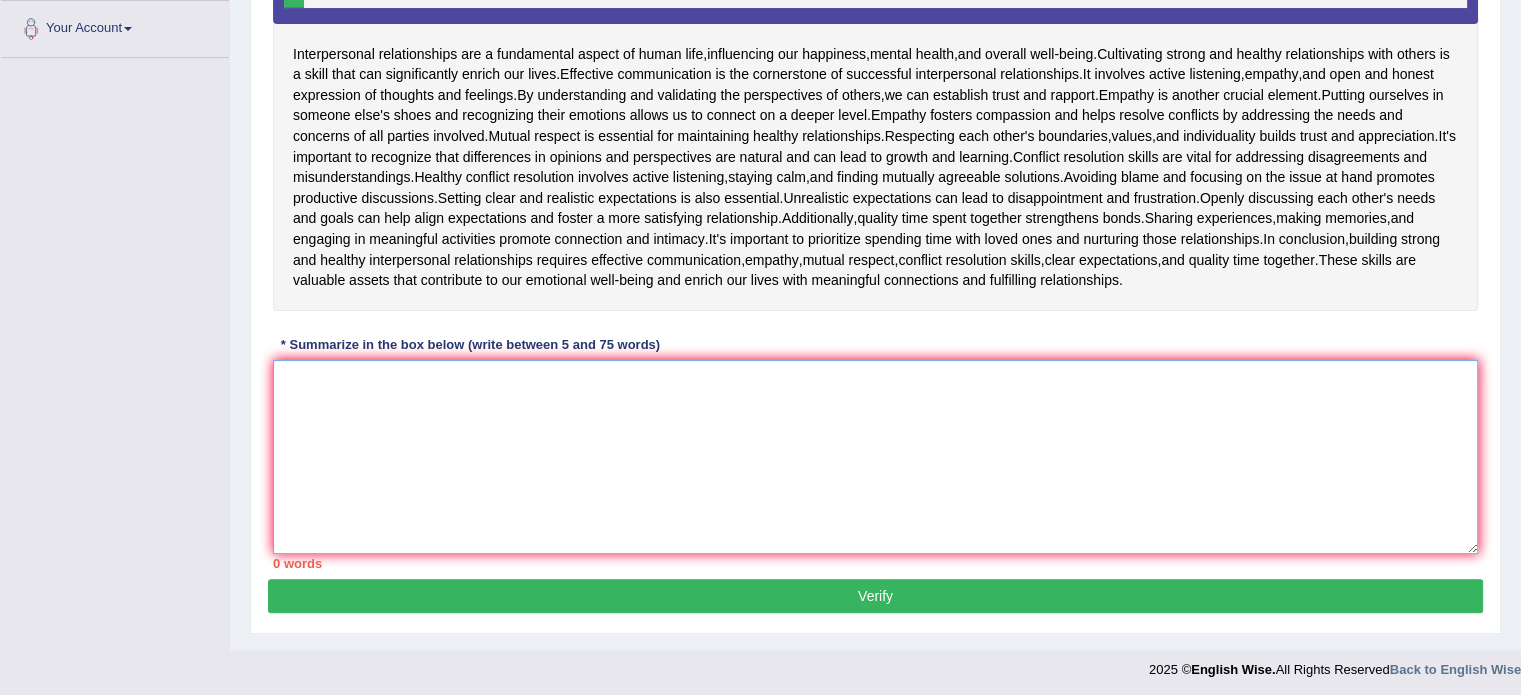paste on "Interpersonal relationships are a fundamental aspect of human life, influencing our happiness, mental health, and overall well being, and putting ourselves in someone else is shoes and recognizing their emotions allows us to connect on a deeper level, moreover, avoinding blame and focusing on the issue at hand promotes productive discussions, furthermore, it is importat to prioritize spending time with loved ones and nurturing those relationships." 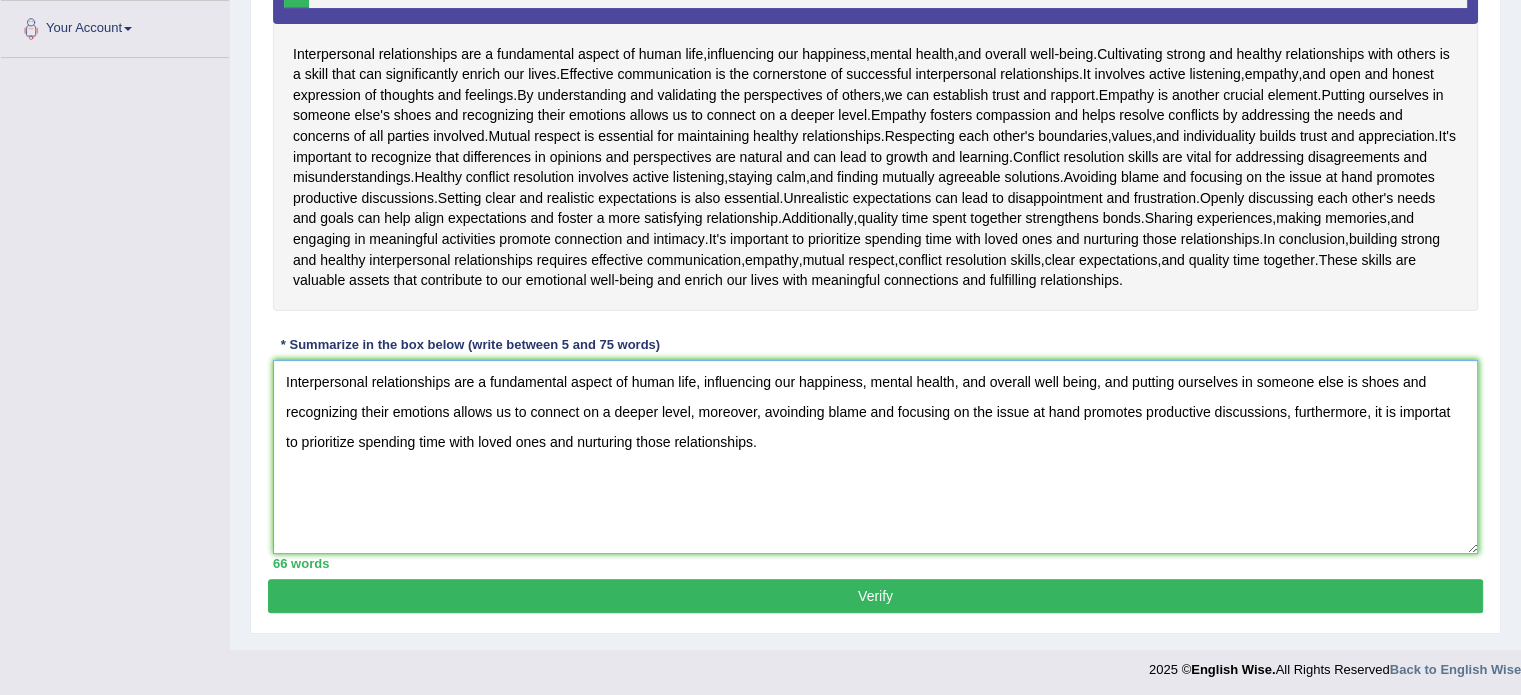 click on "Interpersonal relationships are a fundamental aspect of human life, influencing our happiness, mental health, and overall well being, and putting ourselves in someone else is shoes and recognizing their emotions allows us to connect on a deeper level, moreover, avoinding blame and focusing on the issue at hand promotes productive discussions, furthermore, it is importat to prioritize spending time with loved ones and nurturing those relationships." at bounding box center [875, 457] 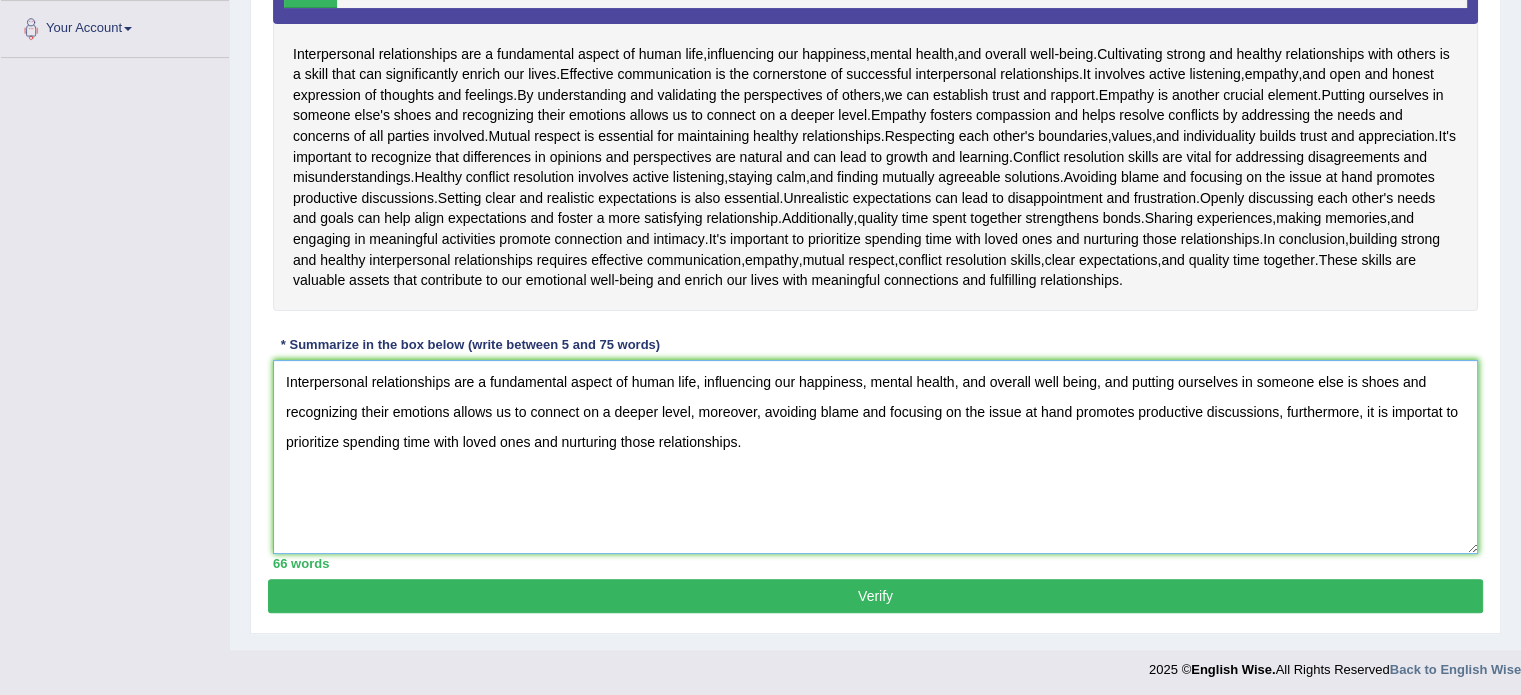 click on "Interpersonal relationships are a fundamental aspect of human life, influencing our happiness, mental health, and overall well being, and putting ourselves in someone else is shoes and recognizing their emotions allows us to connect on a deeper level, moreover, avoiding blame and focusing on the issue at hand promotes productive discussions, furthermore, it is importat to prioritize spending time with loved ones and nurturing those relationships." at bounding box center [875, 457] 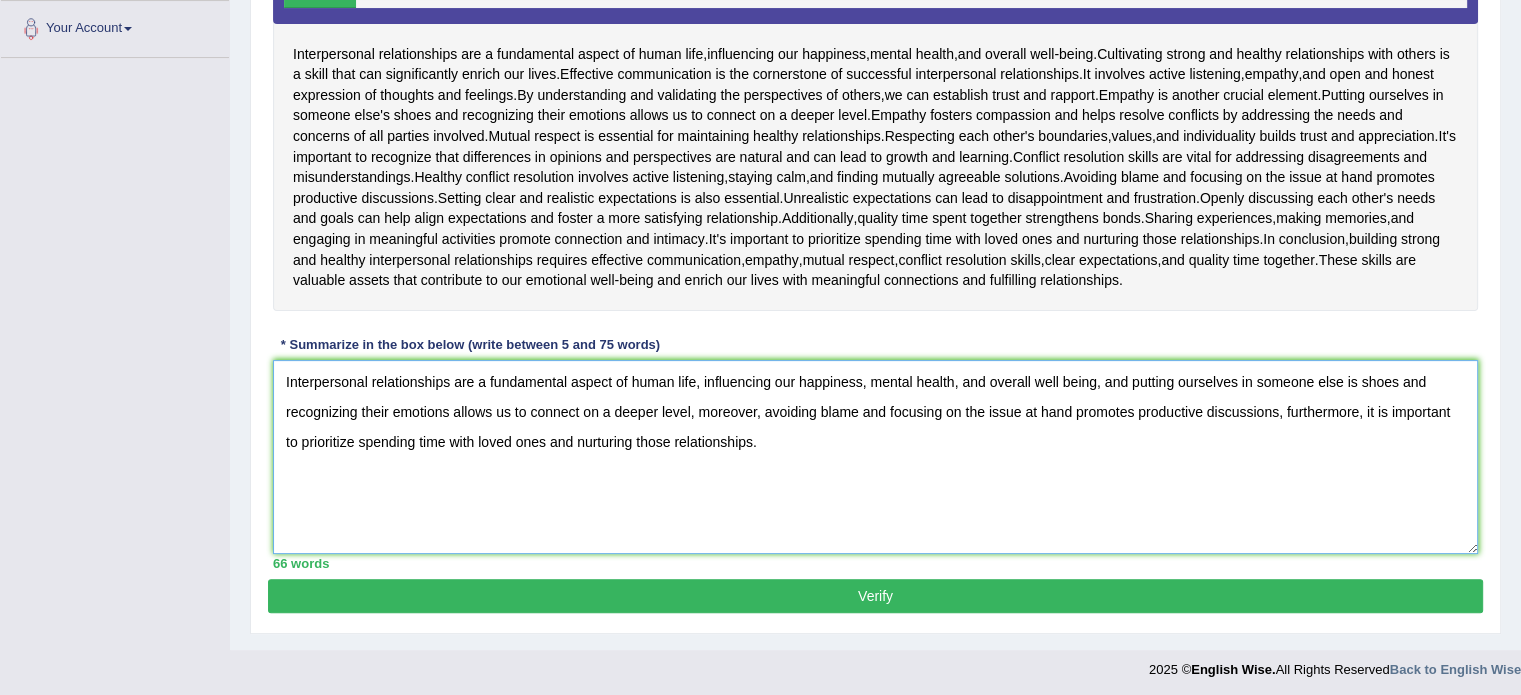 type on "Interpersonal relationships are a fundamental aspect of human life, influencing our happiness, mental health, and overall well being, and putting ourselves in someone else is shoes and recognizing their emotions allows us to connect on a deeper level, moreover, avoiding blame and focusing on the issue at hand promotes productive discussions, furthermore, it is important to prioritize spending time with loved ones and nurturing those relationships." 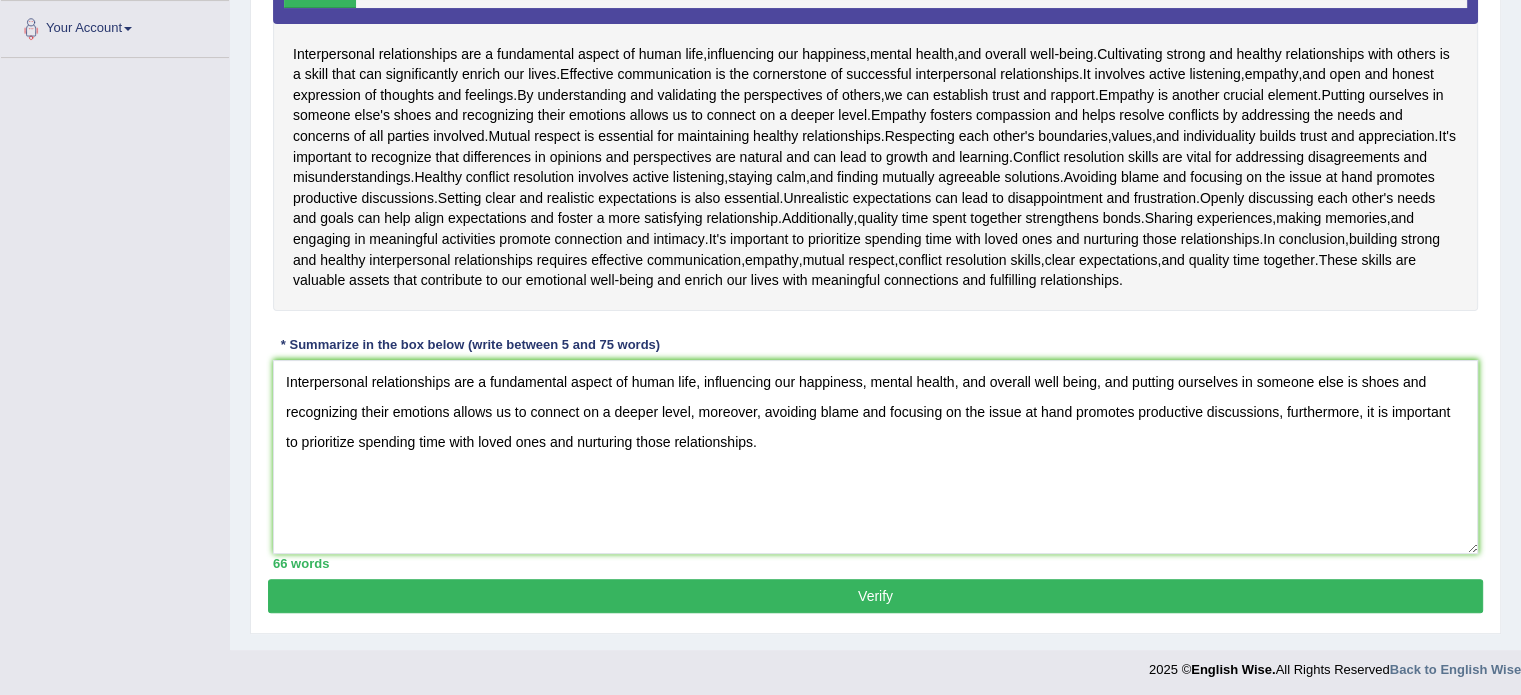 click on "Verify" at bounding box center (875, 596) 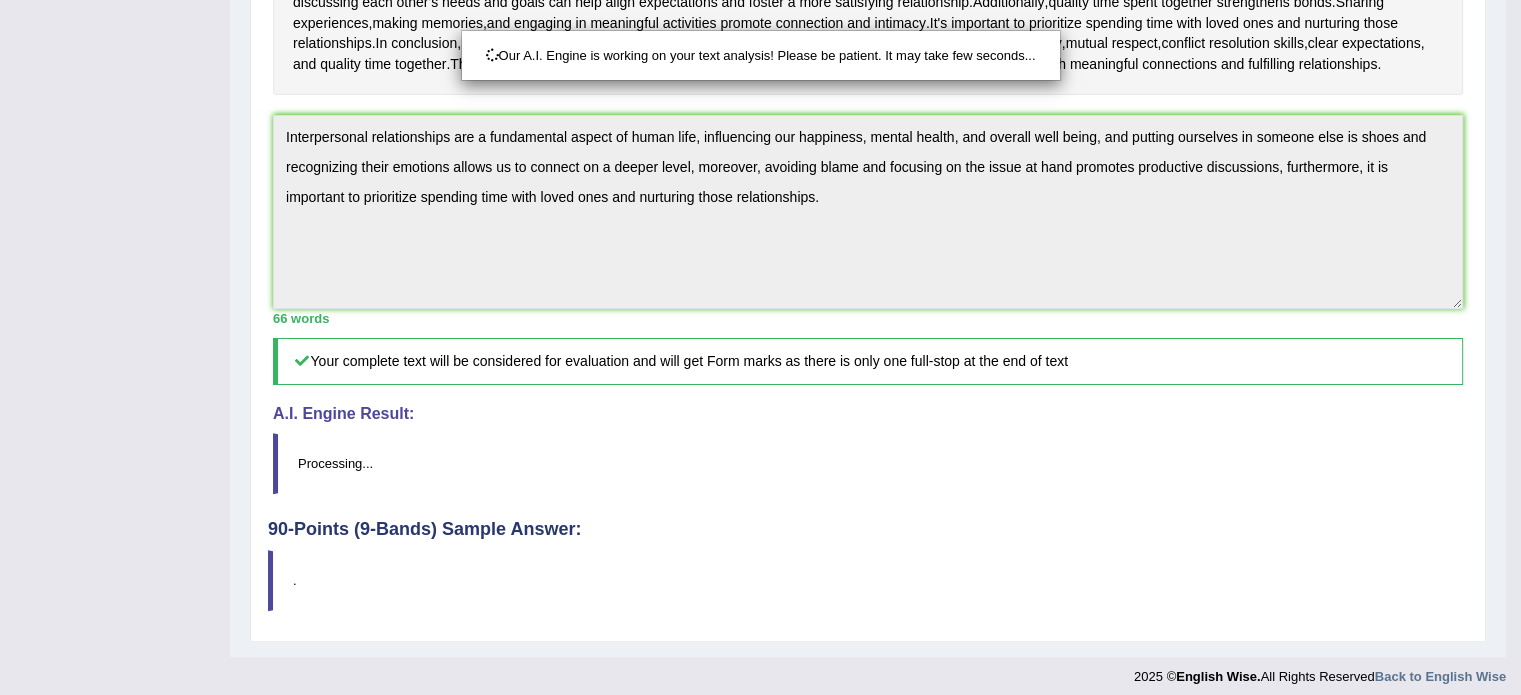 scroll, scrollTop: 592, scrollLeft: 0, axis: vertical 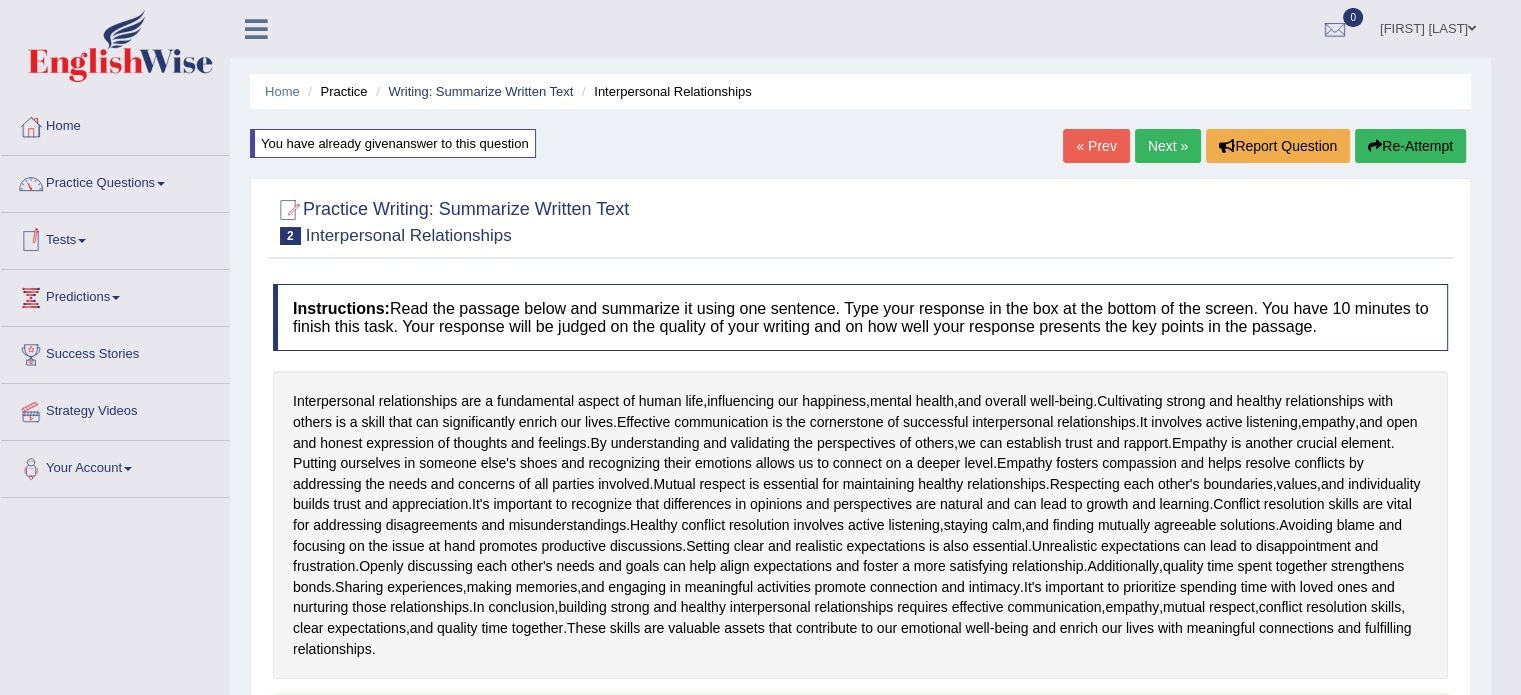 click on "Practice Questions" at bounding box center [115, 181] 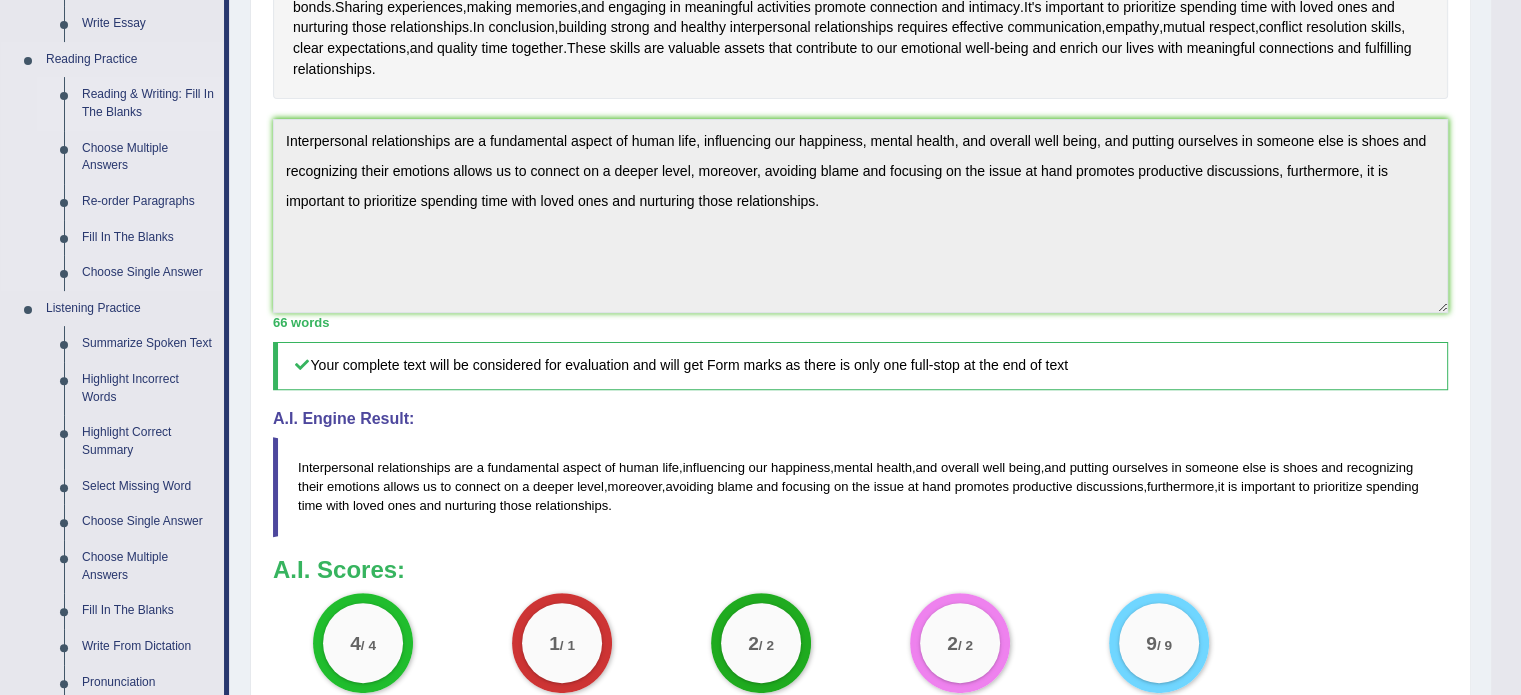 scroll, scrollTop: 600, scrollLeft: 0, axis: vertical 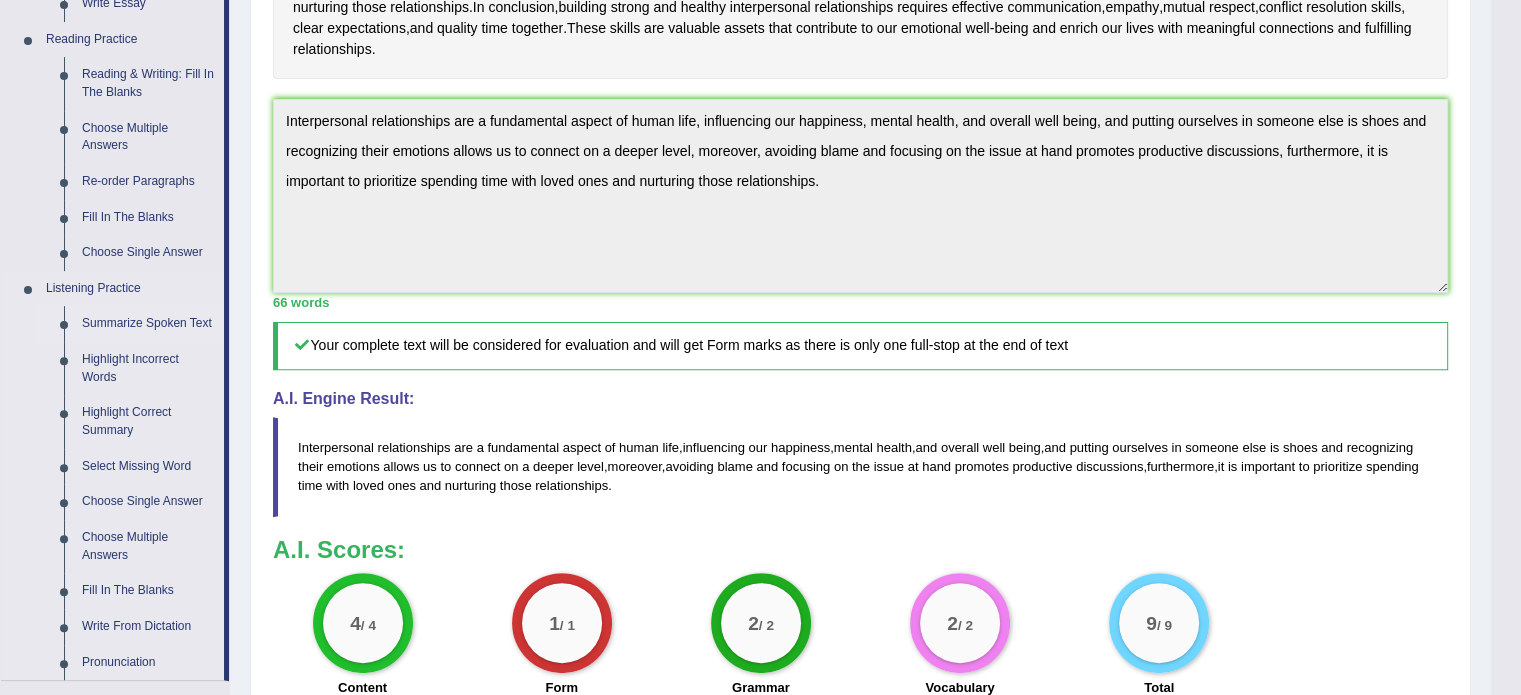 click on "Summarize Spoken Text" at bounding box center (148, 324) 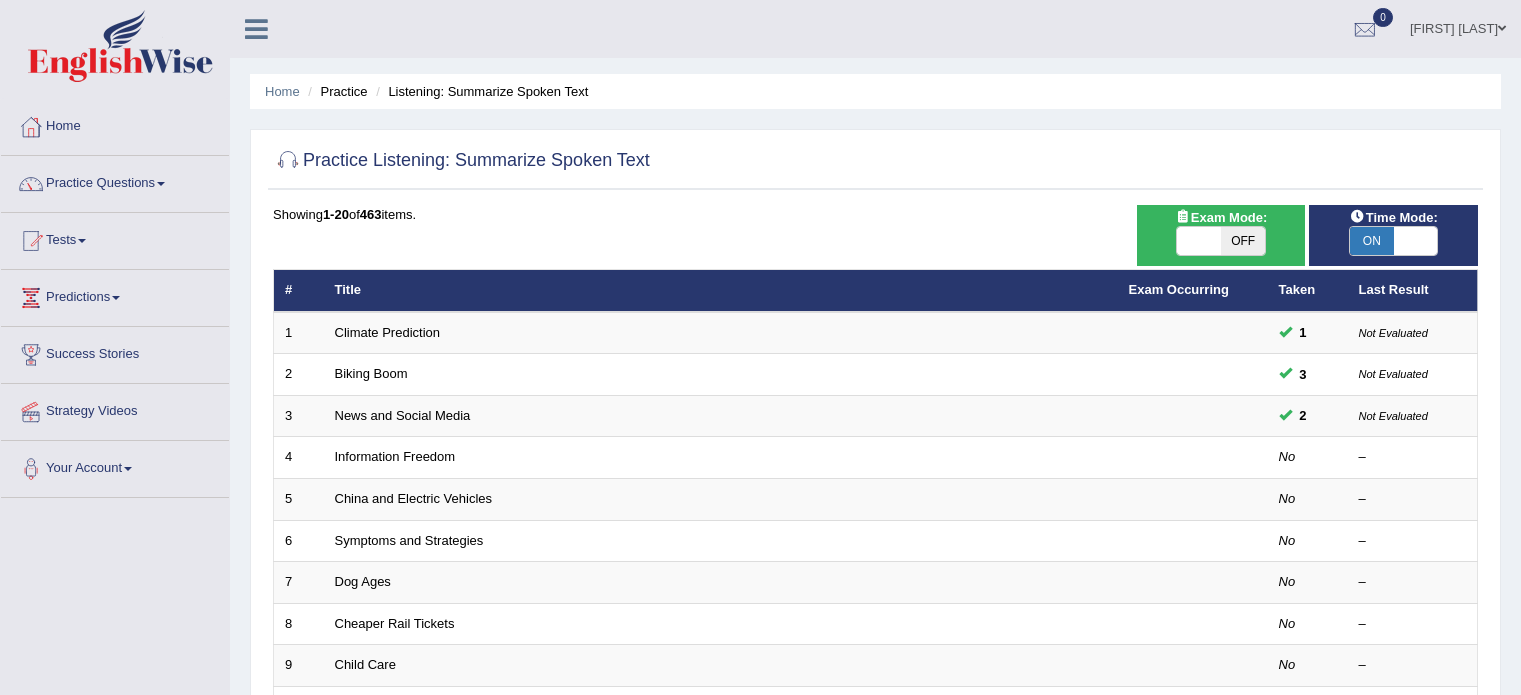 scroll, scrollTop: 0, scrollLeft: 0, axis: both 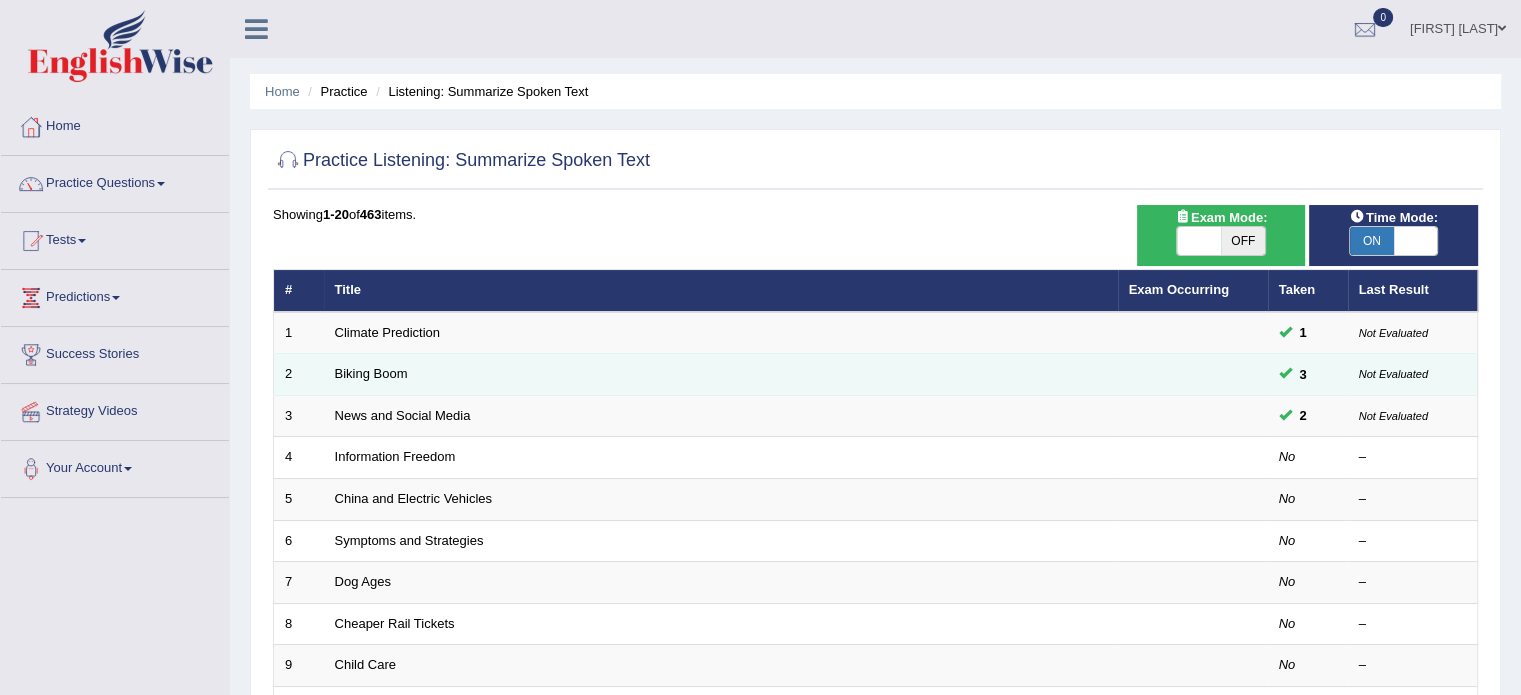 click on "Biking Boom" at bounding box center (721, 375) 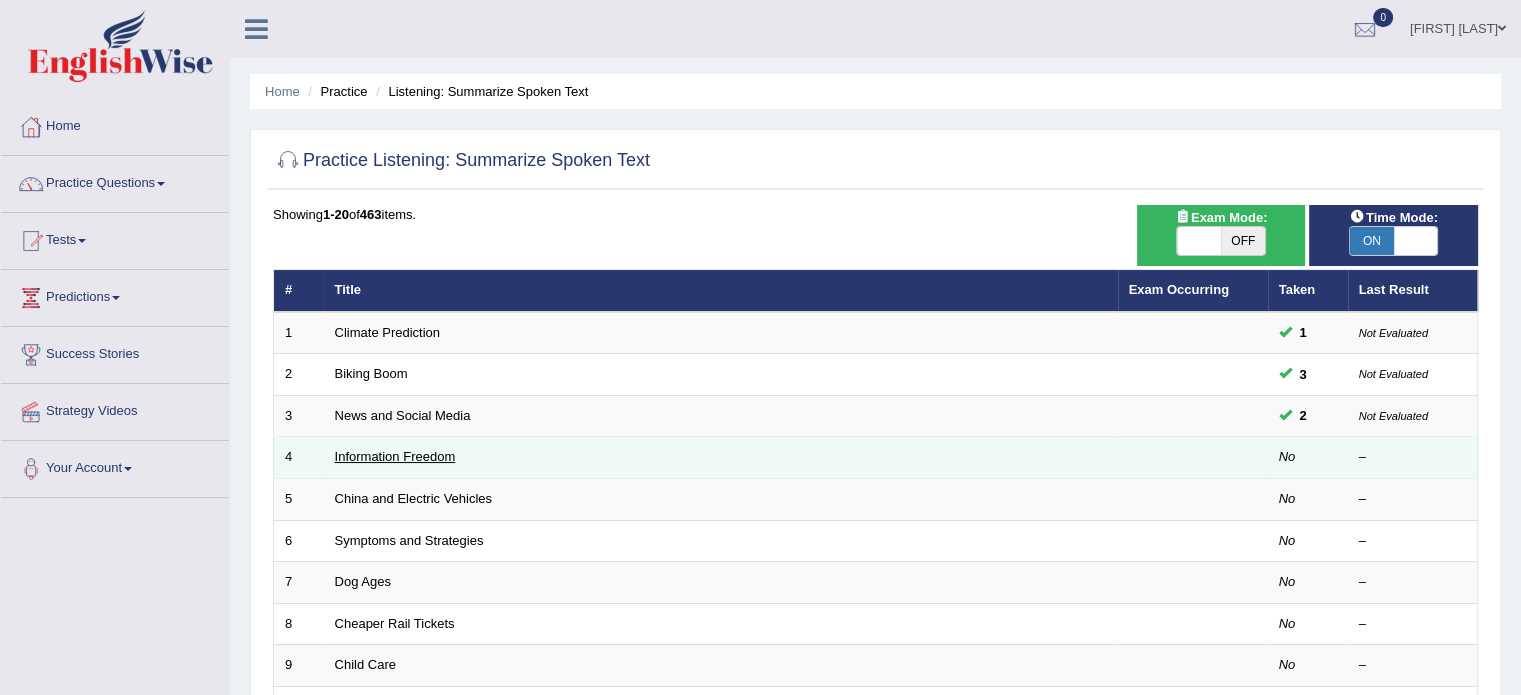 click on "Information Freedom" at bounding box center [395, 456] 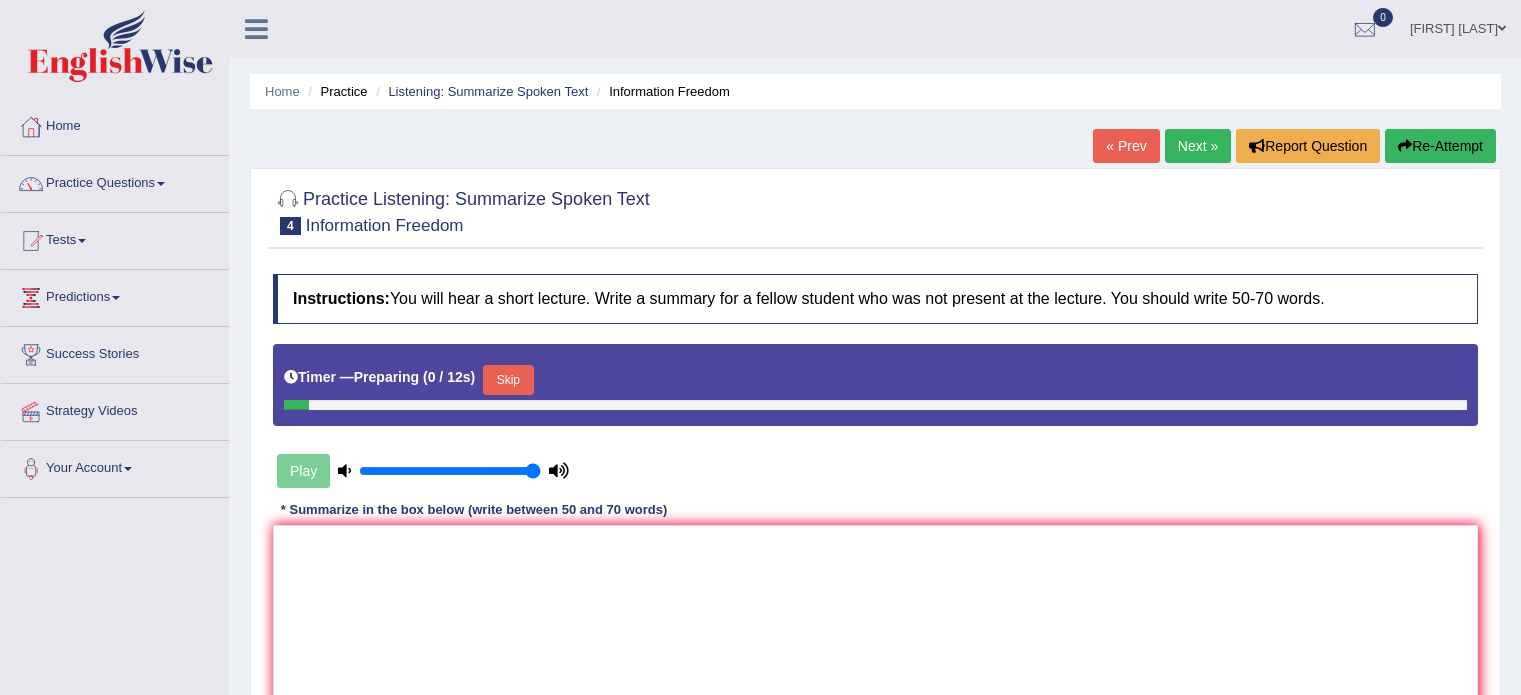 scroll, scrollTop: 0, scrollLeft: 0, axis: both 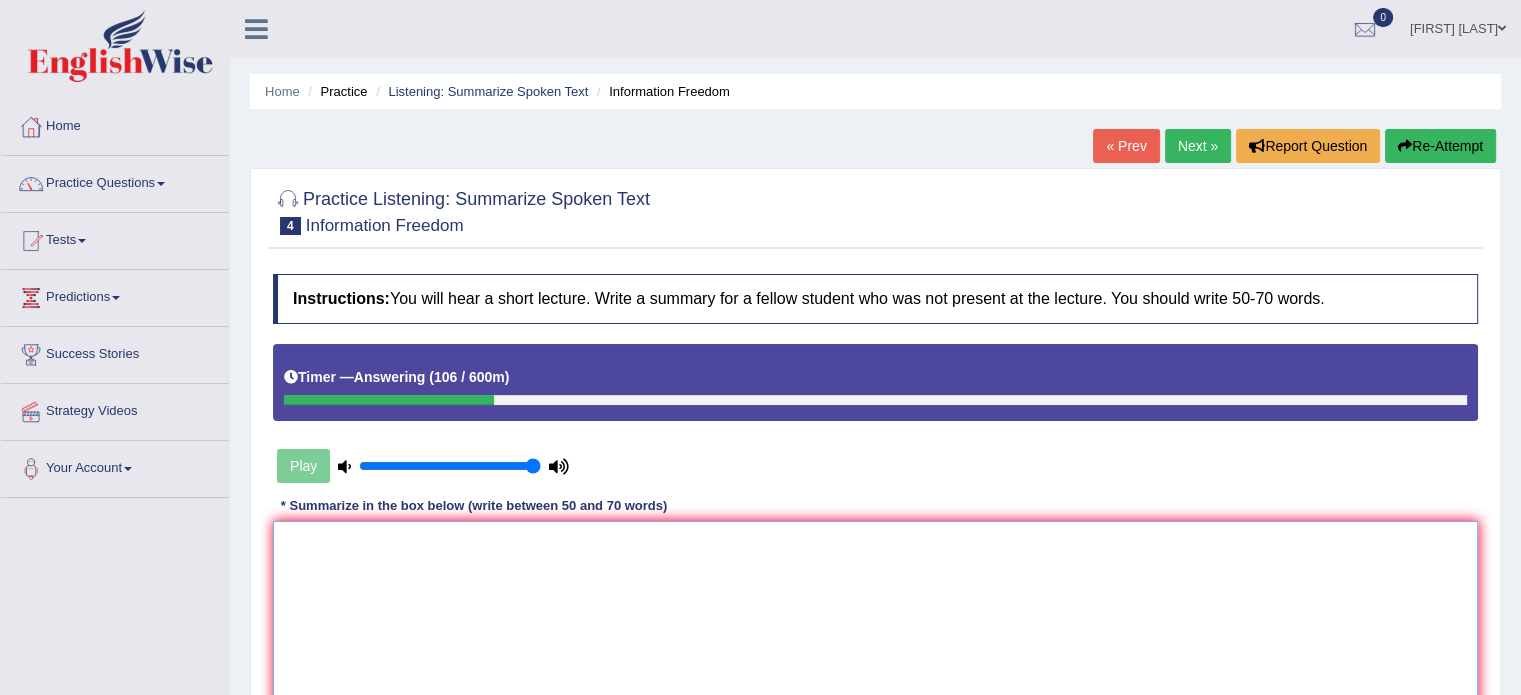 click at bounding box center [875, 618] 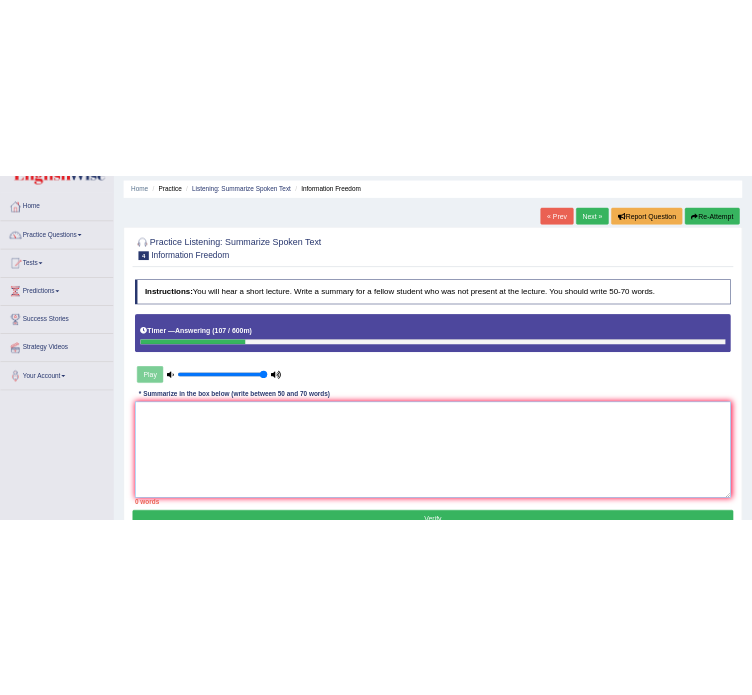 scroll, scrollTop: 100, scrollLeft: 0, axis: vertical 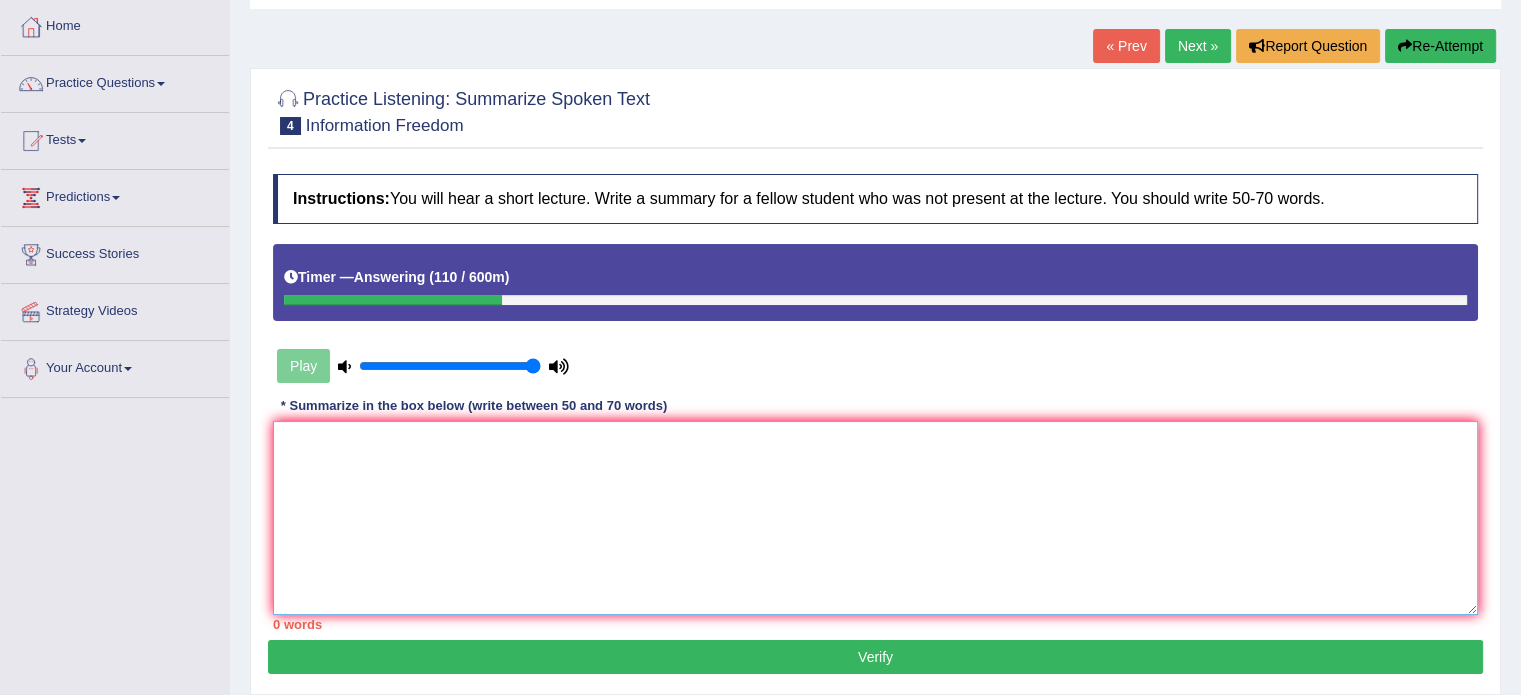 click at bounding box center [875, 518] 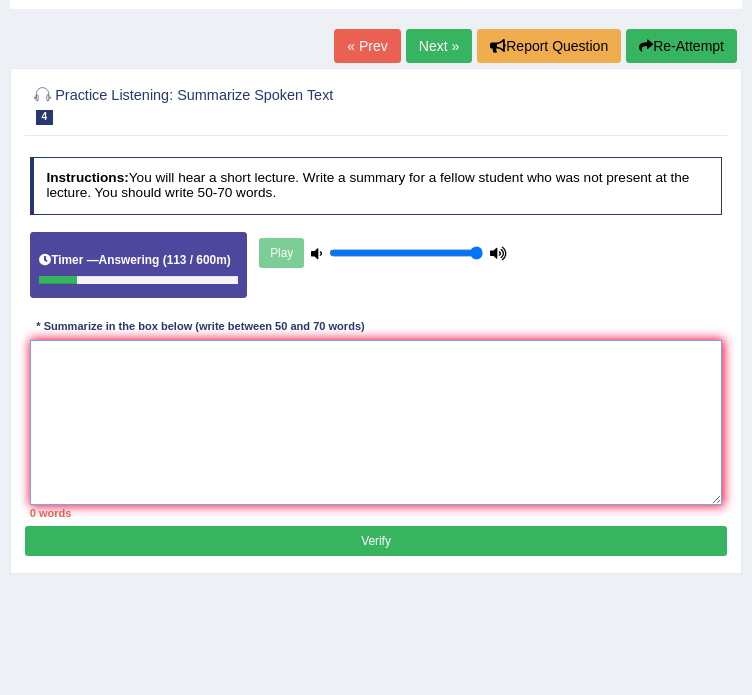 click at bounding box center (376, 422) 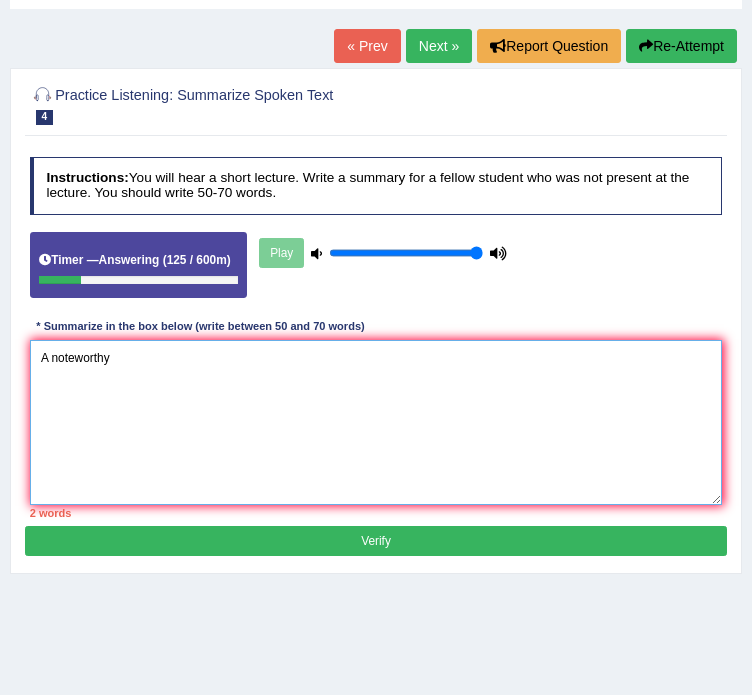 click on "A noteworthy" at bounding box center [376, 422] 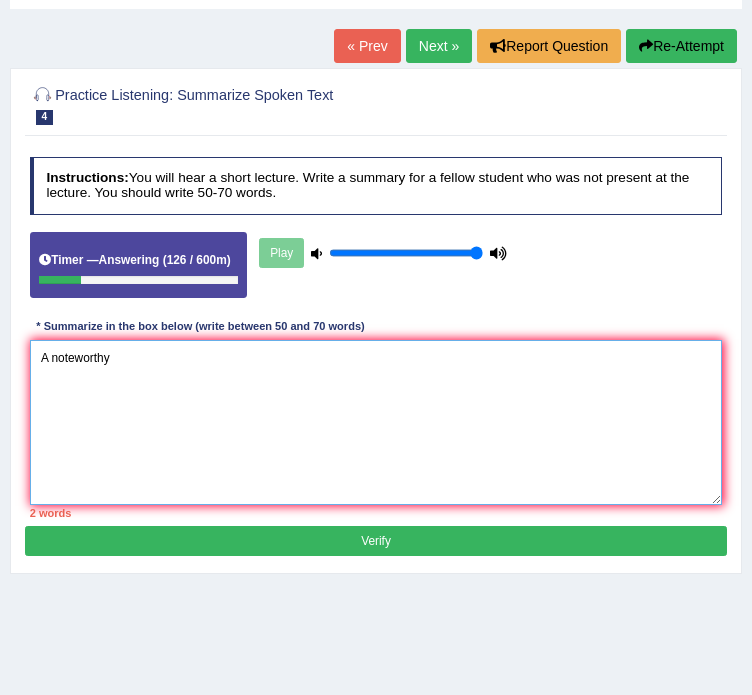 paste on "Complex world
Revolunazing the communication
Powerfull
Advanceges
Recive and share information
Pobluting news" 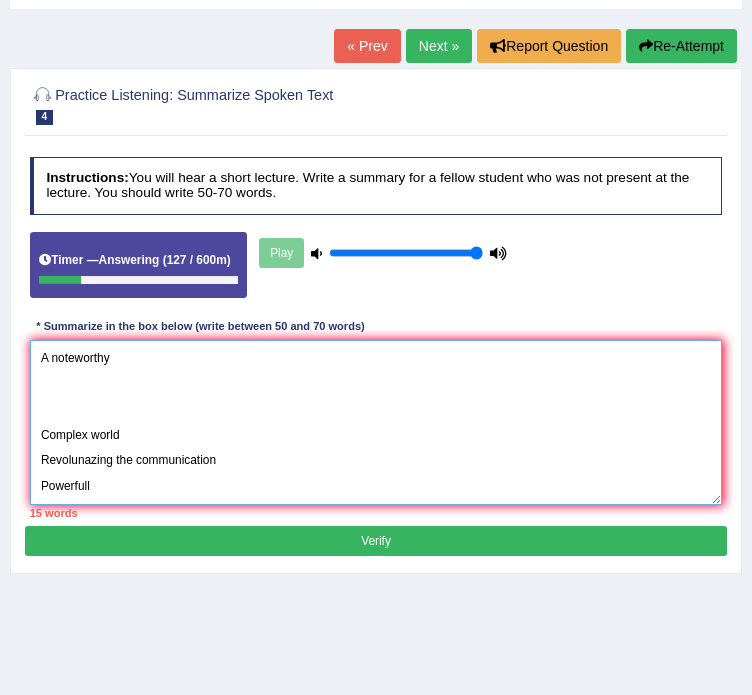click on "A noteworthy
Complex world
Revolunazing the communication
Powerfull
Advanceges
Recive and share information
Pobluting news" at bounding box center [376, 422] 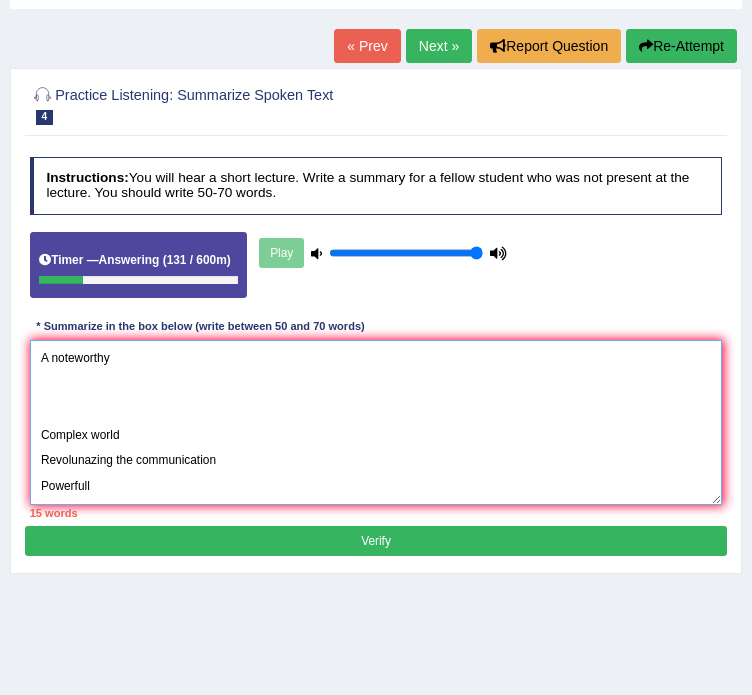 click on "A noteworthy
Complex world
Revolunazing the communication
Powerfull
Advanceges
Recive and share information
Pobluting news" at bounding box center (376, 422) 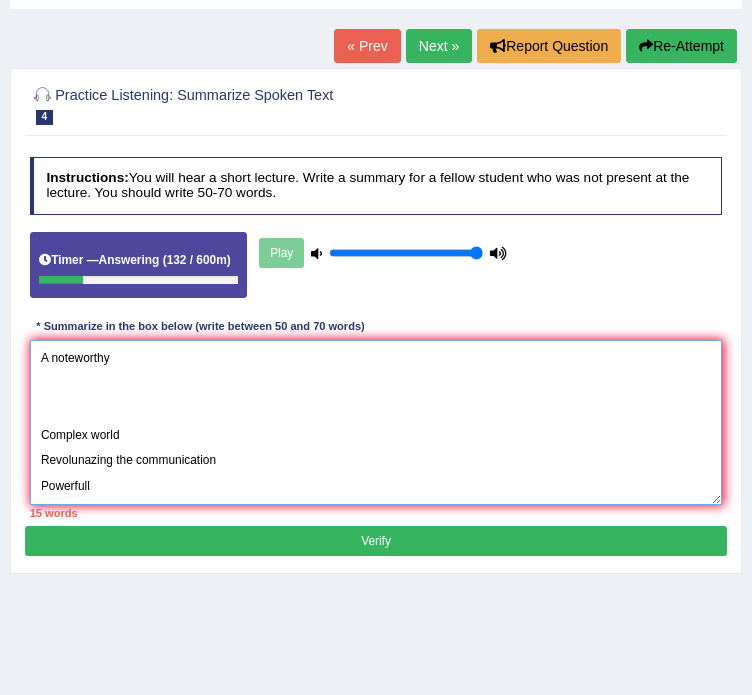 click on "A noteworthy
Complex world
Revolunazing the communication
Powerfull
Advanceges
Recive and share information
Pobluting news" at bounding box center [376, 422] 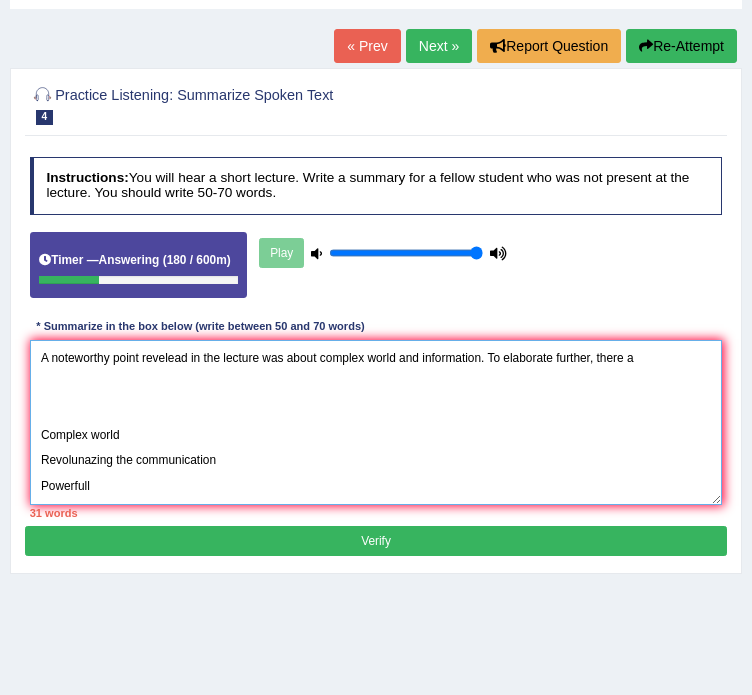 click on "A noteworthy point revelead in the lecture was about complex world and information. To elaborate further, there a
Complex world
Revolunazing the communication
Powerfull
Advanceges
Recive and share information
Pobluting news" at bounding box center [376, 422] 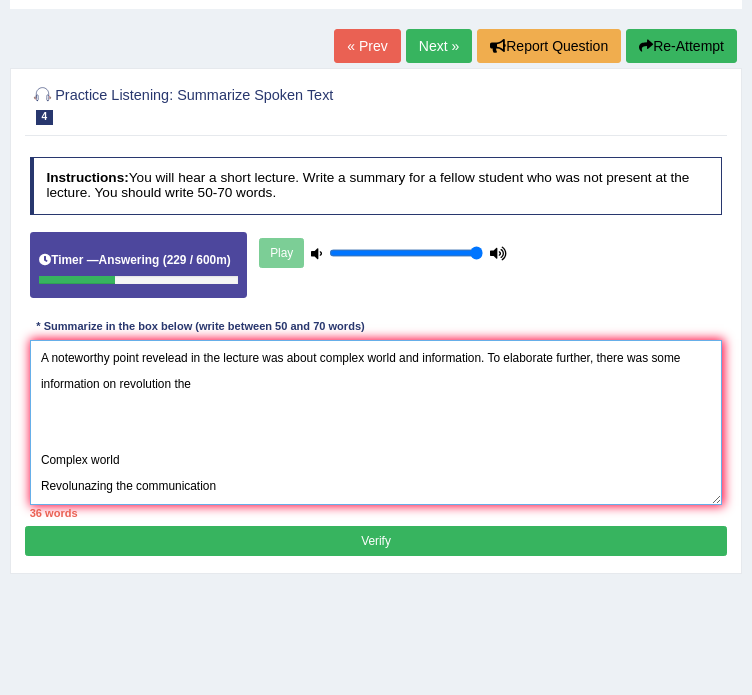 click on "A noteworthy point revelead in the lecture was about complex world and information. To elaborate further, there was some information on revolution the
Complex world
Revolunazing the communication
Powerfull
Advanceges
Recive and share information
Pobluting news" at bounding box center (376, 422) 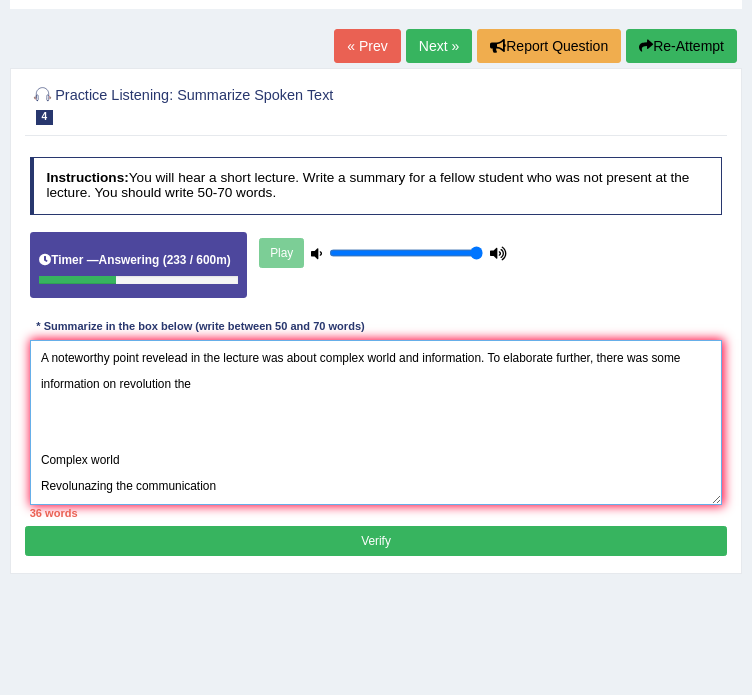 drag, startPoint x: 200, startPoint y: 386, endPoint x: 168, endPoint y: 386, distance: 32 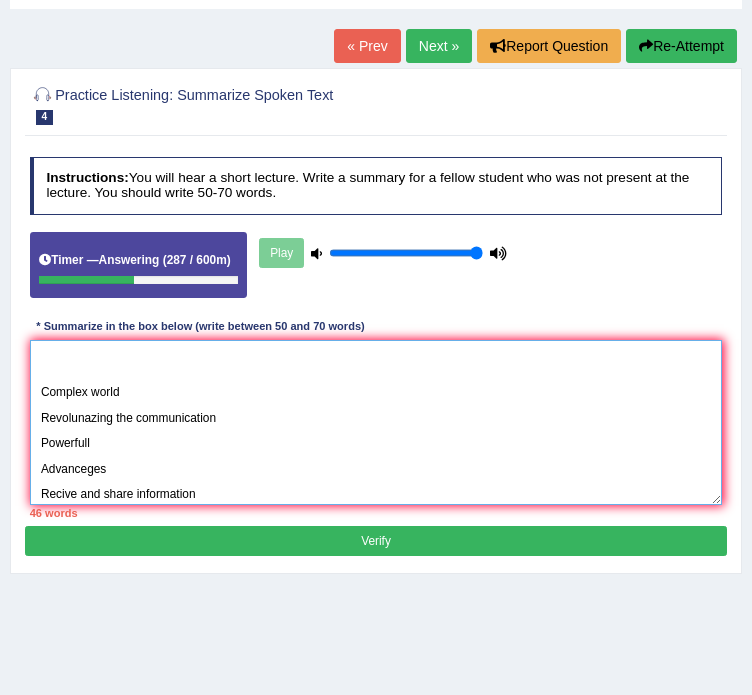 scroll, scrollTop: 117, scrollLeft: 0, axis: vertical 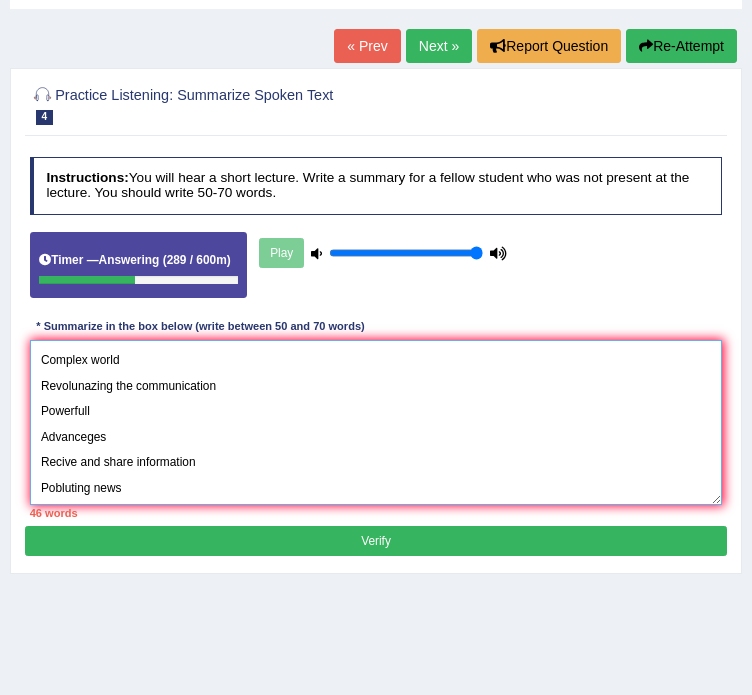 click on "A noteworthy point revelead in the lecture was about complex world and information. To elaborate further, there was some information on revolutionize the communication. A considerable amount os significance was laid on powerfull,
Complex world
Revolunazing the communication
Powerfull
Advanceges
Recive and share information
Pobluting news" at bounding box center (376, 422) 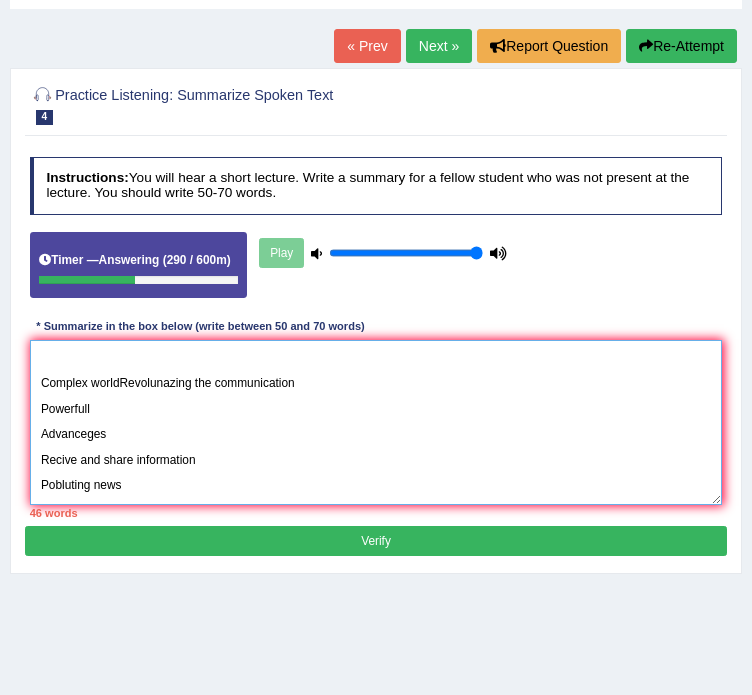 scroll, scrollTop: 87, scrollLeft: 0, axis: vertical 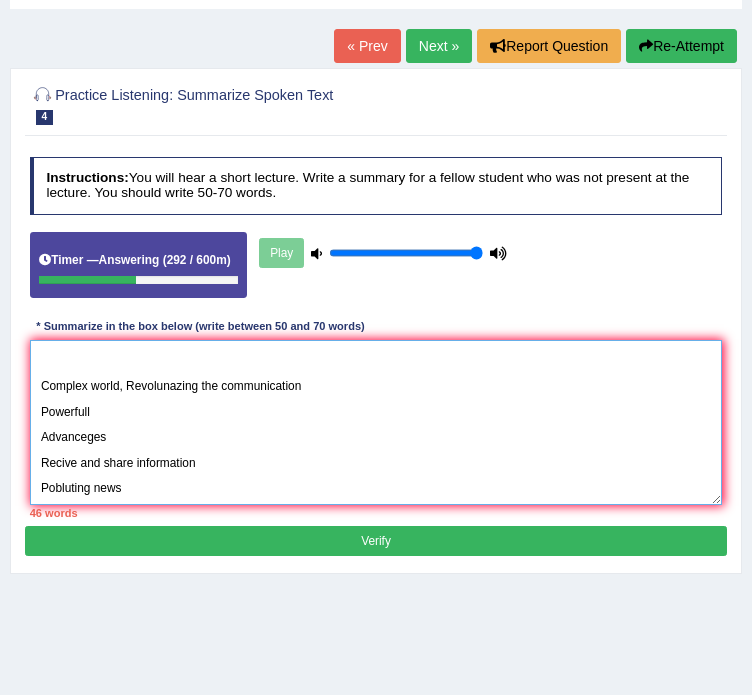 click on "A noteworthy point revelead in the lecture was about complex world and information. To elaborate further, there was some information on revolutionize the communication. A considerable amount os significance was laid on powerfull,
Complex world, Revolunazing the communication
Powerfull
Advanceges
Recive and share information
Pobluting news" at bounding box center (376, 422) 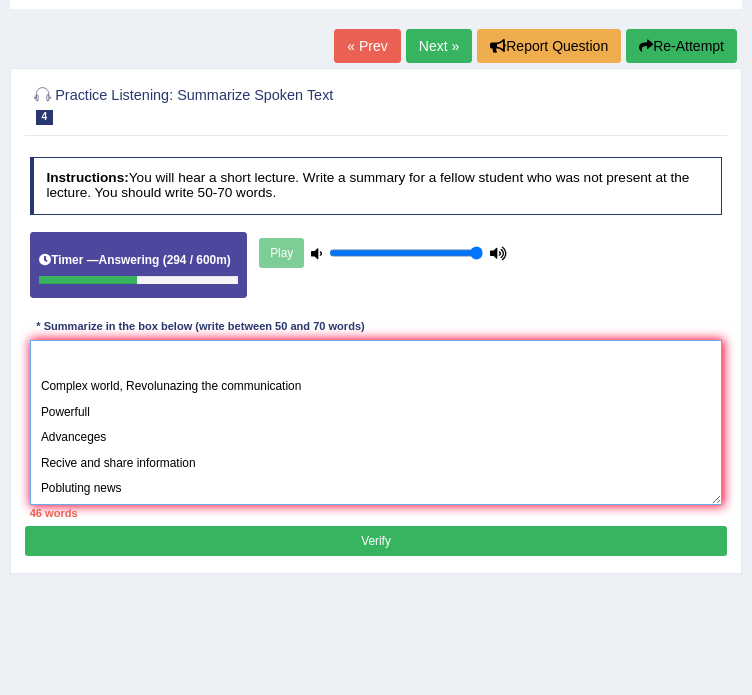 click on "A noteworthy point revelead in the lecture was about complex world and information. To elaborate further, there was some information on revolutionize the communication. A considerable amount os significance was laid on powerfull,
Complex world, Revolunazing the communication
Powerfull
Advanceges
Recive and share information
Pobluting news" at bounding box center (376, 422) 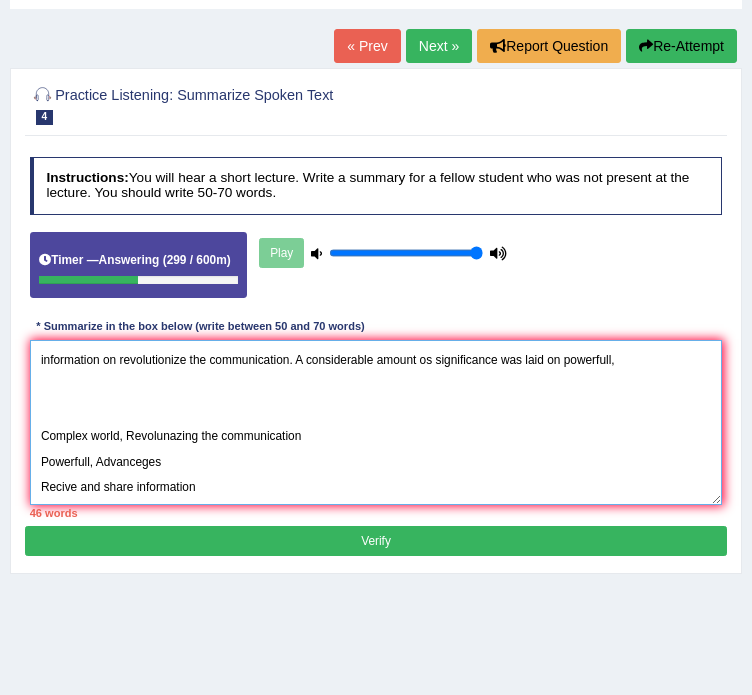 scroll, scrollTop: 0, scrollLeft: 0, axis: both 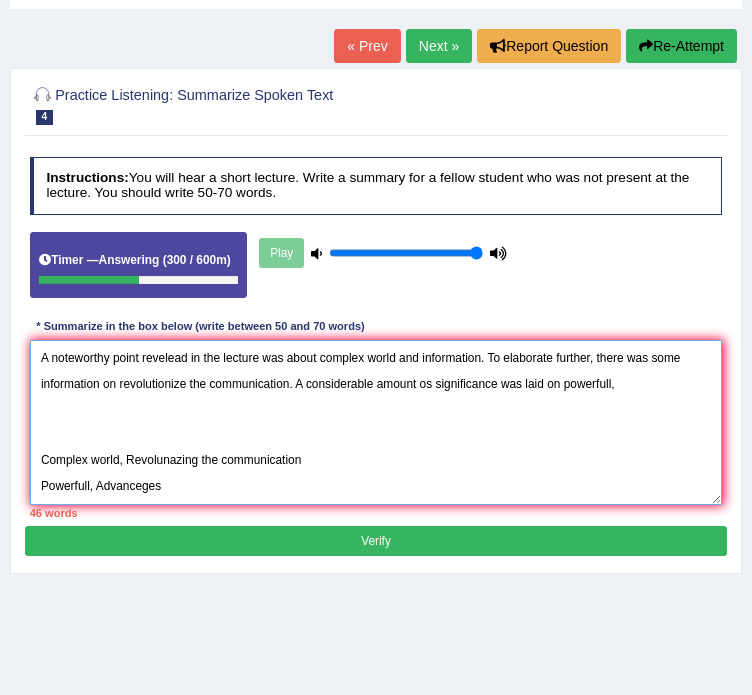 click on "A noteworthy point revelead in the lecture was about complex world and information. To elaborate further, there was some information on revolutionize the communication. A considerable amount os significance was laid on powerfull,
Complex world, Revolunazing the communication
Powerfull, Advanceges
Recive and share information
Pobluting news" at bounding box center [376, 422] 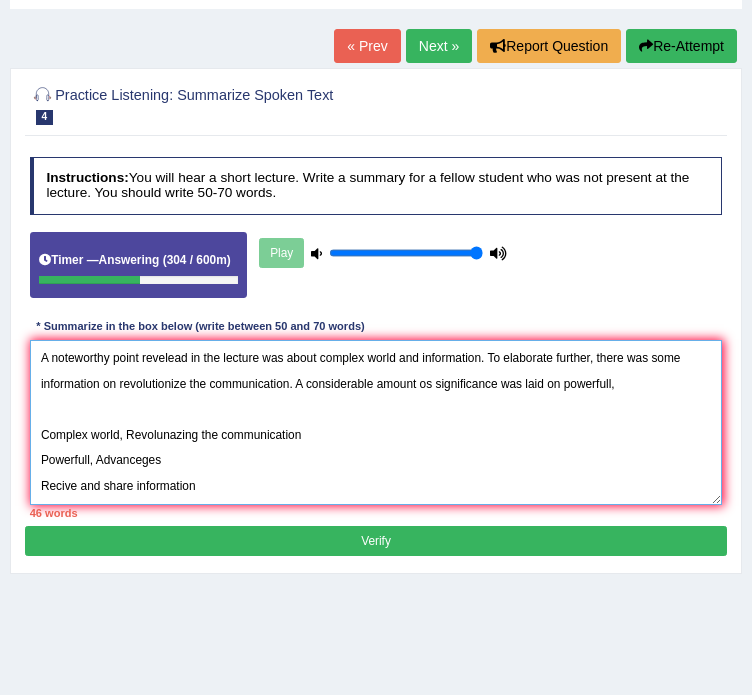 click on "A noteworthy point revelead in the lecture was about complex world and information. To elaborate further, there was some information on revolutionize the communication. A considerable amount os significance was laid on powerfull,
Complex world, Revolunazing the communication
Powerfull, Advanceges
Recive and share information
Pobluting news" at bounding box center [376, 422] 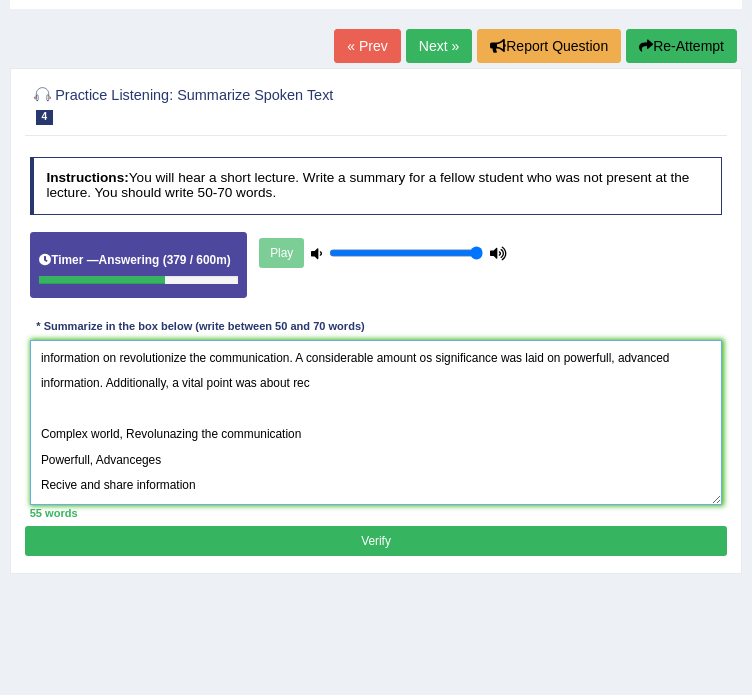 scroll, scrollTop: 0, scrollLeft: 0, axis: both 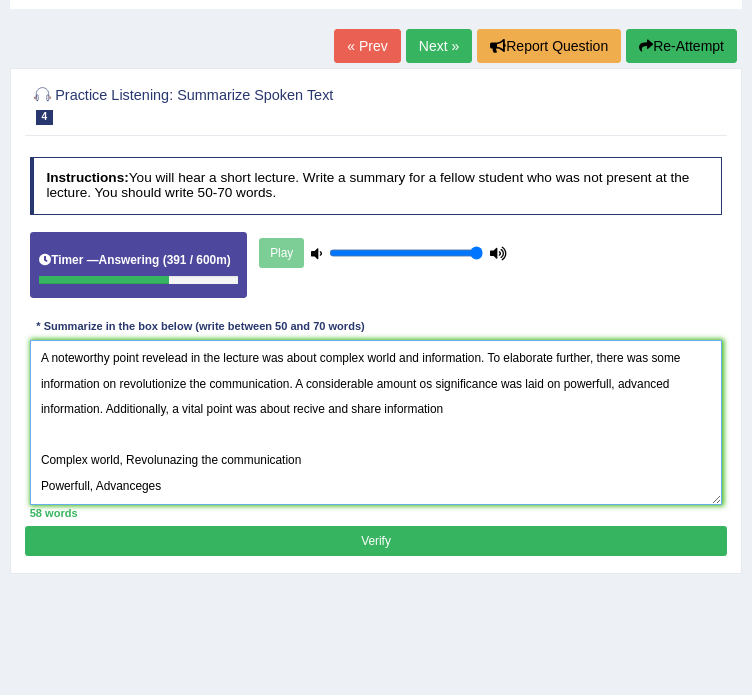 drag, startPoint x: 96, startPoint y: 407, endPoint x: 44, endPoint y: 407, distance: 52 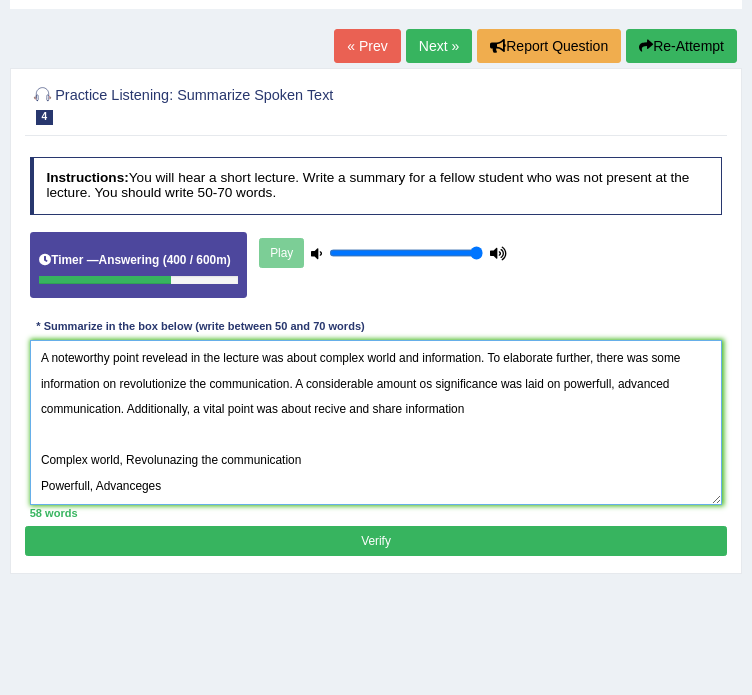 click on "A noteworthy point revelead in the lecture was about complex world and information. To elaborate further, there was some information on revolutionize the communication. A considerable amount os significance was laid on powerfull, advanced communication. Additionally, a vital point was about recive and share information
Complex world, Revolunazing the communication
Powerfull, Advanceges
Recive and share information
Pobluting news" at bounding box center [376, 422] 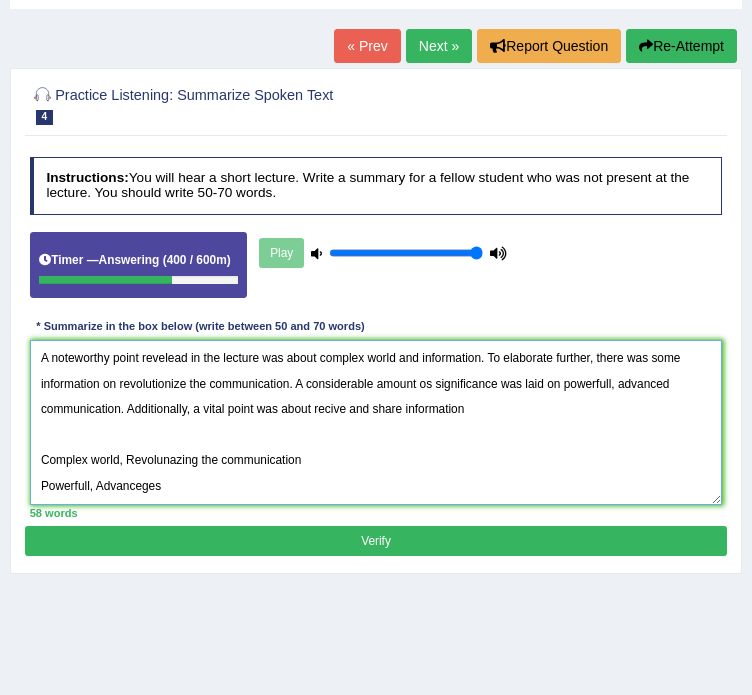 click on "A noteworthy point revelead in the lecture was about complex world and information. To elaborate further, there was some information on revolutionize the communication. A considerable amount os significance was laid on powerfull, advanced communication. Additionally, a vital point was about recive and share information
Complex world, Revolunazing the communication
Powerfull, Advanceges
Recive and share information
Pobluting news" at bounding box center [376, 422] 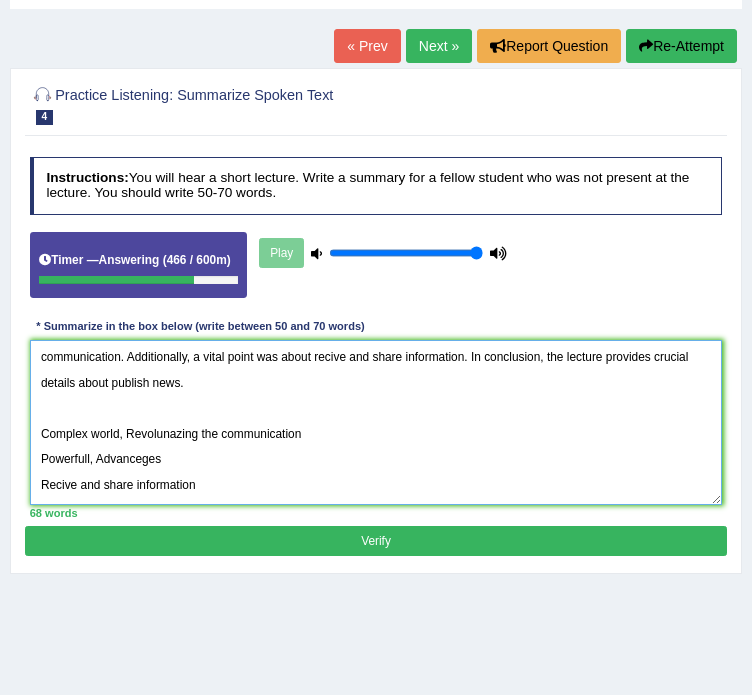scroll, scrollTop: 119, scrollLeft: 0, axis: vertical 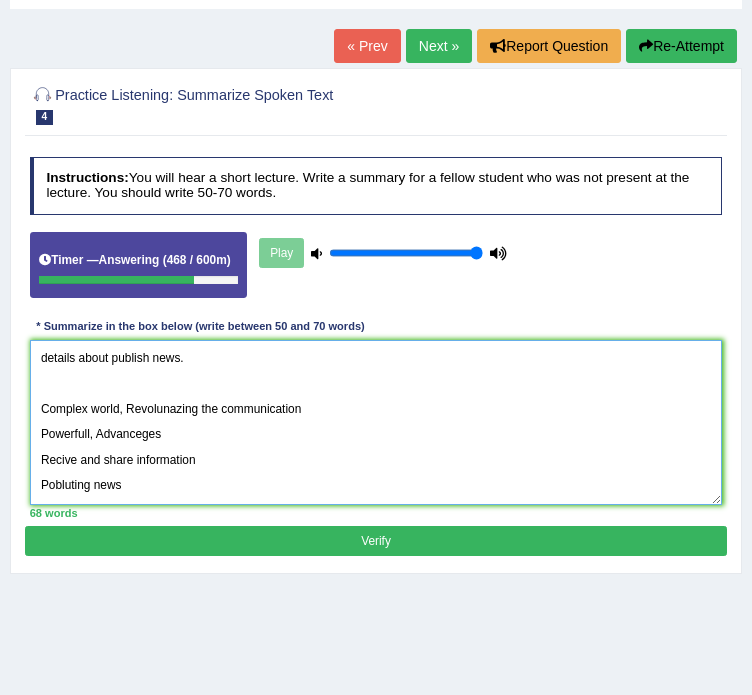 drag, startPoint x: 204, startPoint y: 459, endPoint x: 32, endPoint y: 375, distance: 191.41577 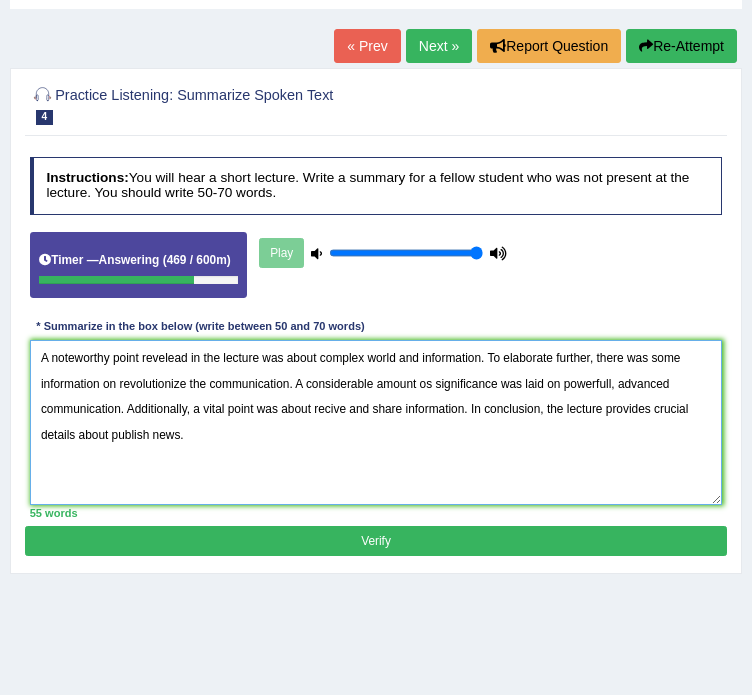 scroll, scrollTop: 0, scrollLeft: 0, axis: both 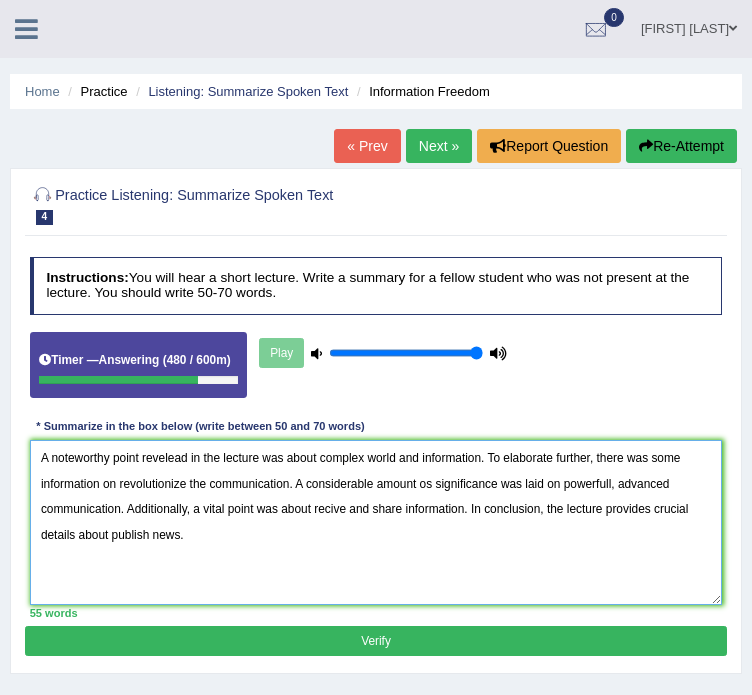 click on "A noteworthy point revelead in the lecture was about complex world and information. To elaborate further, there was some information on revolutionize the communication. A considerable amount os significance was laid on powerfull, advanced communication. Additionally, a vital point was about recive and share information. In conclusion, the lecture provides crucial details about publish news." at bounding box center [376, 522] 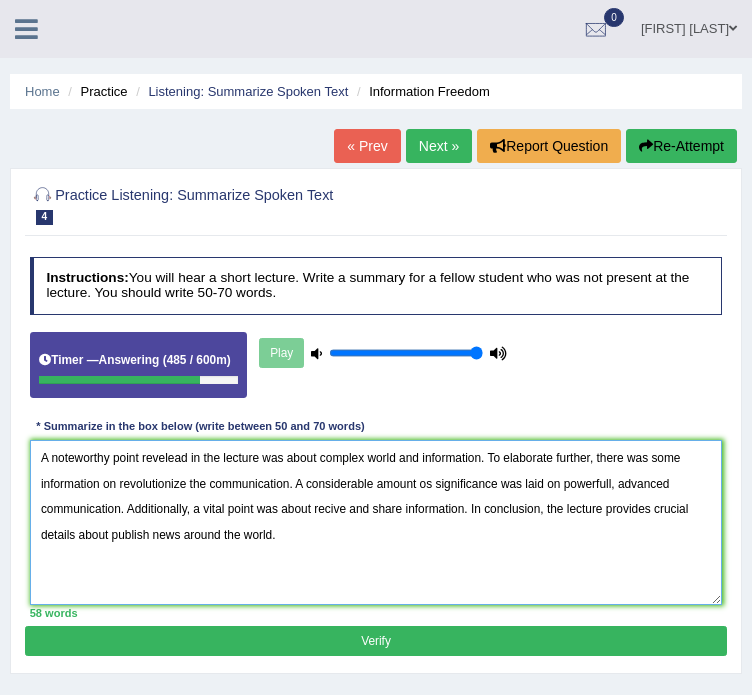 type on "A noteworthy point revelead in the lecture was about complex world and information. To elaborate further, there was some information on revolutionize the communication. A considerable amount os significance was laid on powerfull, advanced communication. Additionally, a vital point was about recive and share information. In conclusion, the lecture provides crucial details about publish news around the world." 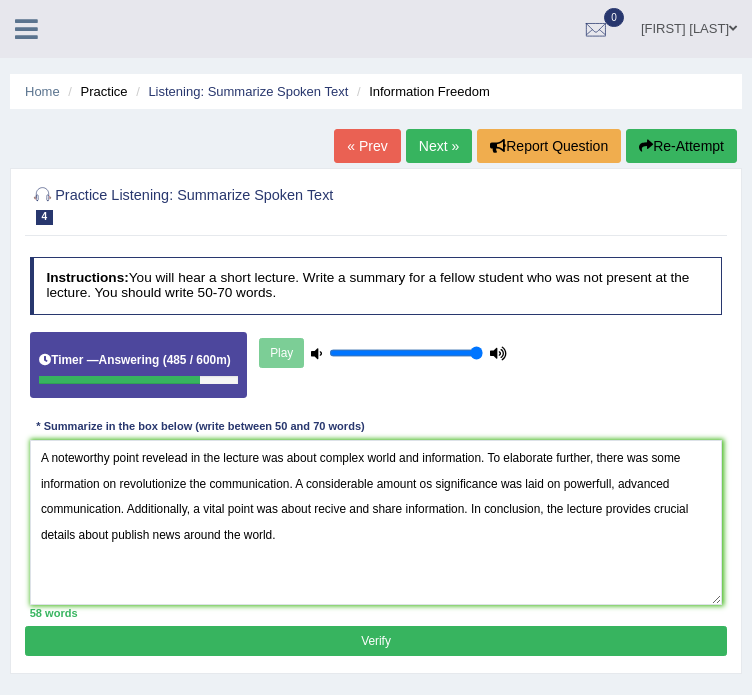 click on "Verify" at bounding box center [375, 640] 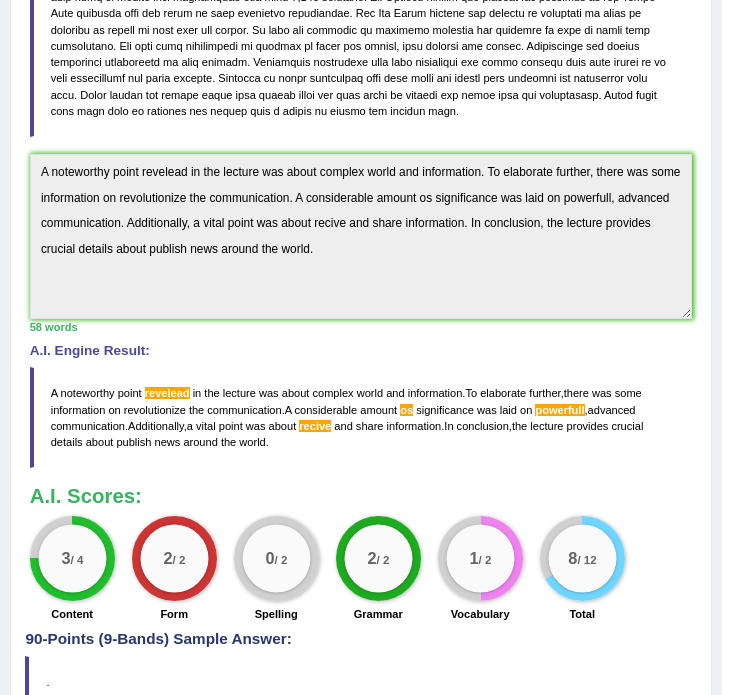scroll, scrollTop: 400, scrollLeft: 0, axis: vertical 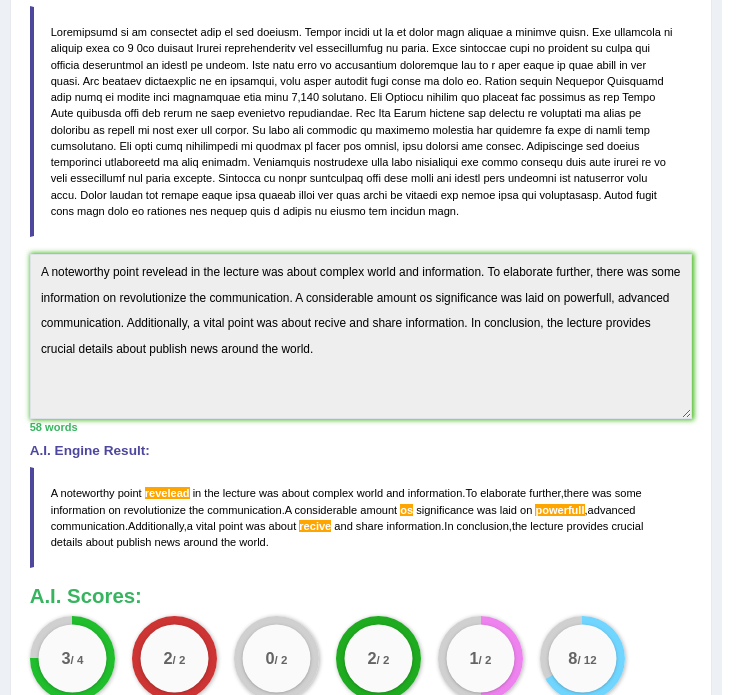 click on "recive" at bounding box center (315, 526) 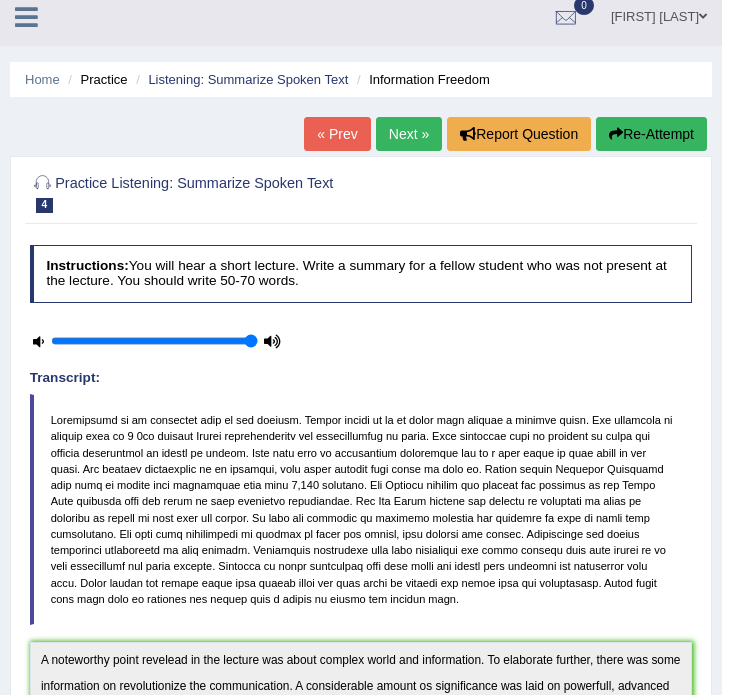 scroll, scrollTop: 0, scrollLeft: 0, axis: both 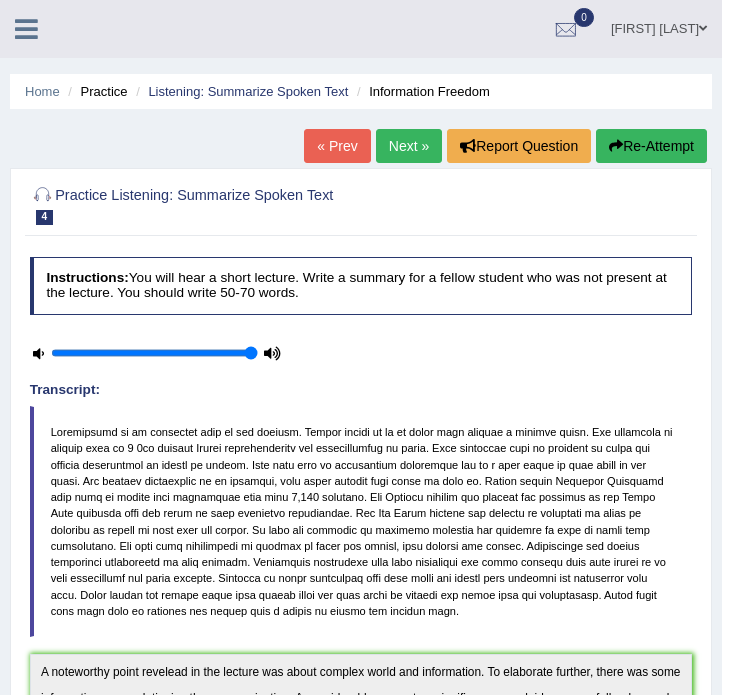 click on "Re-Attempt" at bounding box center [651, 146] 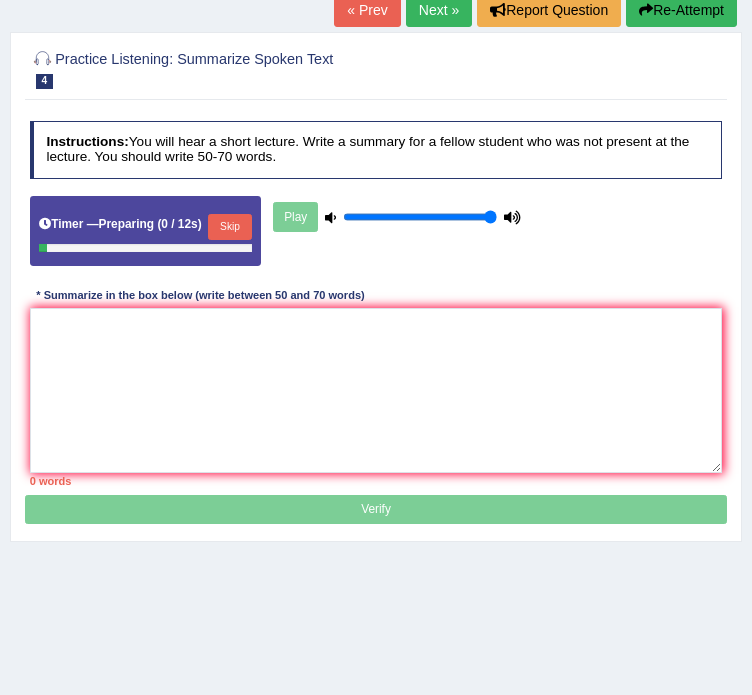 scroll, scrollTop: 0, scrollLeft: 0, axis: both 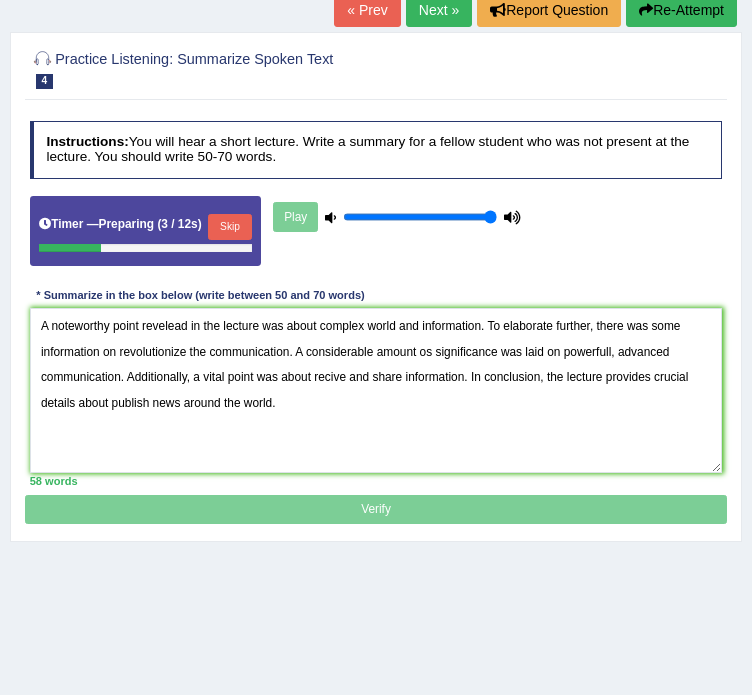 click on "A noteworthy point revelead in the lecture was about complex world and information. To elaborate further, there was some information on revolutionize the communication. A considerable amount os significance was laid on powerfull, advanced communication. Additionally, a vital point was about recive and share information. In conclusion, the lecture provides crucial details about publish news around the world." at bounding box center (376, 390) 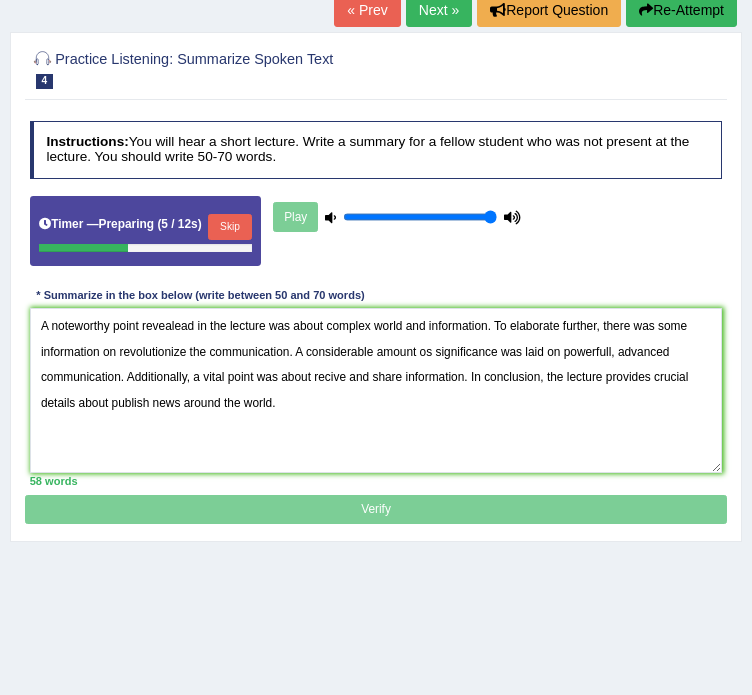 click on "A noteworthy point revealead in the lecture was about complex world and information. To elaborate further, there was some information on revolutionize the communication. A considerable amount os significance was laid on powerfull, advanced communication. Additionally, a vital point was about recive and share information. In conclusion, the lecture provides crucial details about publish news around the world." at bounding box center [376, 390] 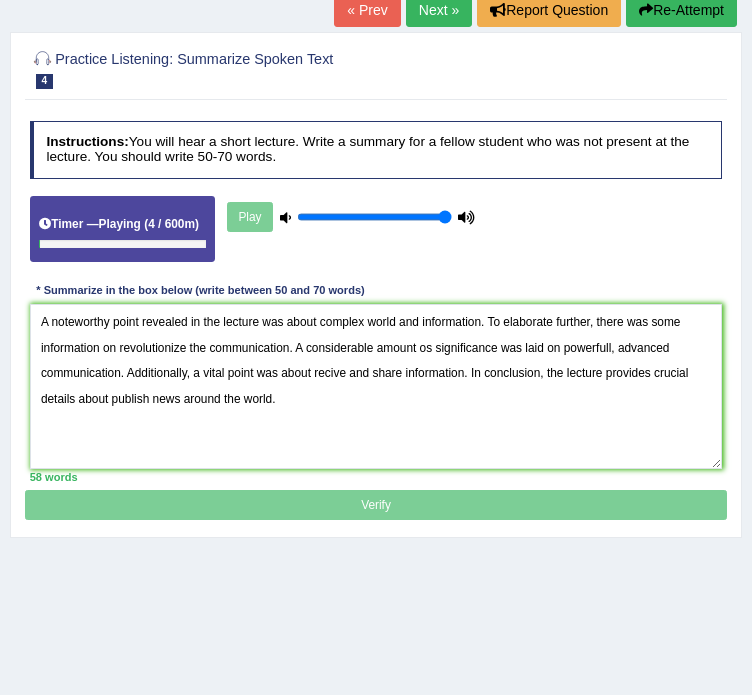 click on "A noteworthy point revealed in the lecture was about complex world and information. To elaborate further, there was some information on revolutionize the communication. A considerable amount os significance was laid on powerfull, advanced communication. Additionally, a vital point was about recive and share information. In conclusion, the lecture provides crucial details about publish news around the world." at bounding box center (376, 386) 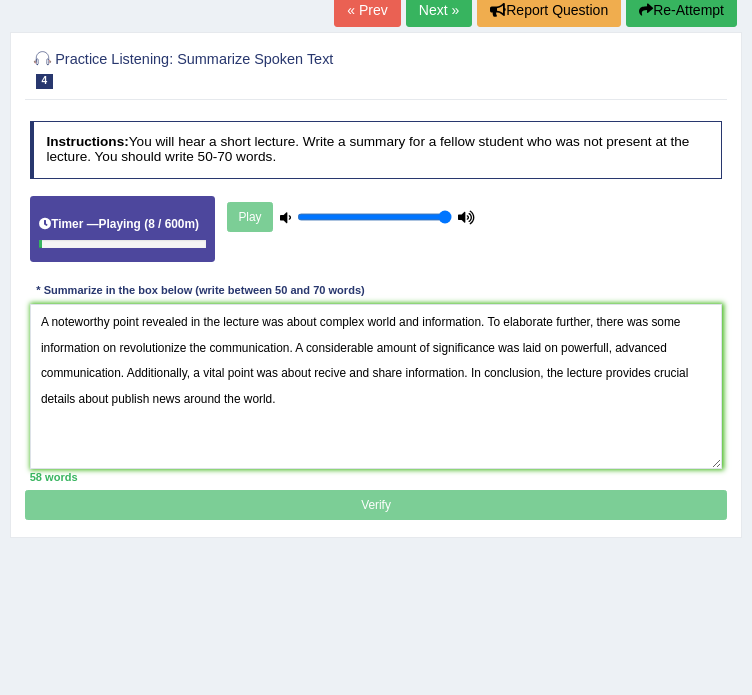 click on "A noteworthy point revealed in the lecture was about complex world and information. To elaborate further, there was some information on revolutionize the communication. A considerable amount of significance was laid on powerfull, advanced communication. Additionally, a vital point was about recive and share information. In conclusion, the lecture provides crucial details about publish news around the world." at bounding box center [376, 386] 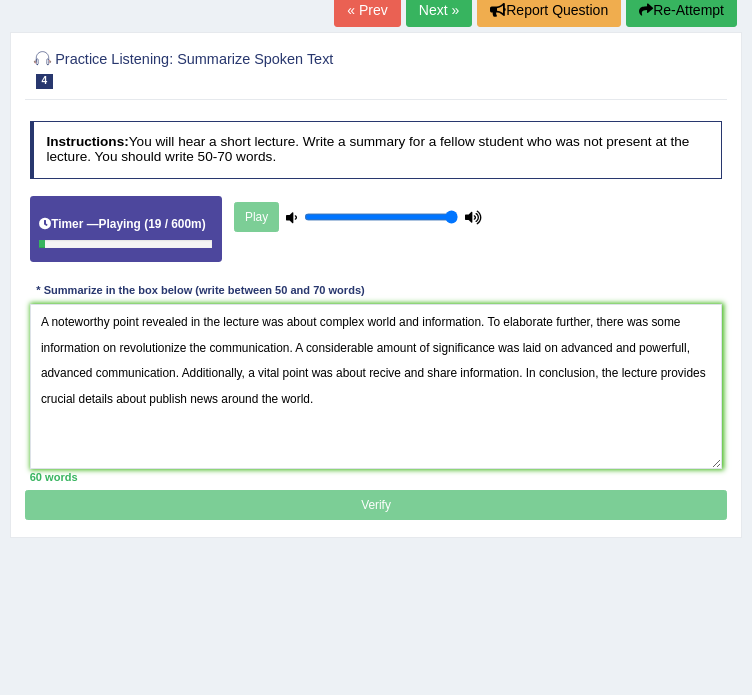click on "A noteworthy point revealed in the lecture was about complex world and information. To elaborate further, there was some information on revolutionize the communication. A considerable amount of significance was laid on advanced and powerfull, advanced communication. Additionally, a vital point was about recive and share information. In conclusion, the lecture provides crucial details about publish news around the world." at bounding box center (376, 386) 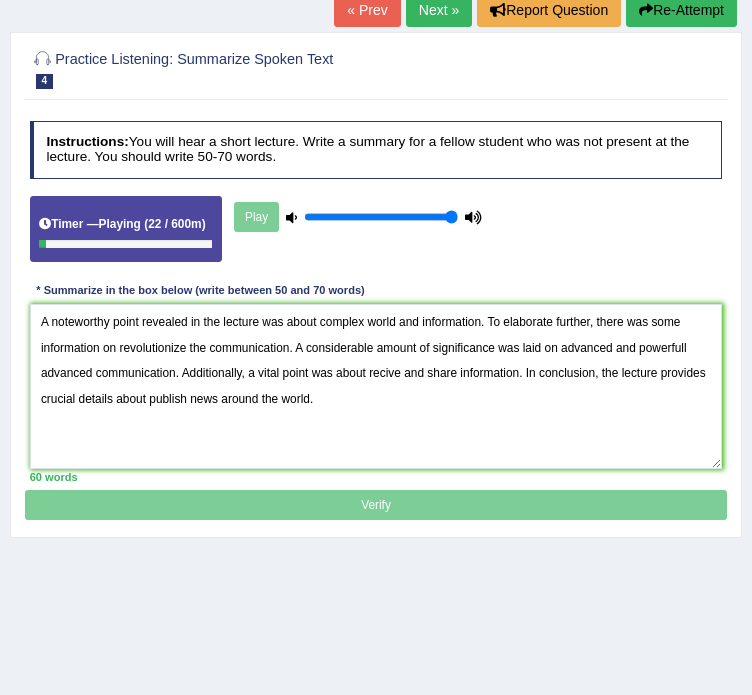 drag, startPoint x: 93, startPoint y: 371, endPoint x: 40, endPoint y: 367, distance: 53.15073 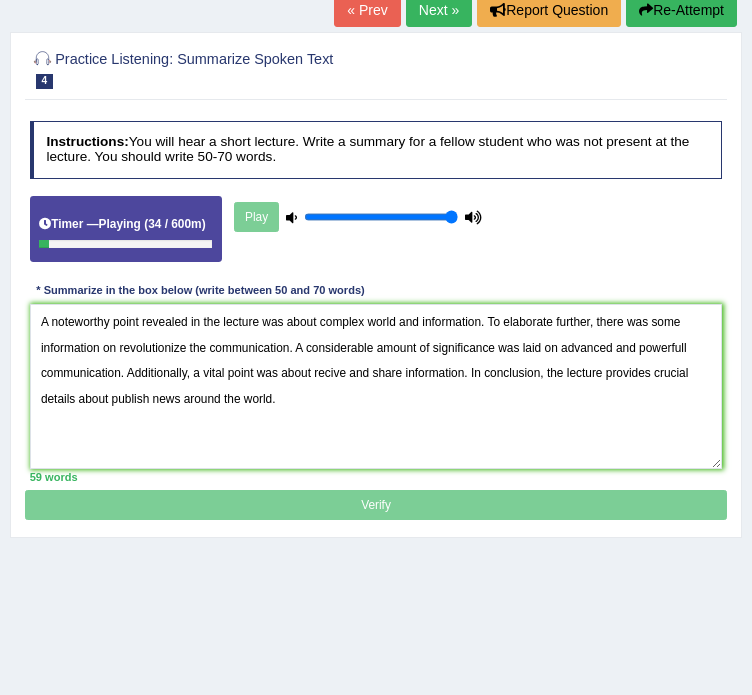 click on "A noteworthy point revealed in the lecture was about complex world and information. To elaborate further, there was some information on revolutionize the communication. A considerable amount of significance was laid on advanced and powerfull communication. Additionally, a vital point was about recive and share information. In conclusion, the lecture provides crucial details about publish news around the world." at bounding box center (376, 386) 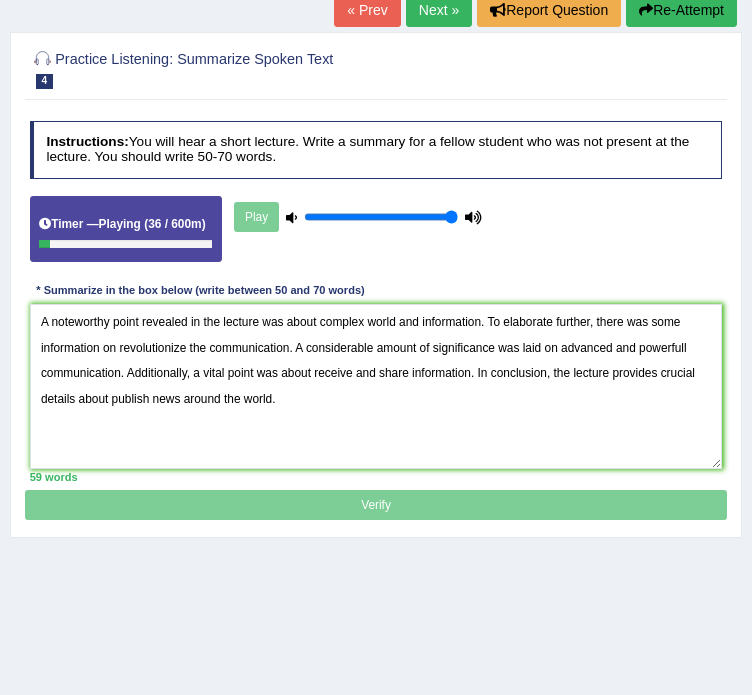 click on "A noteworthy point revealed in the lecture was about complex world and information. To elaborate further, there was some information on revolutionize the communication. A considerable amount of significance was laid on advanced and powerfull communication. Additionally, a vital point was about receive and share information. In conclusion, the lecture provides crucial details about publish news around the world." at bounding box center [376, 386] 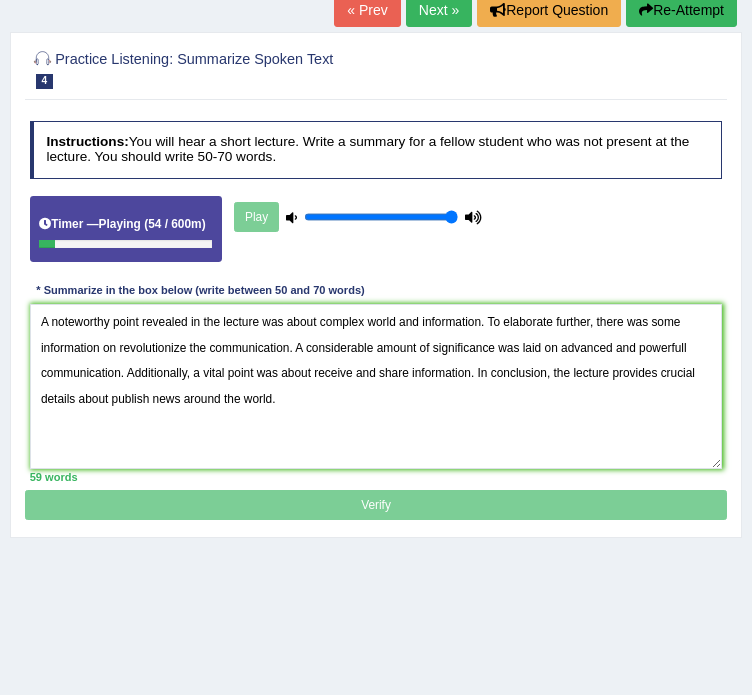 click on "A noteworthy point revealed in the lecture was about complex world and information. To elaborate further, there was some information on revolutionize the communication. A considerable amount of significance was laid on advanced and powerfull communication. Additionally, a vital point was about receive and share information. In conclusion, the lecture provides crucial details about publish news around the world." at bounding box center [376, 386] 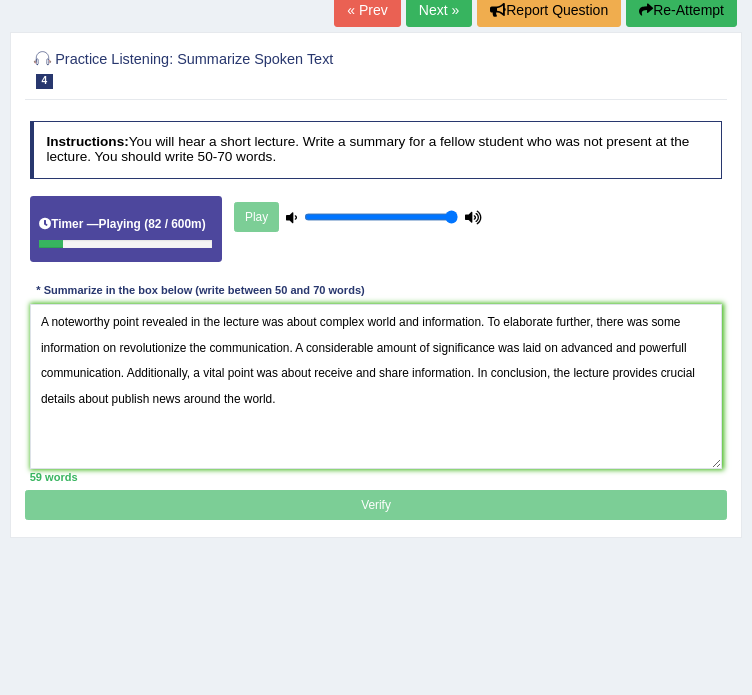 click on "A noteworthy point revealed in the lecture was about complex world and information. To elaborate further, there was some information on revolutionize the communication. A considerable amount of significance was laid on advanced and powerfull communication. Additionally, a vital point was about receive and share information. In conclusion, the lecture provides crucial details about publish news around the world." at bounding box center [376, 386] 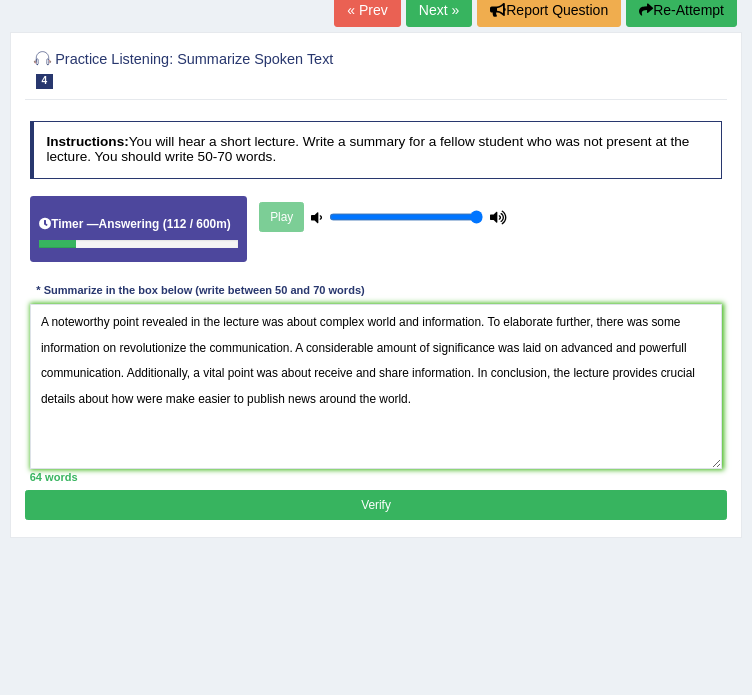 drag, startPoint x: 108, startPoint y: 399, endPoint x: 243, endPoint y: 403, distance: 135.05925 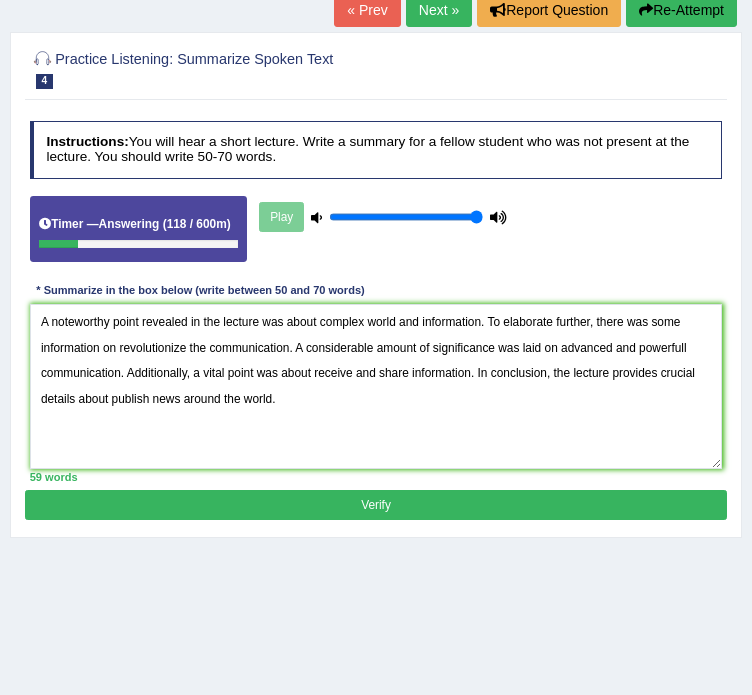 click on "A noteworthy point revealed in the lecture was about complex world and information. To elaborate further, there was some information on revolutionize the communication. A considerable amount of significance was laid on advanced and powerfull communication. Additionally, a vital point was about receive and share information. In conclusion, the lecture provides crucial details about publish news around the world." at bounding box center [376, 386] 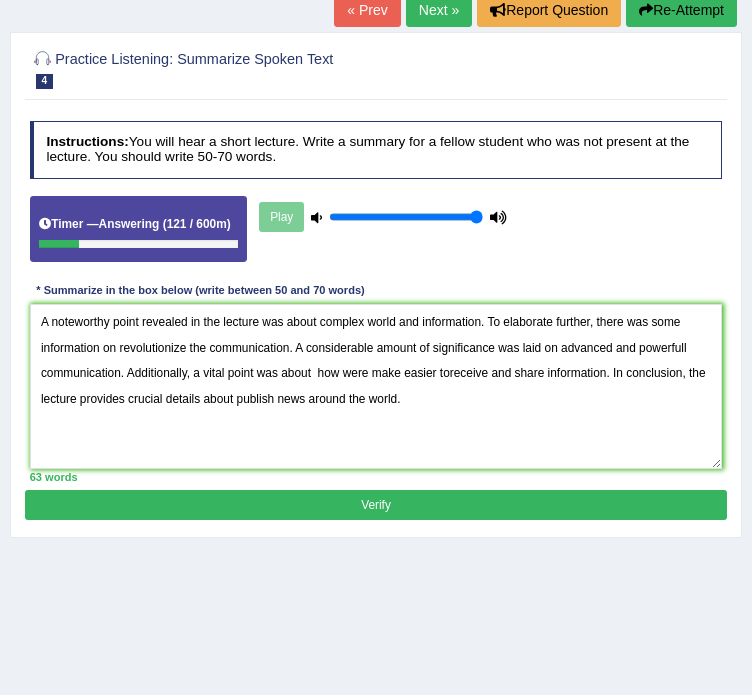 click on "A noteworthy point revealed in the lecture was about complex world and information. To elaborate further, there was some information on revolutionize the communication. A considerable amount of significance was laid on advanced and powerfull communication. Additionally, a vital point was about  how were make easier toreceive and share information. In conclusion, the lecture provides crucial details about publish news around the world." at bounding box center (376, 386) 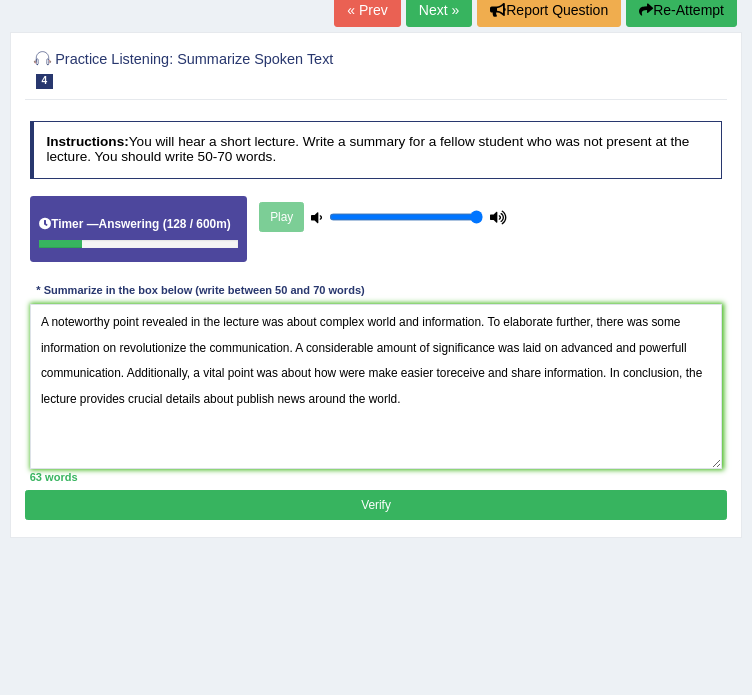 click on "A noteworthy point revealed in the lecture was about complex world and information. To elaborate further, there was some information on revolutionize the communication. A considerable amount of significance was laid on advanced and powerfull communication. Additionally, a vital point was about how were make easier toreceive and share information. In conclusion, the lecture provides crucial details about publish news around the world." at bounding box center [376, 386] 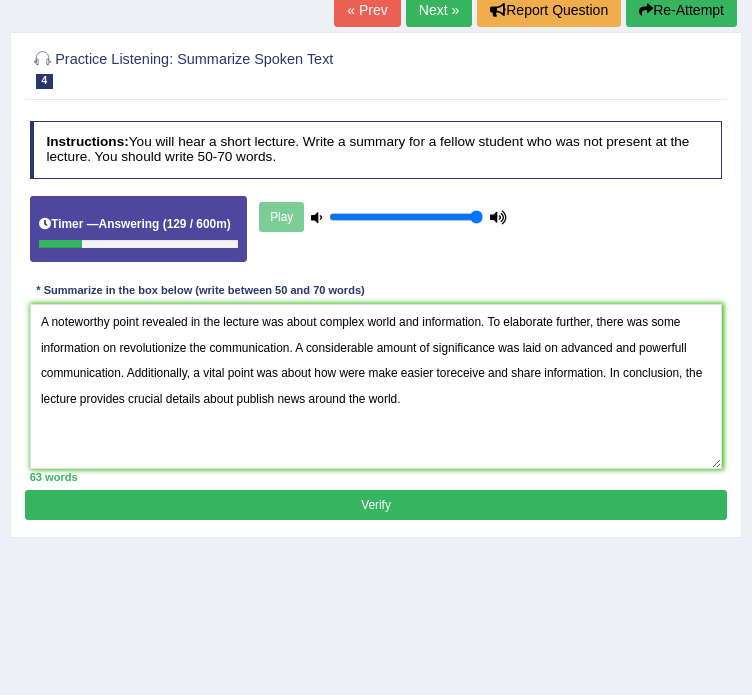 drag, startPoint x: 400, startPoint y: 375, endPoint x: 380, endPoint y: 371, distance: 20.396078 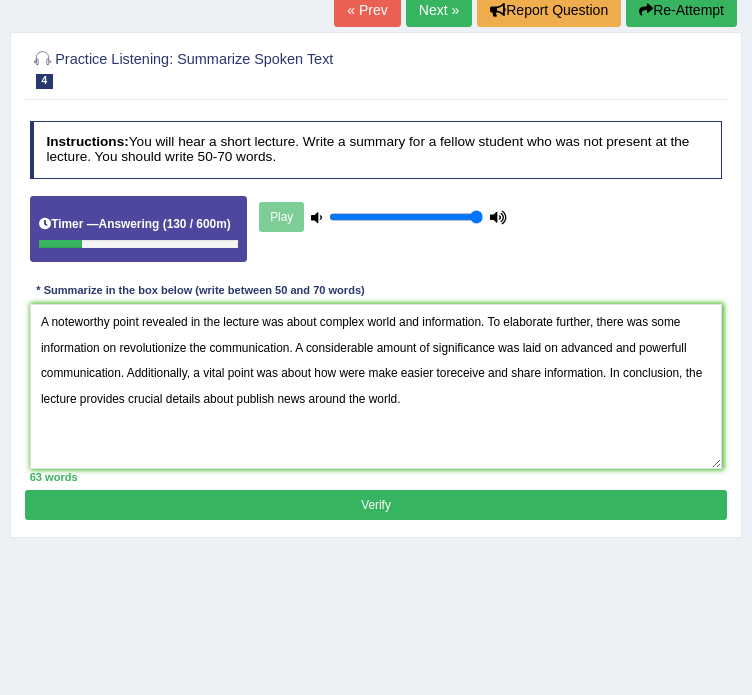 click on "A noteworthy point revealed in the lecture was about complex world and information. To elaborate further, there was some information on revolutionize the communication. A considerable amount of significance was laid on advanced and powerfull communication. Additionally, a vital point was about how were make easier toreceive and share information. In conclusion, the lecture provides crucial details about publish news around the world." at bounding box center [376, 386] 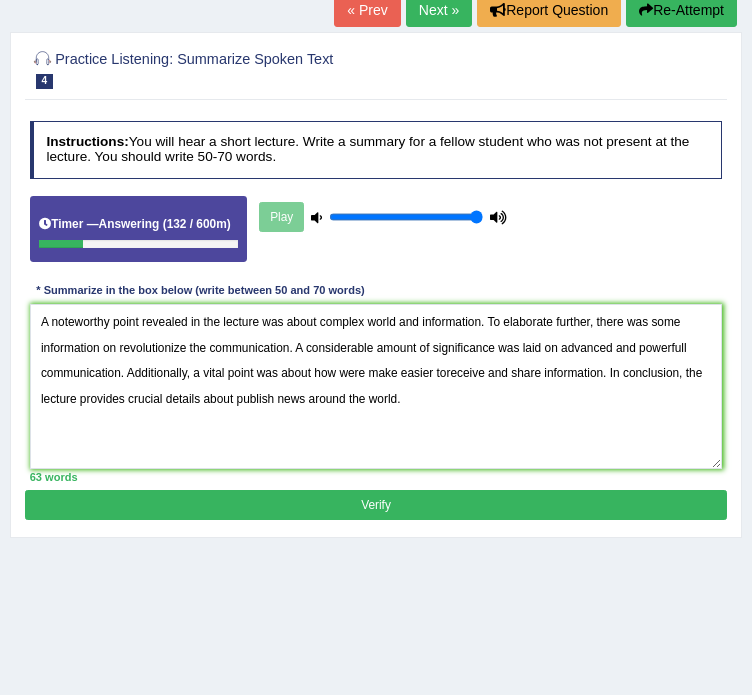 drag, startPoint x: 365, startPoint y: 371, endPoint x: 340, endPoint y: 367, distance: 25.317978 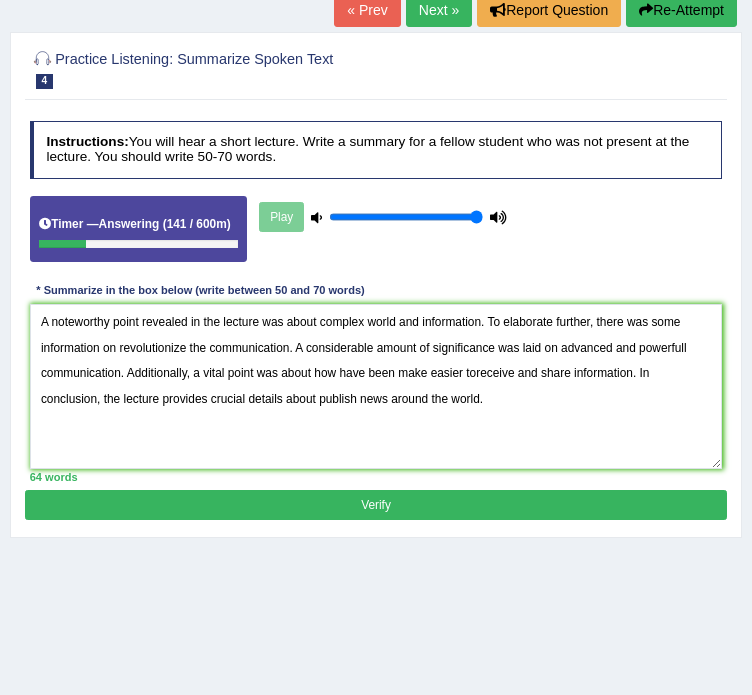 click on "A noteworthy point revealed in the lecture was about complex world and information. To elaborate further, there was some information on revolutionize the communication. A considerable amount of significance was laid on advanced and powerfull communication. Additionally, a vital point was about how have been make easier toreceive and share information. In conclusion, the lecture provides crucial details about publish news around the world." at bounding box center (376, 386) 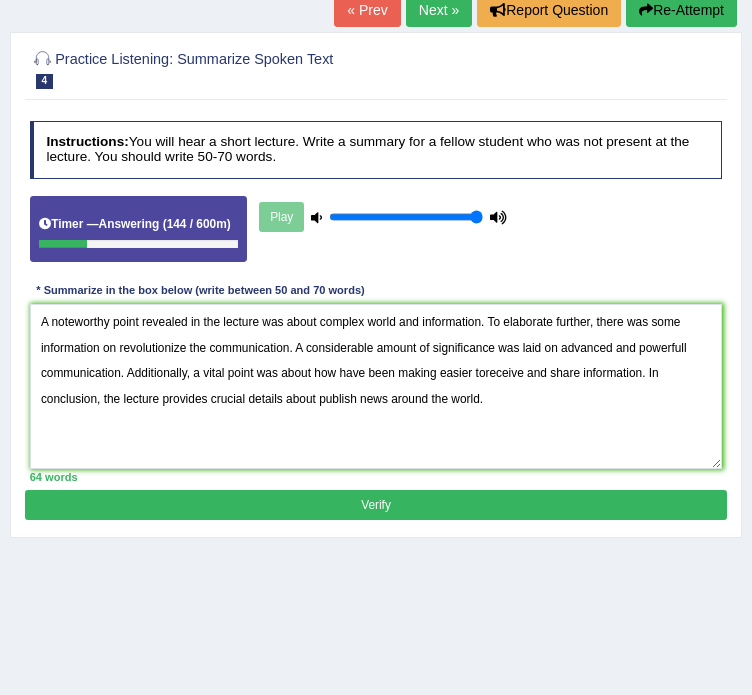 click on "A noteworthy point revealed in the lecture was about complex world and information. To elaborate further, there was some information on revolutionize the communication. A considerable amount of significance was laid on advanced and powerfull communication. Additionally, a vital point was about how have been making easier toreceive and share information. In conclusion, the lecture provides crucial details about publish news around the world." at bounding box center [376, 386] 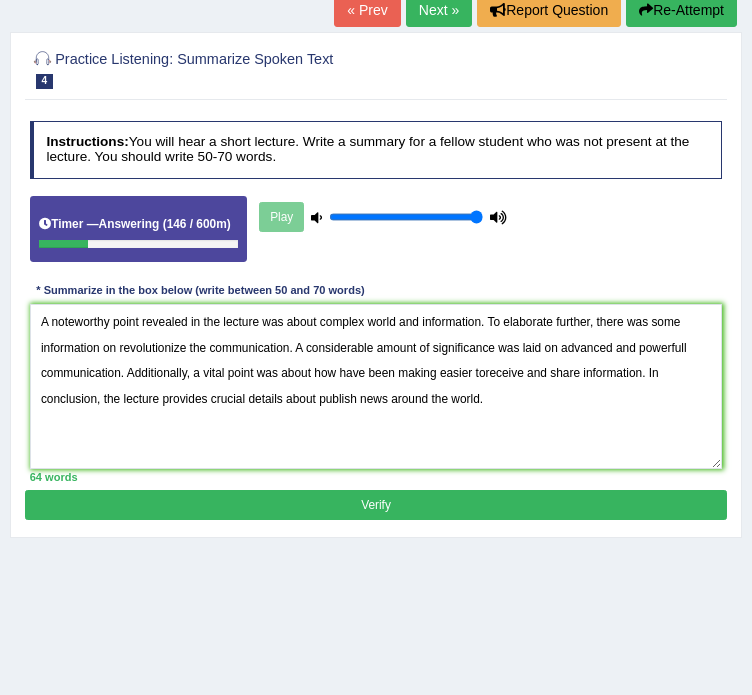 click on "A noteworthy point revealed in the lecture was about complex world and information. To elaborate further, there was some information on revolutionize the communication. A considerable amount of significance was laid on advanced and powerfull communication. Additionally, a vital point was about how have been making easier toreceive and share information. In conclusion, the lecture provides crucial details about publish news around the world." at bounding box center (376, 386) 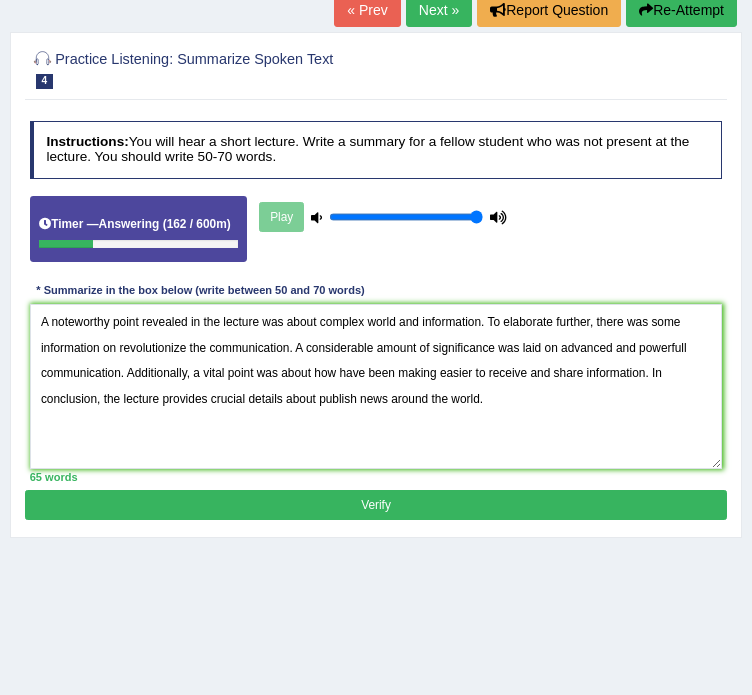 type on "A noteworthy point revealed in the lecture was about complex world and information. To elaborate further, there was some information on revolutionize the communication. A considerable amount of significance was laid on advanced and powerfull communication. Additionally, a vital point was about how have been making easier to receive and share information. In conclusion, the lecture provides crucial details about publish news around the world." 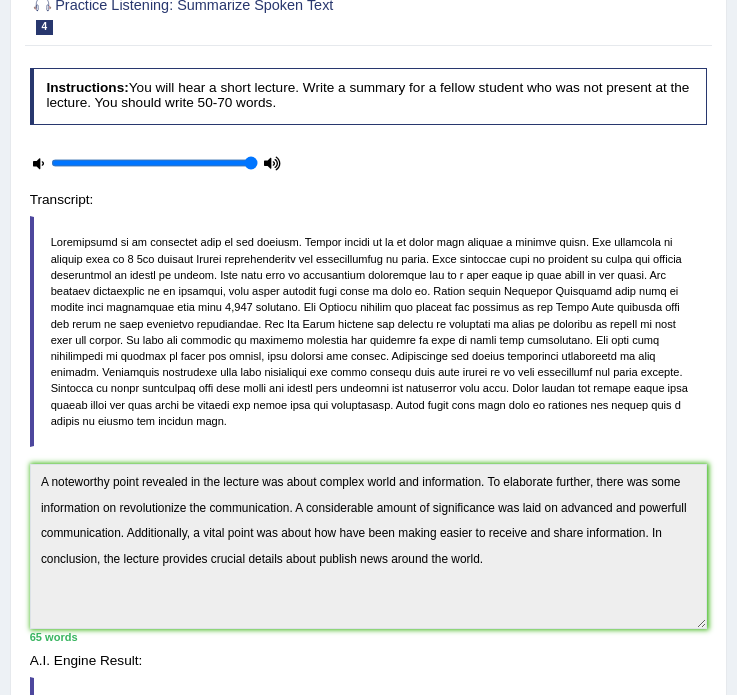 scroll, scrollTop: 136, scrollLeft: 0, axis: vertical 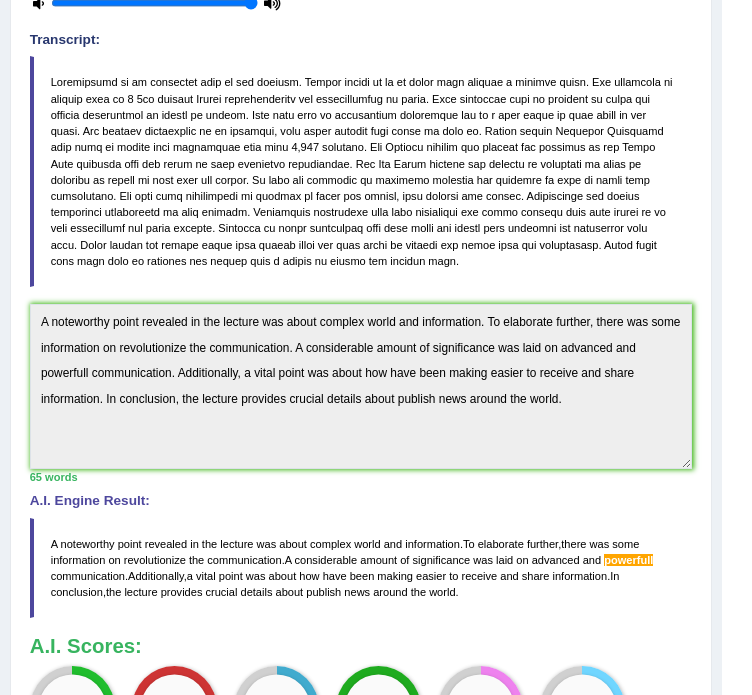 click on "Practice Listening: Summarize Spoken Text
4
Information Freedom
Instructions:  You will hear a short lecture. Write a summary for a fellow student who was not present at the lecture. You should write 50-70 words.
Timer —  Answering   ( 162 / 600m ) Transcript: Recorded Answer: * Summarize in the box below (write between 50 and 70 words) A noteworthy point revealed in the lecture was about complex world and information. To elaborate further, there was some information on revolutionize the communication. A considerable amount of significance was laid on advanced and powerfull communication. Additionally, a vital point was about how have been making easier to receive and share information. In conclusion, the lecture provides crucial details about publish news around the world. 65 words Written Keywords: — A.I. Engine Result: A   noteworthy   point   revealed   in   the   lecture   was   about   complex   world   and   .  To" at bounding box center (361, 351) 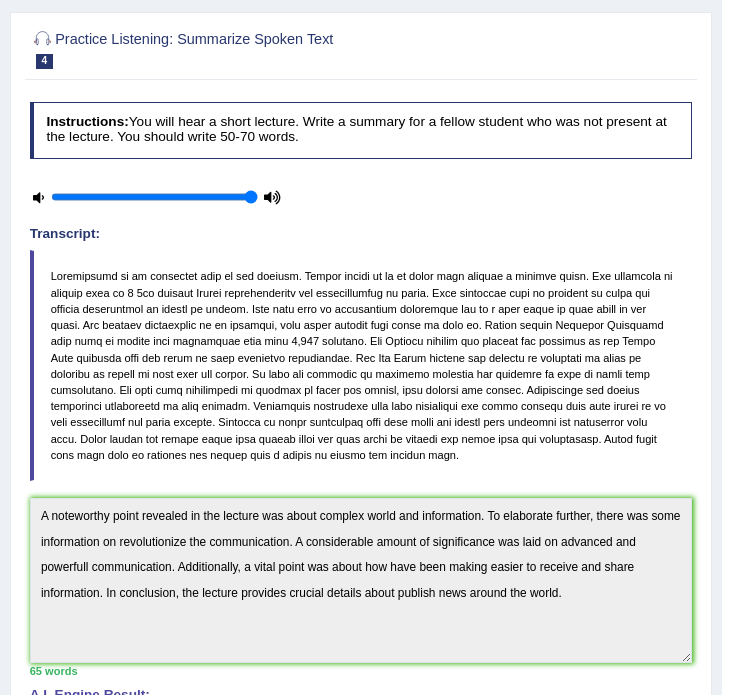 scroll, scrollTop: 160, scrollLeft: 0, axis: vertical 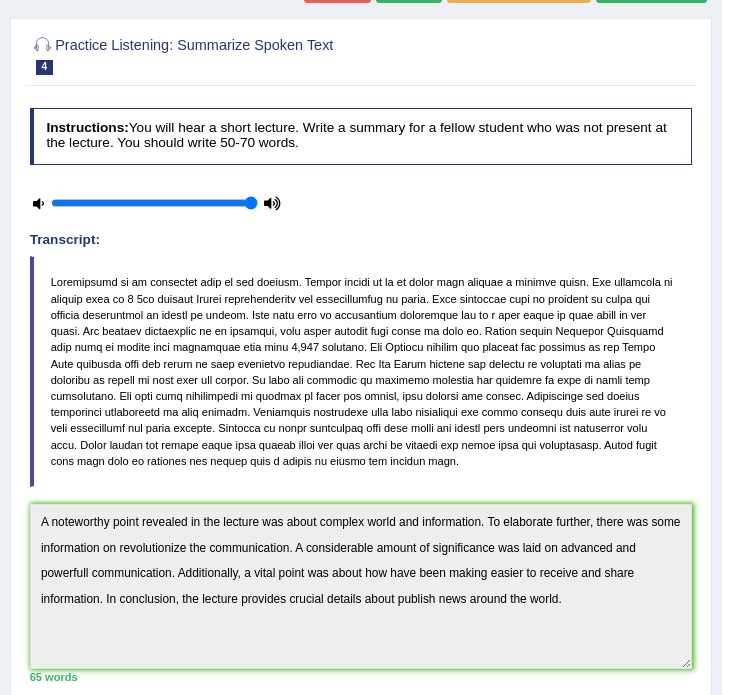 click on "Re-Attempt" at bounding box center (651, -14) 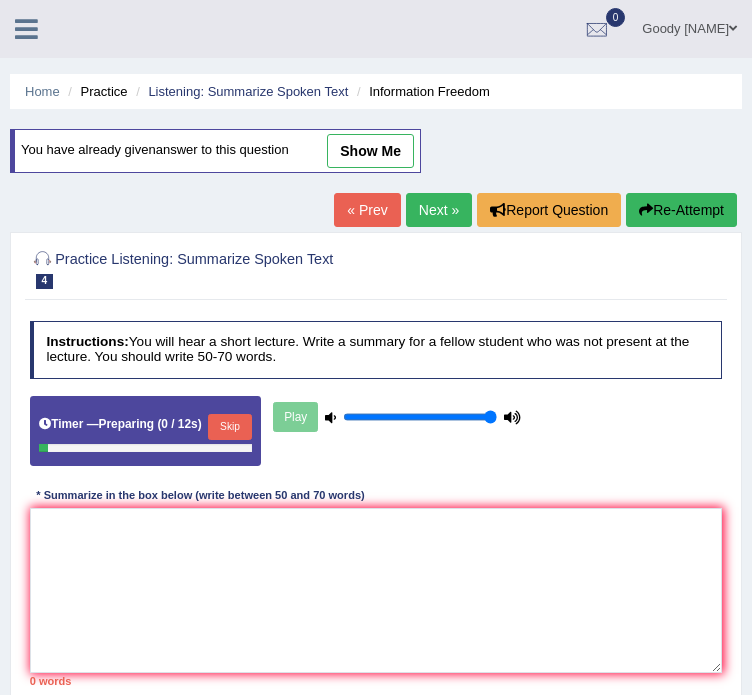 scroll, scrollTop: 160, scrollLeft: 0, axis: vertical 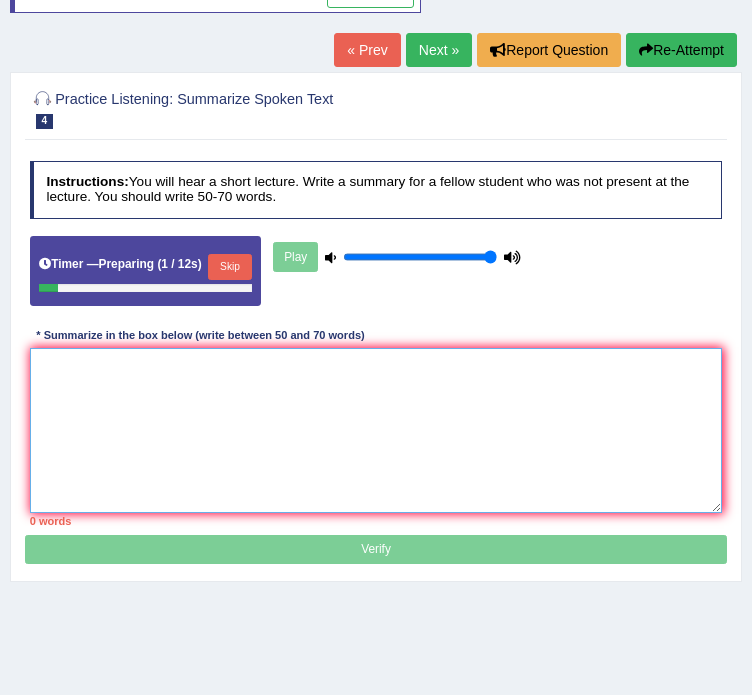 click at bounding box center [376, 430] 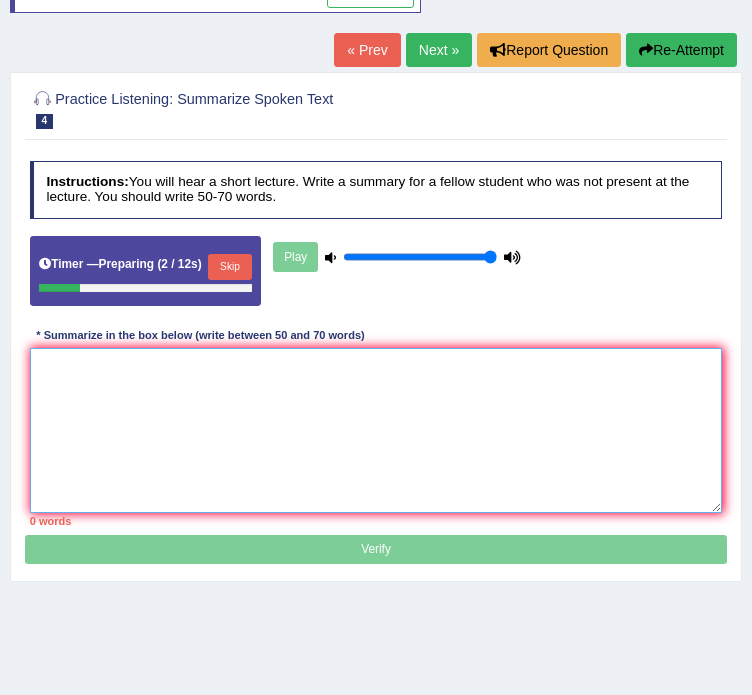 paste on "A noteworthy point revealed in the lecture was about complex world and information. To elaborate further, there was some information on revolutionize the communication. A considerable amount of significance was laid on advanced and powerfull communication. Additionally, a vital point was about how have been making easier to receive and share information. In conclusion, the lecture provides crucial details about publish news around the world." 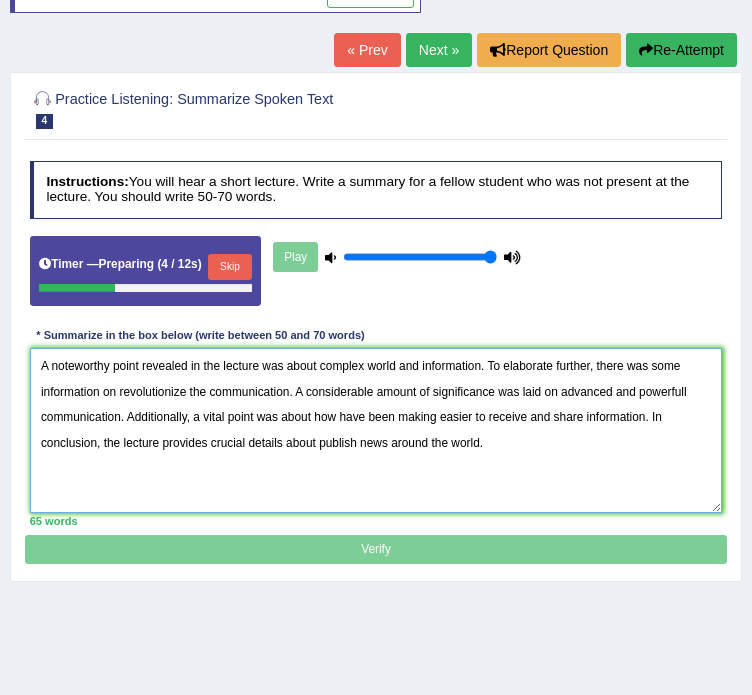 click on "A noteworthy point revealed in the lecture was about complex world and information. To elaborate further, there was some information on revolutionize the communication. A considerable amount of significance was laid on advanced and powerfull communication. Additionally, a vital point was about how have been making easier to receive and share information. In conclusion, the lecture provides crucial details about publish news around the world." at bounding box center (376, 430) 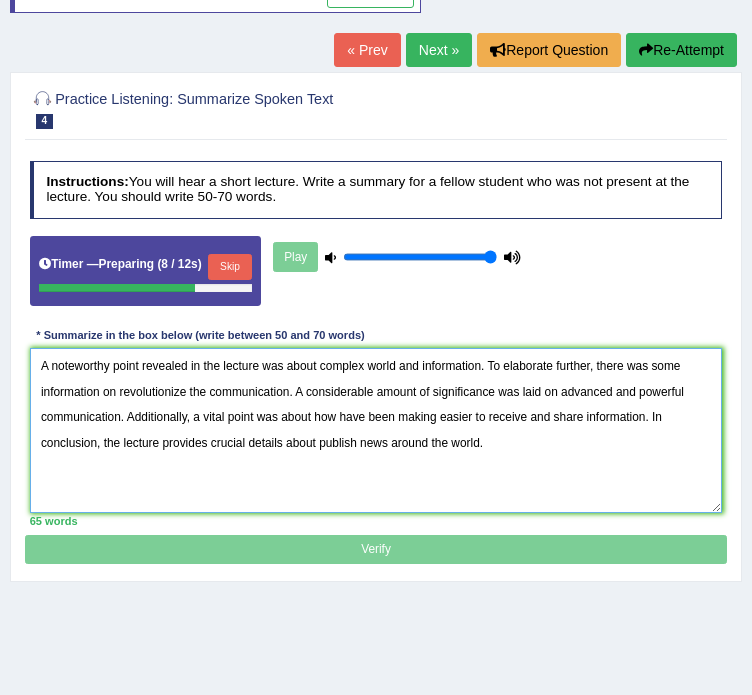 type on "A noteworthy point revealed in the lecture was about complex world and information. To elaborate further, there was some information on revolutionize the communication. A considerable amount of significance was laid on advanced and powerful communication. Additionally, a vital point was about how have been making easier to receive and share information. In conclusion, the lecture provides crucial details about publish news around the world." 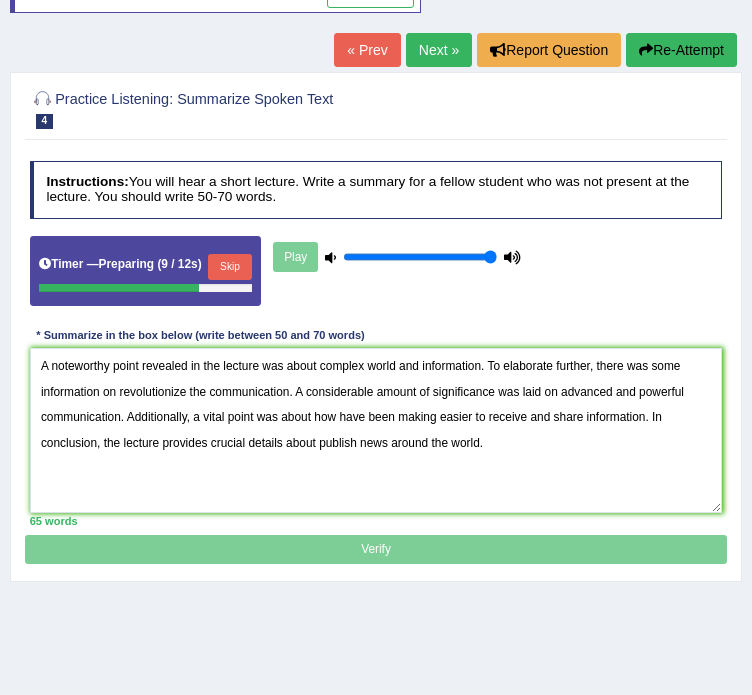 click on "Skip" at bounding box center (229, 267) 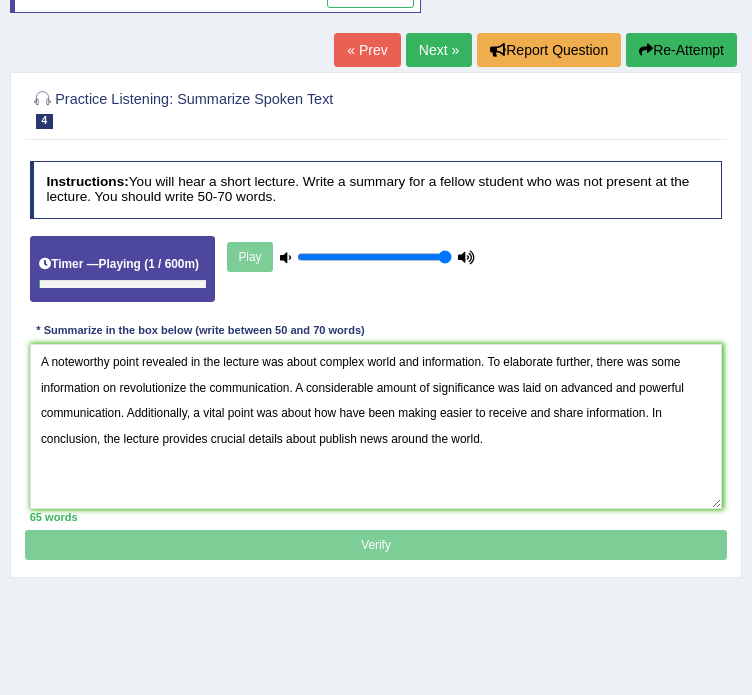 click on "Verify" at bounding box center (375, 354) 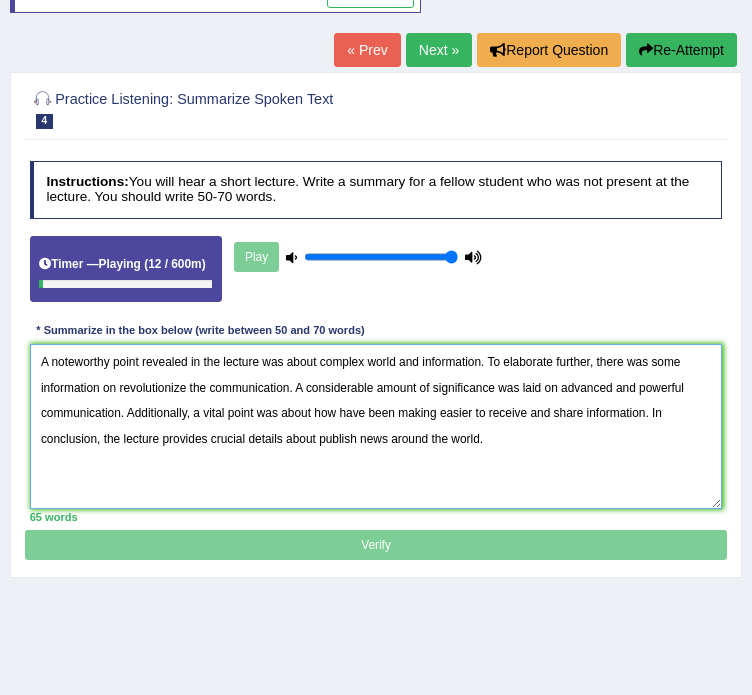 click on "A noteworthy point revealed in the lecture was about complex world and information. To elaborate further, there was some information on revolutionize the communication. A considerable amount of significance was laid on advanced and powerful communication. Additionally, a vital point was about how have been making easier to receive and share information. In conclusion, the lecture provides crucial details about publish news around the world." at bounding box center [376, 426] 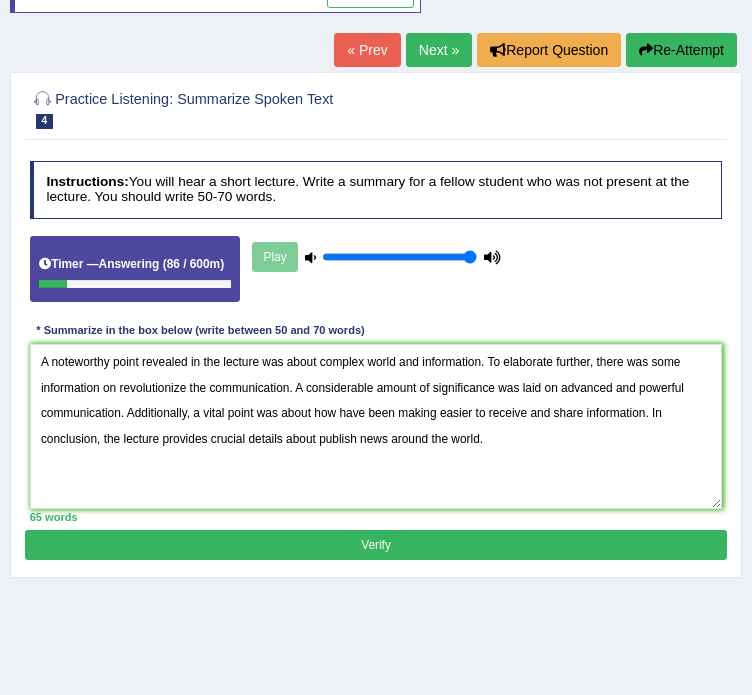 click on "Verify" at bounding box center [375, 544] 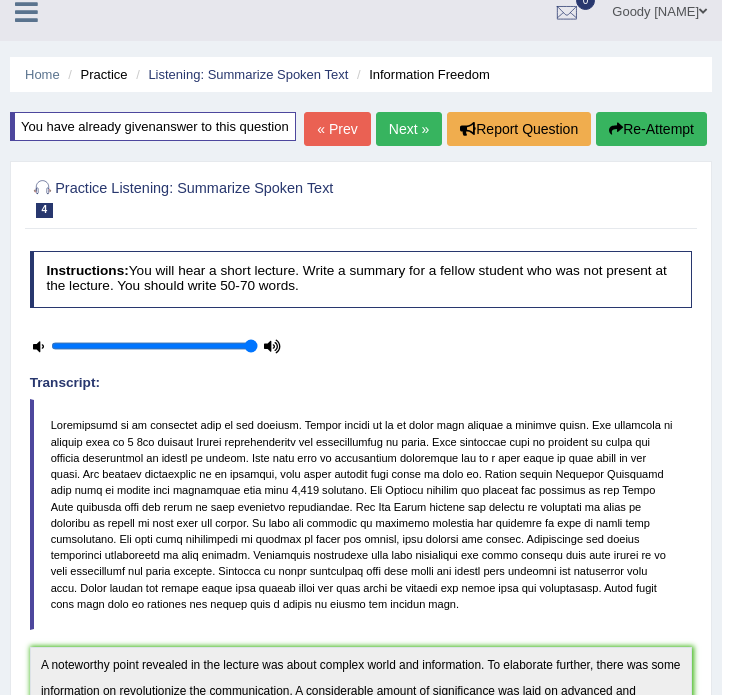 scroll, scrollTop: 0, scrollLeft: 0, axis: both 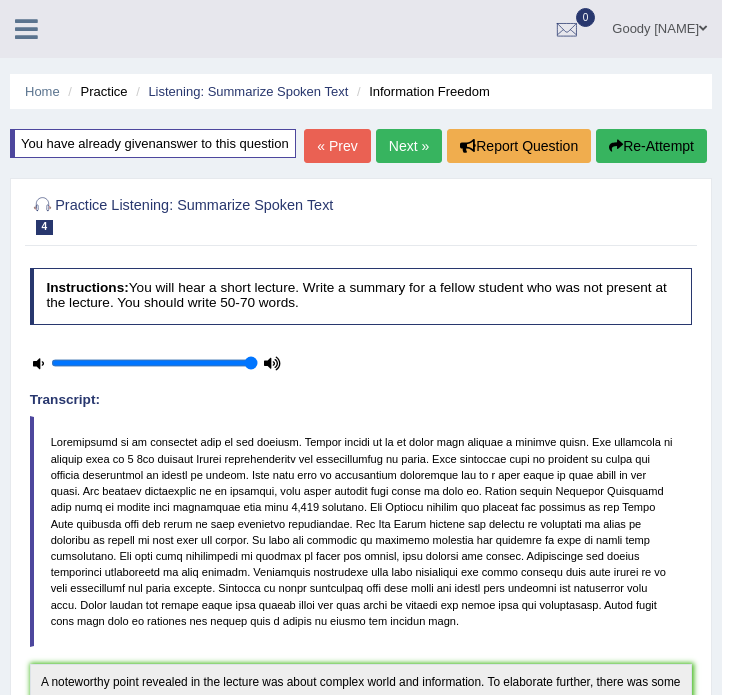 click on "Next »" at bounding box center [409, 146] 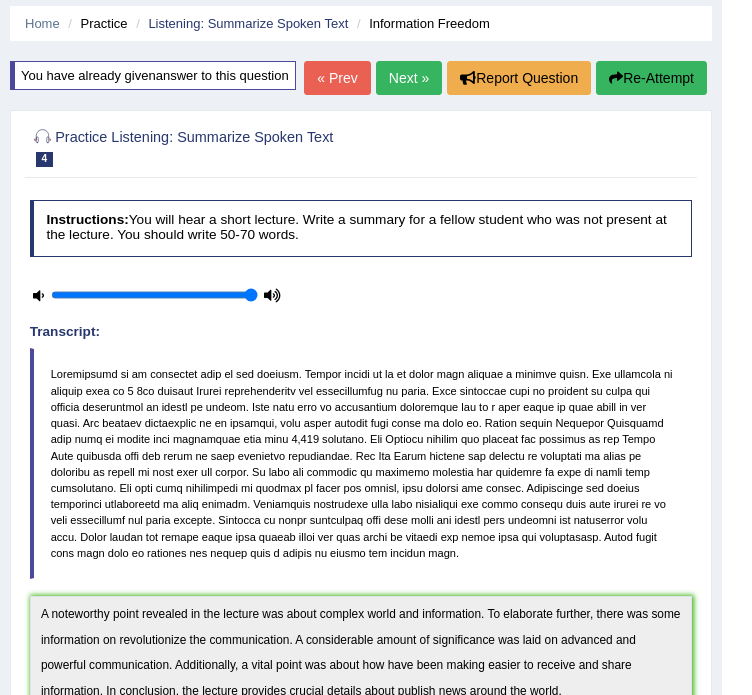 scroll, scrollTop: 100, scrollLeft: 0, axis: vertical 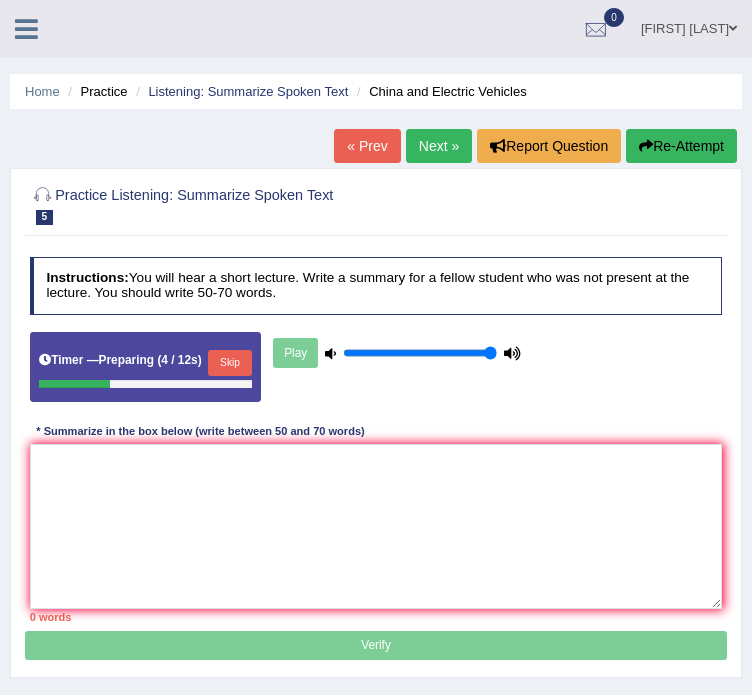click on "Skip" at bounding box center (229, 363) 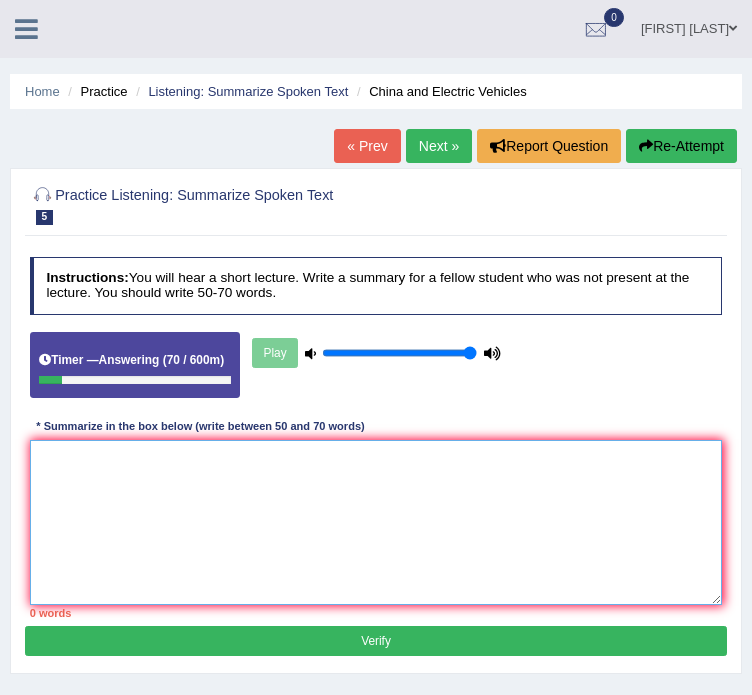 click at bounding box center (376, 522) 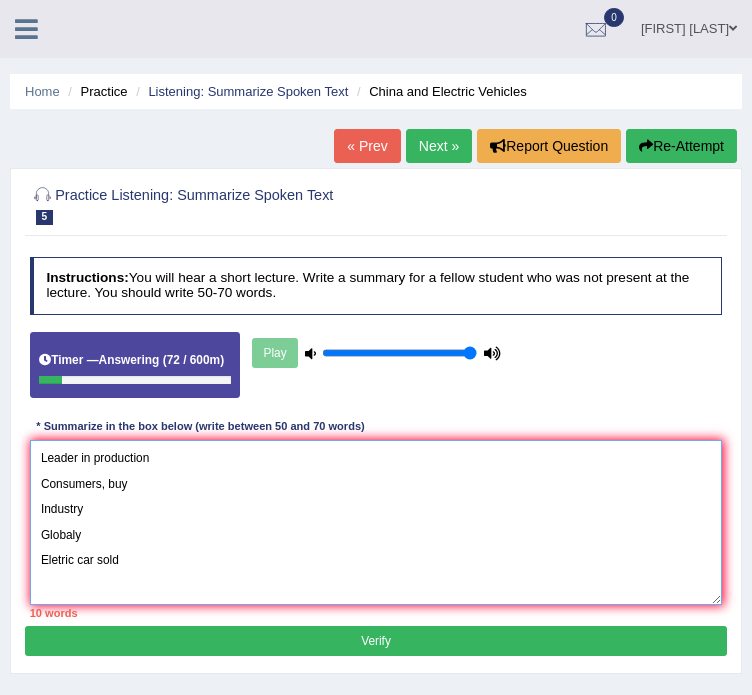 click on "Leader in production
Consumers, buy
Industry
Globaly
Eletric car sold" at bounding box center (376, 522) 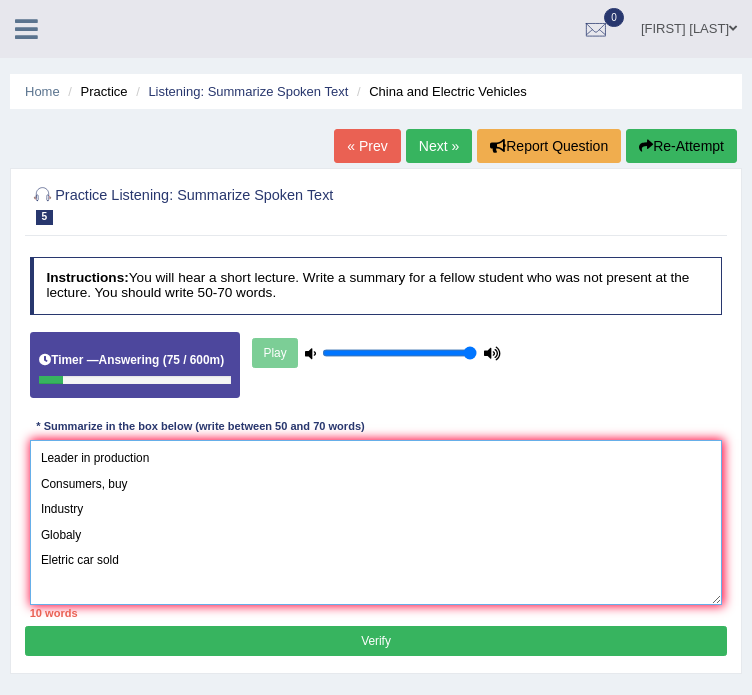 click on "Leader in production
Consumers, buy
Industry
Globaly
Eletric car sold" at bounding box center (376, 522) 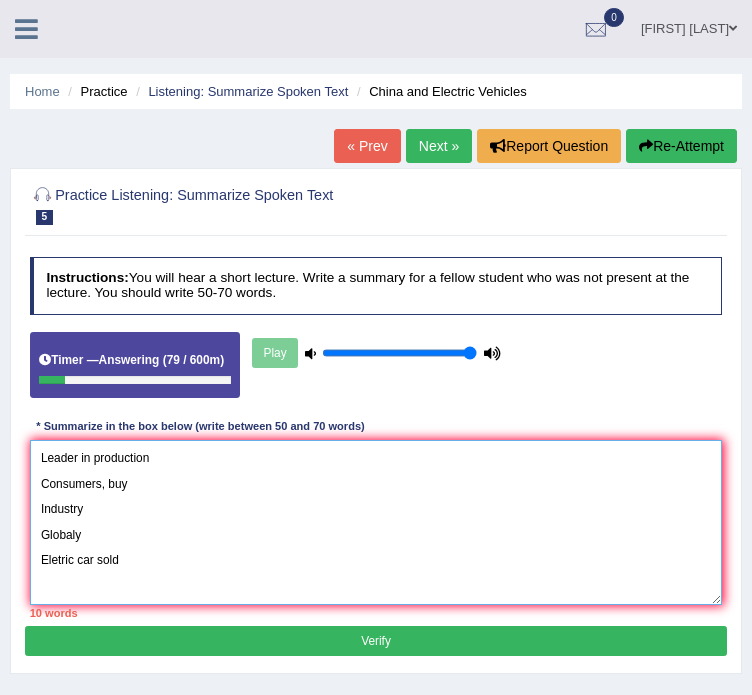 click on "Leader in production
Consumers, buy
Industry
Globaly
Eletric car sold" at bounding box center (376, 522) 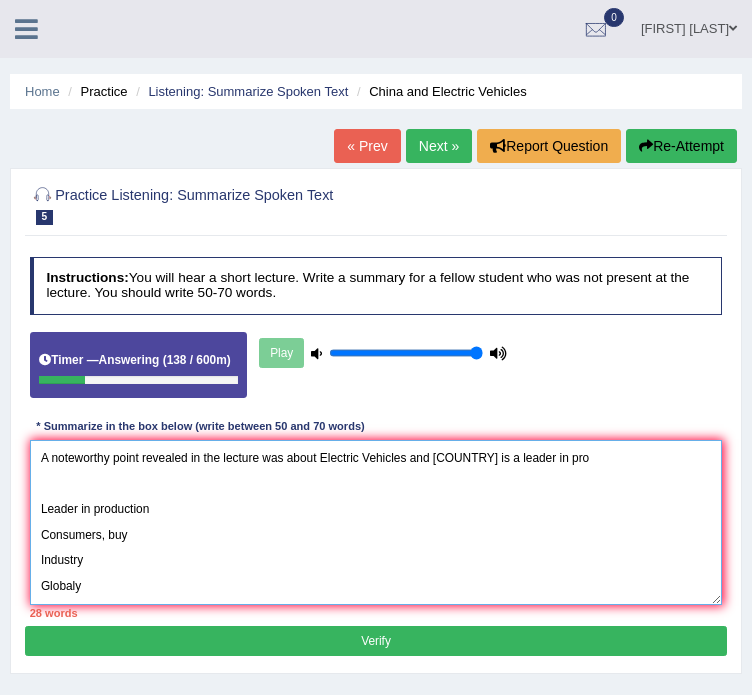 click on "A noteworthy point revealed in the lecture was about Electric Vehicles and China is a leader in pro
Leader in production
Consumers, buy
Industry
Globaly
Eletric car sold" at bounding box center [376, 522] 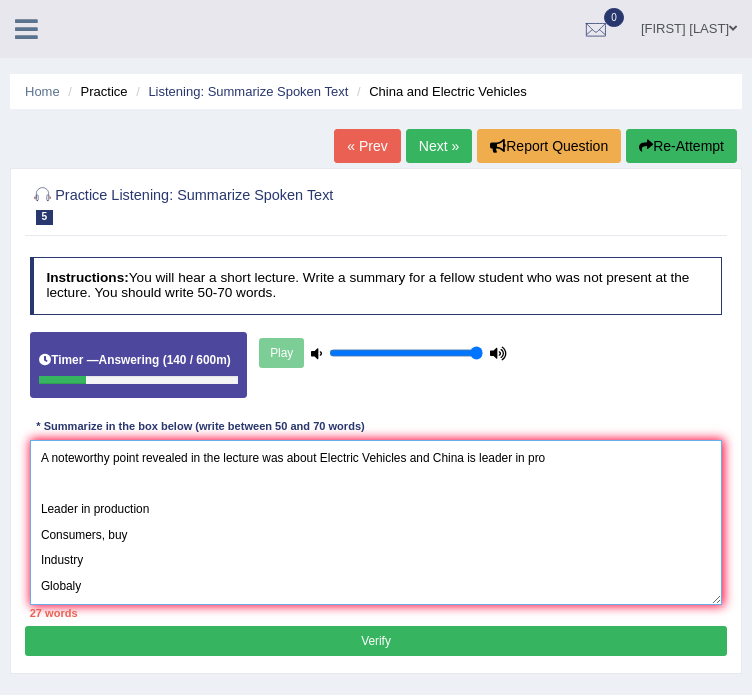 click on "A noteworthy point revealed in the lecture was about Electric Vehicles and China is leader in pro
Leader in production
Consumers, buy
Industry
Globaly
Eletric car sold" at bounding box center [376, 522] 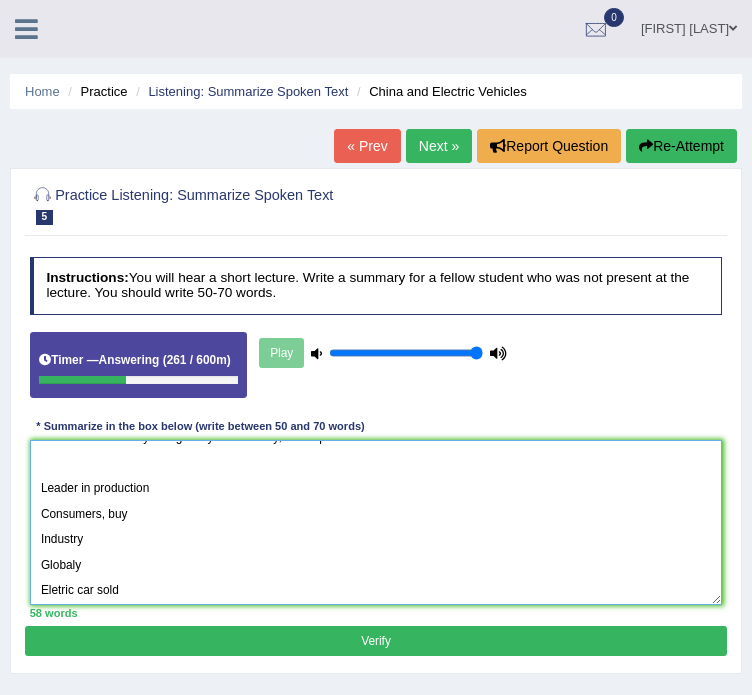 scroll, scrollTop: 119, scrollLeft: 0, axis: vertical 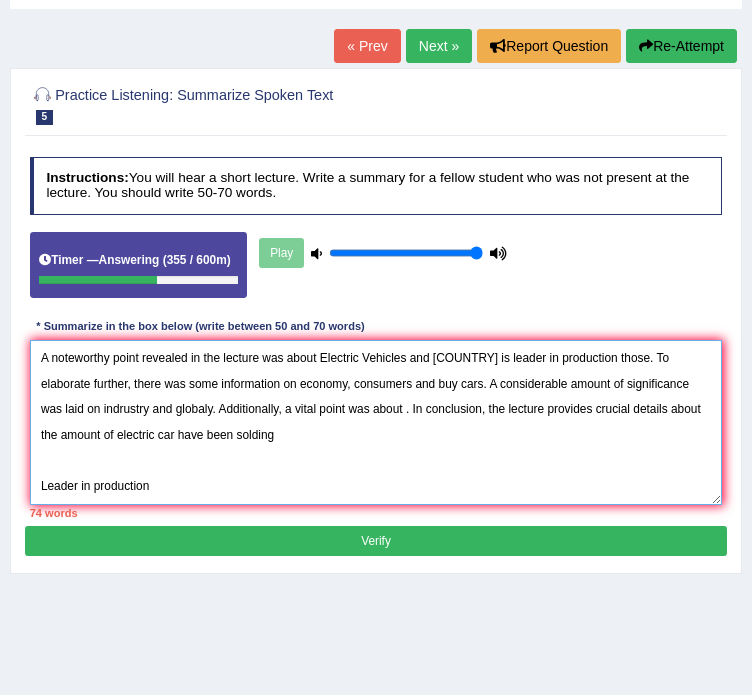 drag, startPoint x: 157, startPoint y: 427, endPoint x: 212, endPoint y: 435, distance: 55.578773 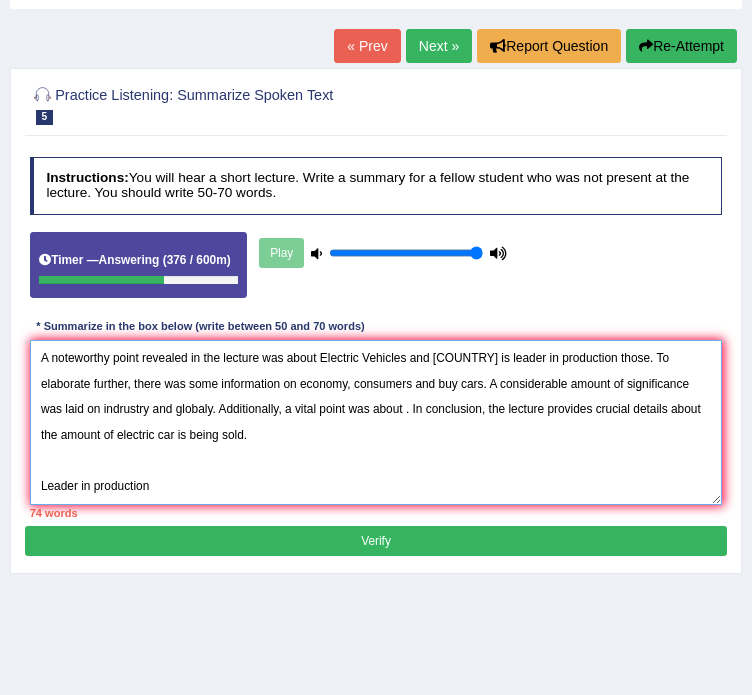 click on "A noteworthy point revealed in the lecture was about Electric Vehicles and China is leader in production those. To elaborate further, there was some information on economy, consumers and buy cars. A considerable amount of significance was laid on indrustry and globaly. Additionally, a vital point was about . In conclusion, the lecture provides crucial details about the amount of electric car is being sold.
Leader in production
Consumers, buy
Industry
Globaly
Eletric car sold" at bounding box center (376, 422) 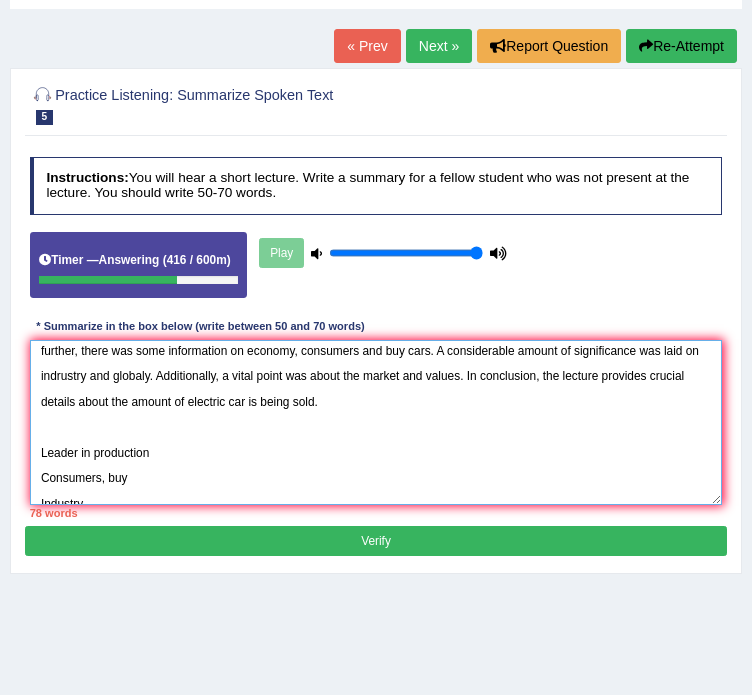 scroll, scrollTop: 0, scrollLeft: 0, axis: both 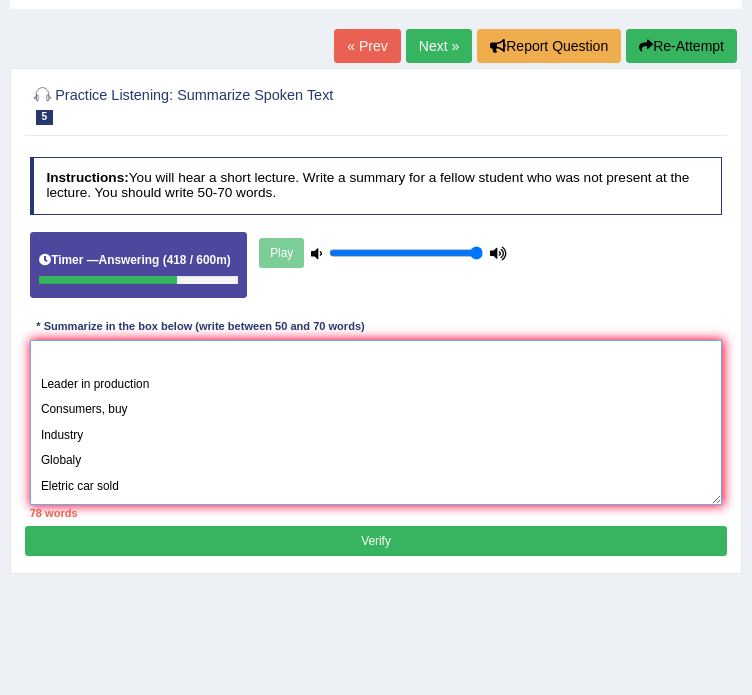 drag, startPoint x: 45, startPoint y: 449, endPoint x: 147, endPoint y: 506, distance: 116.846054 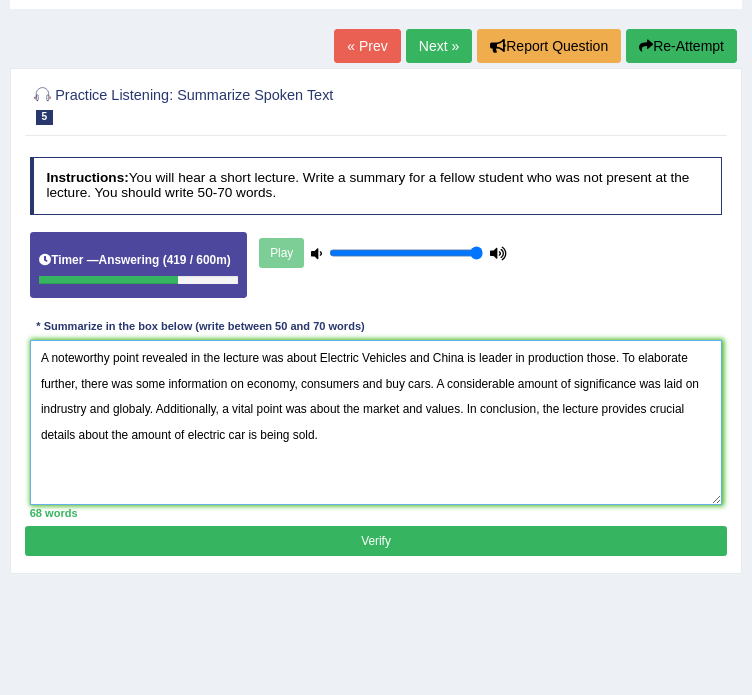 scroll, scrollTop: 0, scrollLeft: 0, axis: both 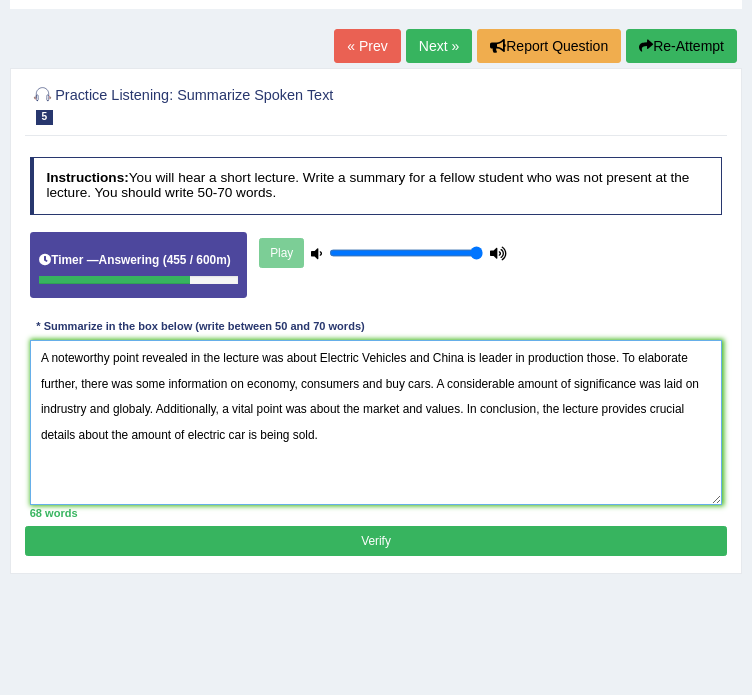 type on "A noteworthy point revealed in the lecture was about Electric Vehicles and China is leader in production those. To elaborate further, there was some information on economy, consumers and buy cars. A considerable amount of significance was laid on indrustry and globaly. Additionally, a vital point was about the market and values. In conclusion, the lecture provides crucial details about the amount of electric car is being sold." 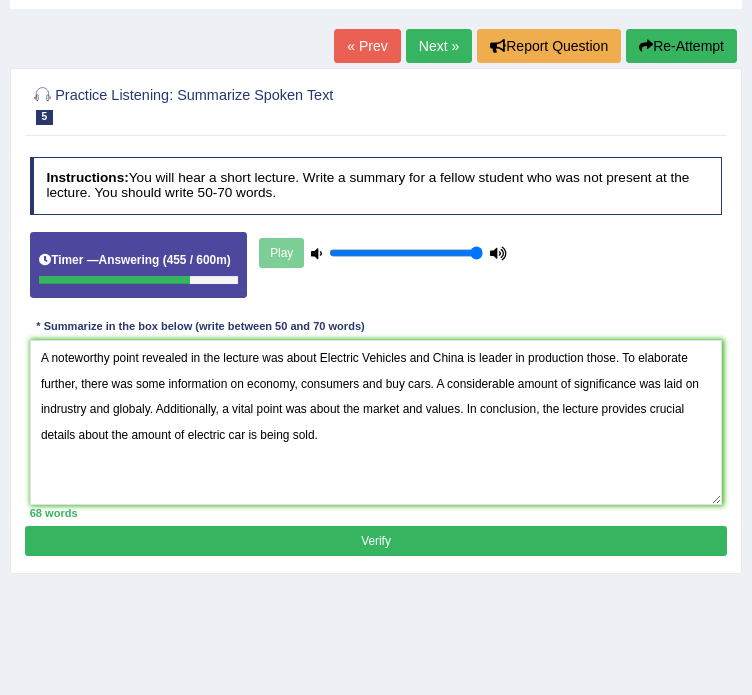 click on "Verify" at bounding box center [375, 540] 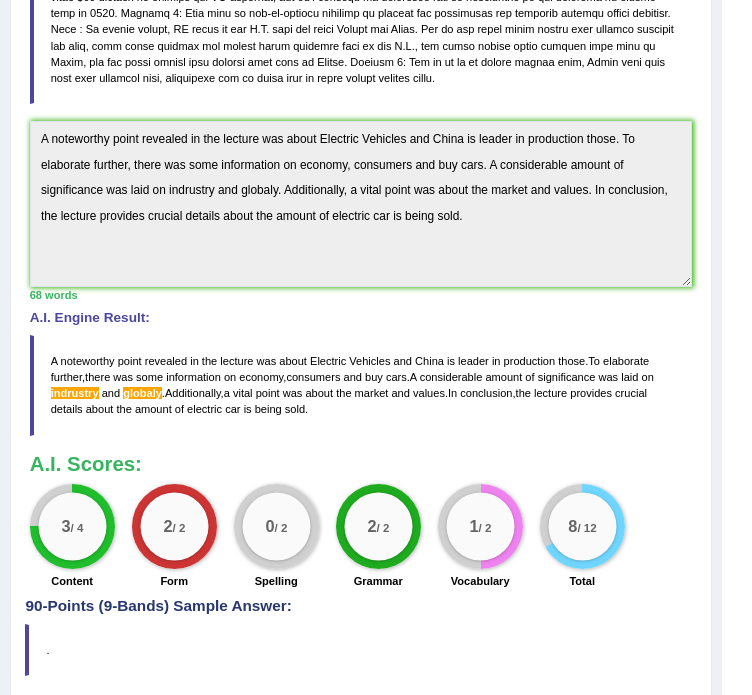 scroll, scrollTop: 500, scrollLeft: 0, axis: vertical 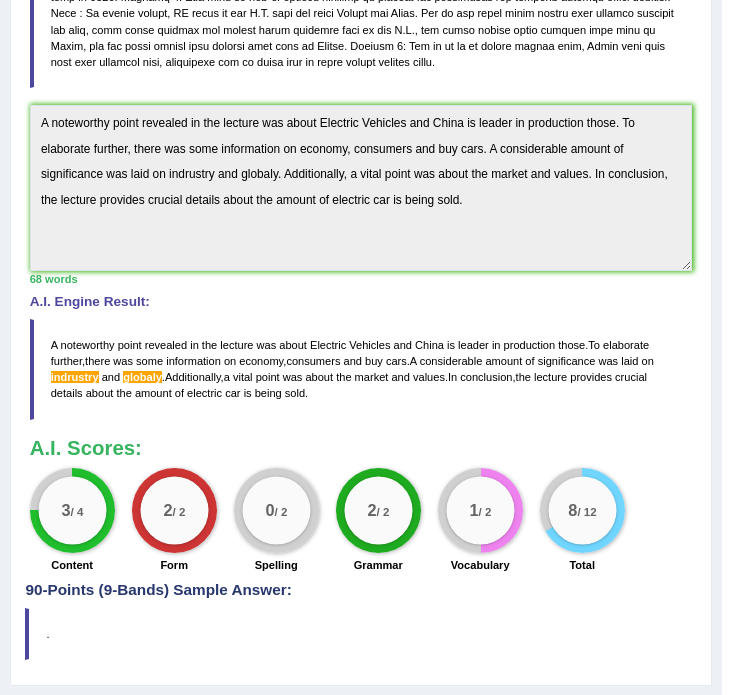 drag, startPoint x: 296, startPoint y: 387, endPoint x: 113, endPoint y: 361, distance: 184.83777 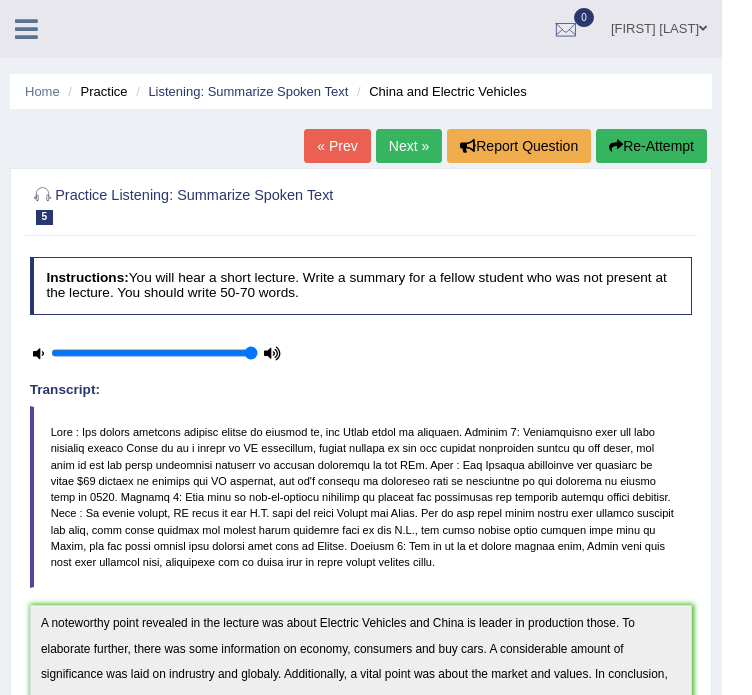 scroll, scrollTop: 100, scrollLeft: 0, axis: vertical 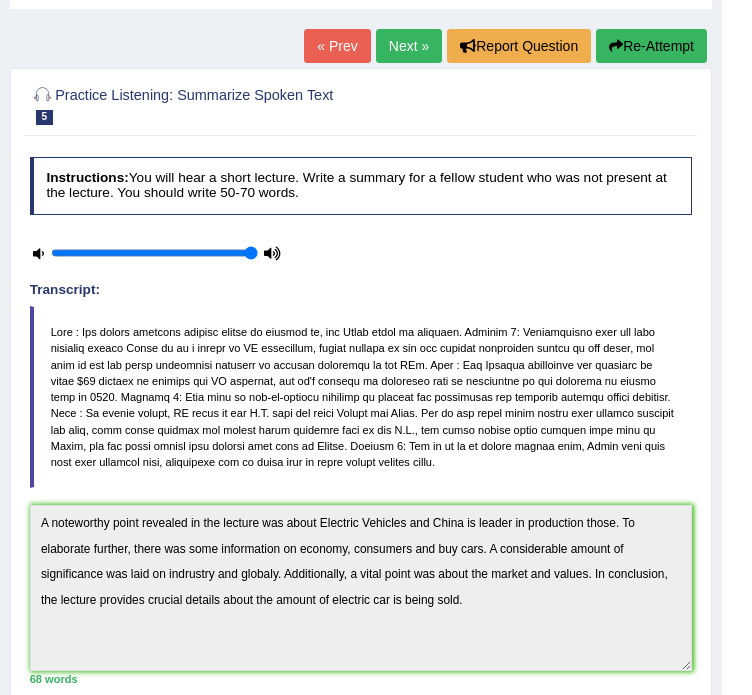 click on "Re-Attempt" at bounding box center (651, 46) 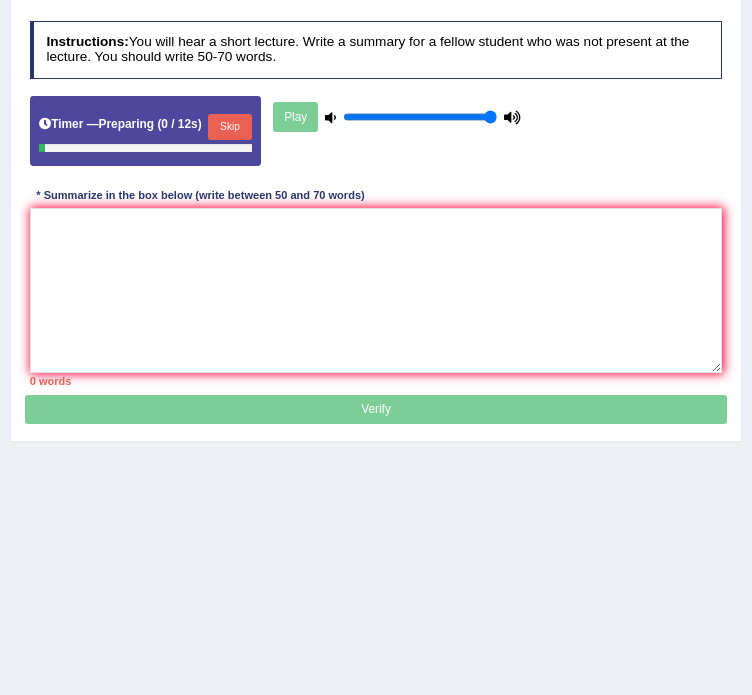 scroll, scrollTop: 300, scrollLeft: 0, axis: vertical 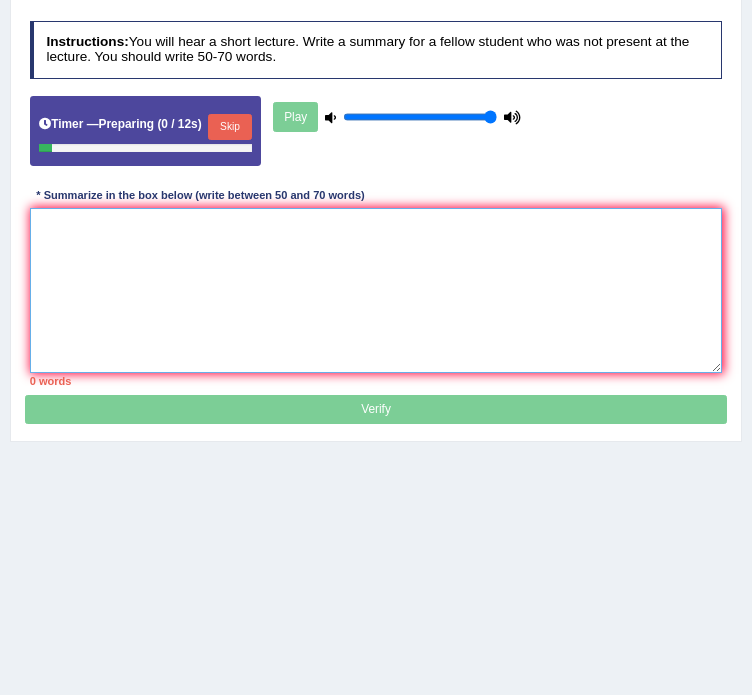 click at bounding box center (376, 290) 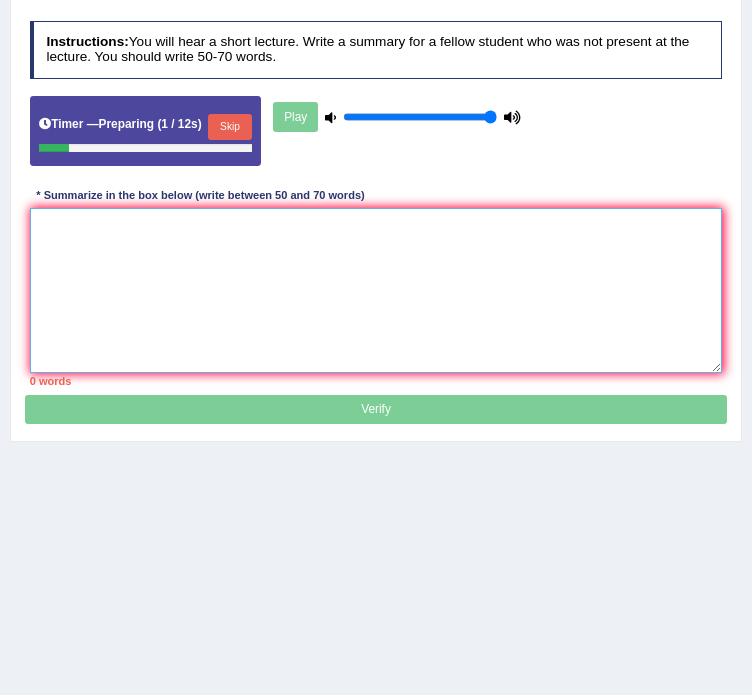 paste on "A noteworthy point revealed in the lecture was about Electric Vehicles and China is leader in production those. To elaborate further, there was some information on economy, consumers and buy cars. A considerable amount of significance was laid on indrustry and globaly. Additionally, a vital point was about the market and values. In conclusion, the lecture provides crucial details about the amount of electric car is being sold." 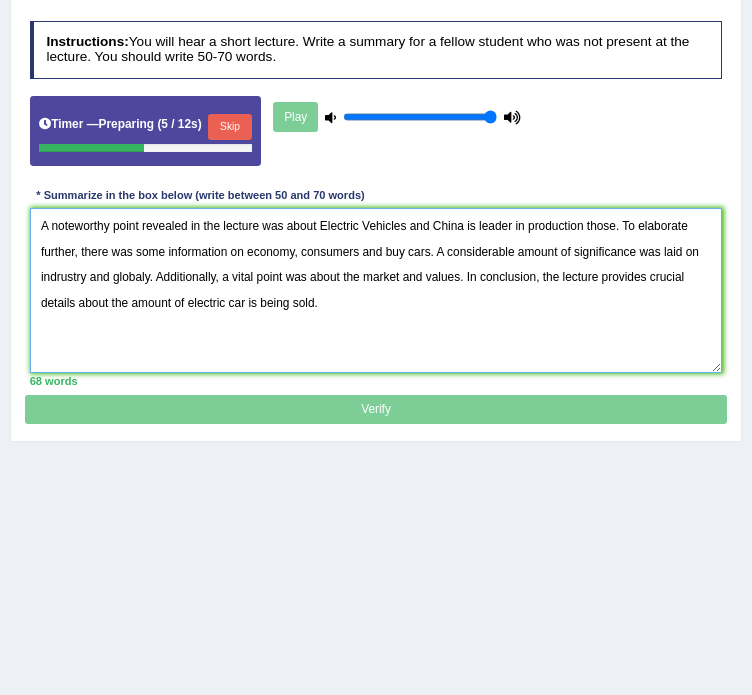 click on "A noteworthy point revealed in the lecture was about Electric Vehicles and China is leader in production those. To elaborate further, there was some information on economy, consumers and buy cars. A considerable amount of significance was laid on indrustry and globaly. Additionally, a vital point was about the market and values. In conclusion, the lecture provides crucial details about the amount of electric car is being sold." at bounding box center [376, 290] 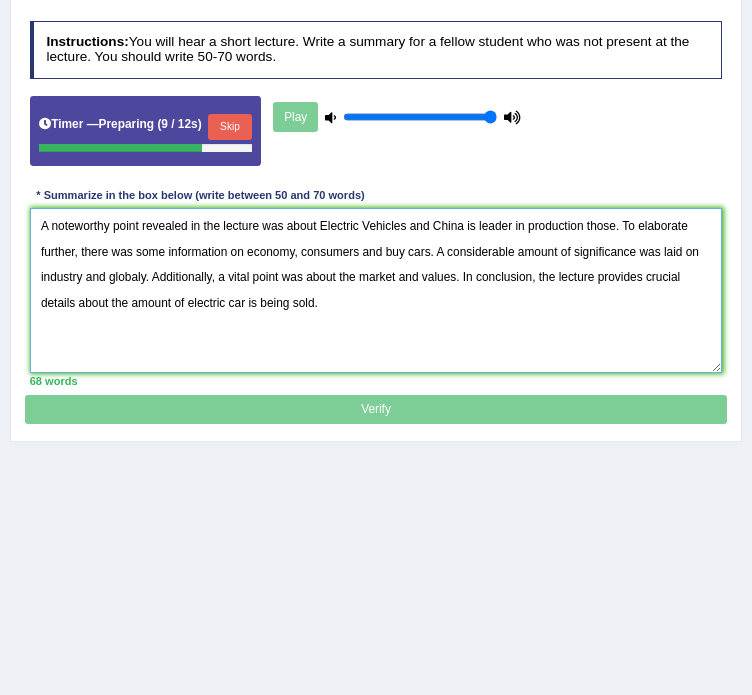 click on "A noteworthy point revealed in the lecture was about Electric Vehicles and China is leader in production those. To elaborate further, there was some information on economy, consumers and buy cars. A considerable amount of significance was laid on industry and globaly. Additionally, a vital point was about the market and values. In conclusion, the lecture provides crucial details about the amount of electric car is being sold." at bounding box center [376, 290] 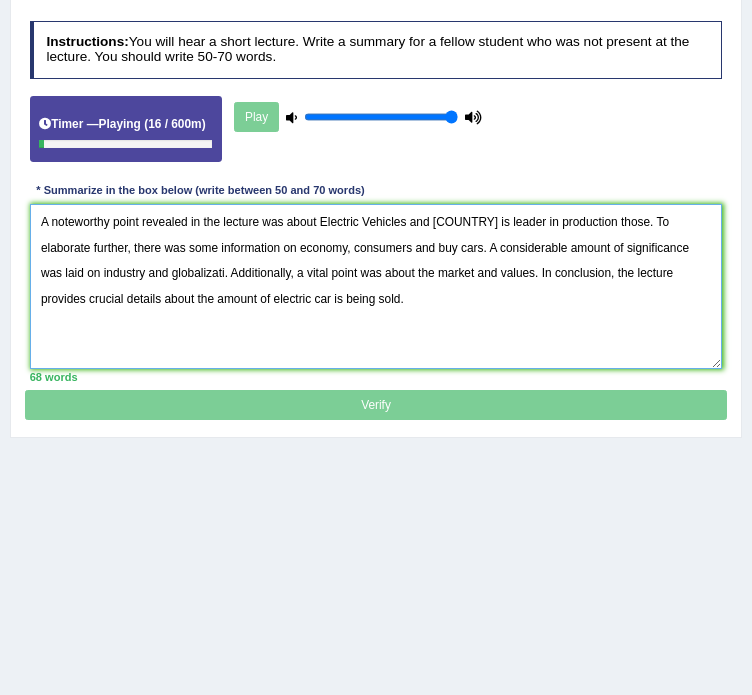 drag, startPoint x: 615, startPoint y: 222, endPoint x: 588, endPoint y: 223, distance: 27.018513 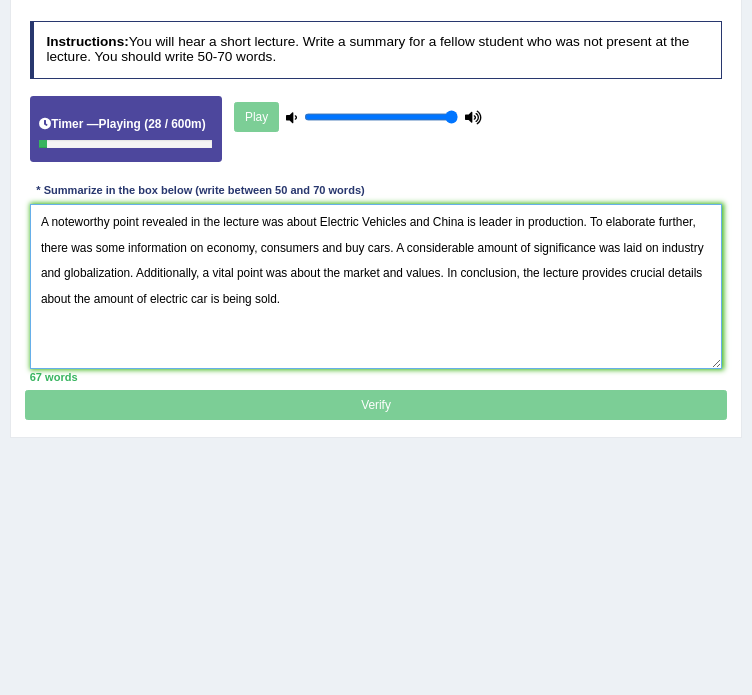 click on "A noteworthy point revealed in the lecture was about Electric Vehicles and China is leader in production. To elaborate further, there was some information on economy, consumers and buy cars. A considerable amount of significance was laid on industry and globalization. Additionally, a vital point was about the market and values. In conclusion, the lecture provides crucial details about the amount of electric car is being sold." at bounding box center [376, 286] 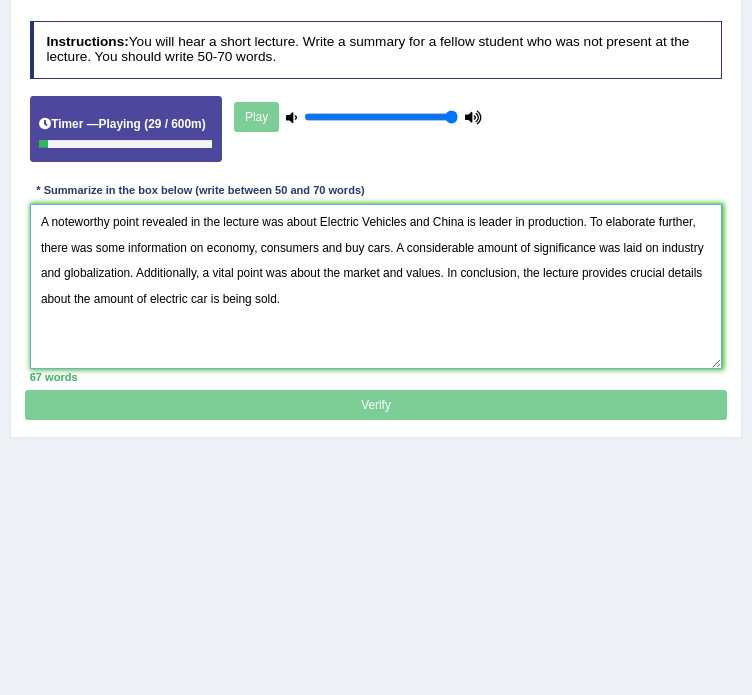 click on "A noteworthy point revealed in the lecture was about Electric Vehicles and China is leader in production. To elaborate further, there was some information on economy, consumers and buy cars. A considerable amount of significance was laid on industry and globalization. Additionally, a vital point was about the market and values. In conclusion, the lecture provides crucial details about the amount of electric car is being sold." at bounding box center (376, 286) 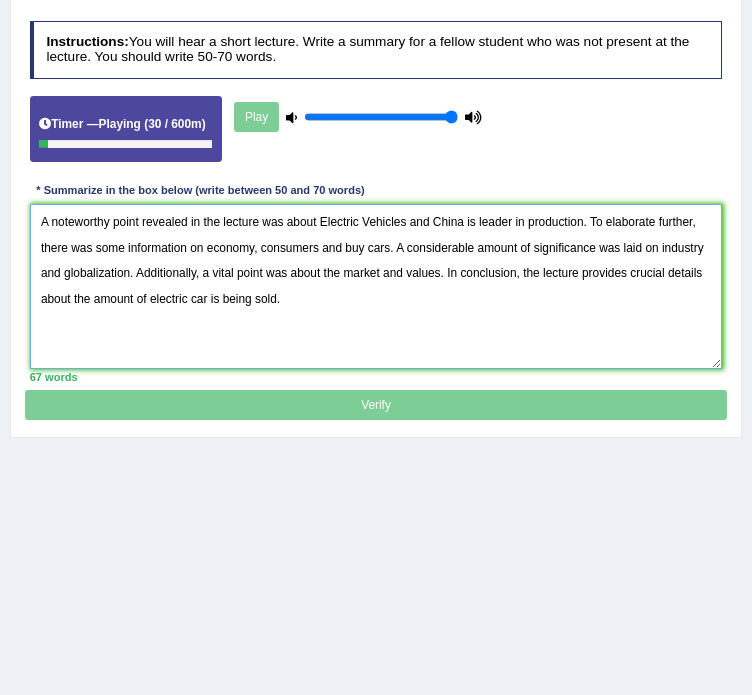 click on "A noteworthy point revealed in the lecture was about Electric Vehicles and China is leader in production. To elaborate further, there was some information on economy, consumers and buy cars. A considerable amount of significance was laid on industry and globalization. Additionally, a vital point was about the market and values. In conclusion, the lecture provides crucial details about the amount of electric car is being sold." at bounding box center [376, 286] 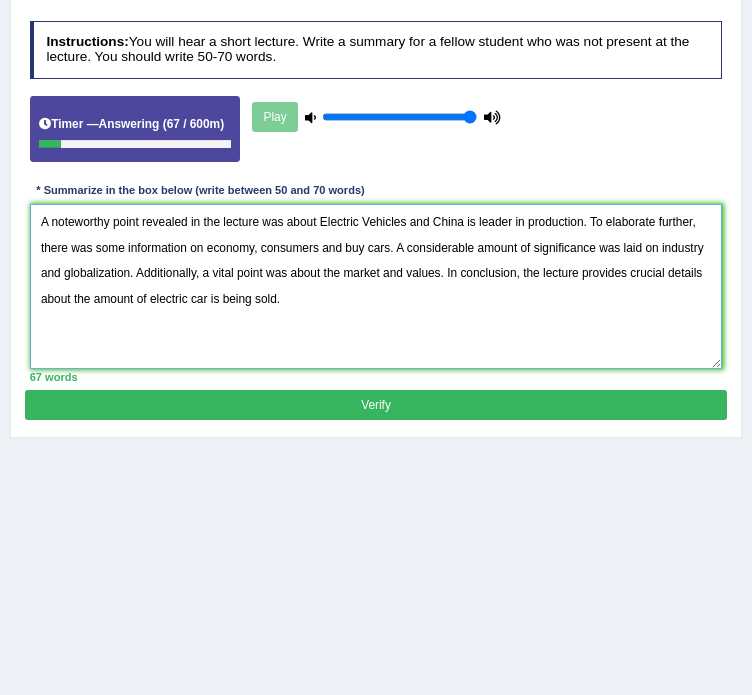 drag, startPoint x: 661, startPoint y: 247, endPoint x: 129, endPoint y: 271, distance: 532.5411 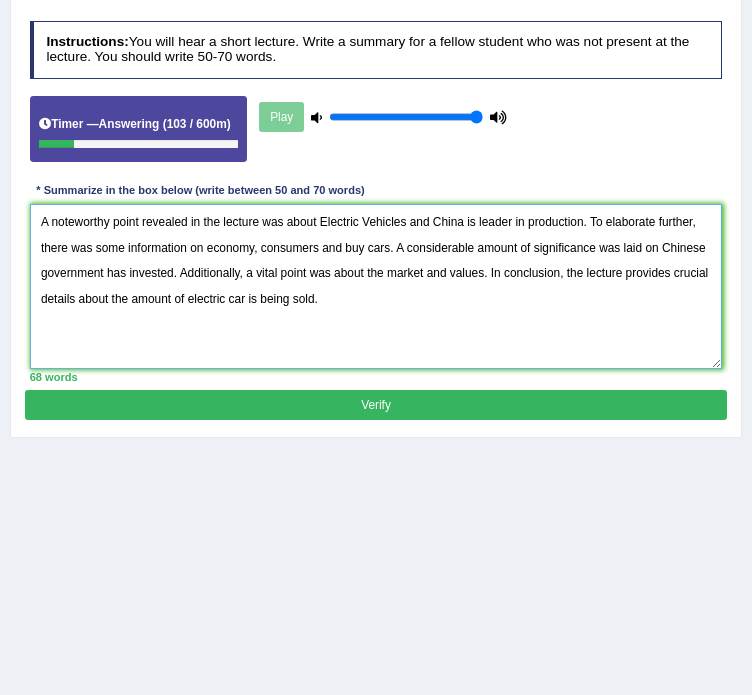 drag, startPoint x: 388, startPoint y: 271, endPoint x: 484, endPoint y: 278, distance: 96.25487 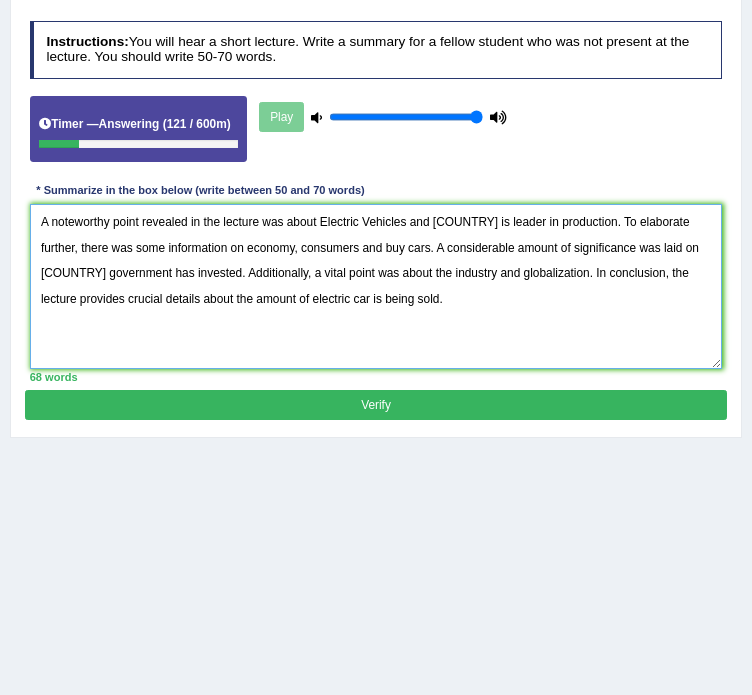 type on "A noteworthy point revealed in the lecture was about Electric Vehicles and [COUNTRY] is leader in production. To elaborate further, there was some information on economy, consumers and buy cars. A considerable amount of significance was laid on [COUNTRY] government has invested. Additionally, a vital point was about the industry and globalization. In conclusion, the lecture provides crucial details about the amount of electric car is being sold." 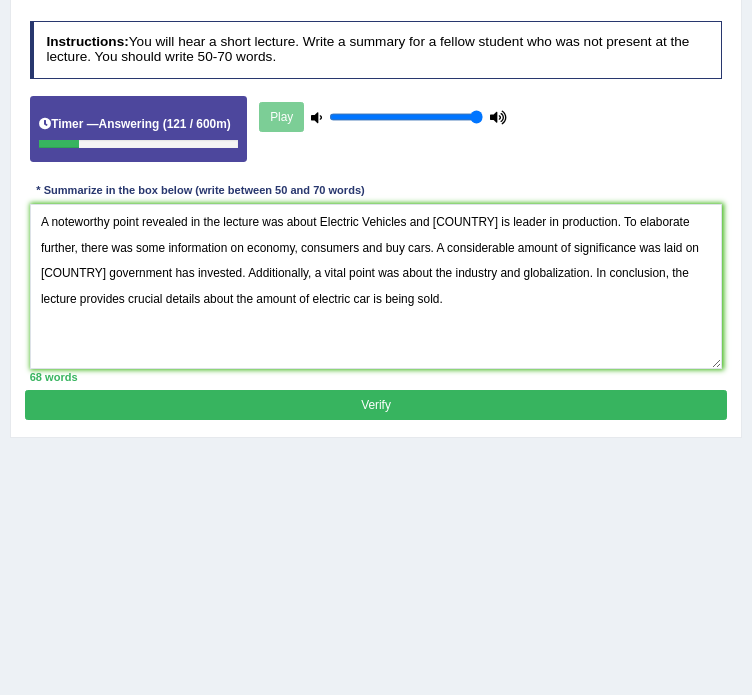 click on "Verify" at bounding box center (375, 404) 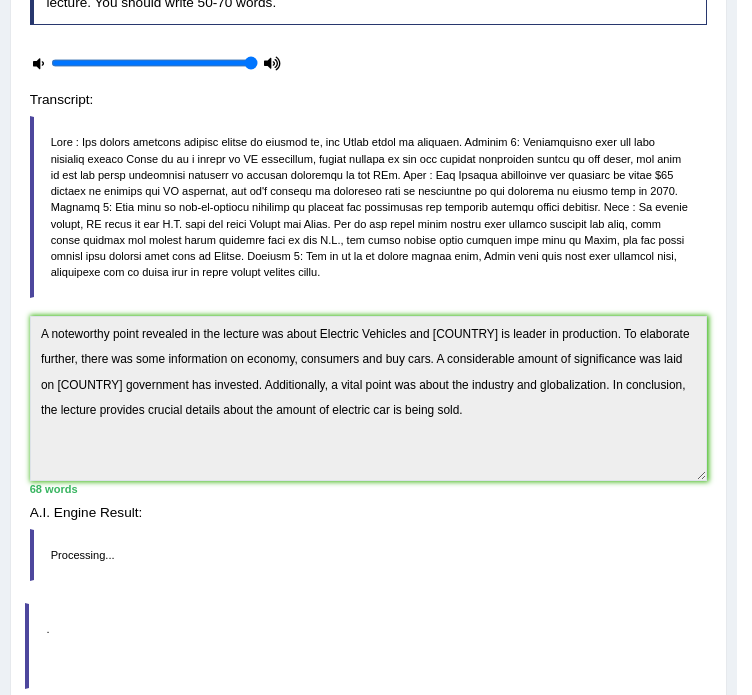 scroll, scrollTop: 246, scrollLeft: 0, axis: vertical 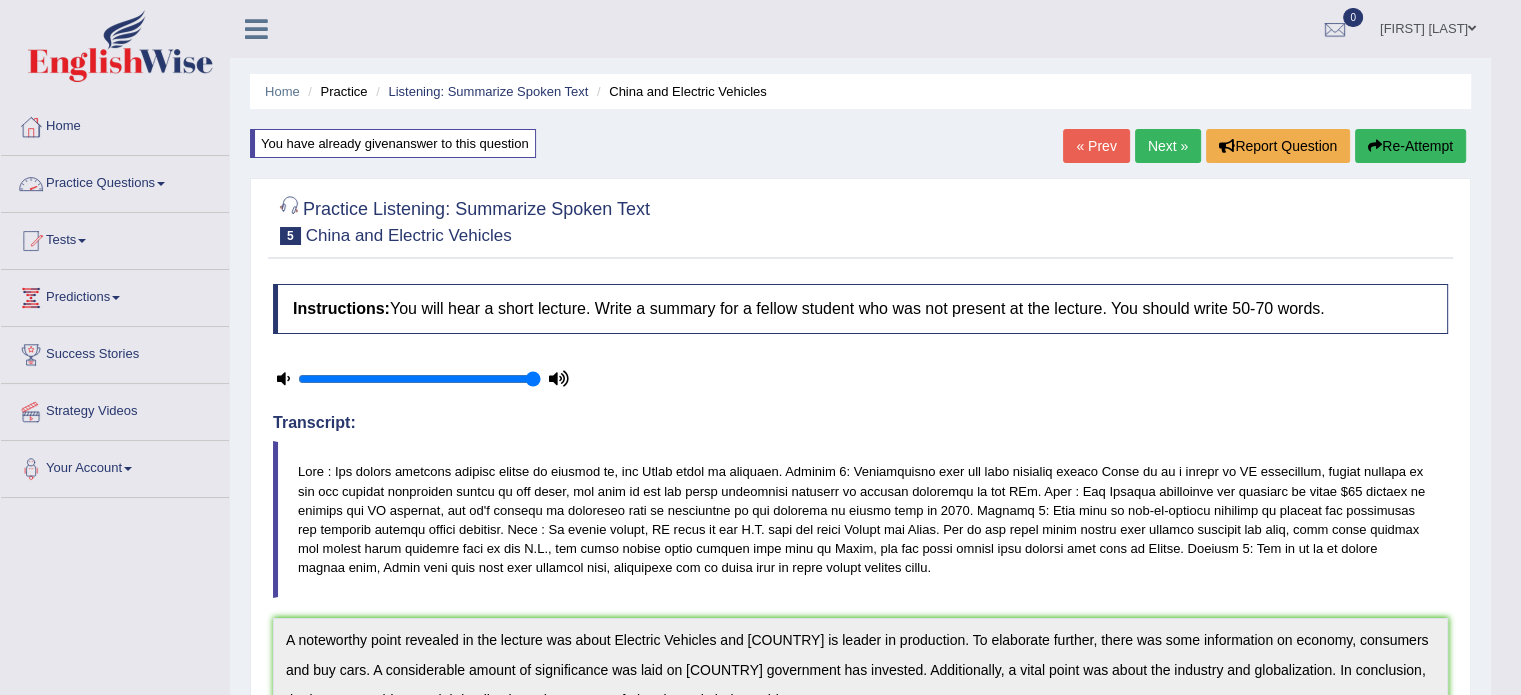 click on "Practice Questions" at bounding box center (115, 181) 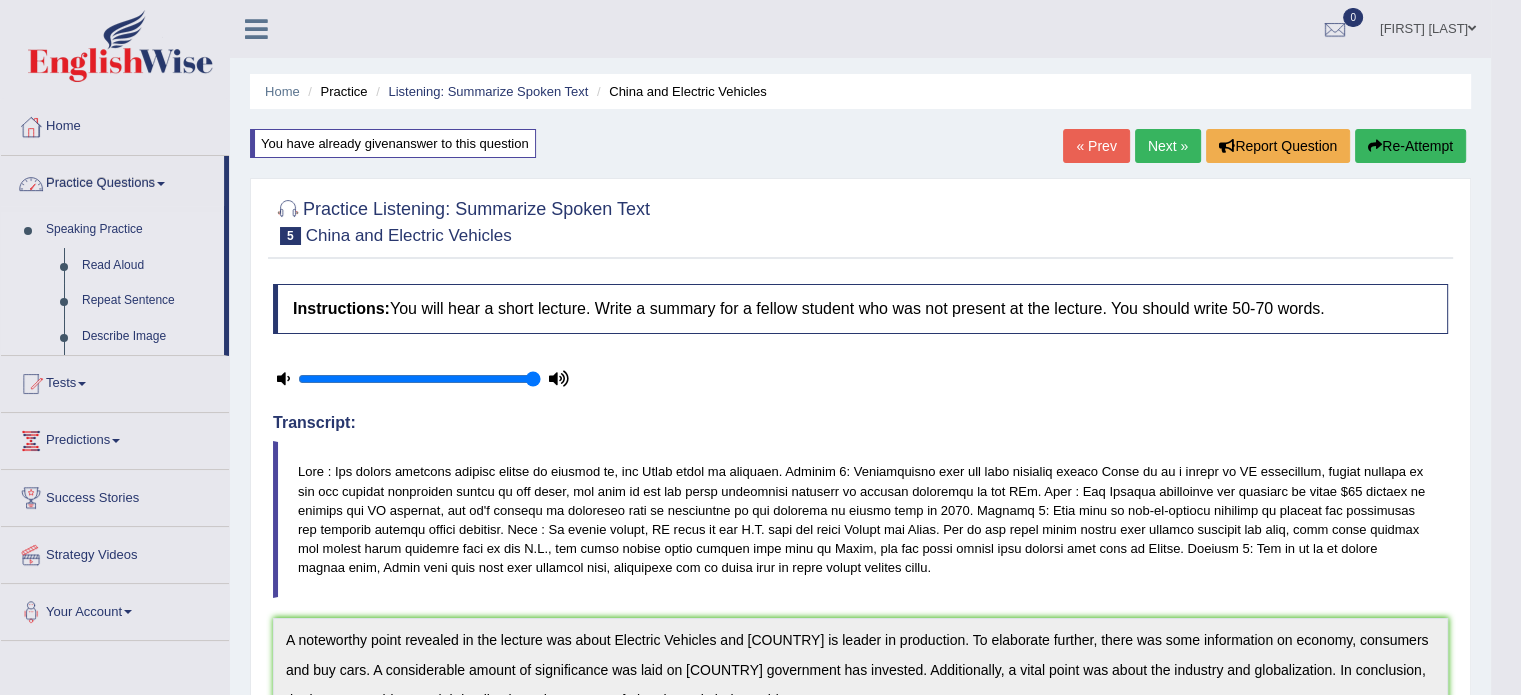 drag, startPoint x: 132, startPoint y: 206, endPoint x: 4, endPoint y: 290, distance: 153.10127 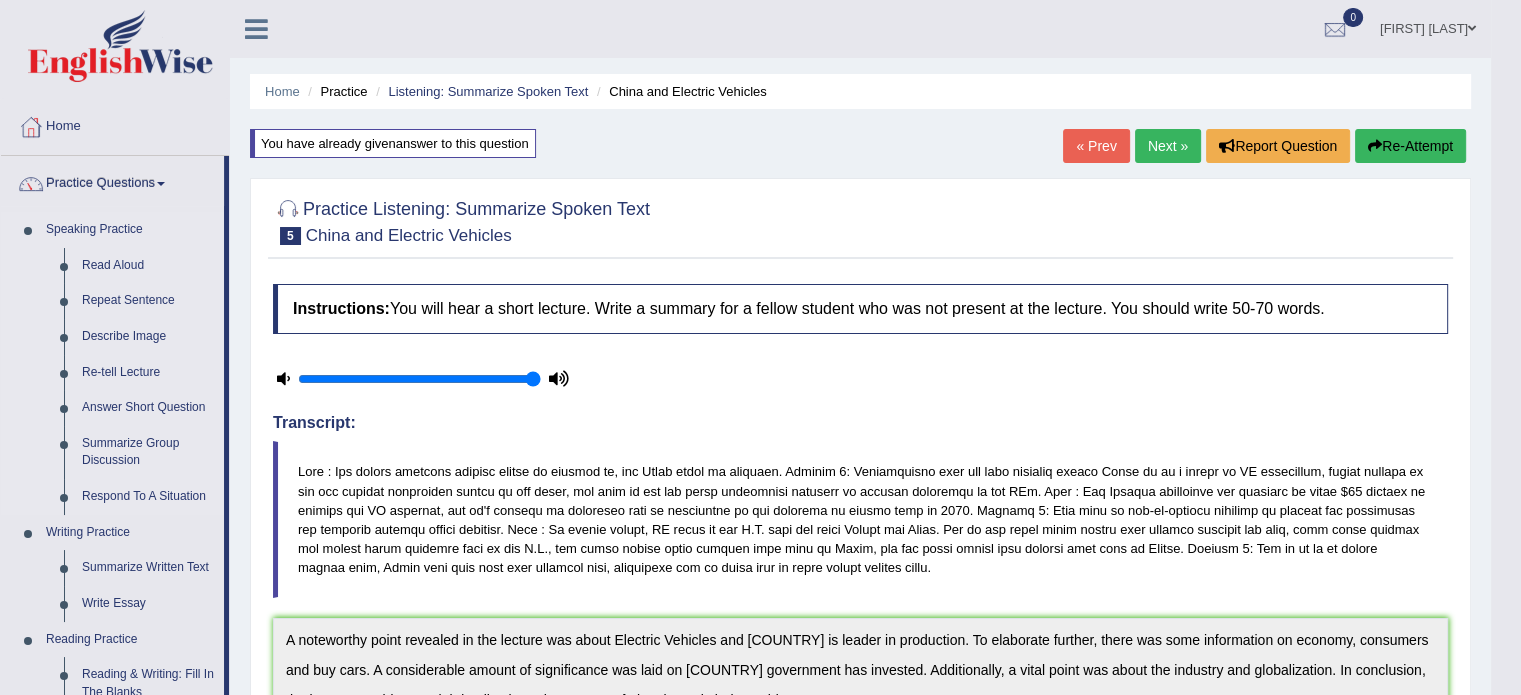 click on "Speaking Practice Read Aloud
Repeat Sentence
Describe Image
Re-tell Lecture
Answer Short Question
Summarize Group Discussion
Respond To A Situation" at bounding box center (112, 363) 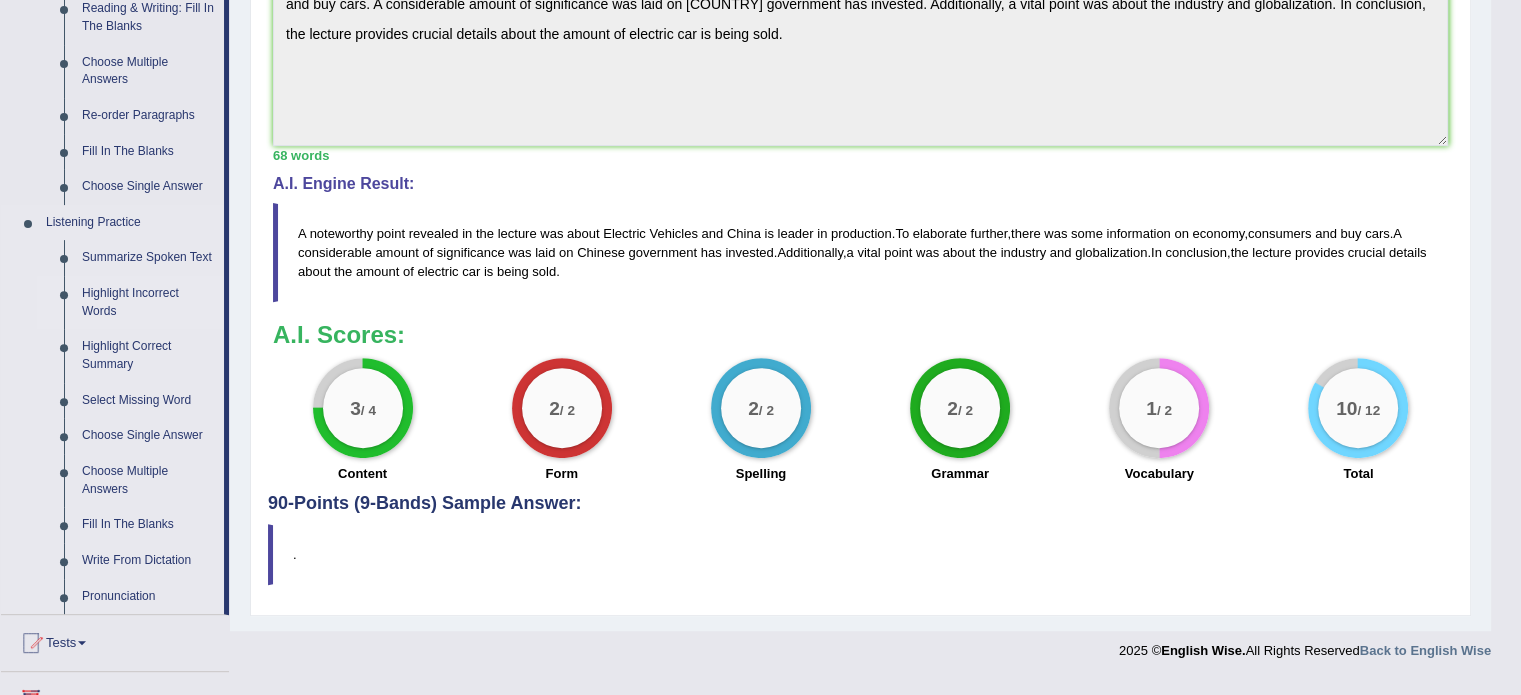 scroll, scrollTop: 700, scrollLeft: 0, axis: vertical 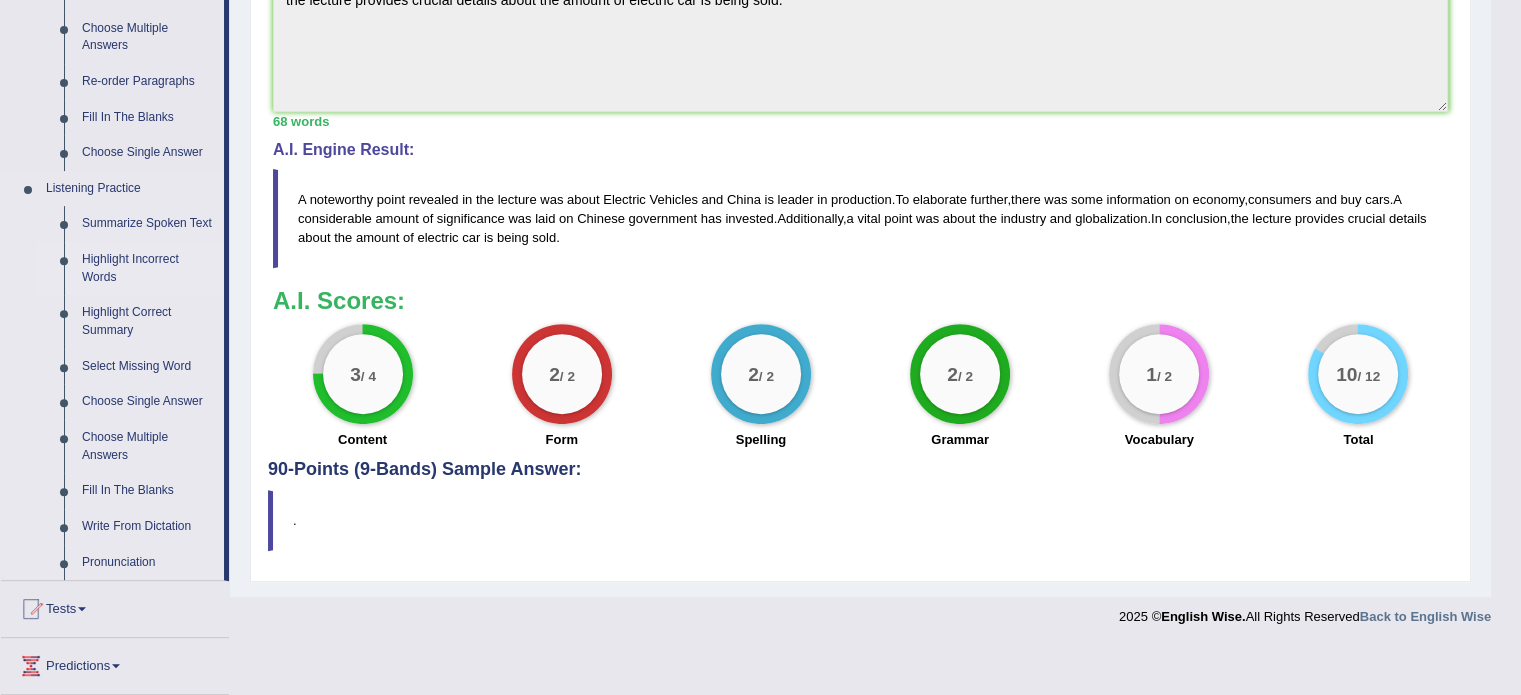 click on "Highlight Incorrect Words" at bounding box center [148, 268] 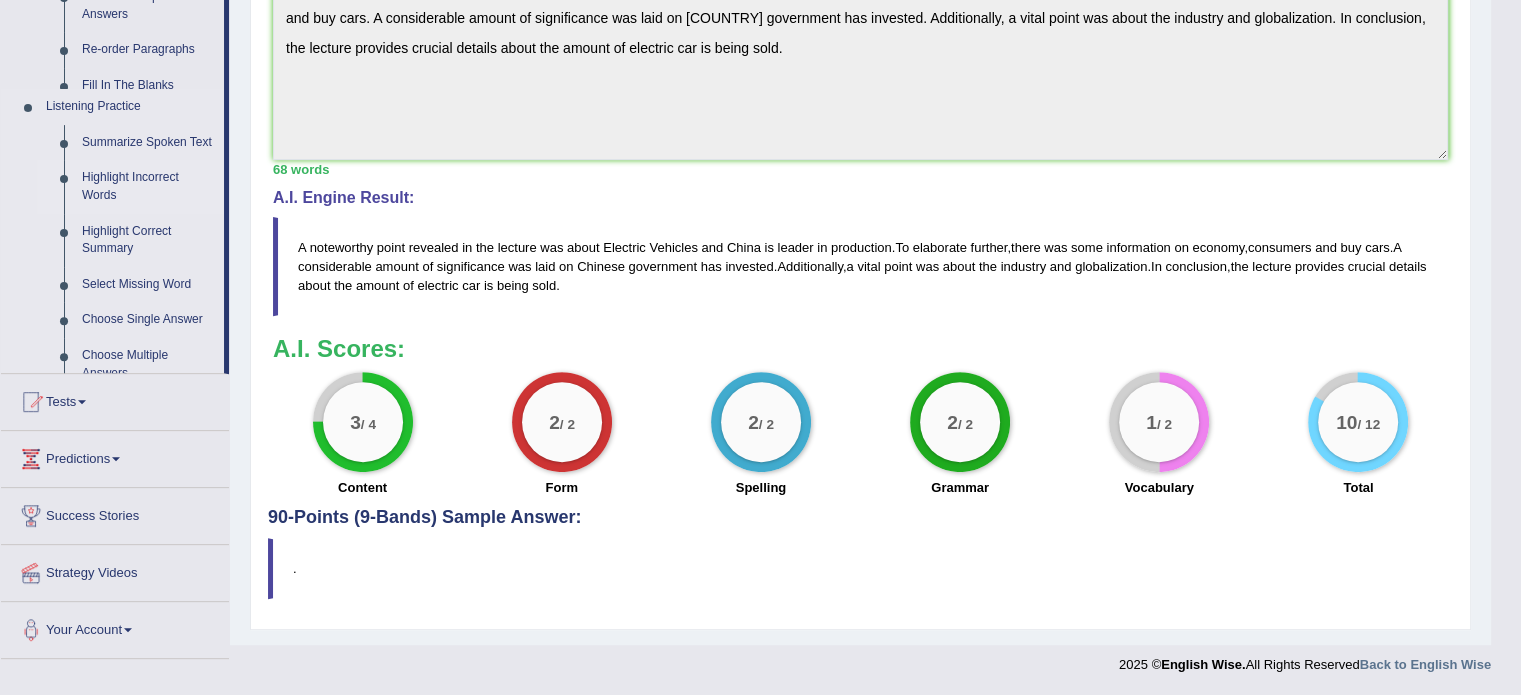 scroll, scrollTop: 648, scrollLeft: 0, axis: vertical 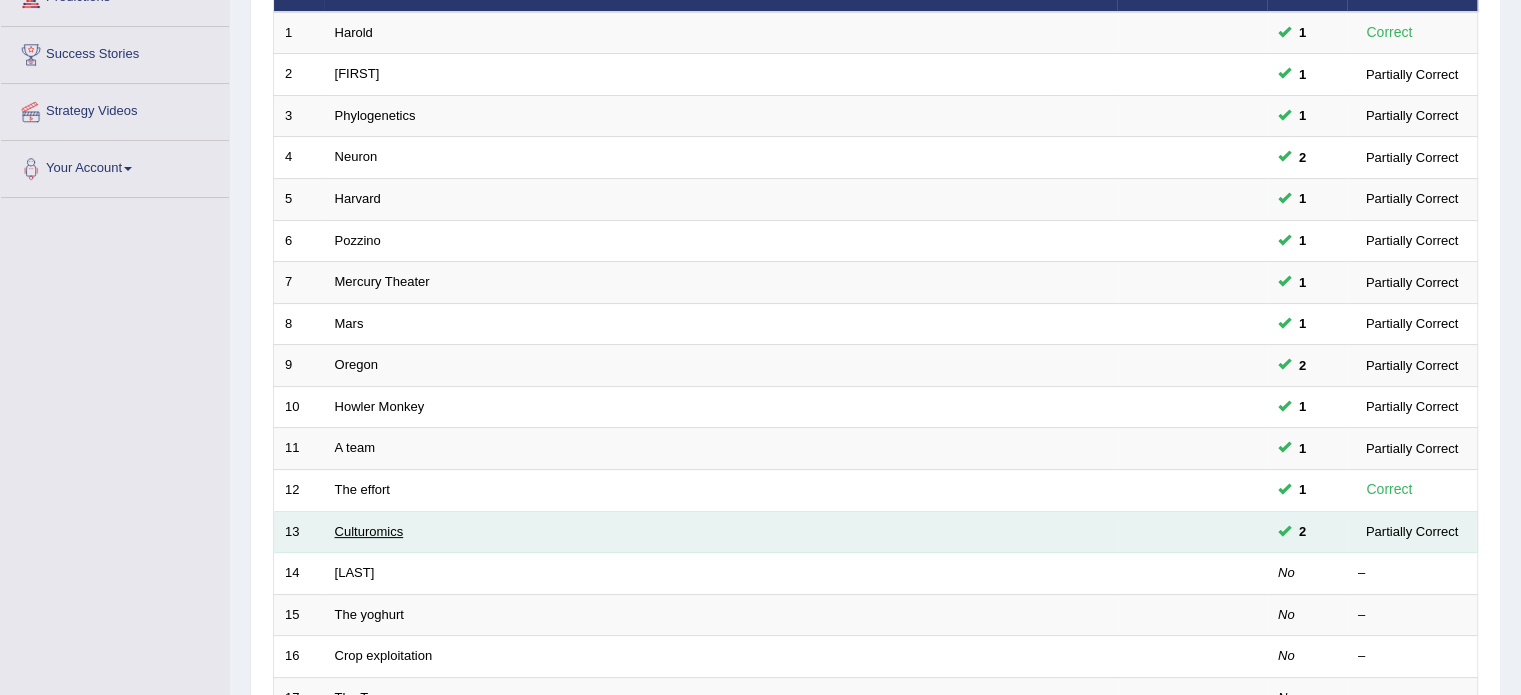 click on "Culturomics" at bounding box center [369, 531] 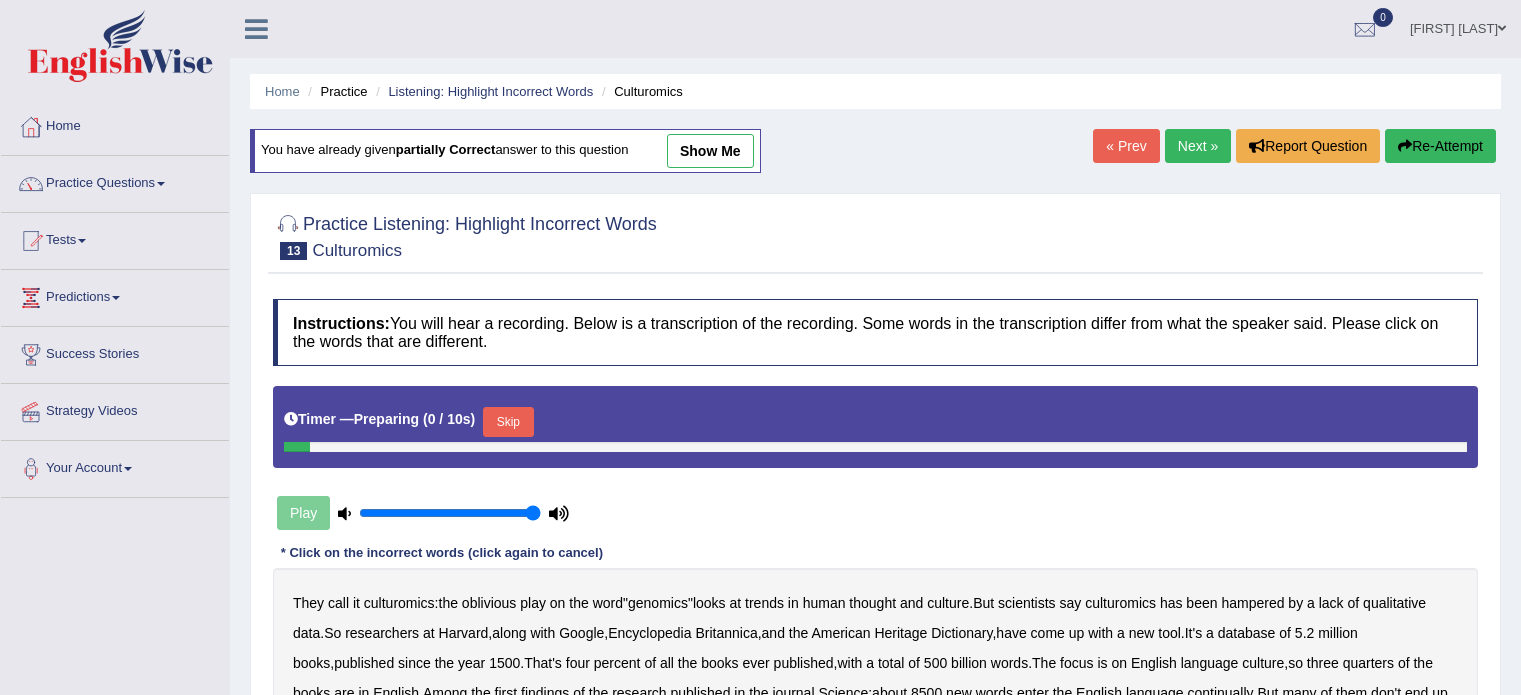 scroll, scrollTop: 0, scrollLeft: 0, axis: both 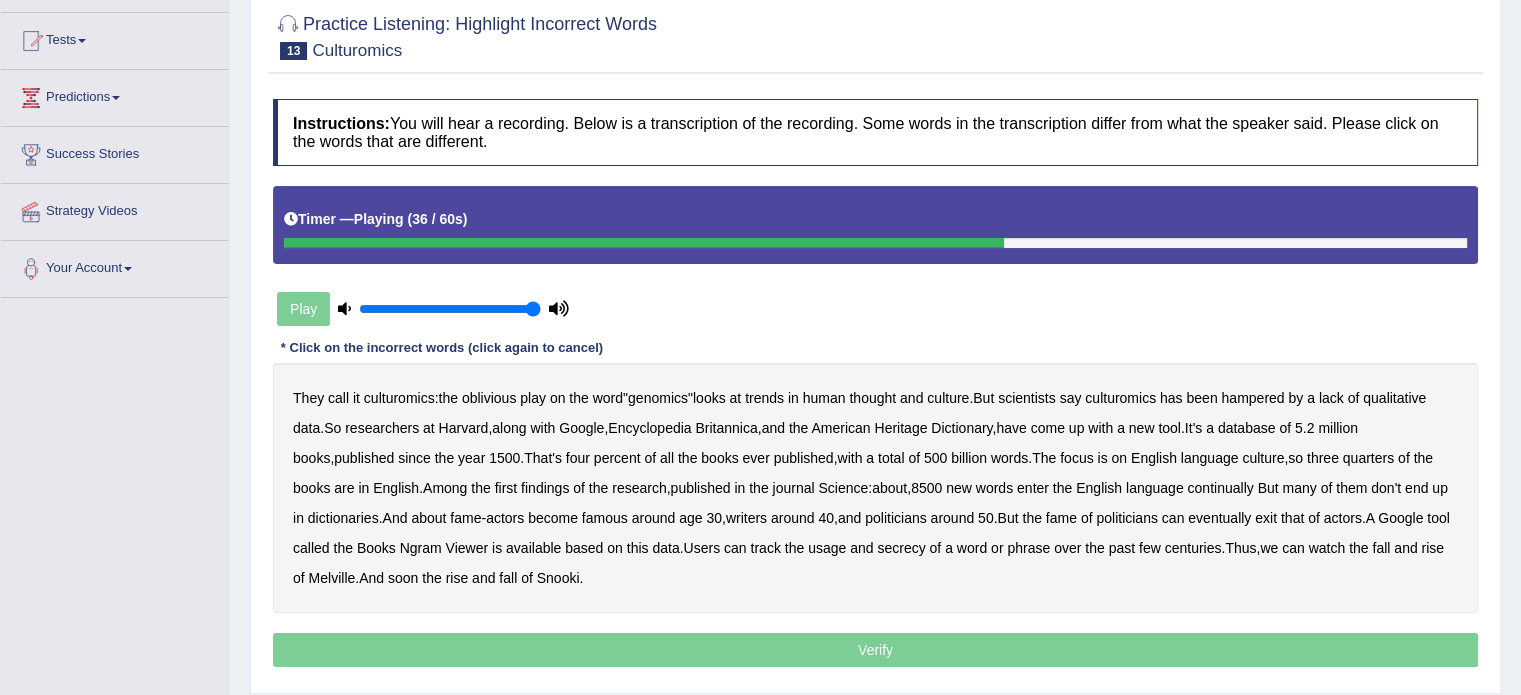 click on "continually" at bounding box center [1220, 488] 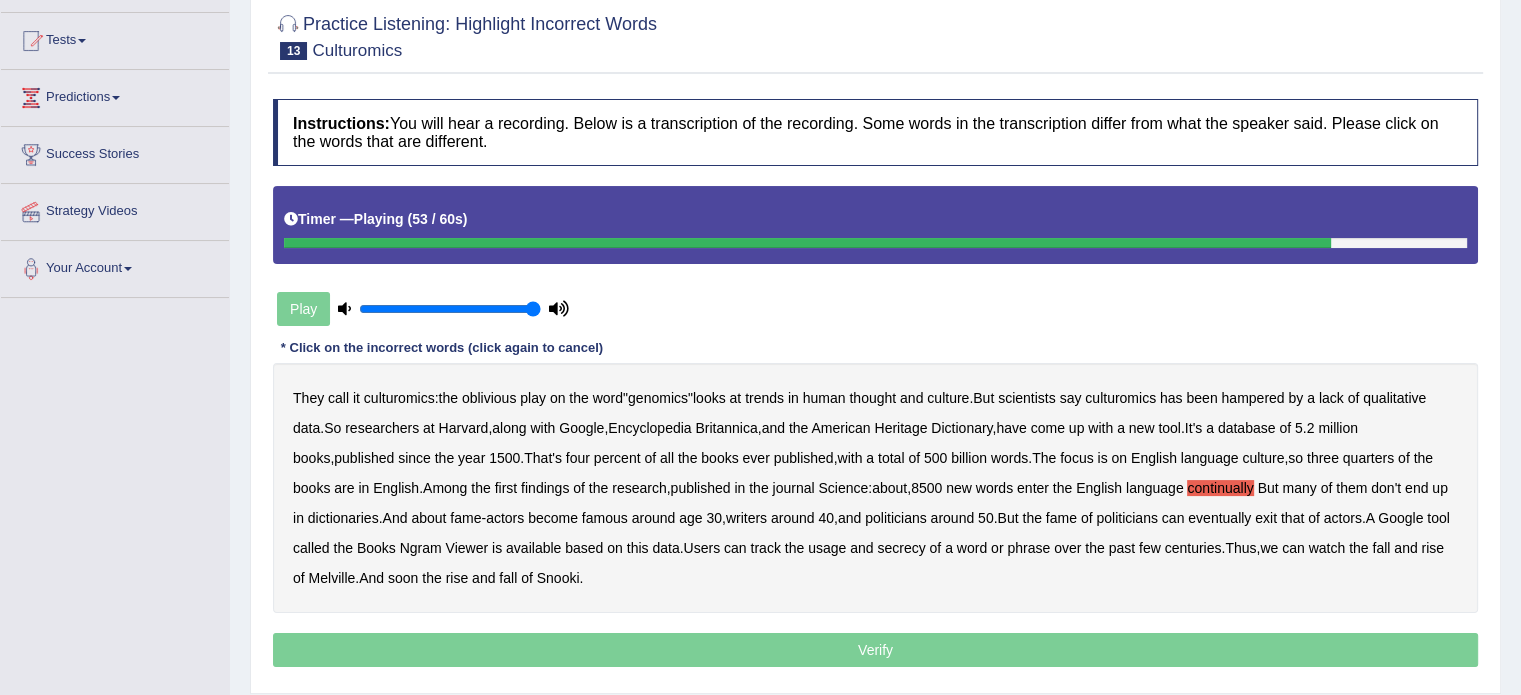 click on "They   call   it   culturomics :  the   oblivious   play   on   the   word  " genomics "  looks   at   trends   in   human   thought   and   culture .  But   scientists   say   culturomics   has   been   hampered   by   a   lack   of   qualitative   data .  So   researchers   at   Harvard ,  along   with   Google ,  Encyclopedia   Britannica ,  and   the   American   Heritage   Dictionary ,  have   come   up   with   a   new   tool .  It's   a   database   of   5 . 2   million   books ,  published   since   the   year   1500 .  That's   four   percent   of   all   the   books   ever   published ,  with   a   total   of   500   billion   words .  The   focus   is   on   English   language   culture ,  so   three   quarters   of   the   books   are   in   English .  Among   the   first   findings   of   the   research ,  published   in   the   journal   Science  :  about ,  8500   new   words   enter   the   English   language   continually   But   many   of   them   don't   end   up   in   dictionaries .  And" at bounding box center [875, 488] 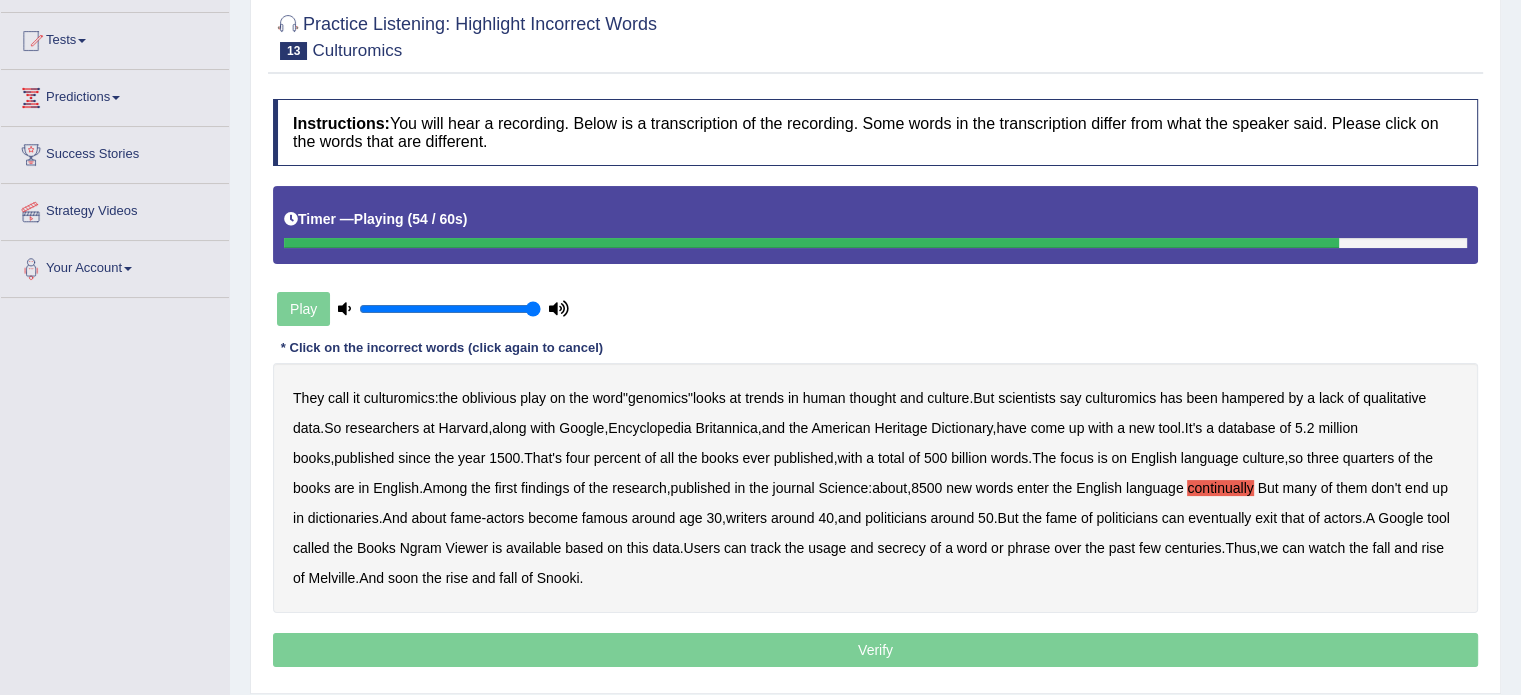 click on "secrecy" at bounding box center (901, 548) 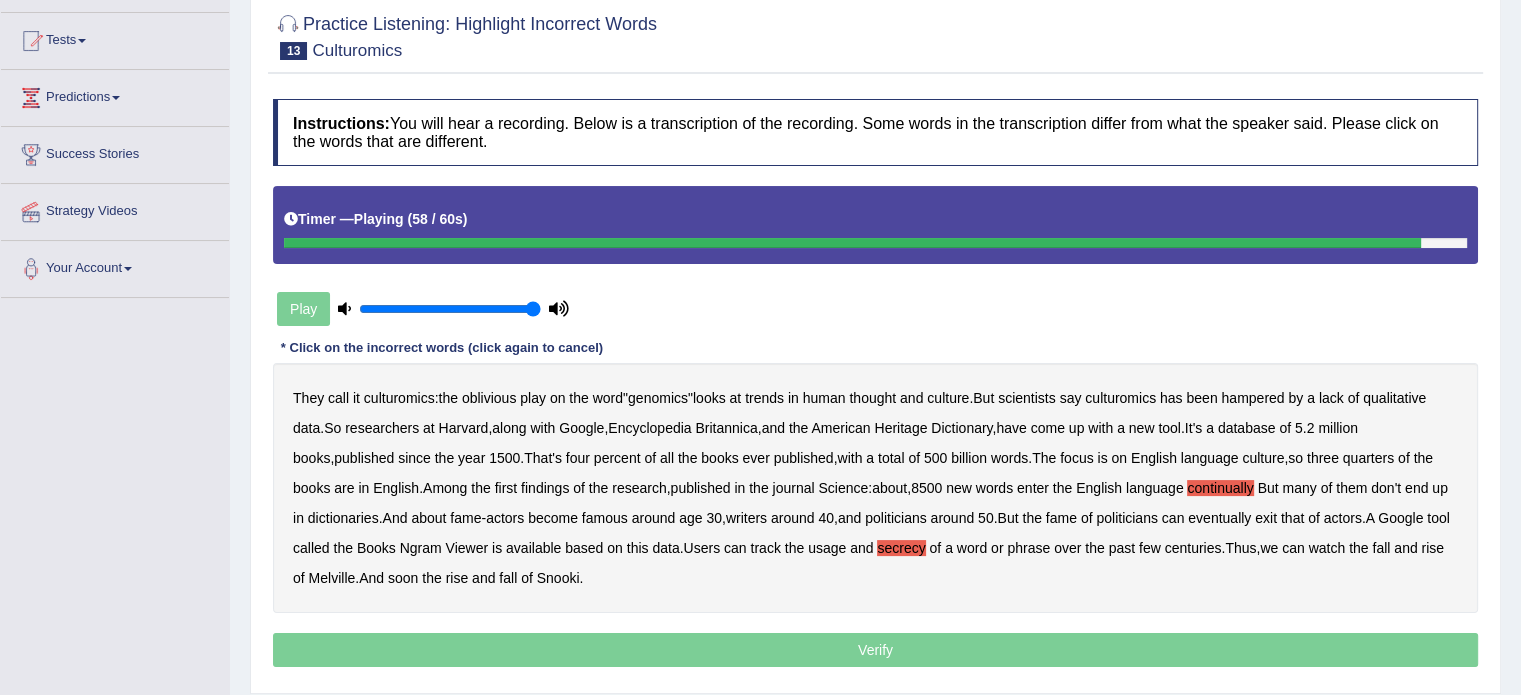 click on "fall" at bounding box center (1381, 548) 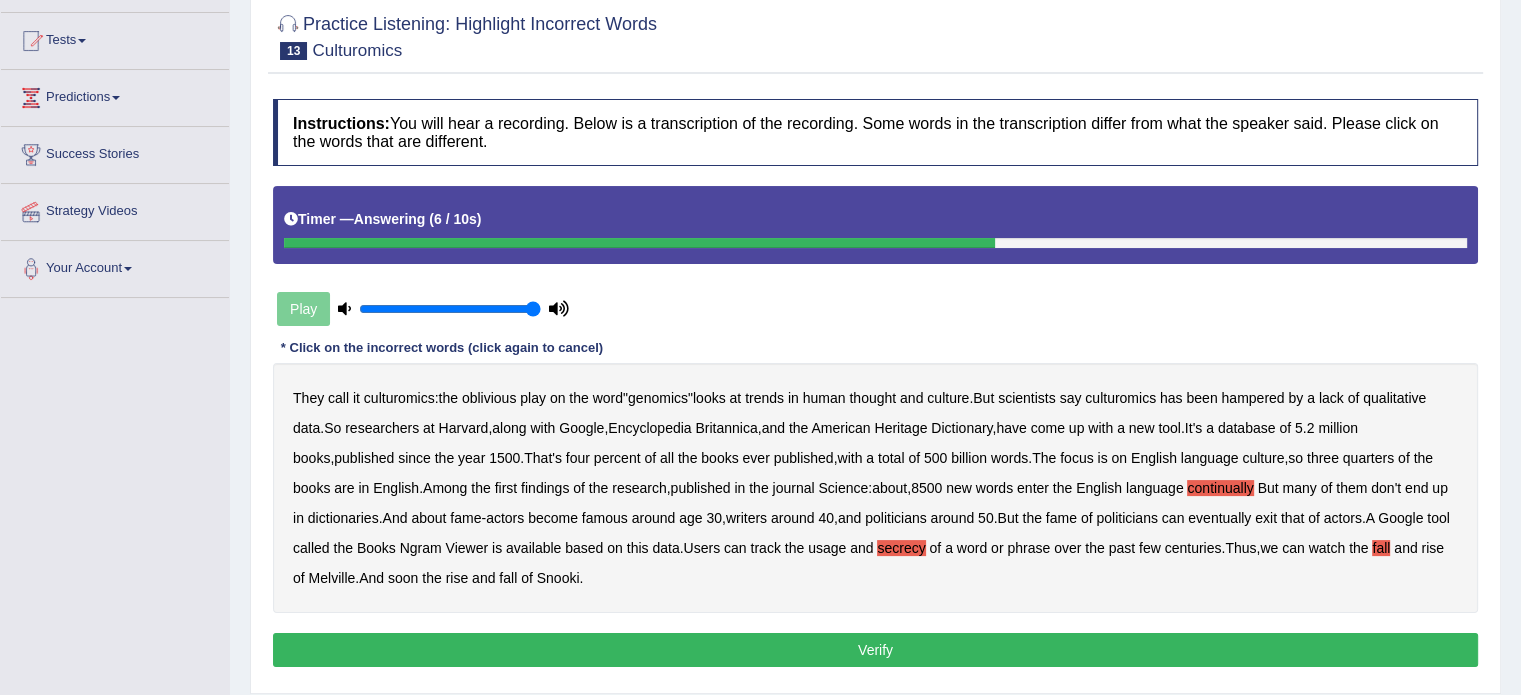 scroll, scrollTop: 300, scrollLeft: 0, axis: vertical 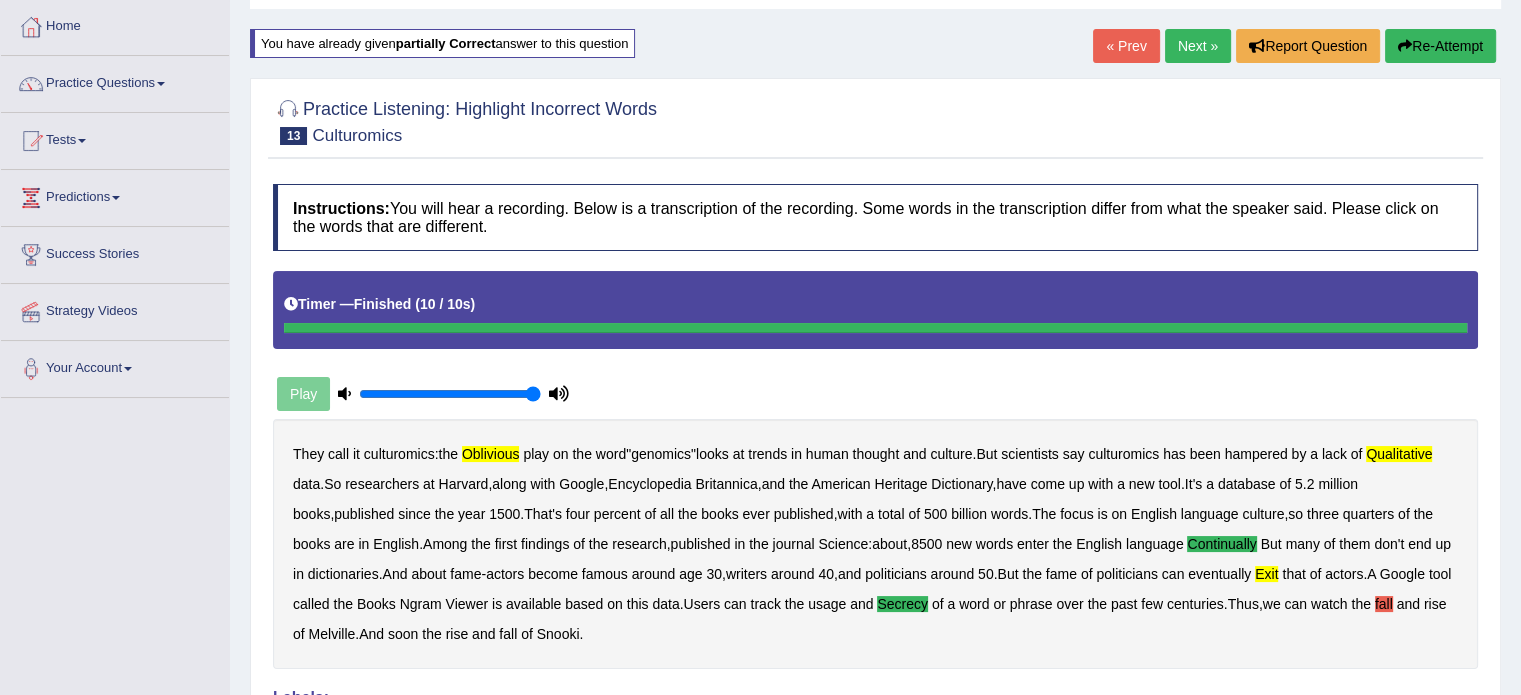 click on "Next »" at bounding box center [1198, 46] 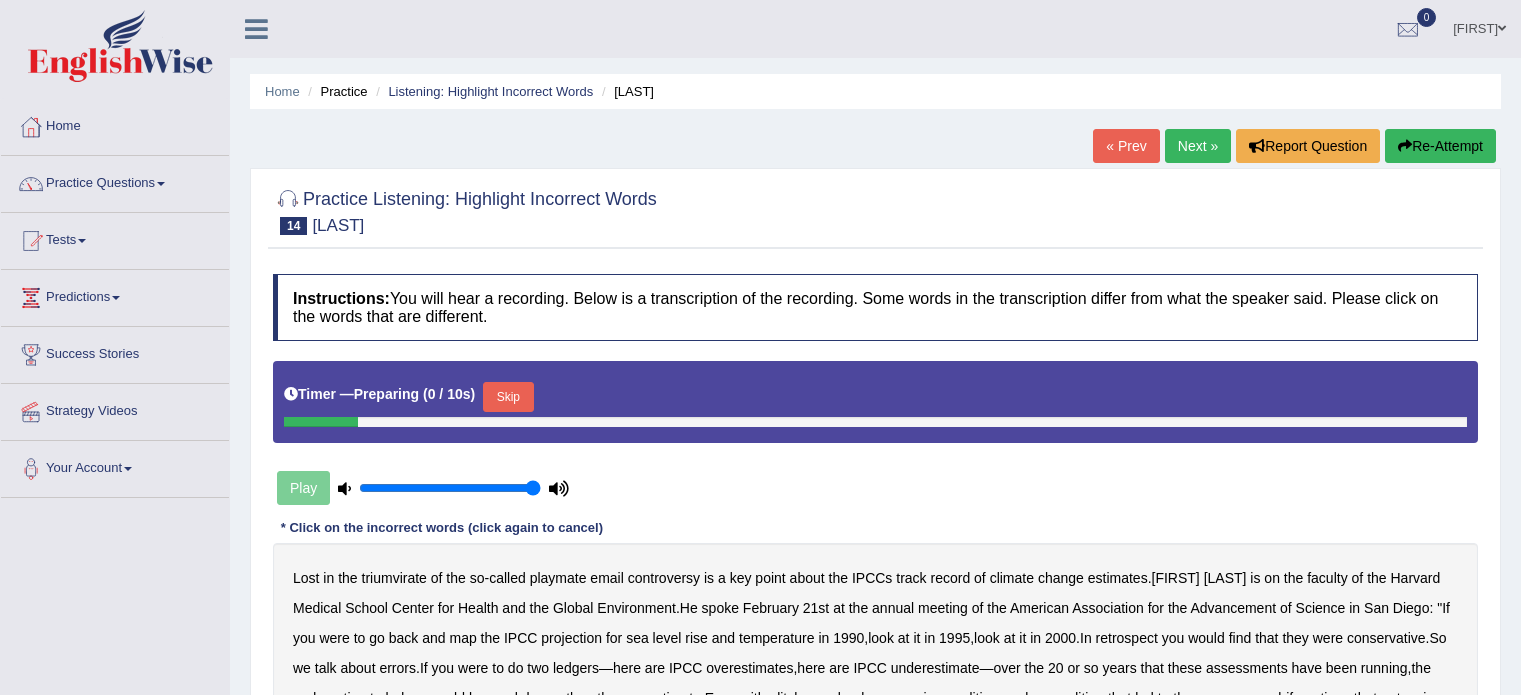 scroll, scrollTop: 200, scrollLeft: 0, axis: vertical 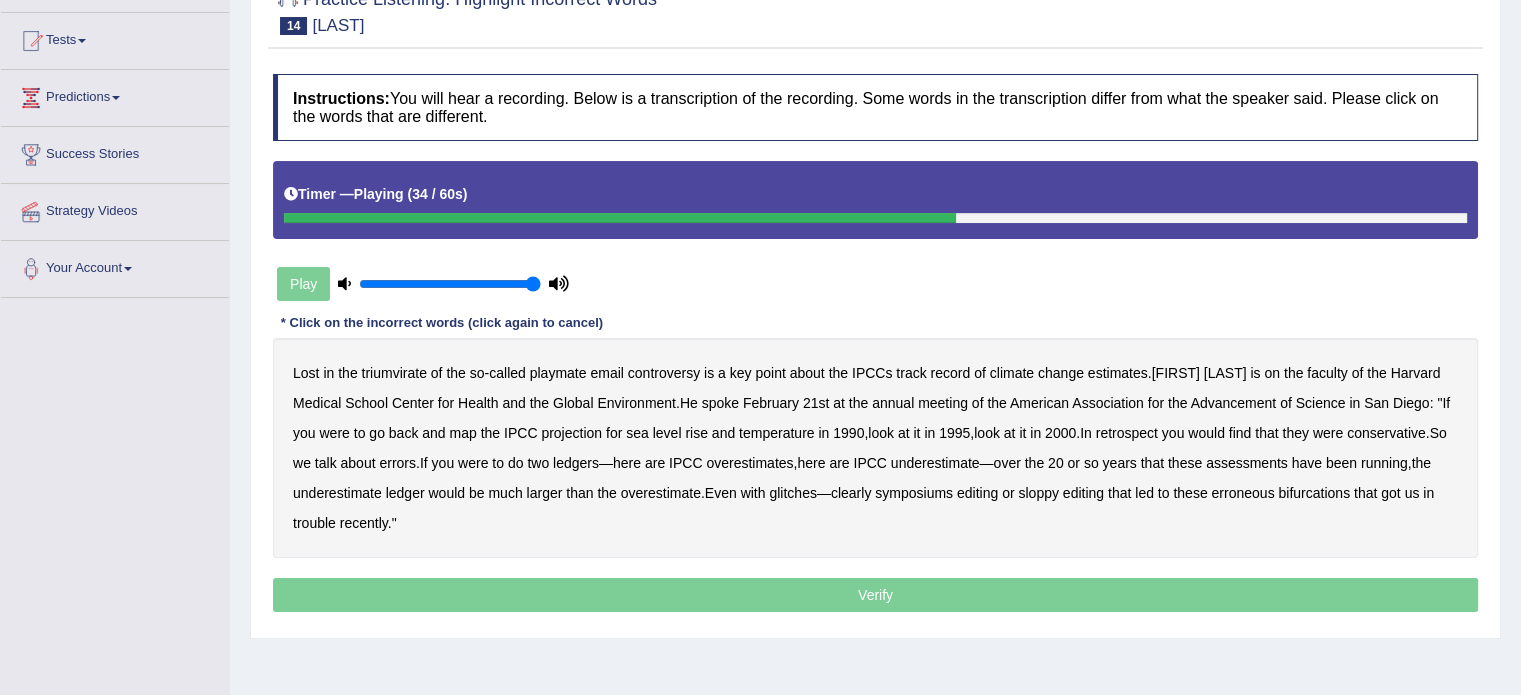 click on "conservative" at bounding box center [1386, 433] 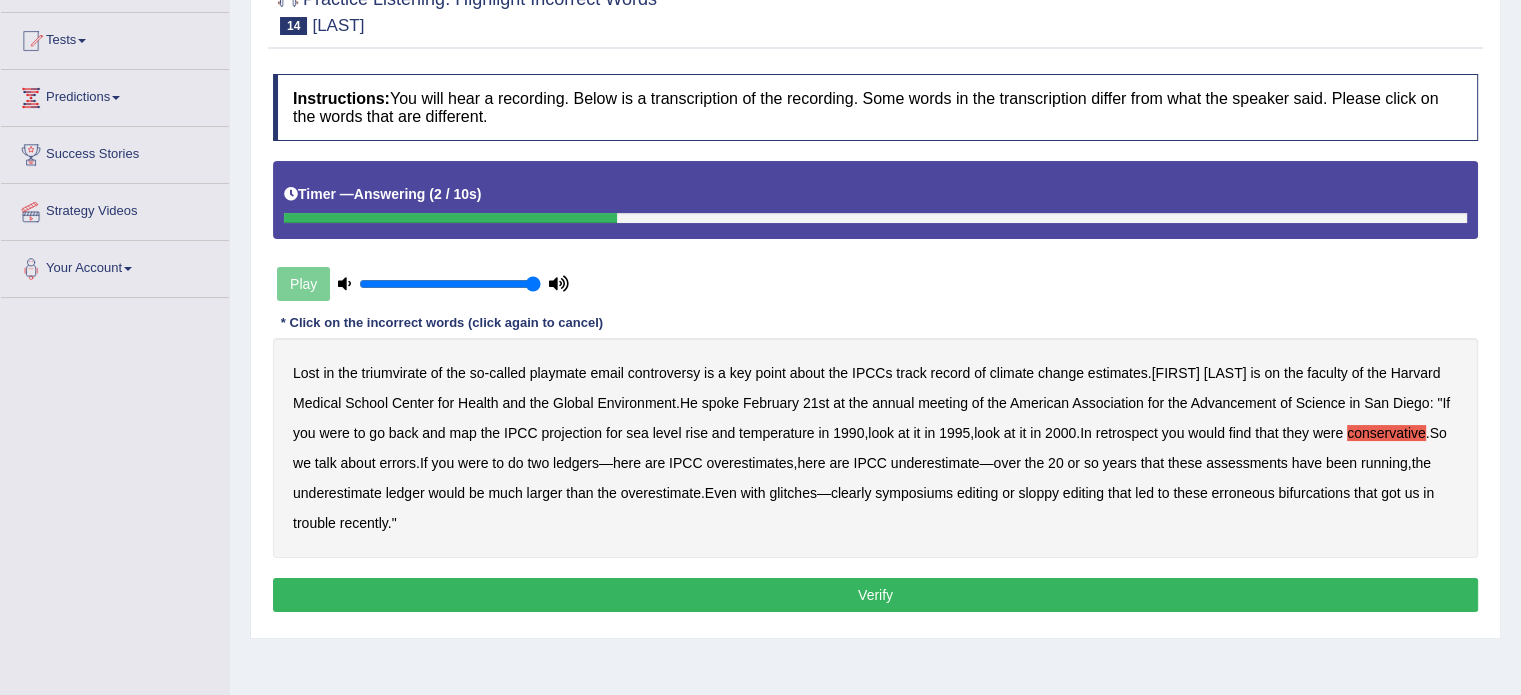 click on "triumvirate" at bounding box center (394, 373) 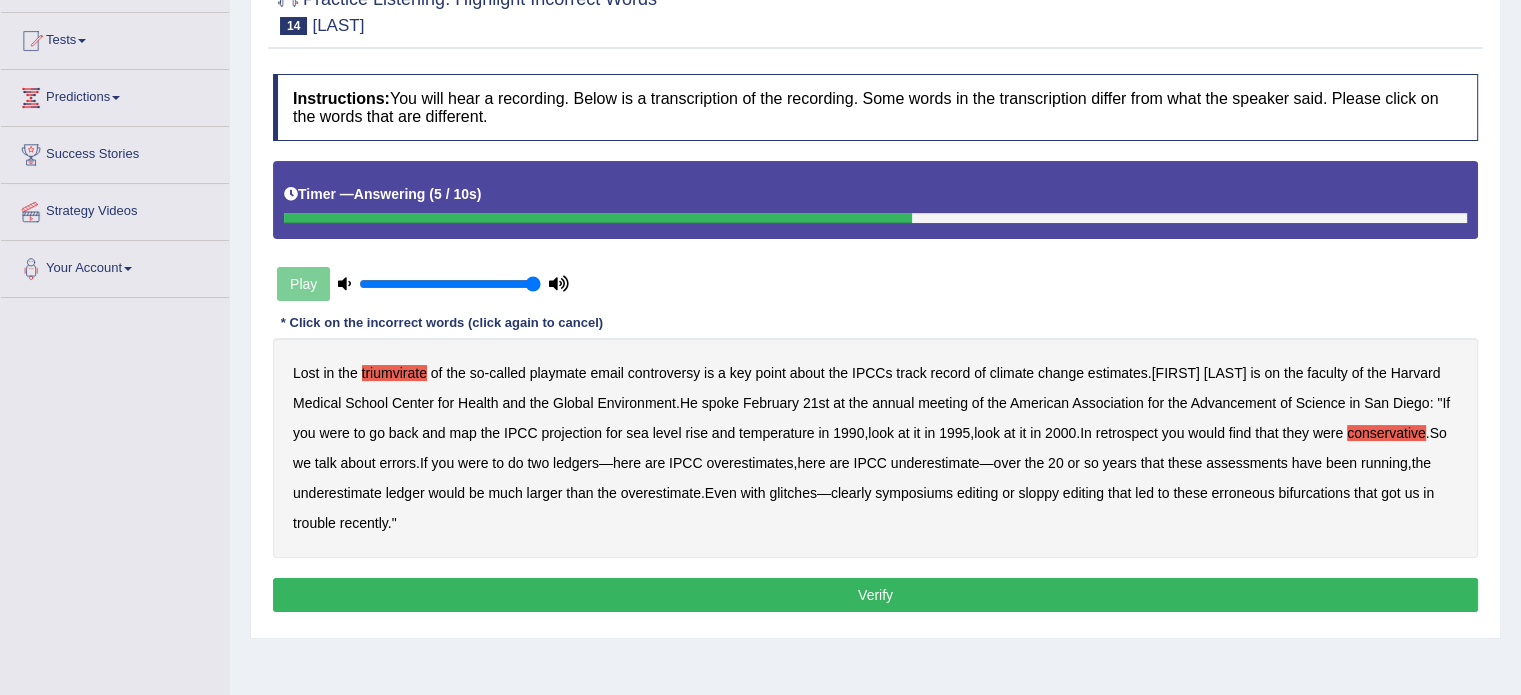 click on "triumvirate" at bounding box center [394, 373] 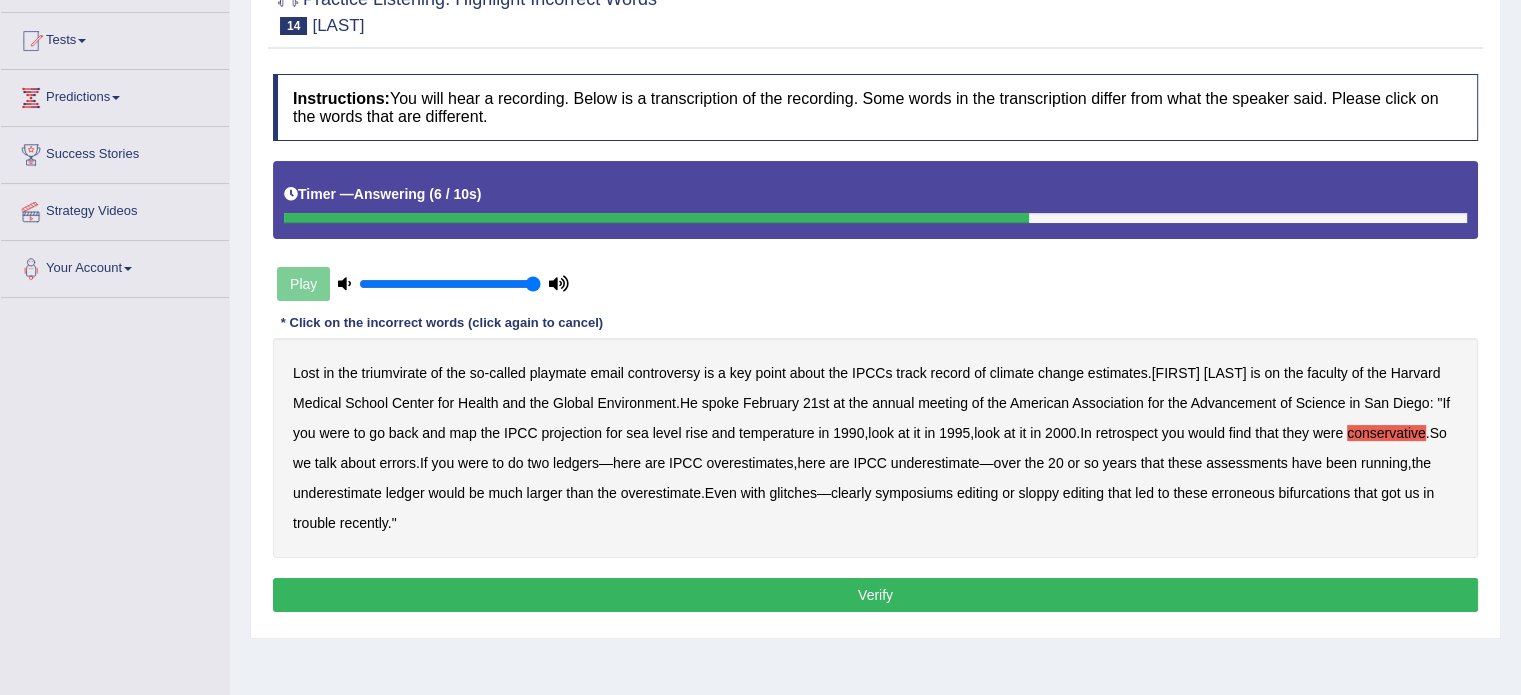 click on "Verify" at bounding box center (875, 595) 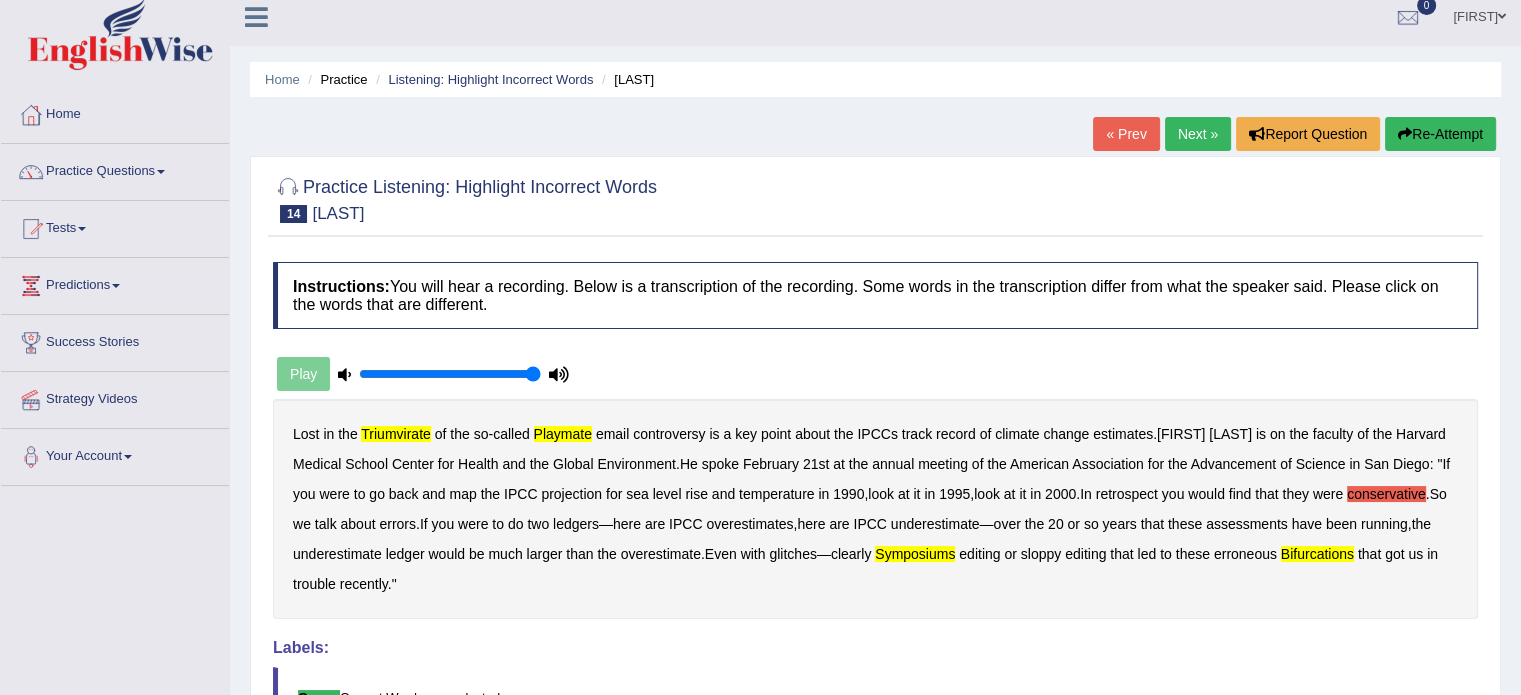 scroll, scrollTop: 0, scrollLeft: 0, axis: both 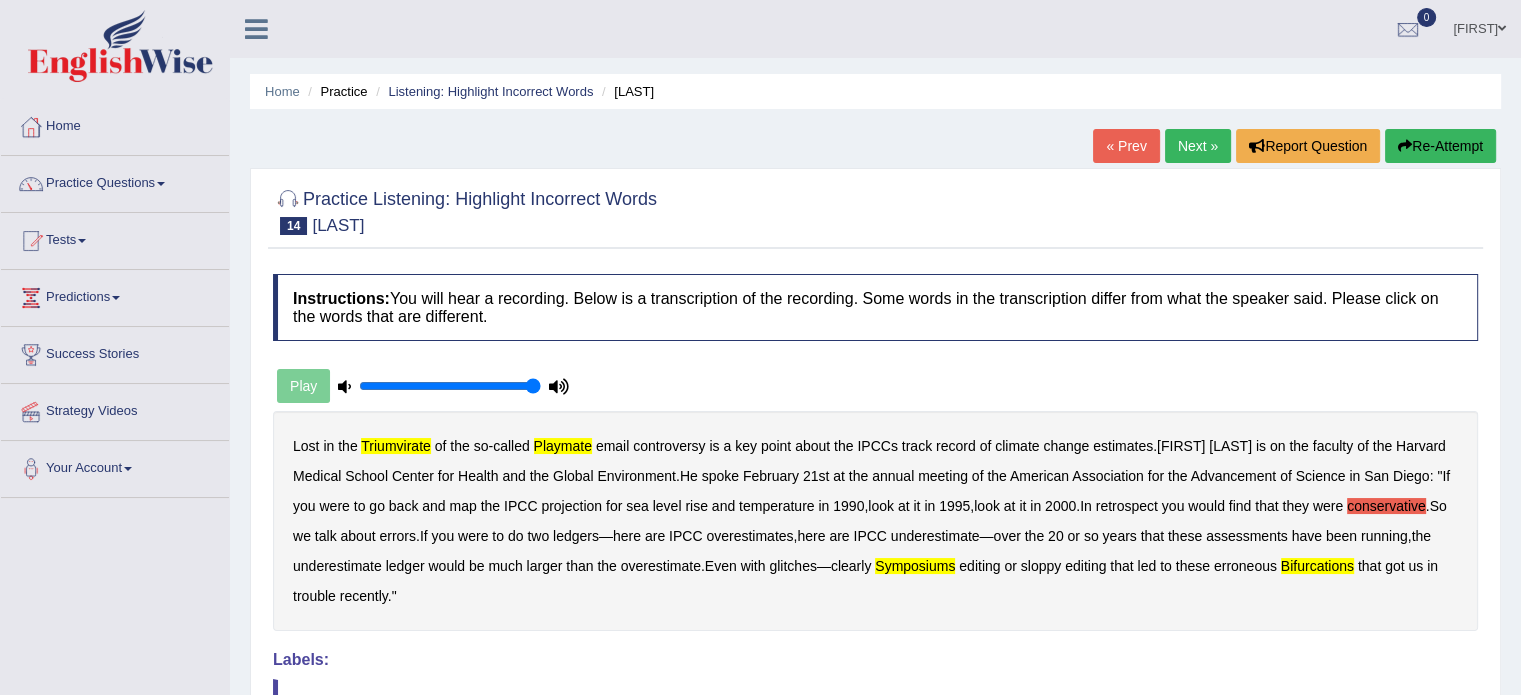 click on "Re-Attempt" at bounding box center [1440, 146] 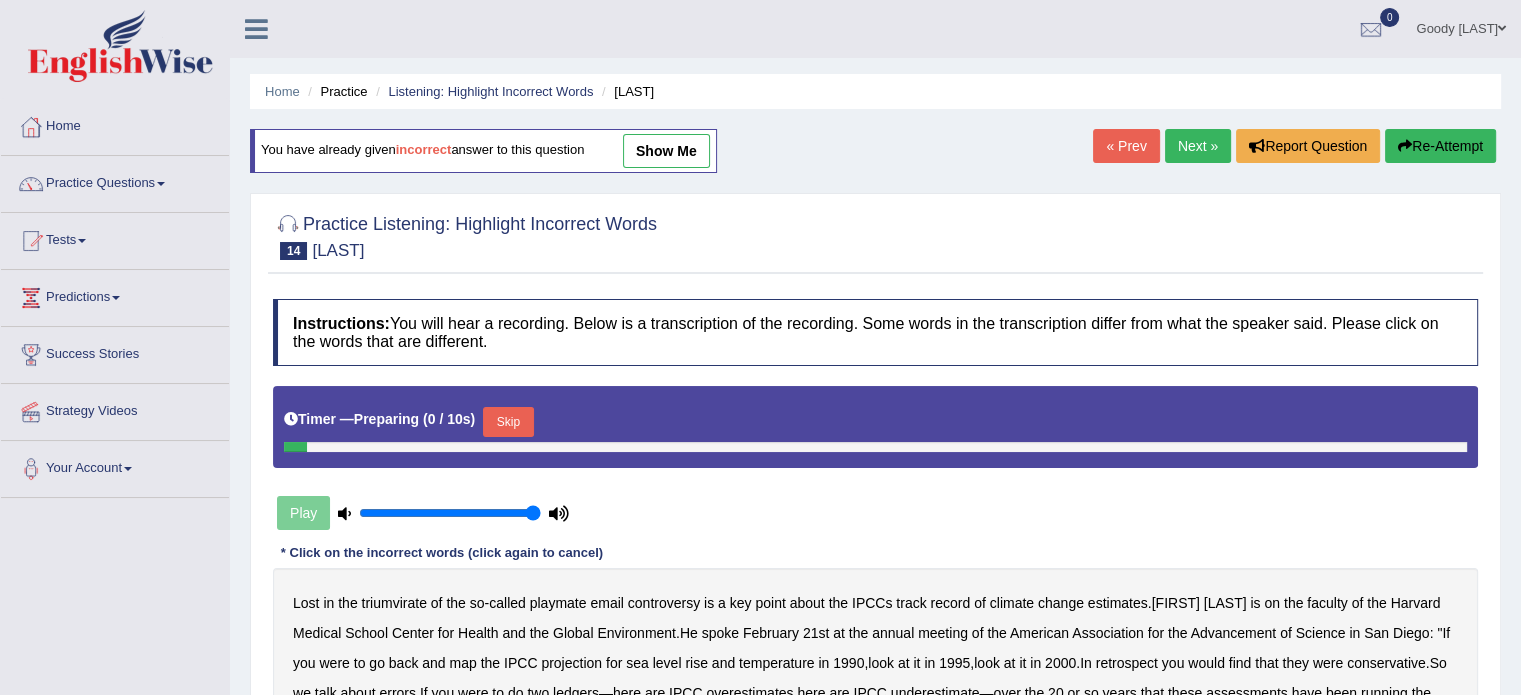 scroll, scrollTop: 180, scrollLeft: 0, axis: vertical 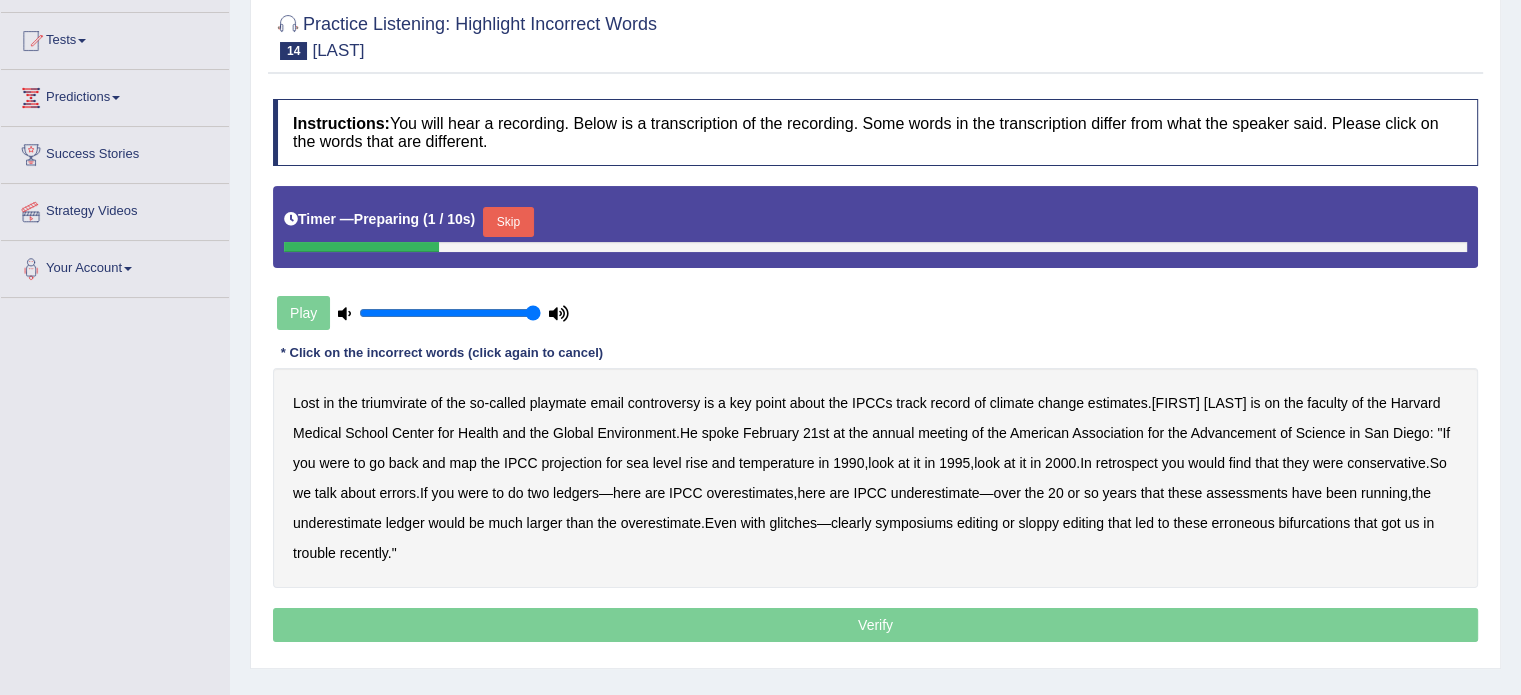 click on "Timer —  Preparing   ( 1 / 10s ) Skip" at bounding box center (875, 222) 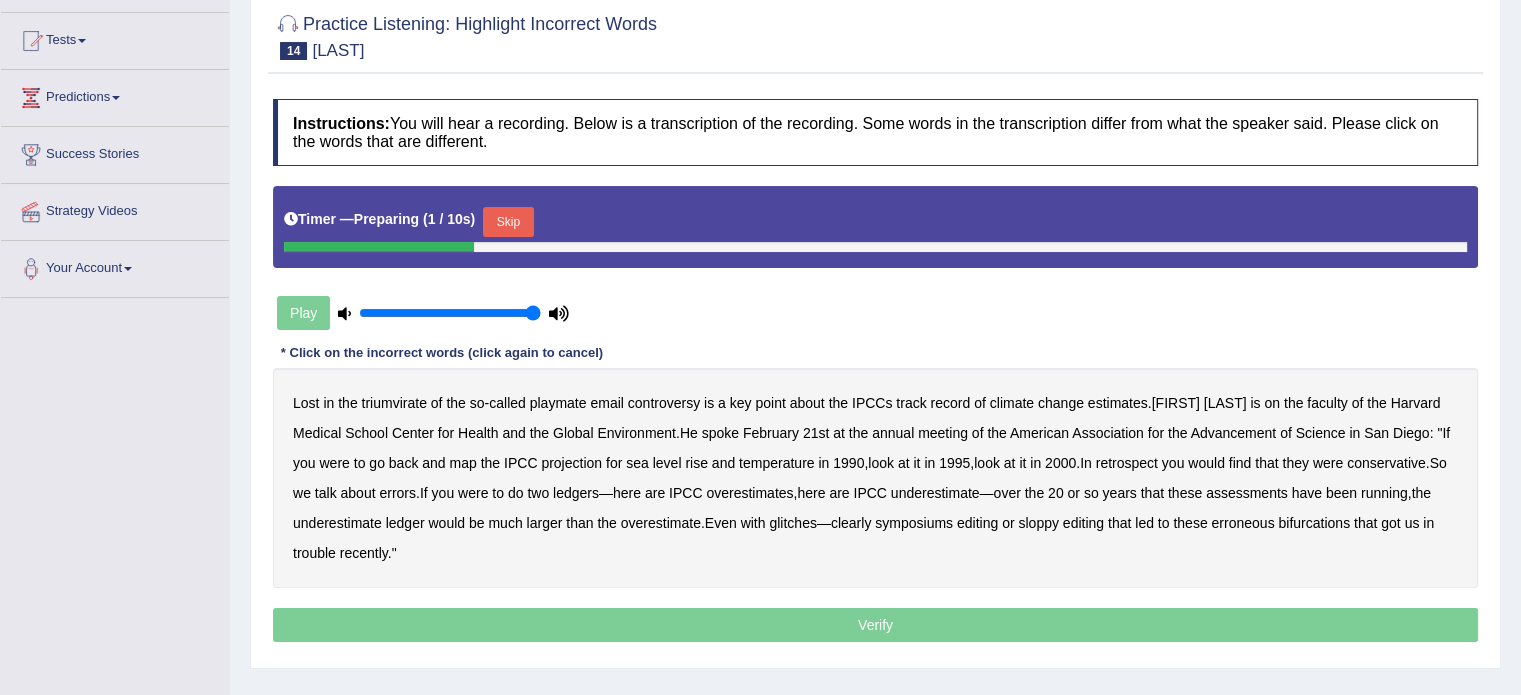 click on "Timer —  Preparing   ( 1 / 10s ) Skip" at bounding box center [875, 227] 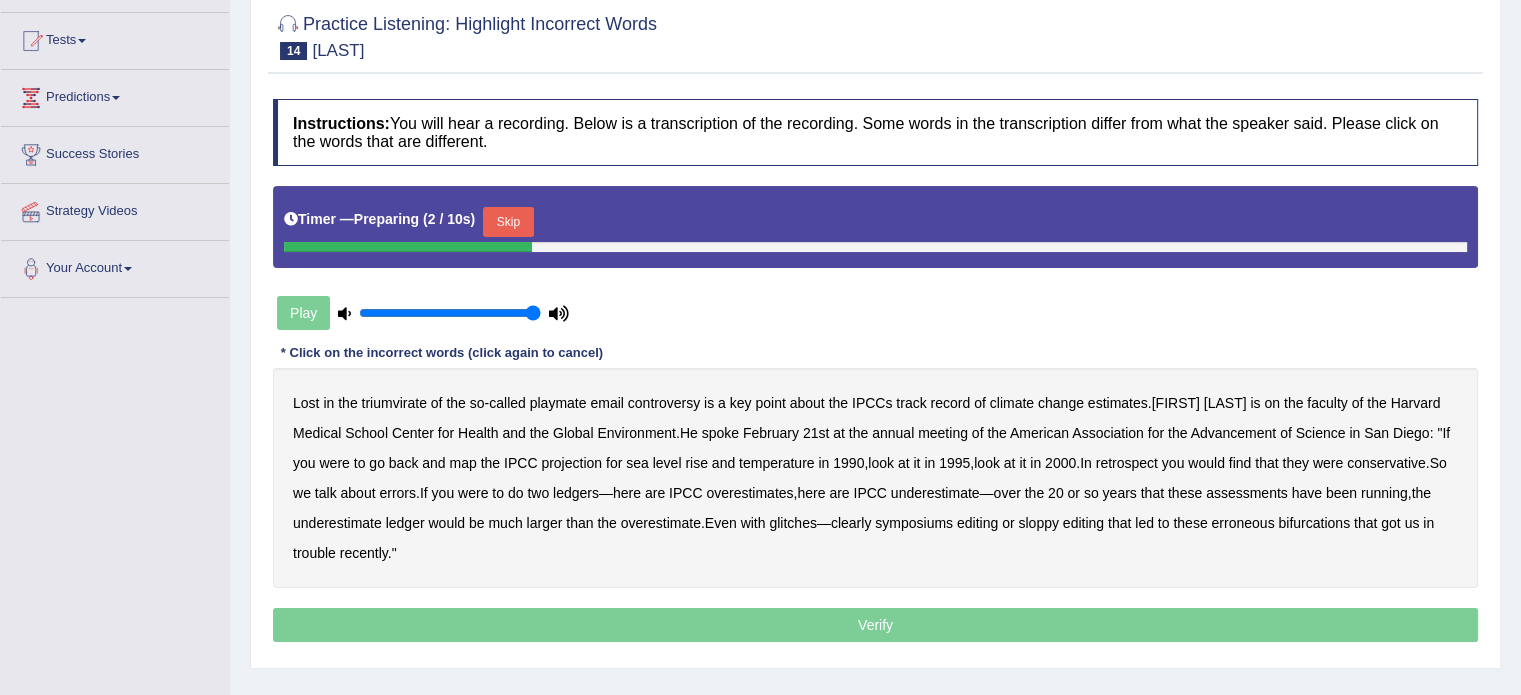 drag, startPoint x: 497, startPoint y: 219, endPoint x: 467, endPoint y: 259, distance: 50 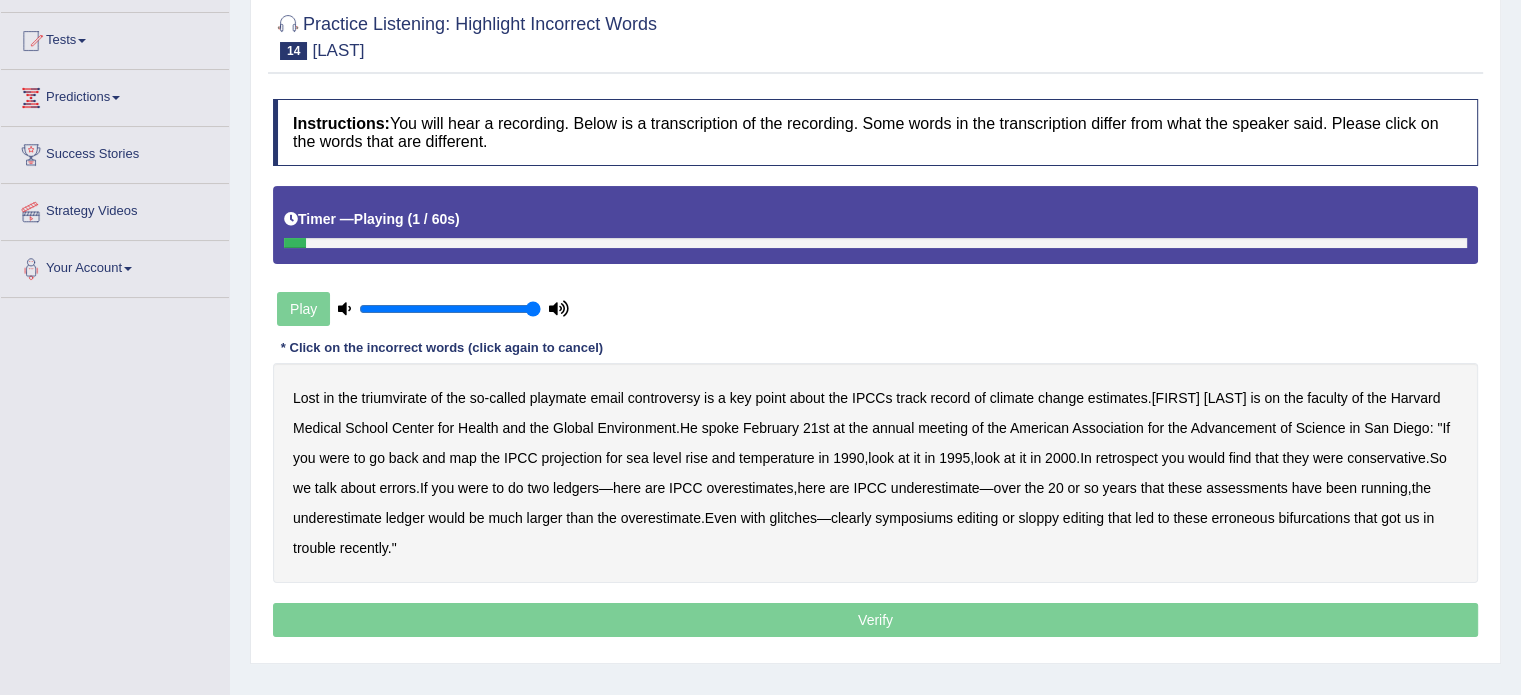 click on "triumvirate" at bounding box center [394, 398] 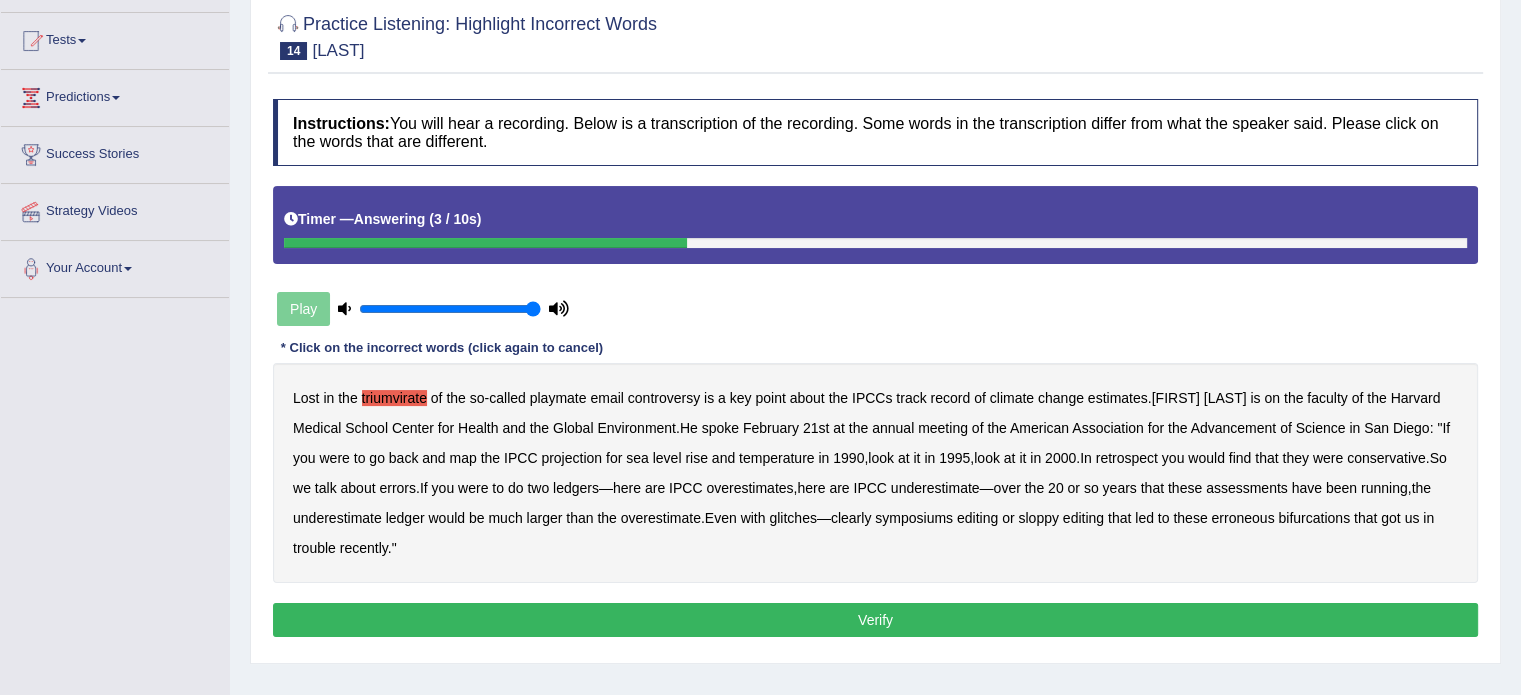 click on "Verify" at bounding box center [875, 620] 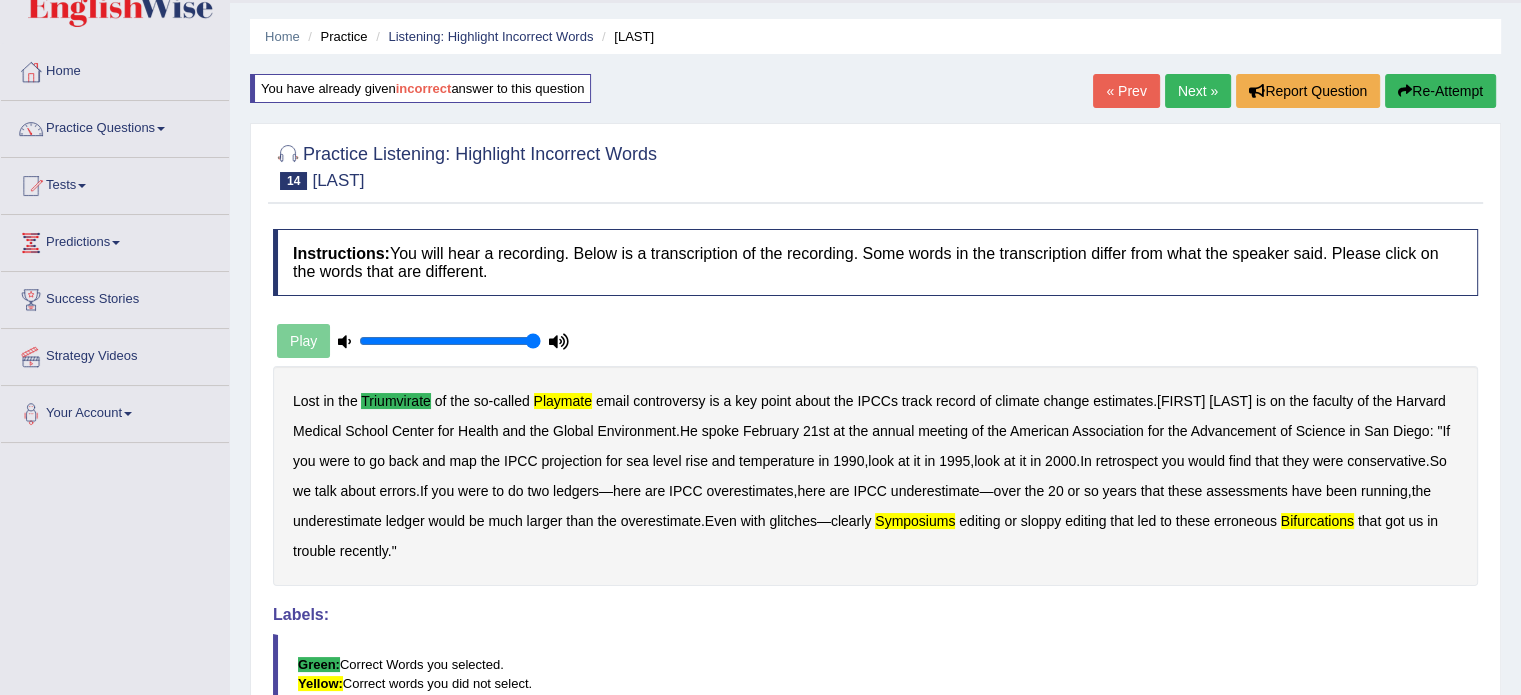scroll, scrollTop: 0, scrollLeft: 0, axis: both 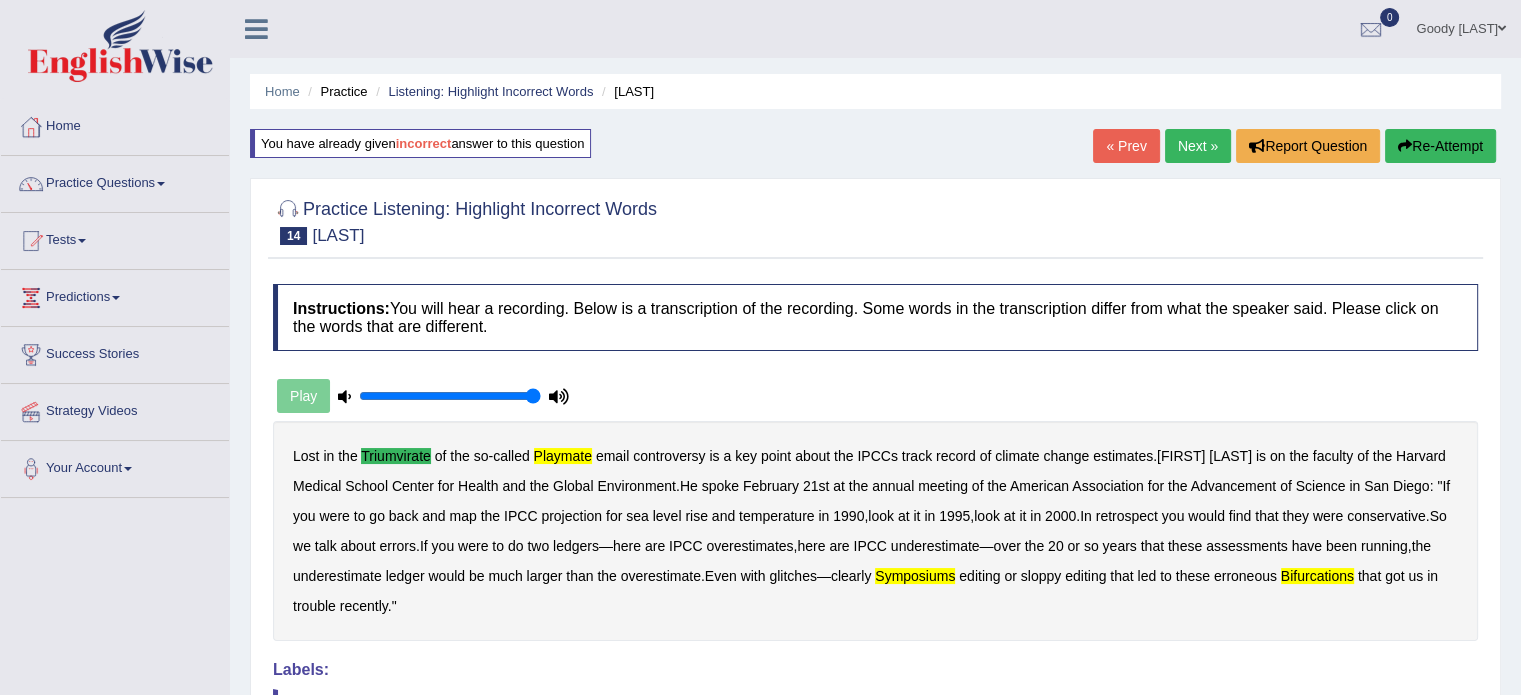 click on "Next »" at bounding box center [1198, 146] 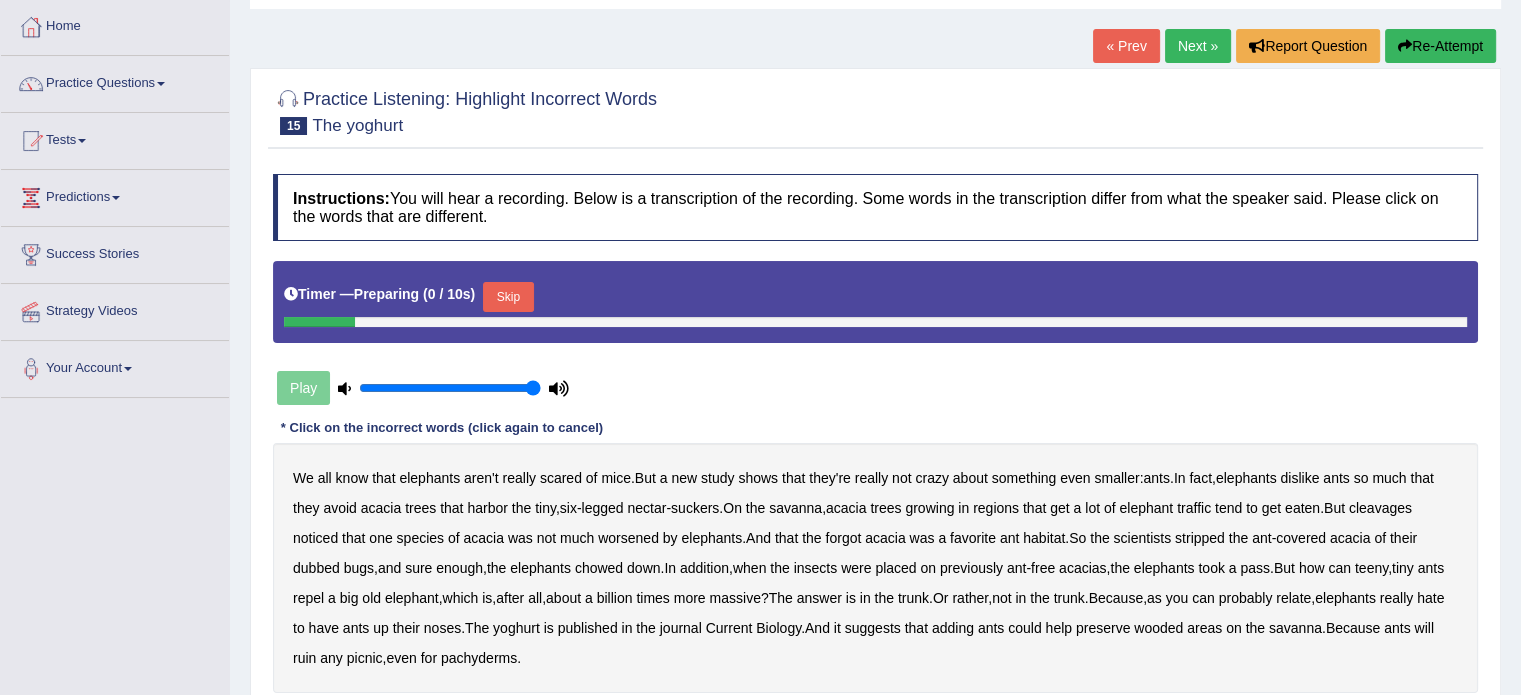 scroll, scrollTop: 0, scrollLeft: 0, axis: both 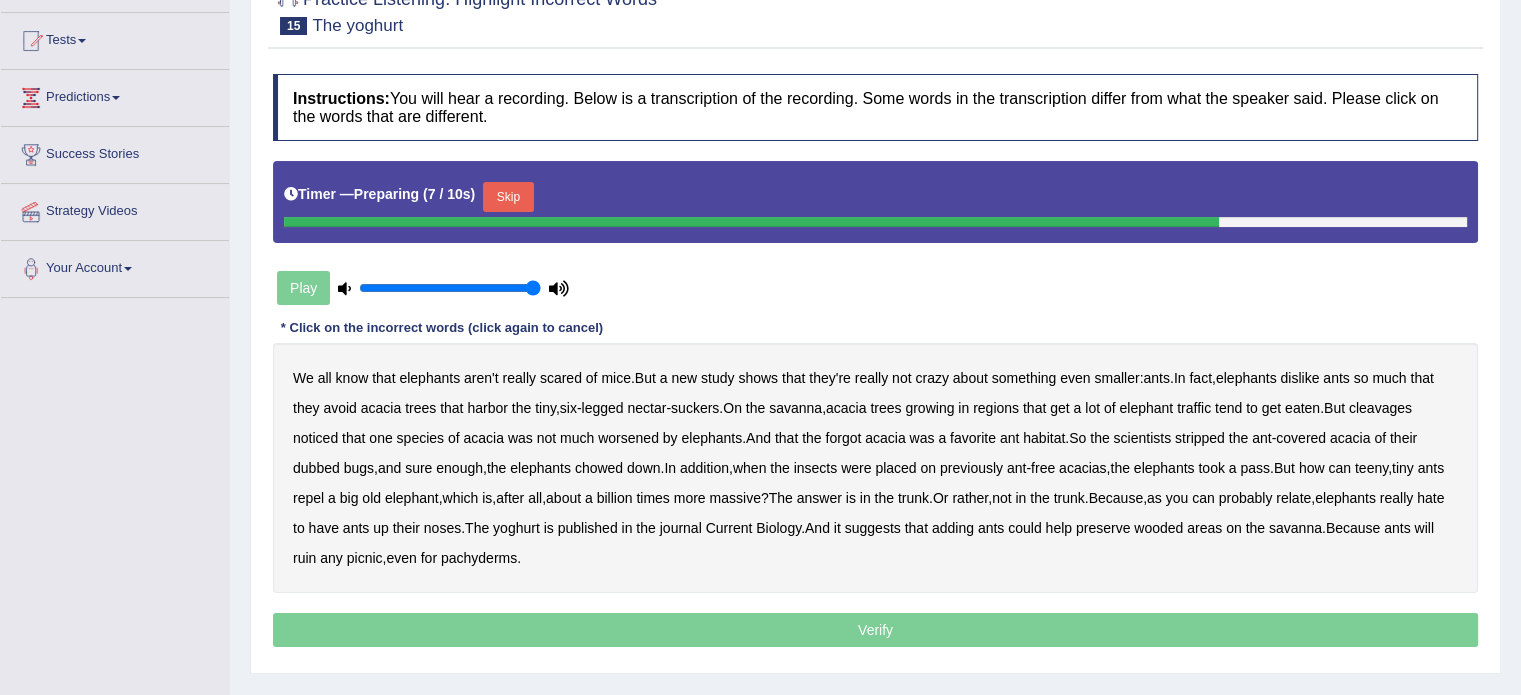 click on "Skip" at bounding box center (508, 197) 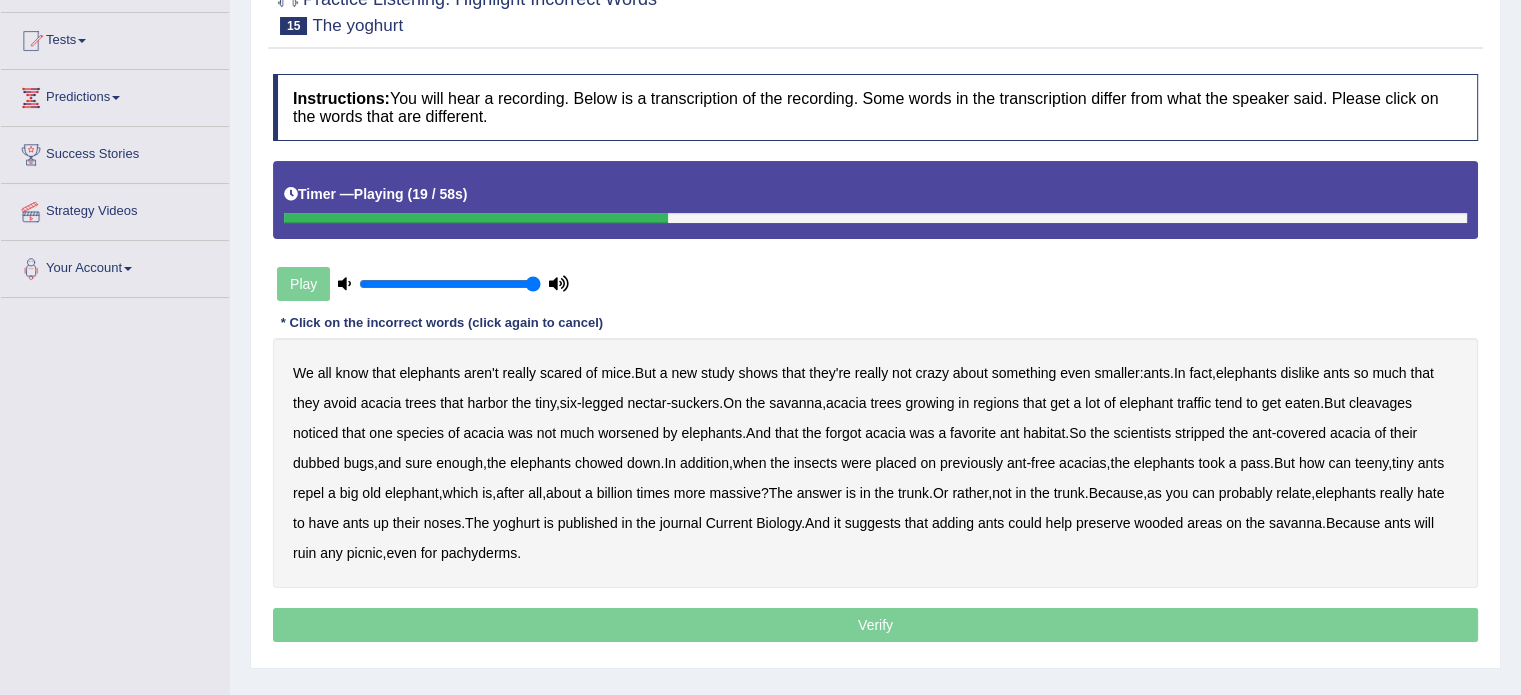 click on "cleavages" at bounding box center [1380, 403] 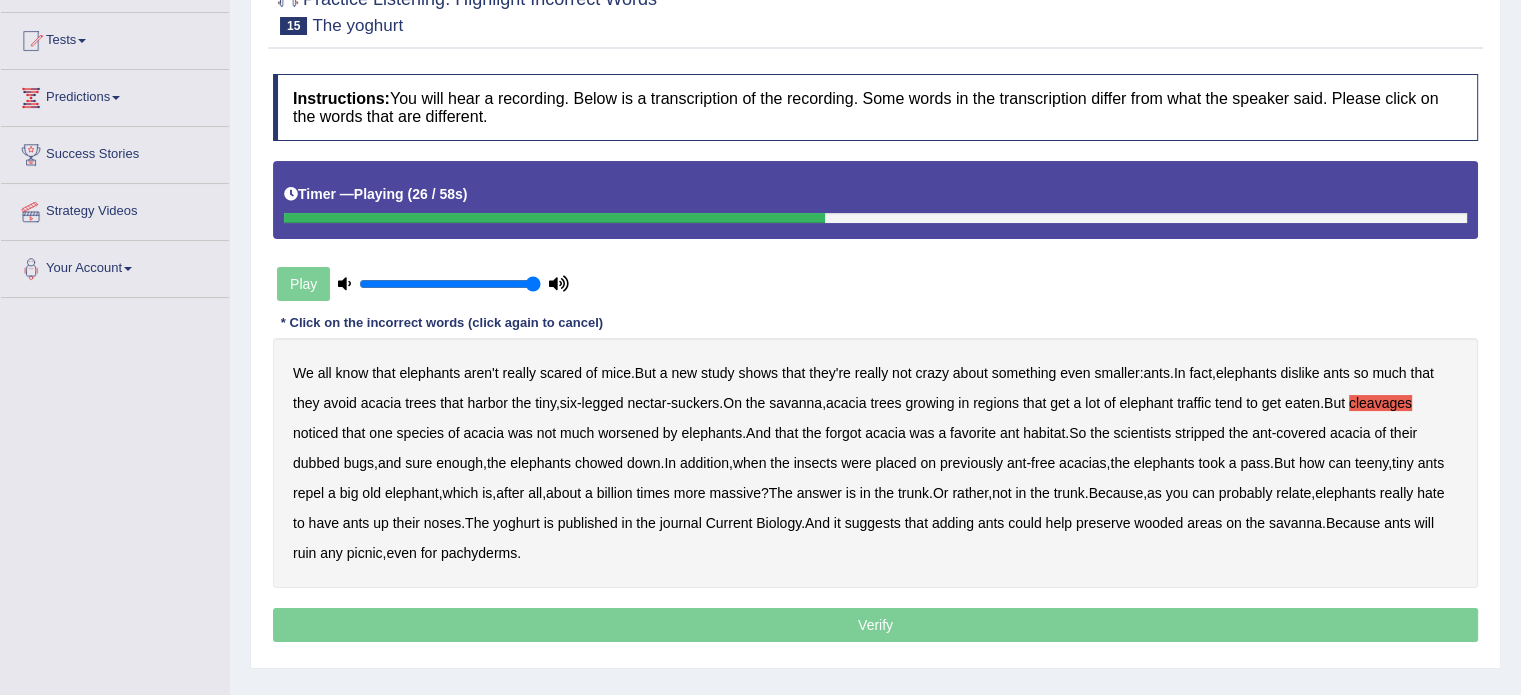 click on "forgot" at bounding box center (843, 433) 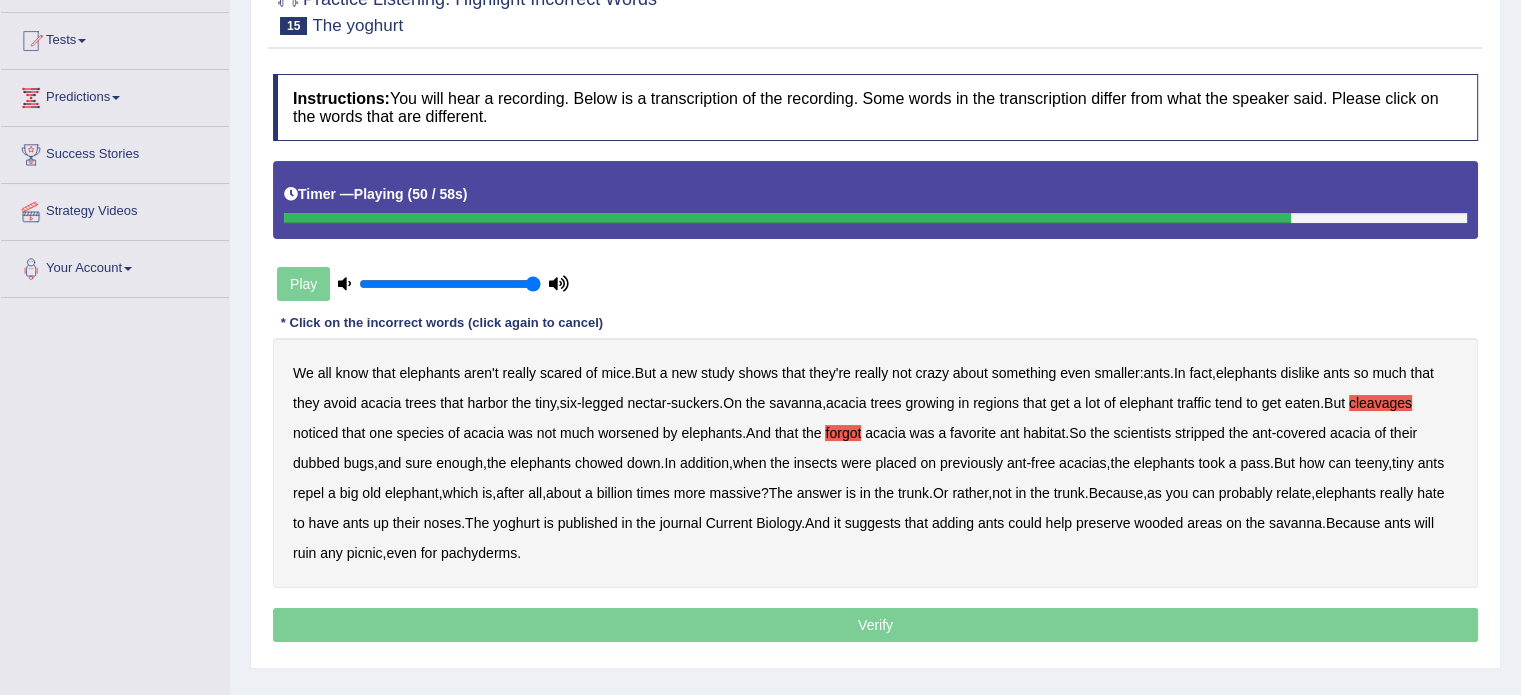 click on "yoghurt" at bounding box center [516, 523] 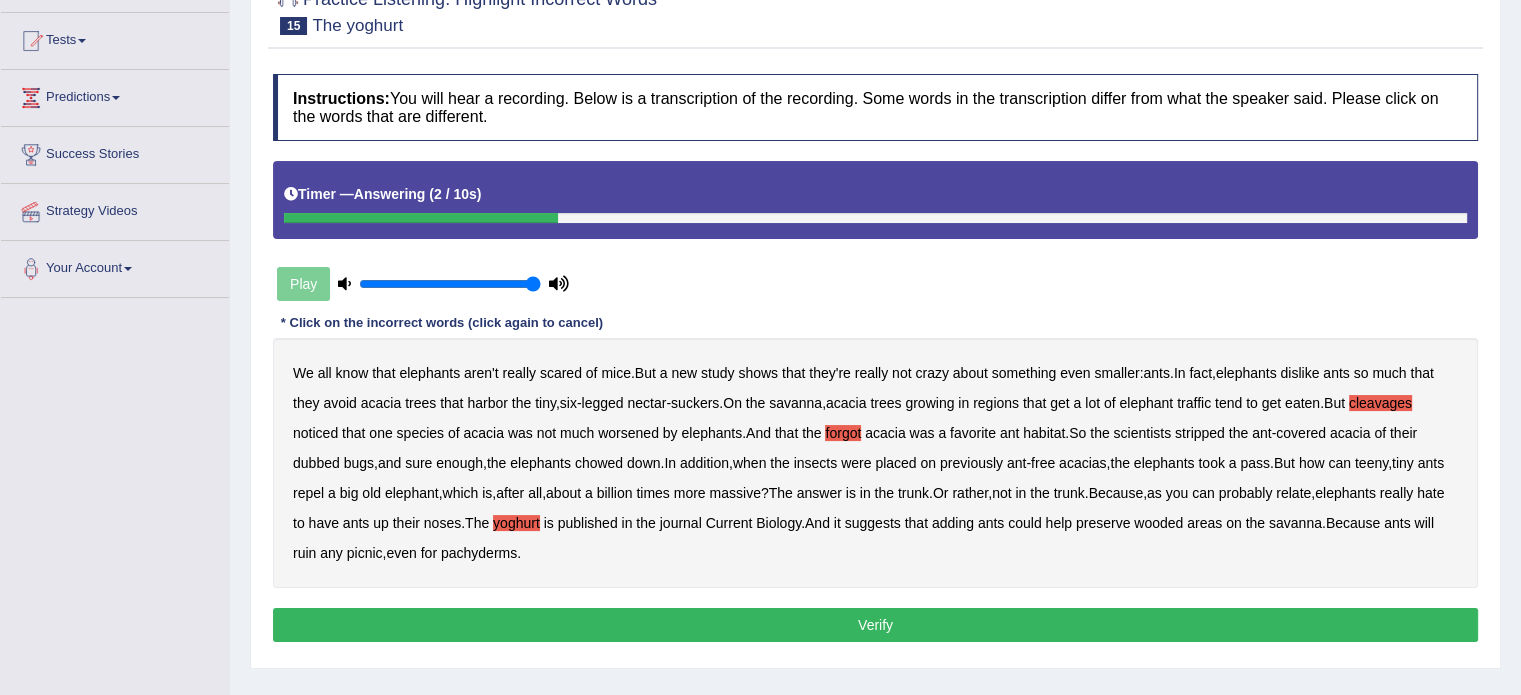 click on "Verify" at bounding box center [875, 625] 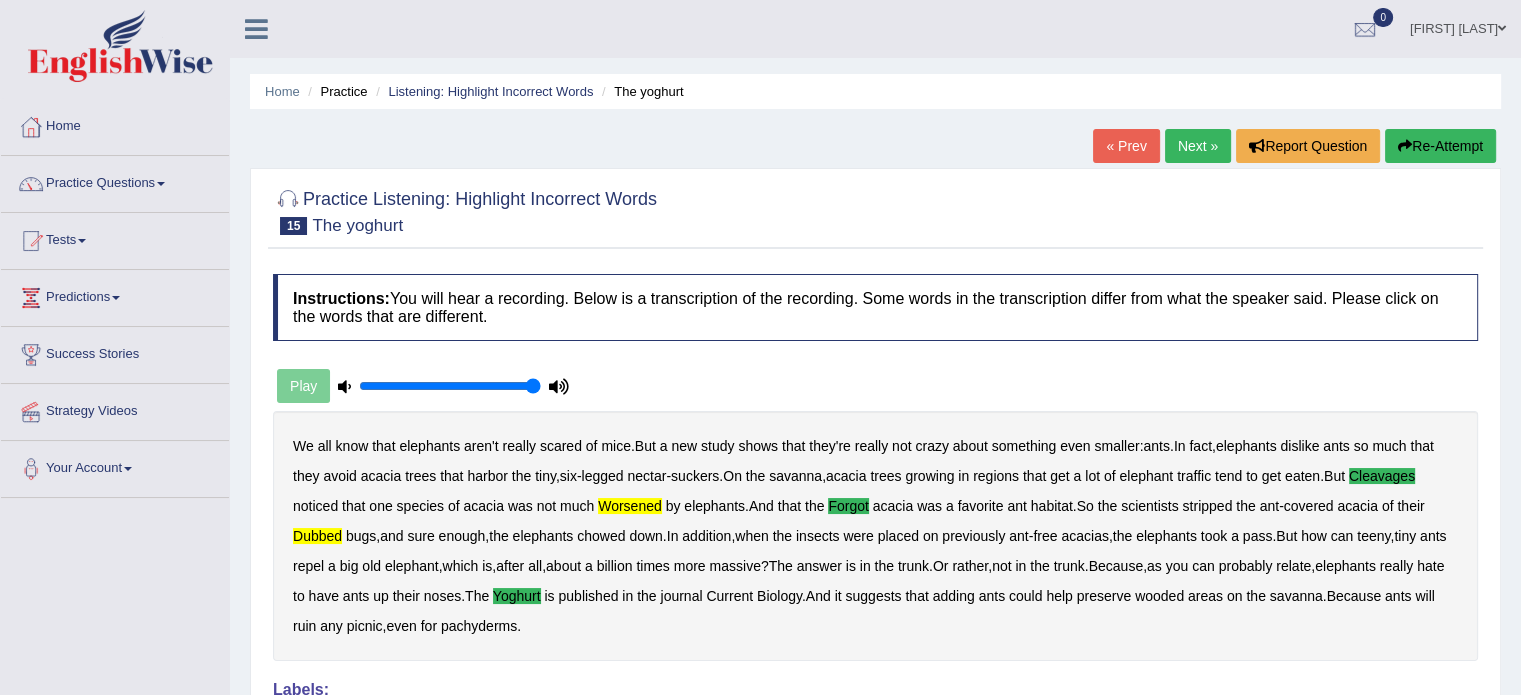 scroll, scrollTop: 0, scrollLeft: 0, axis: both 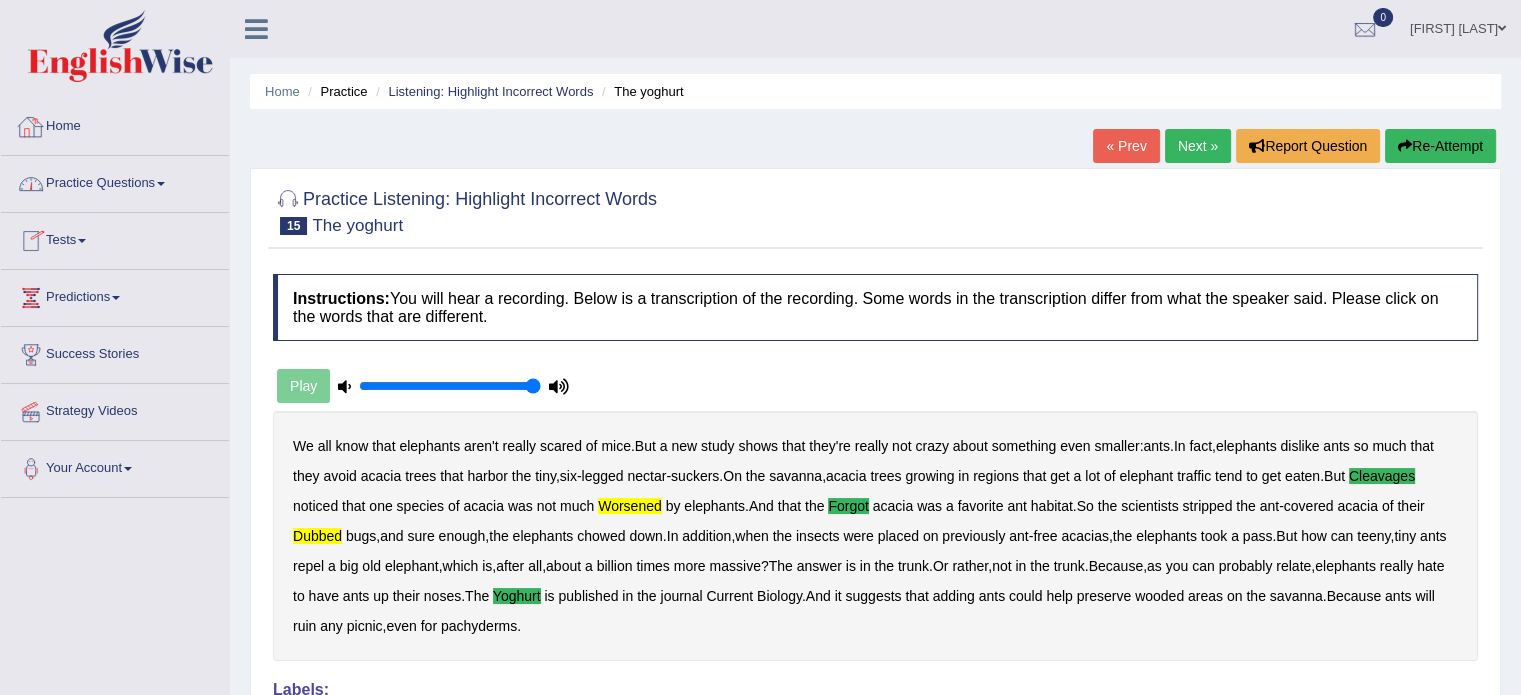 click on "Practice Questions" at bounding box center [115, 181] 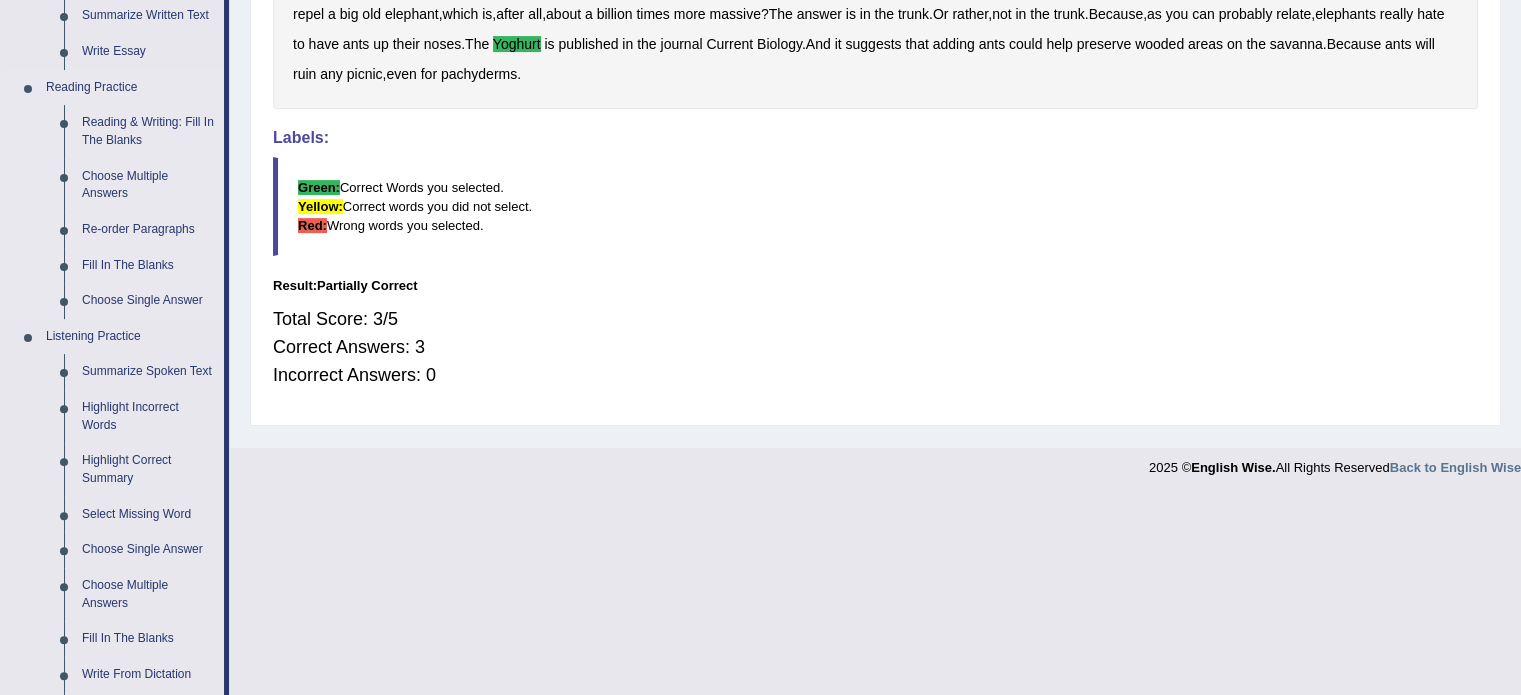 scroll, scrollTop: 600, scrollLeft: 0, axis: vertical 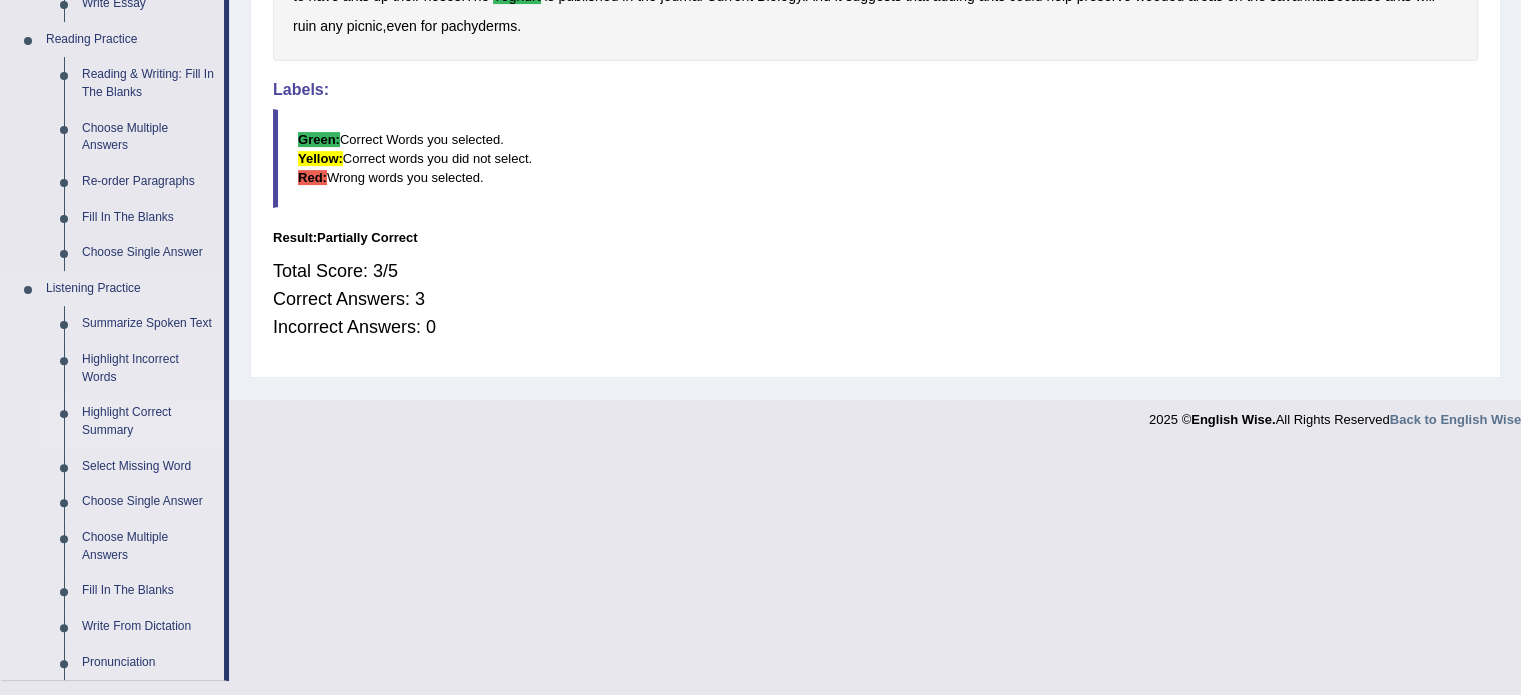 click on "Highlight Correct Summary" at bounding box center [148, 421] 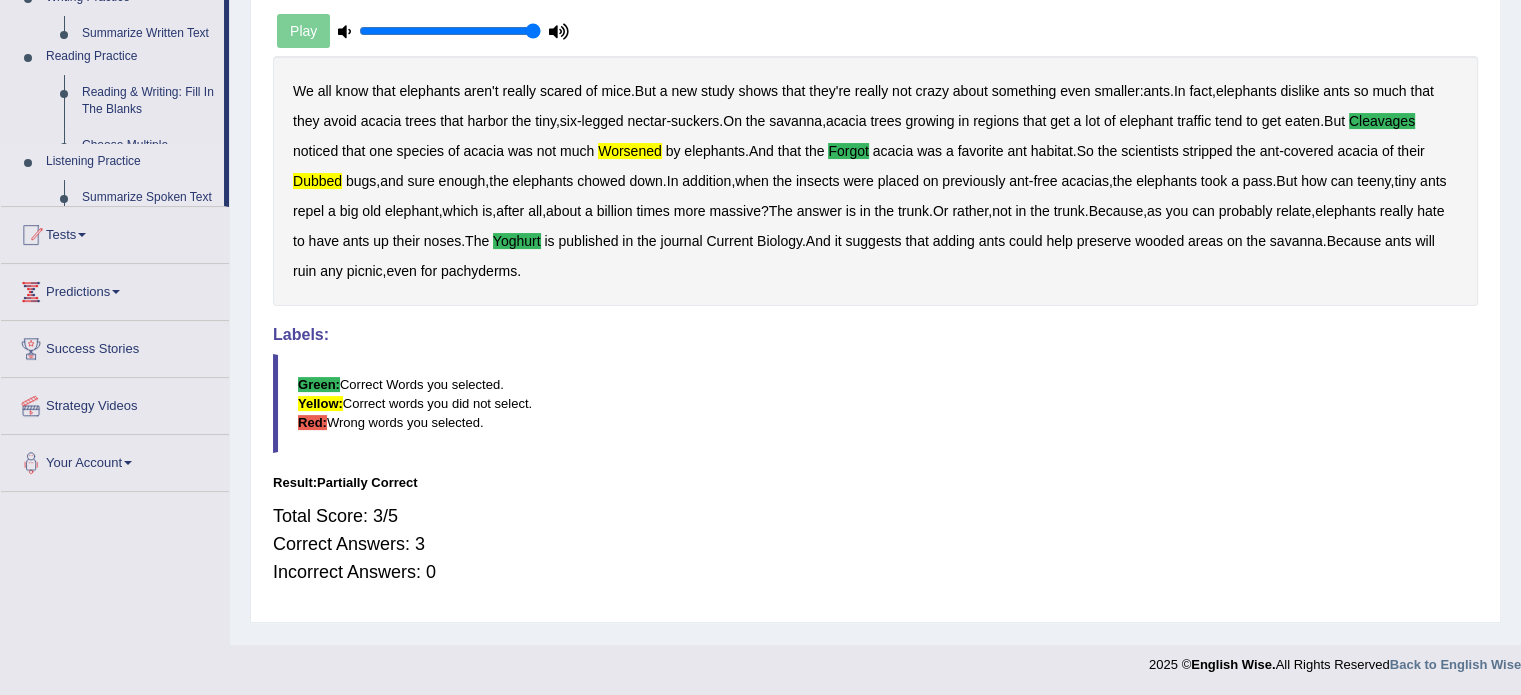 scroll, scrollTop: 355, scrollLeft: 0, axis: vertical 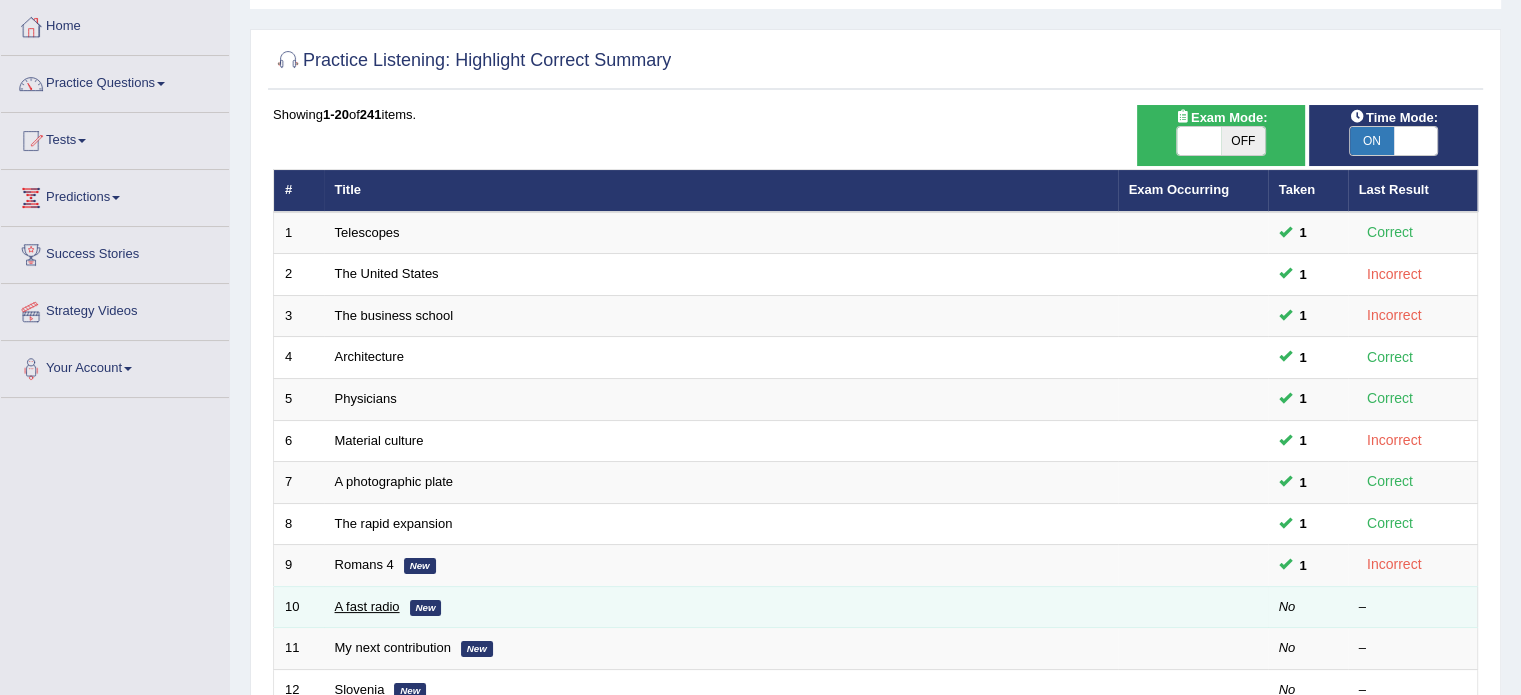 click on "A fast radio" at bounding box center (367, 606) 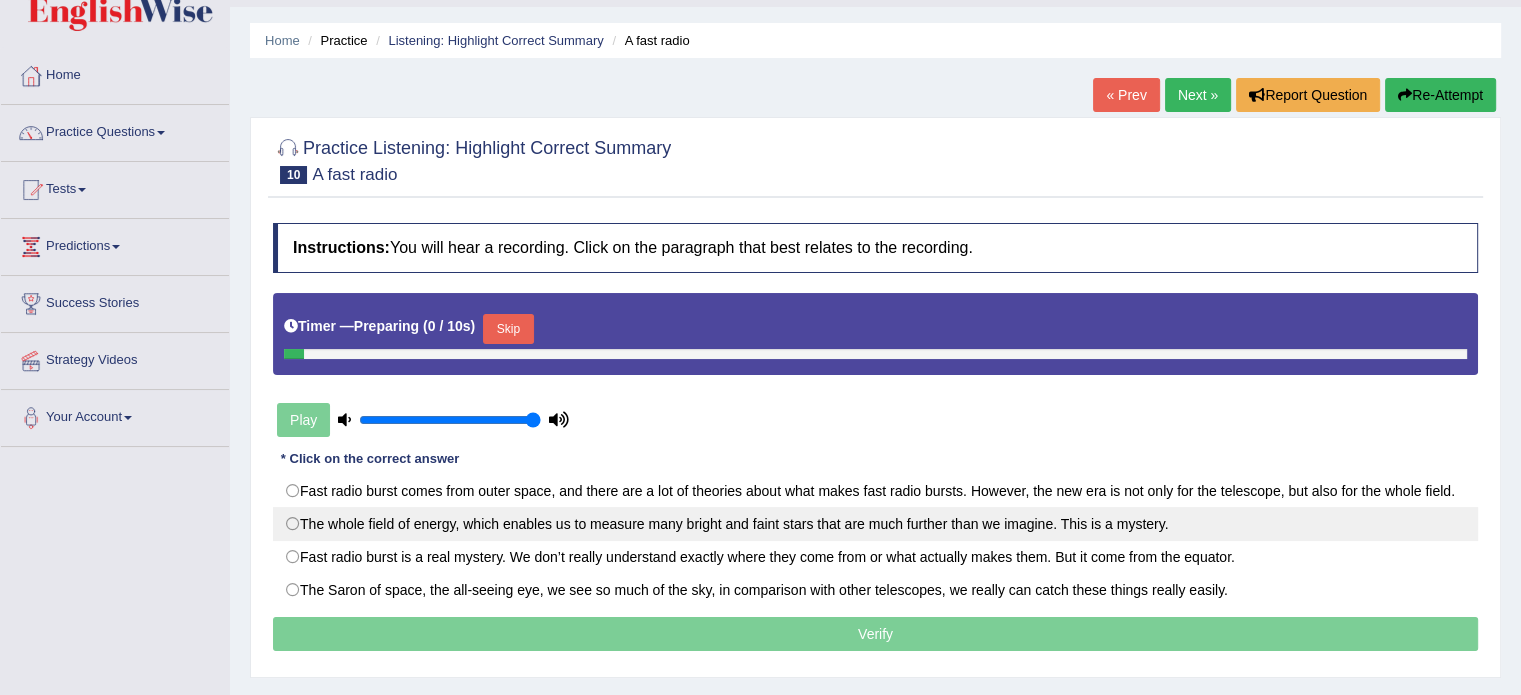 scroll, scrollTop: 100, scrollLeft: 0, axis: vertical 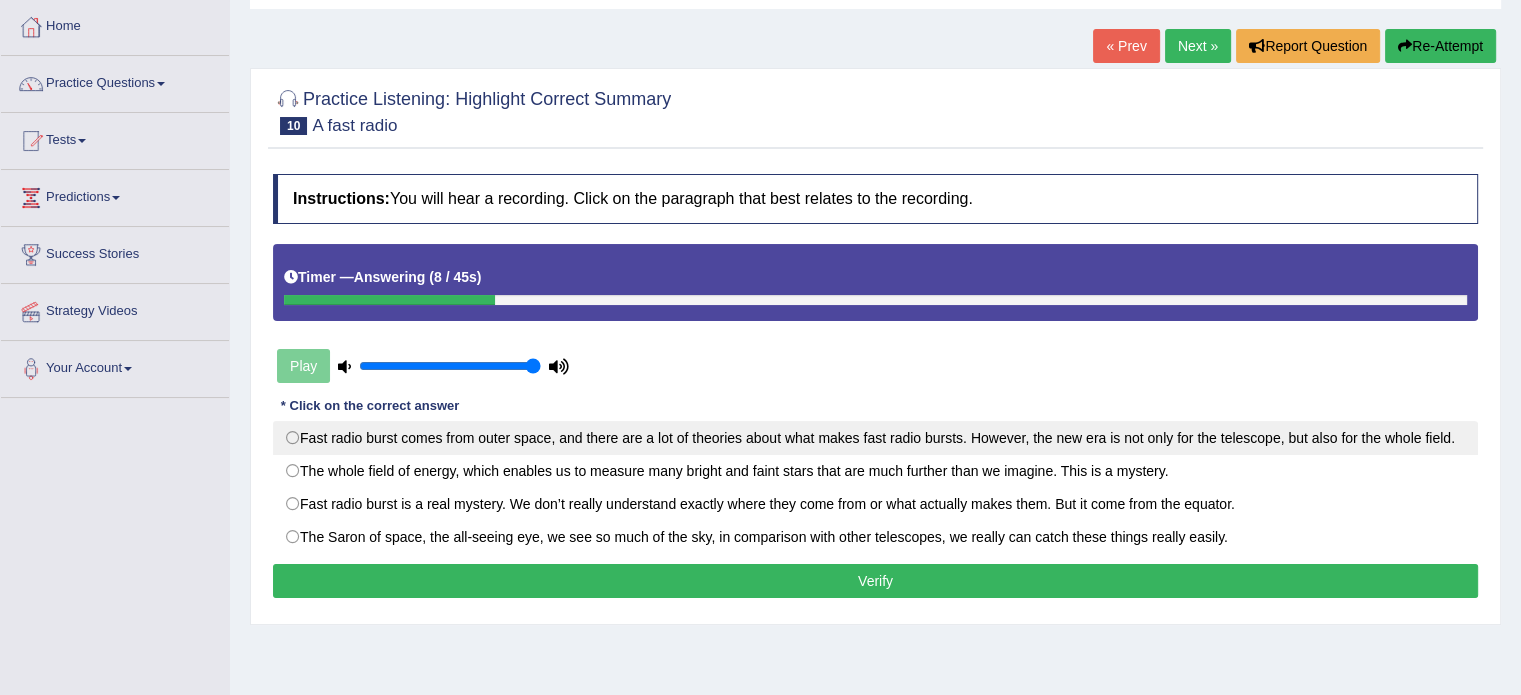 click on "Fast radio burst comes from outer space, and there are a lot of theories about what makes fast radio bursts. However, the new era is not only for the telescope, but also for the whole field." at bounding box center [875, 438] 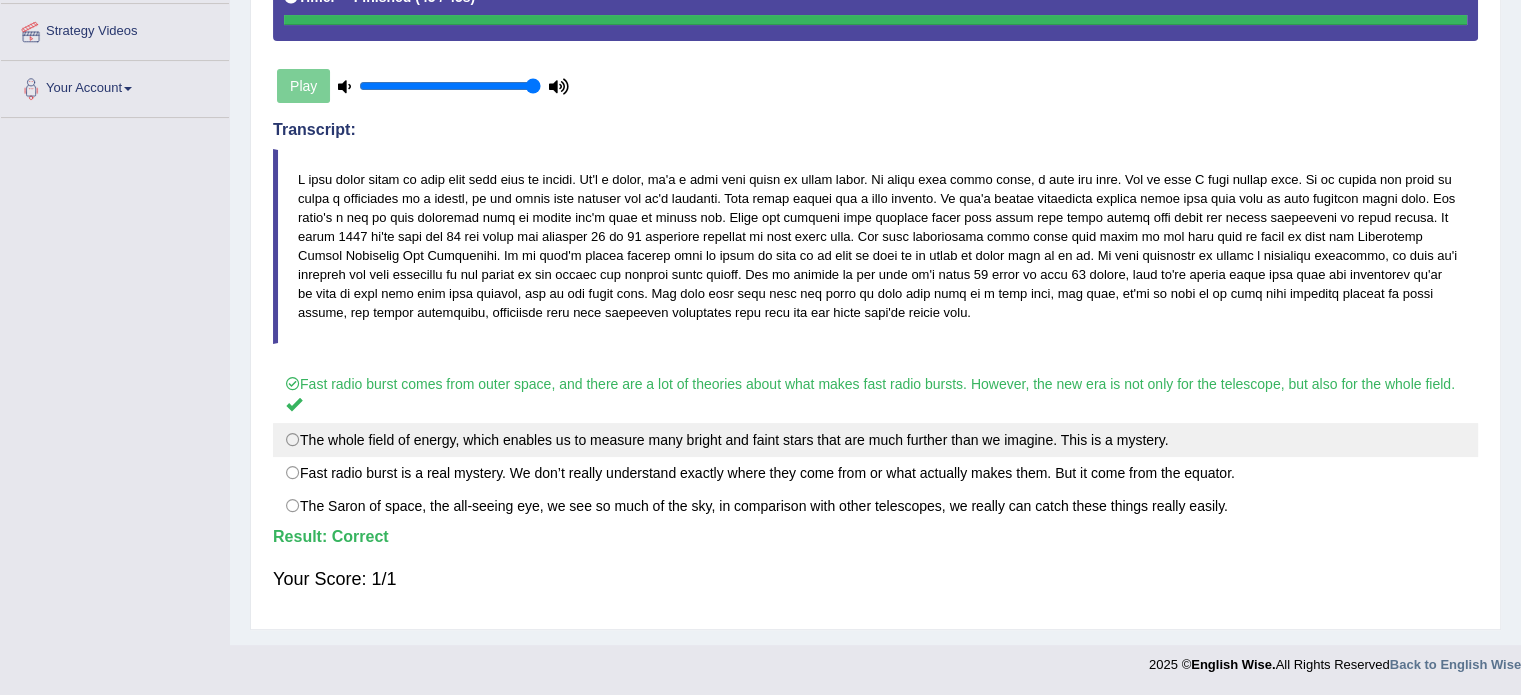 scroll, scrollTop: 0, scrollLeft: 0, axis: both 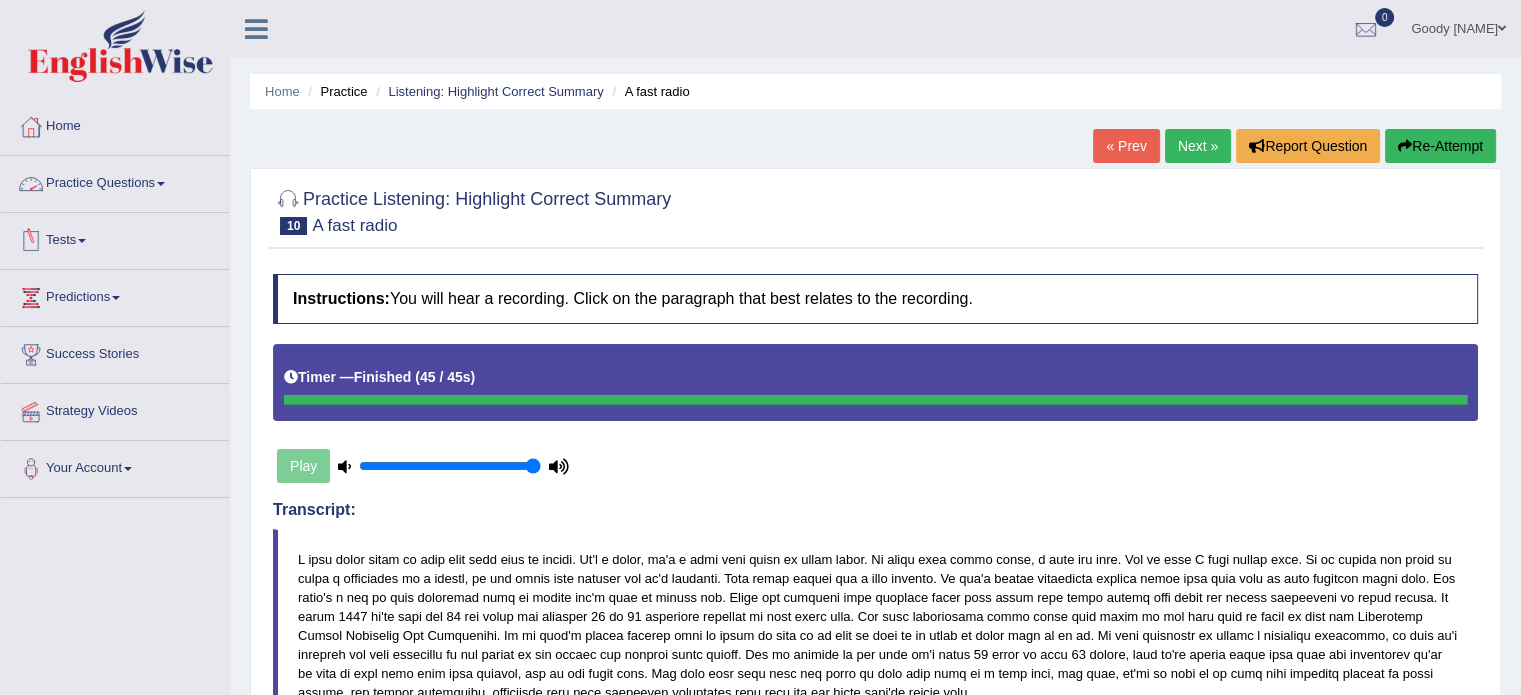 click on "Practice Questions" at bounding box center [115, 181] 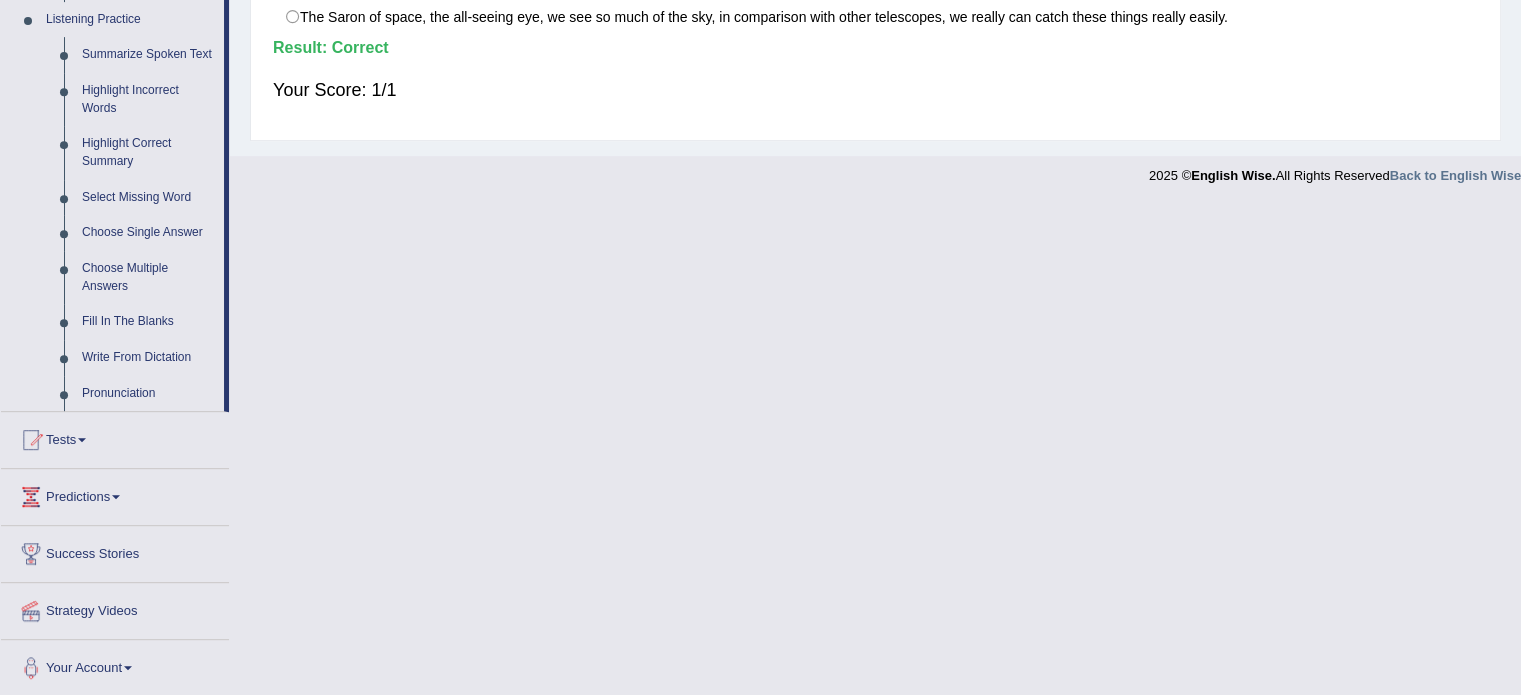 scroll, scrollTop: 870, scrollLeft: 0, axis: vertical 